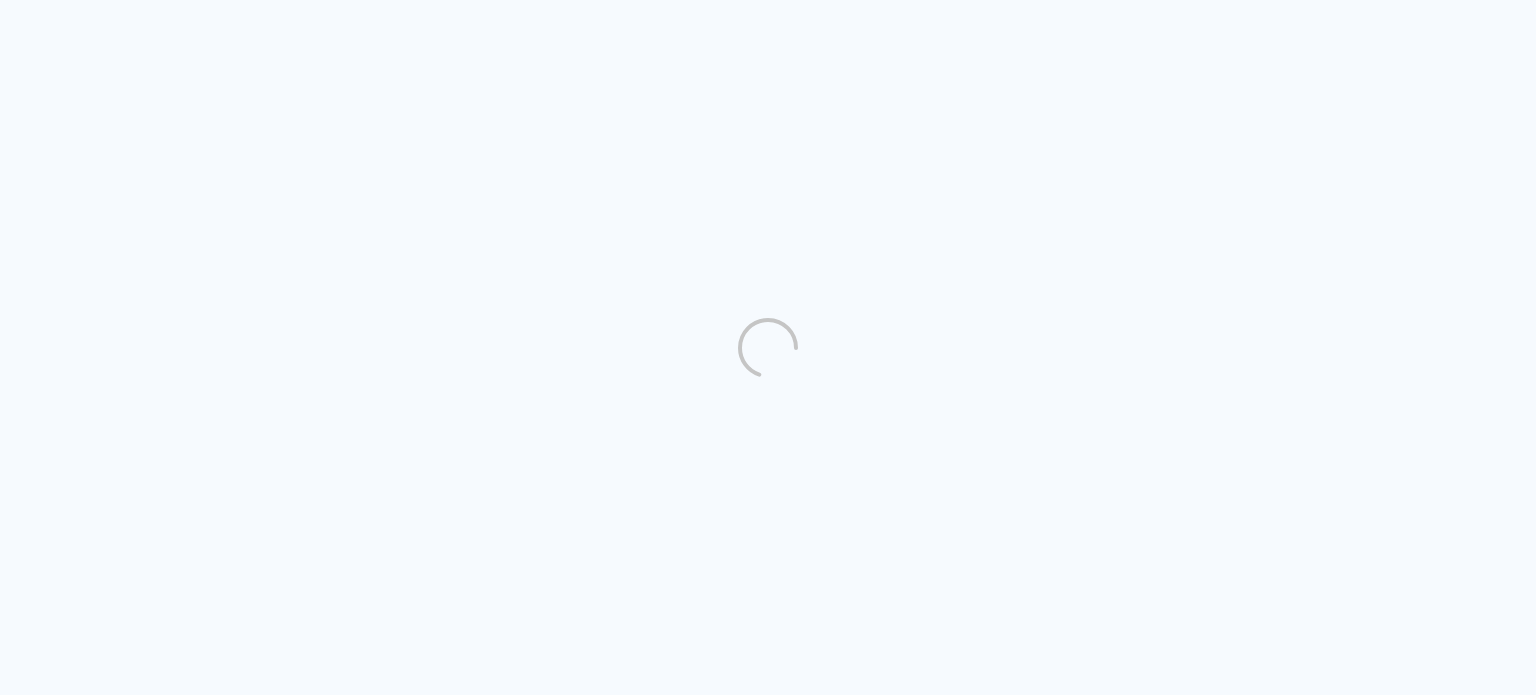 scroll, scrollTop: 0, scrollLeft: 0, axis: both 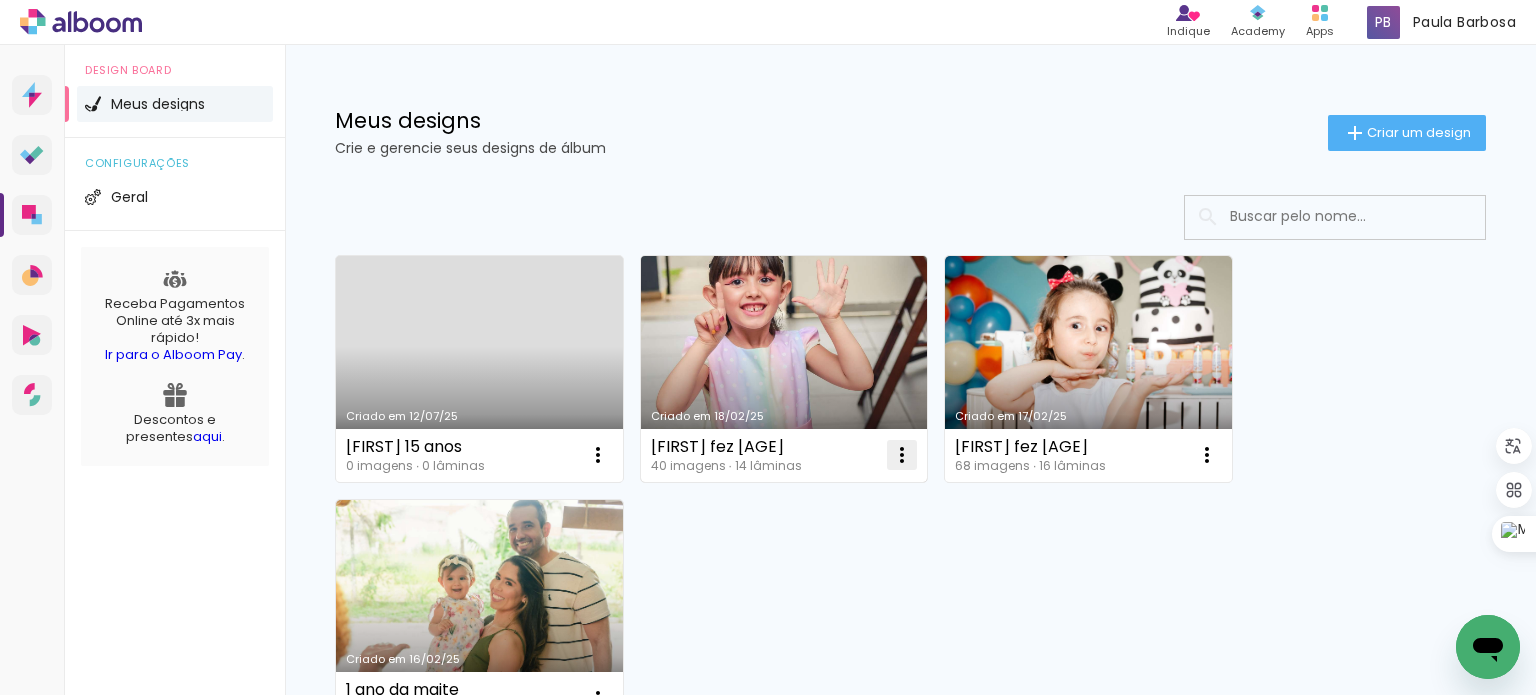 click at bounding box center (598, 455) 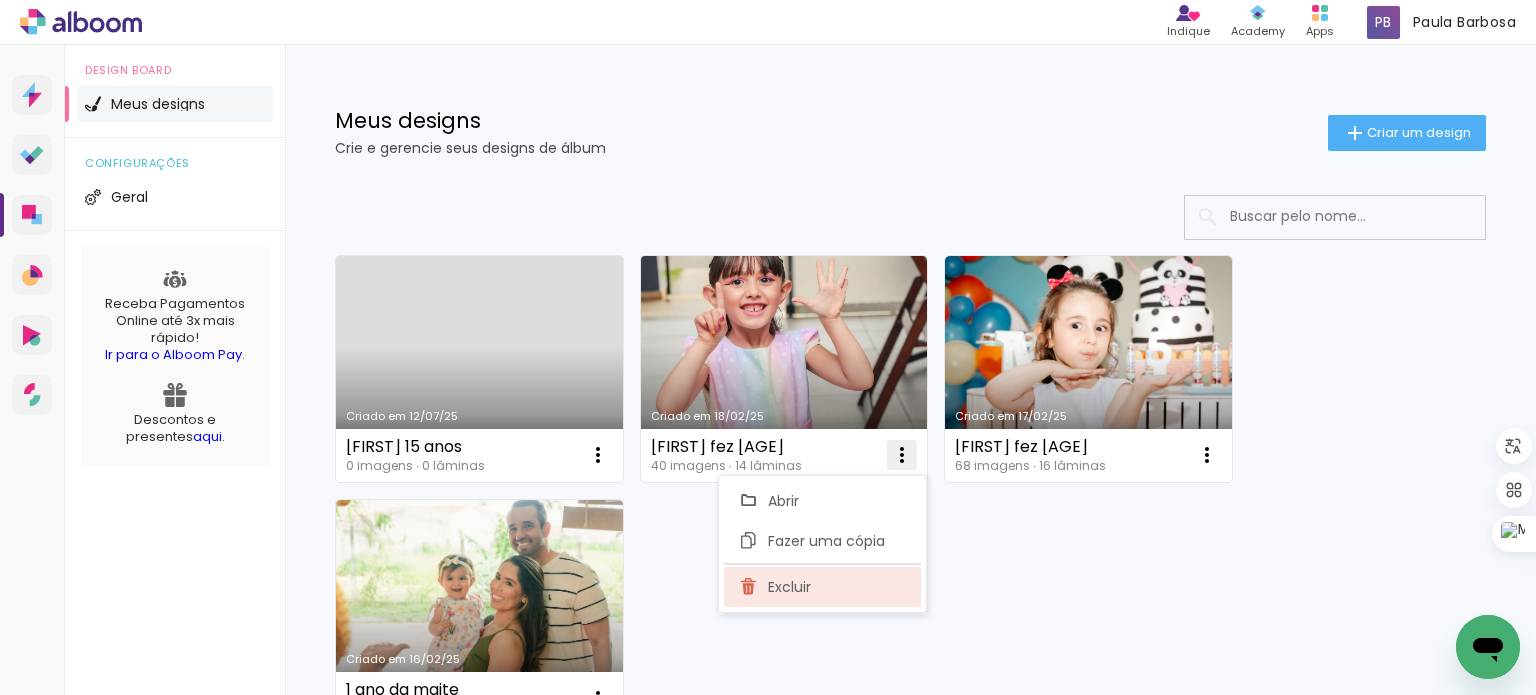 click on "Excluir" 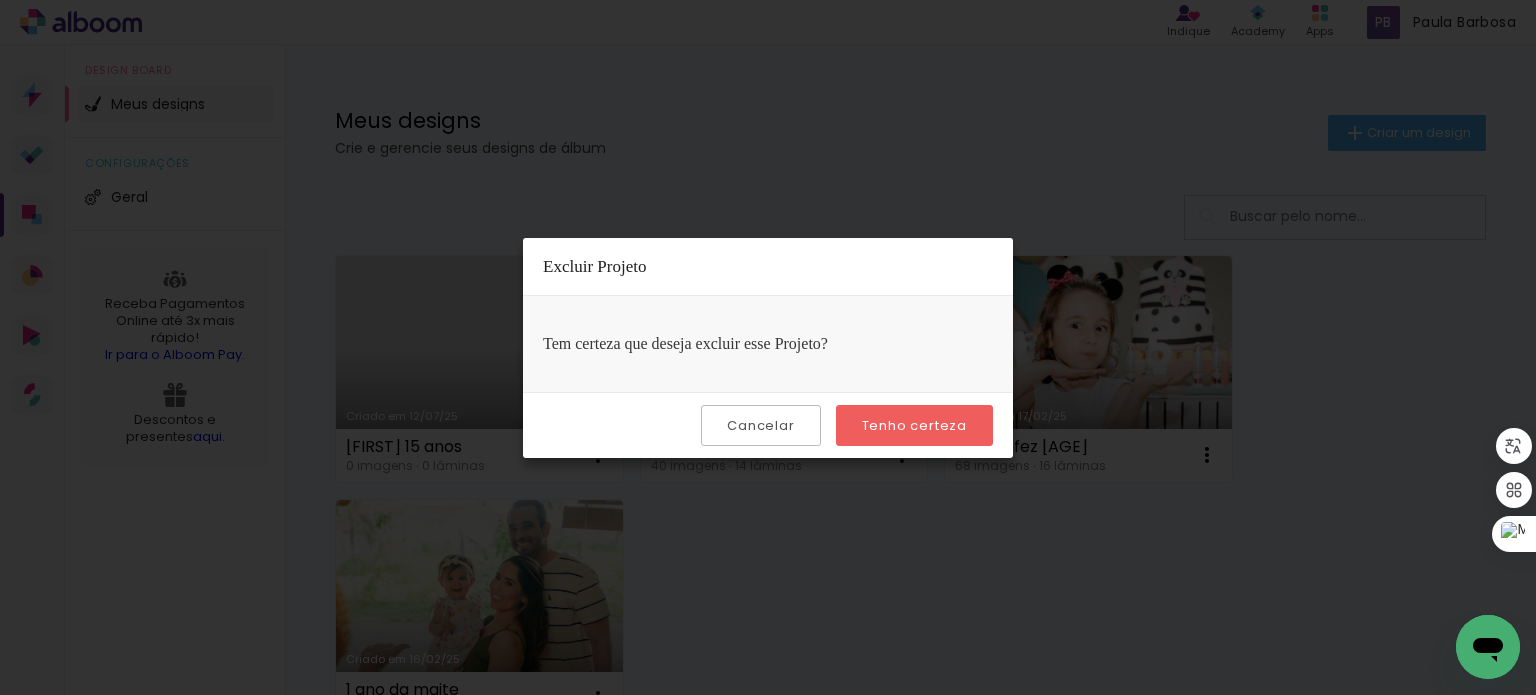 click on "Tenho certeza" at bounding box center (0, 0) 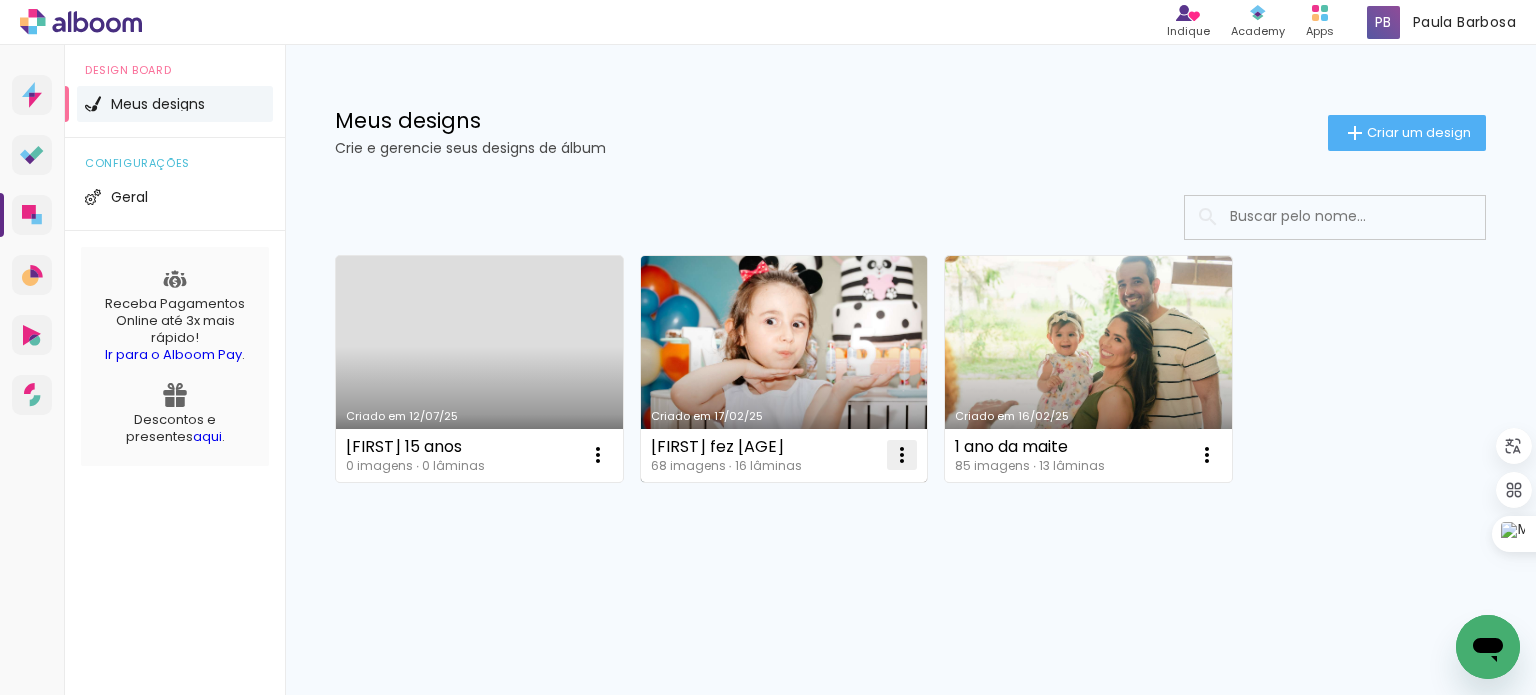 click at bounding box center (598, 455) 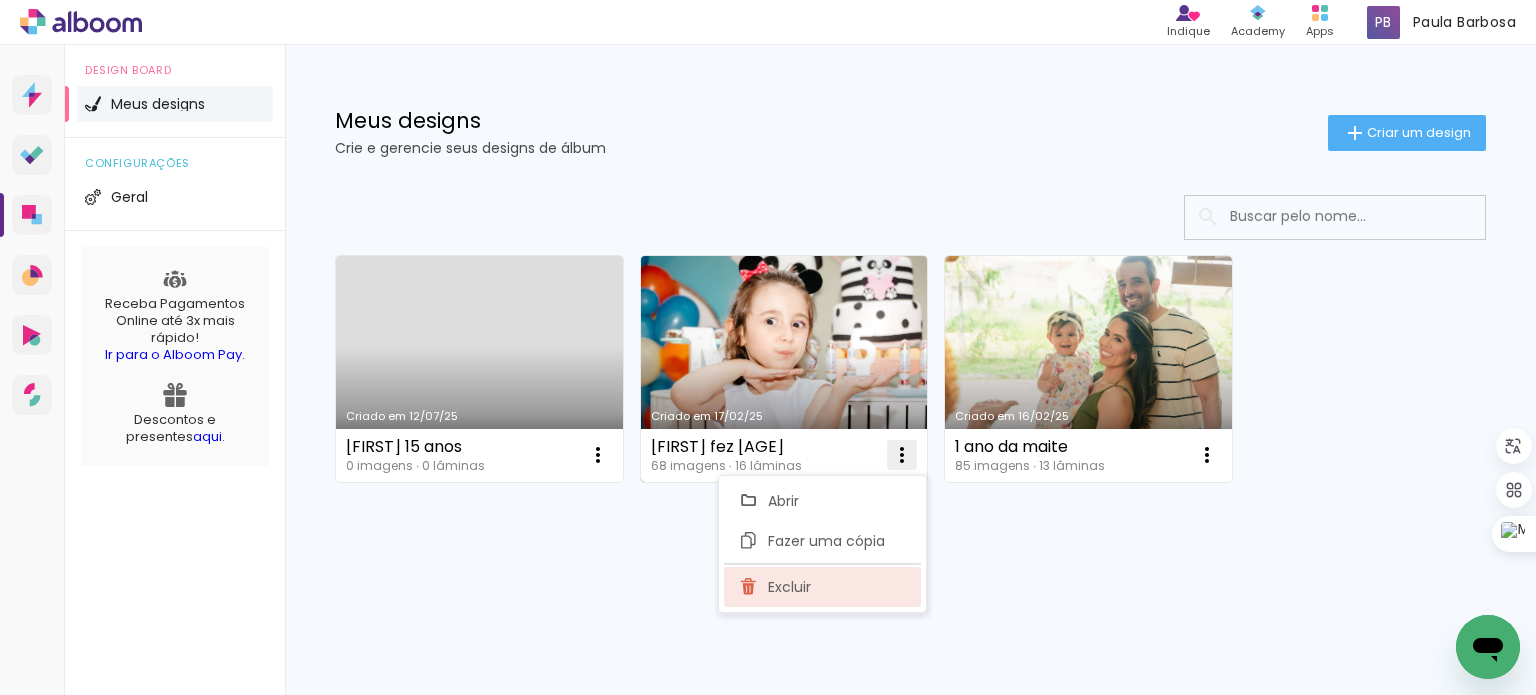 click on "Excluir" 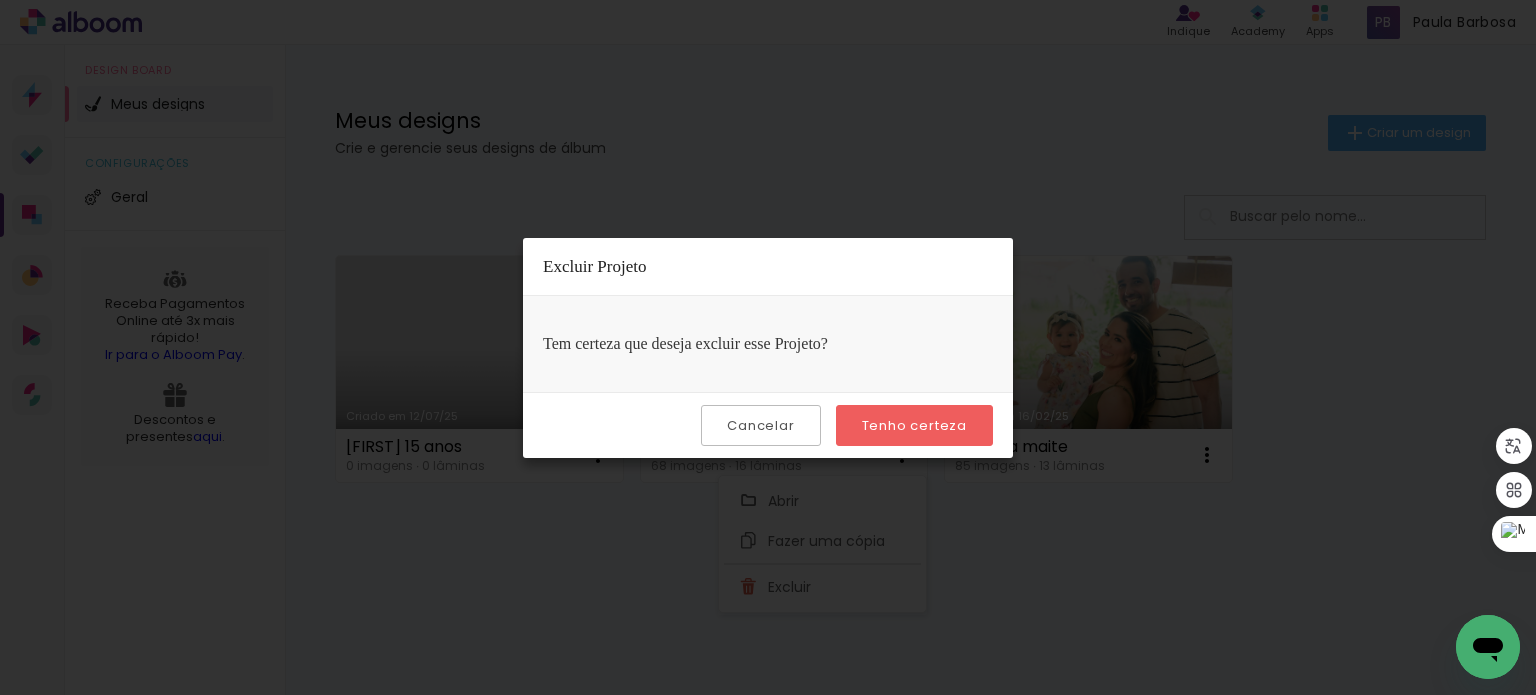 click on "Tenho certeza" at bounding box center [914, 425] 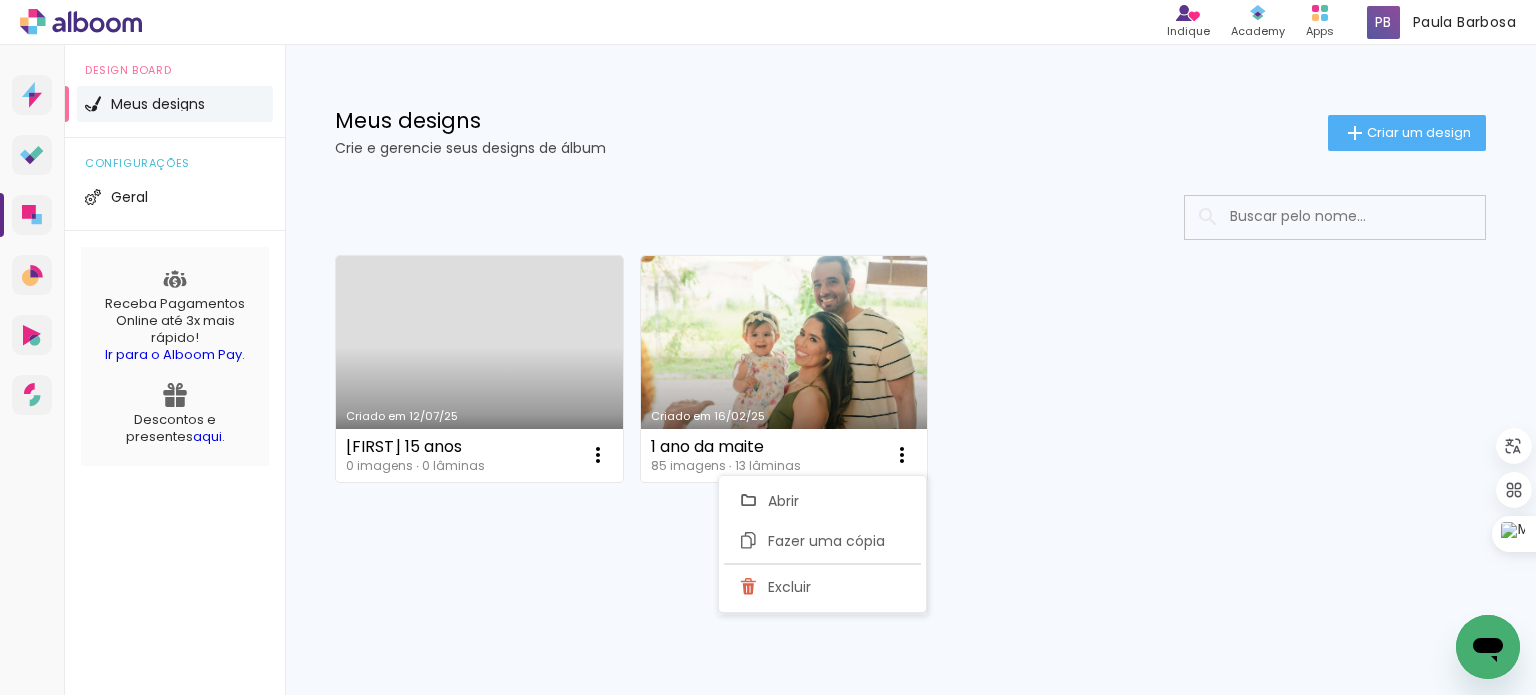 click on "Criado em 12/07/25 Giovana 15 anos 0 imagens  ∙ 0 lâminas  Abrir Fazer uma cópia Excluir Criado em 16/02/25 1 ano da maite 85 imagens  ∙ 13 lâminas  Abrir Fazer uma cópia Excluir Mais álbuns" 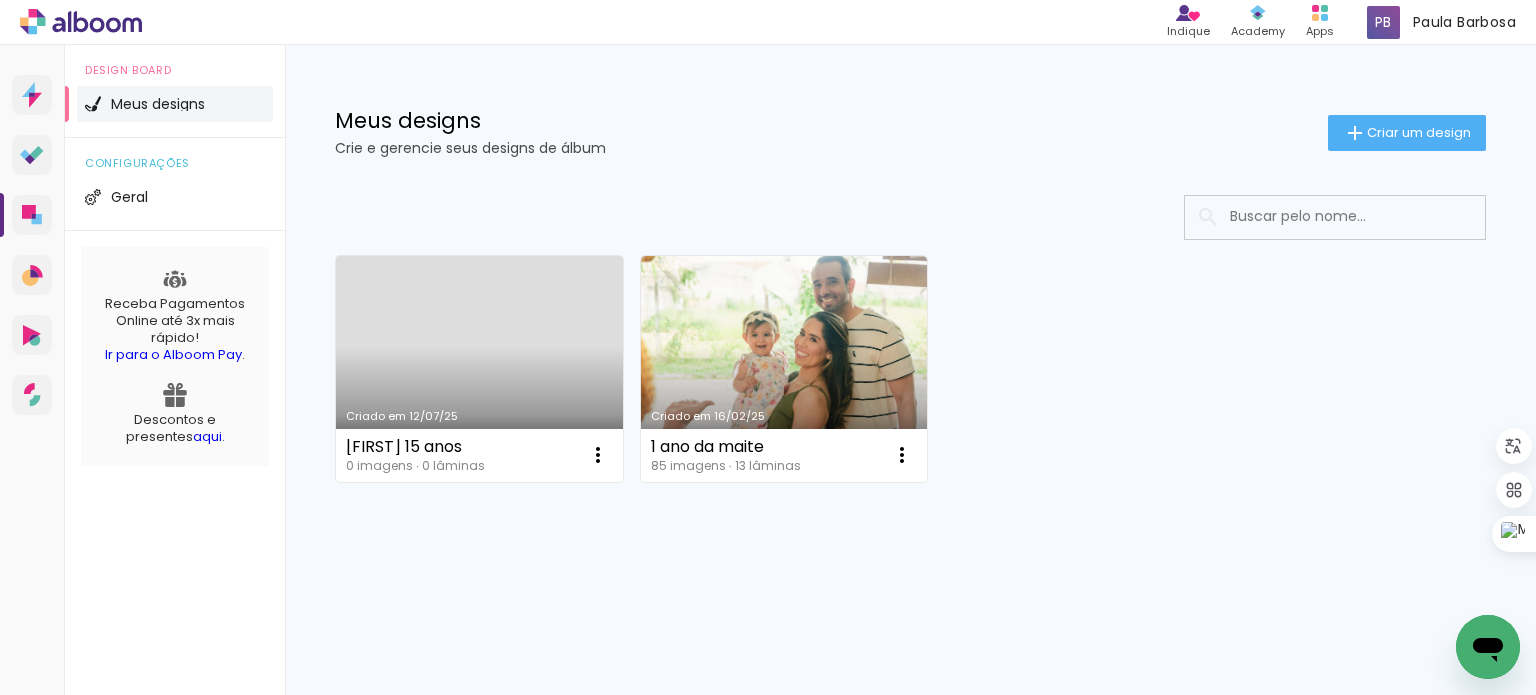click on "Criado em 12/07/25" at bounding box center [479, 369] 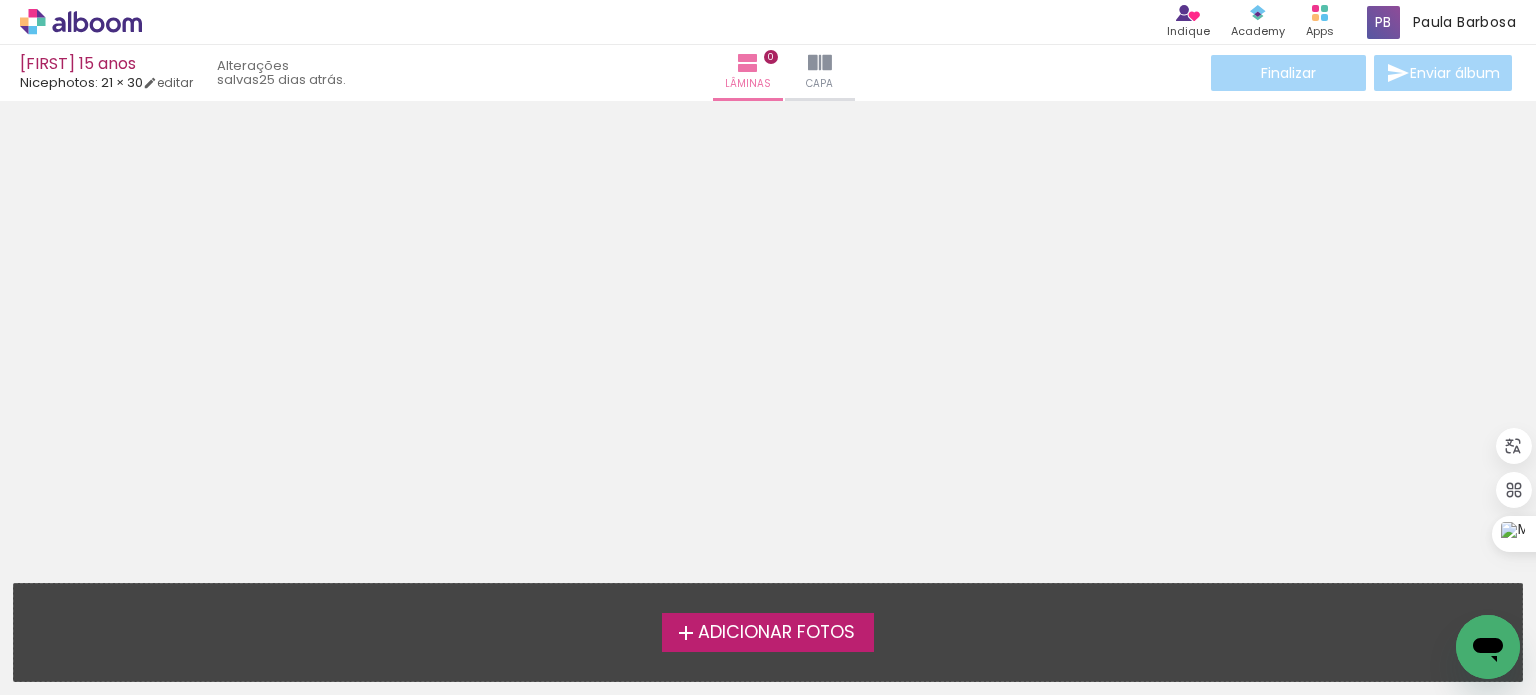 click on "Adicionar Fotos" at bounding box center (776, 633) 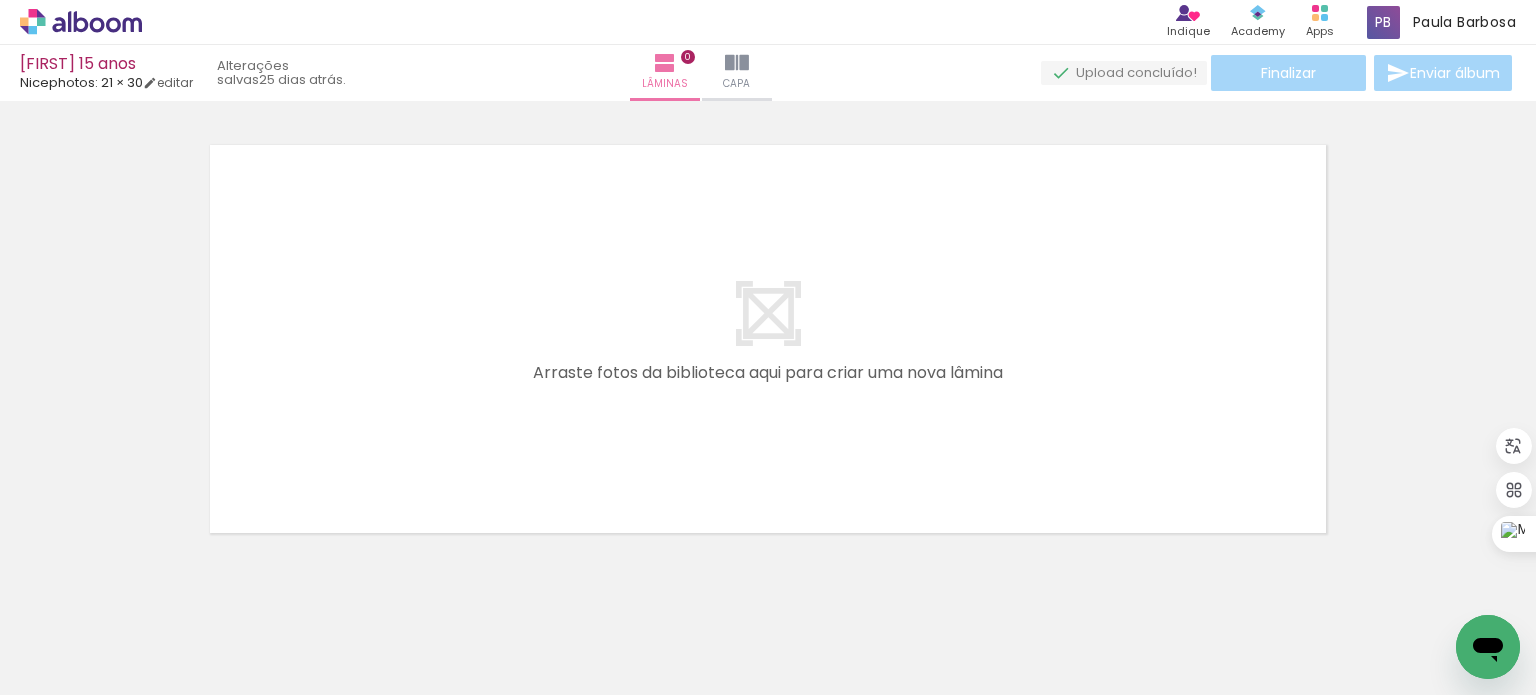 scroll, scrollTop: 25, scrollLeft: 0, axis: vertical 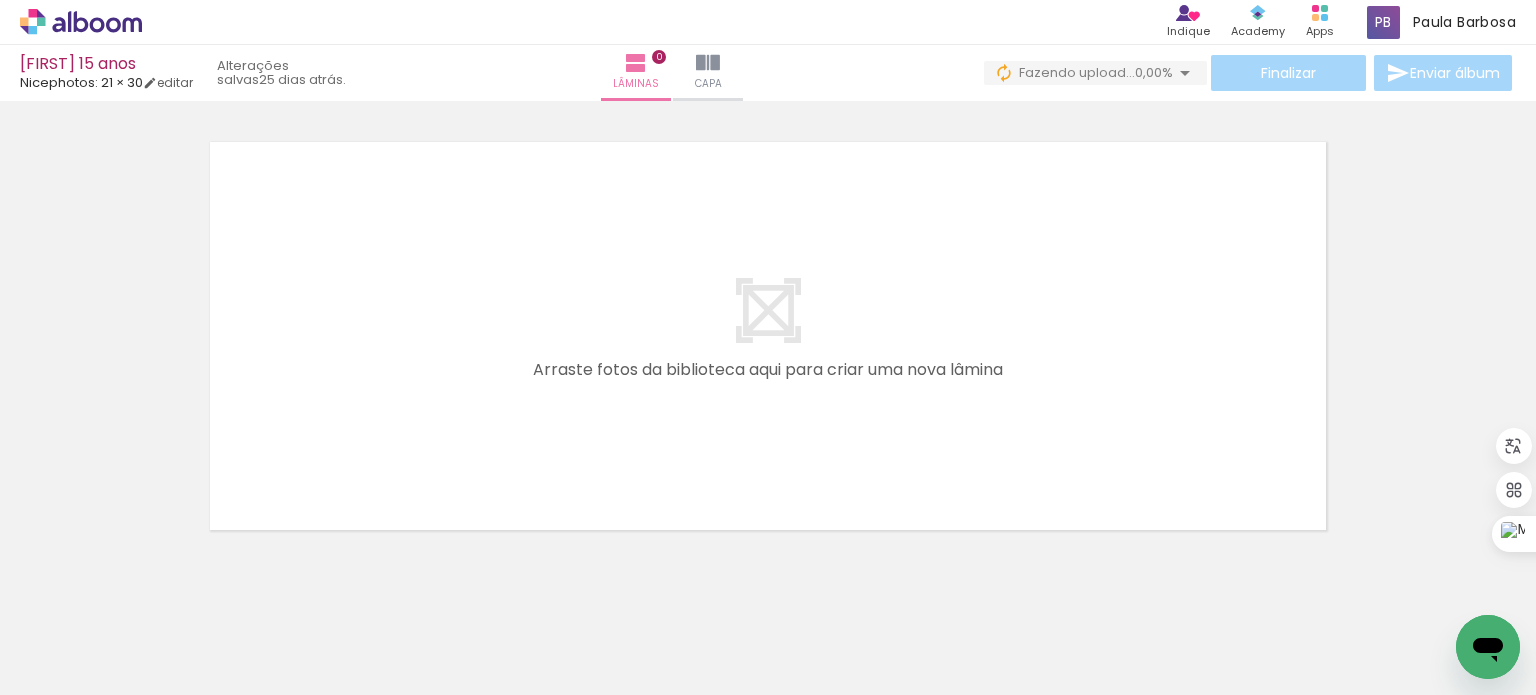 click at bounding box center [29, 668] 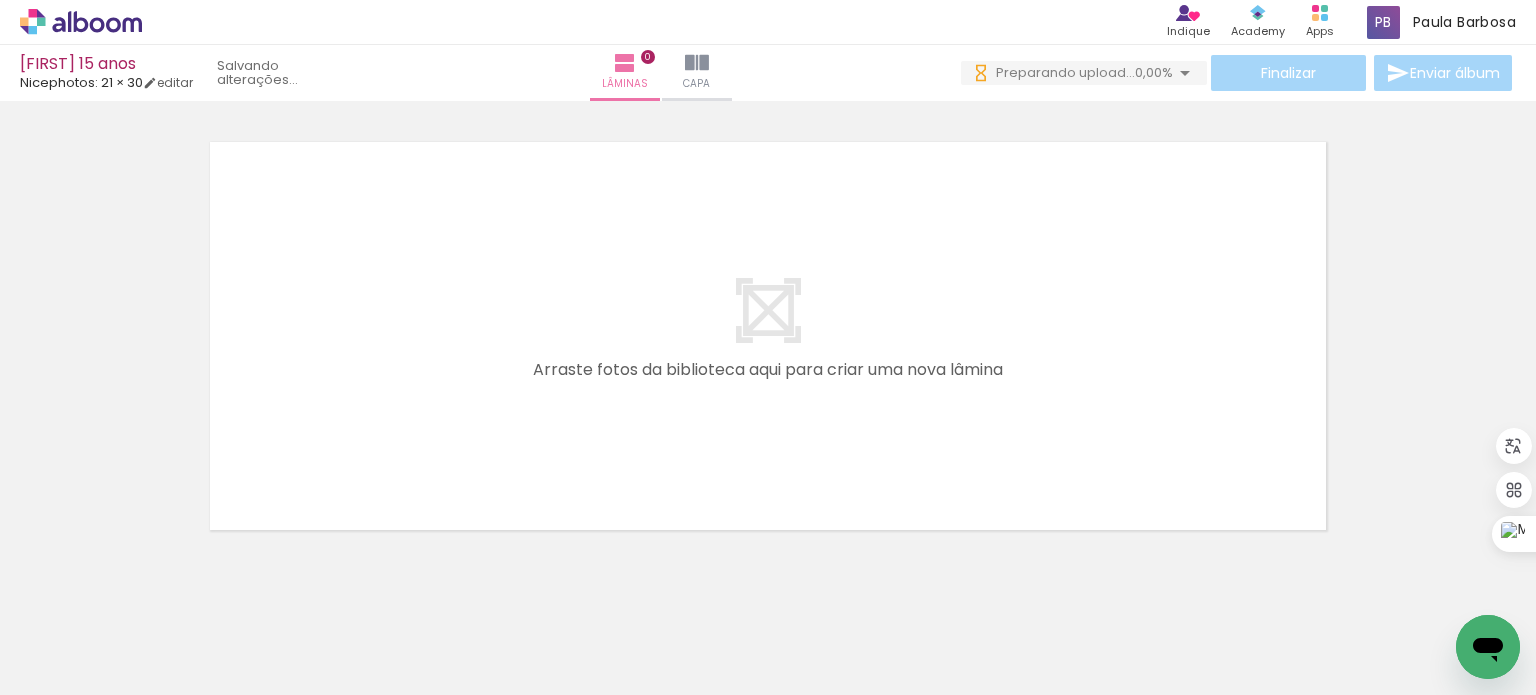 scroll, scrollTop: 0, scrollLeft: 0, axis: both 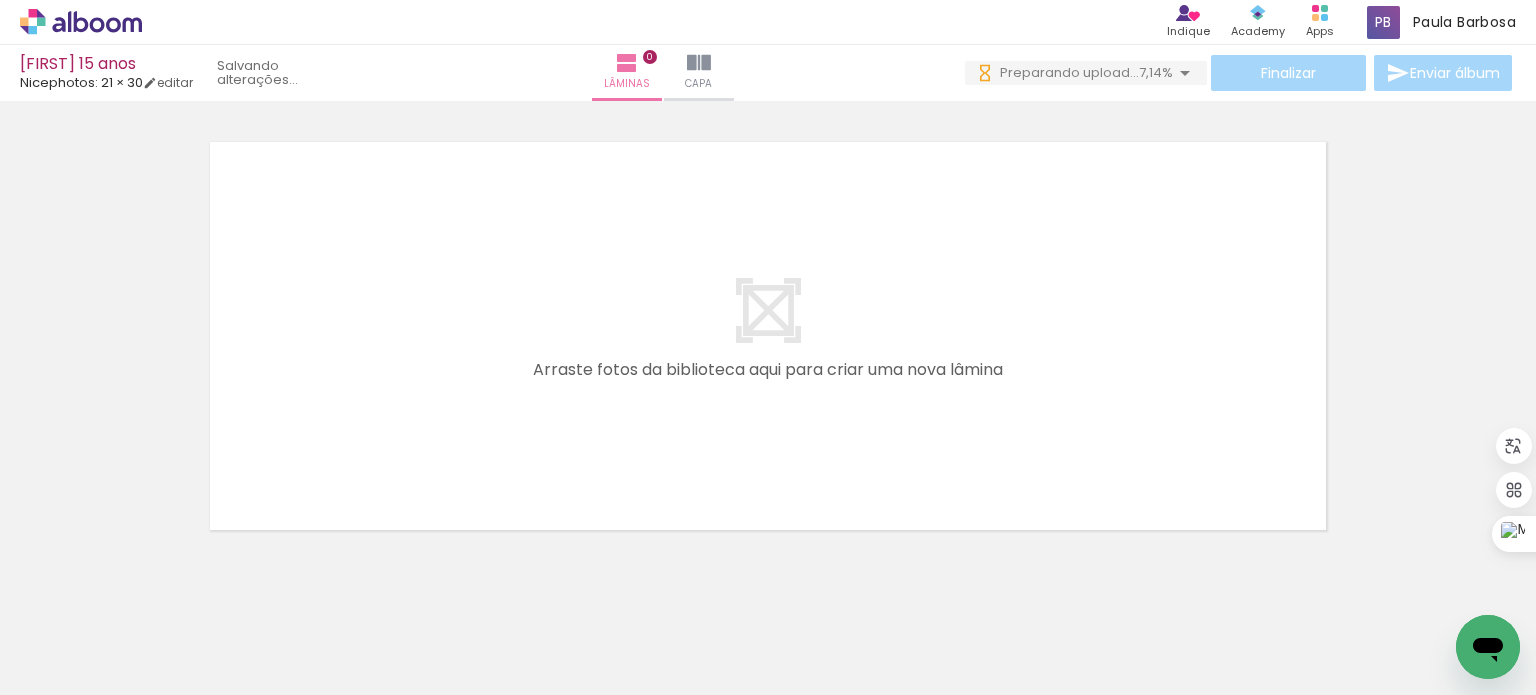 click on "Adicionar
Fotos" at bounding box center [71, 668] 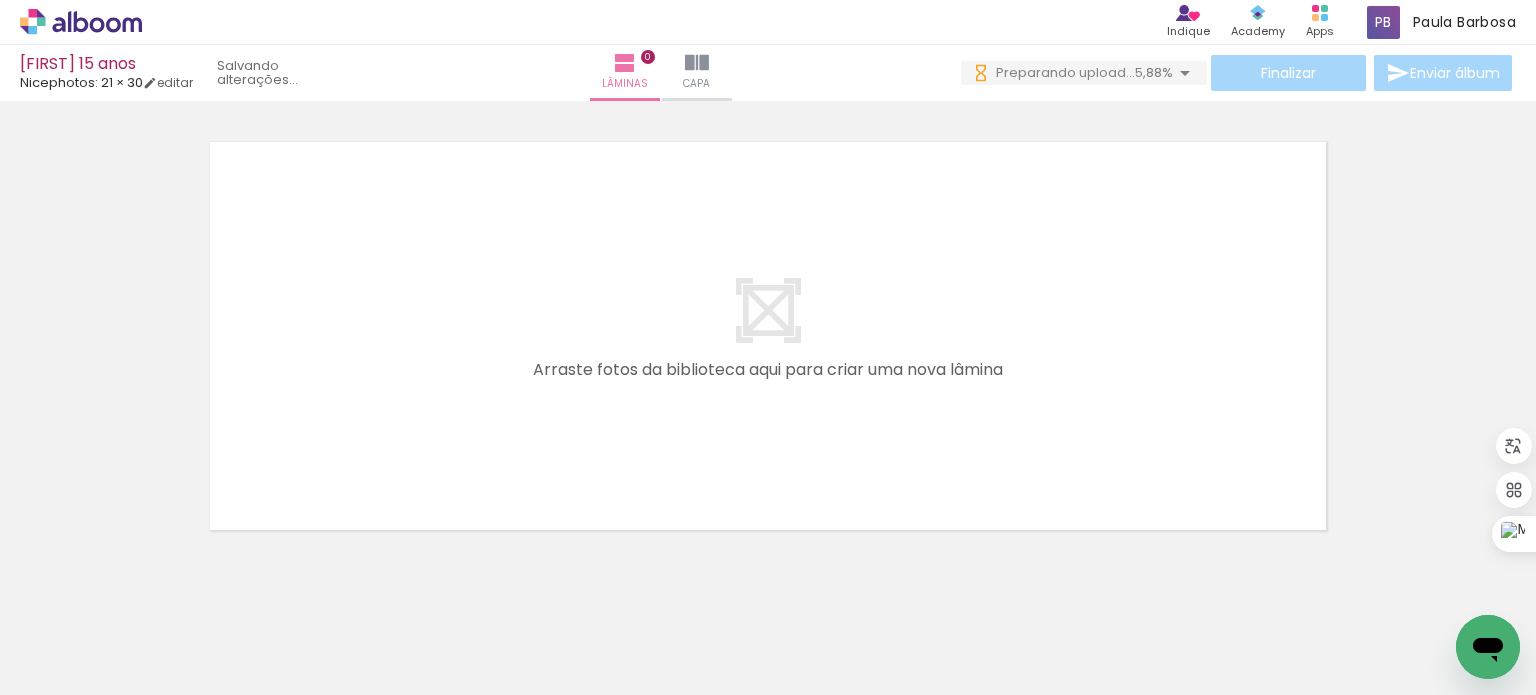 scroll, scrollTop: 0, scrollLeft: 0, axis: both 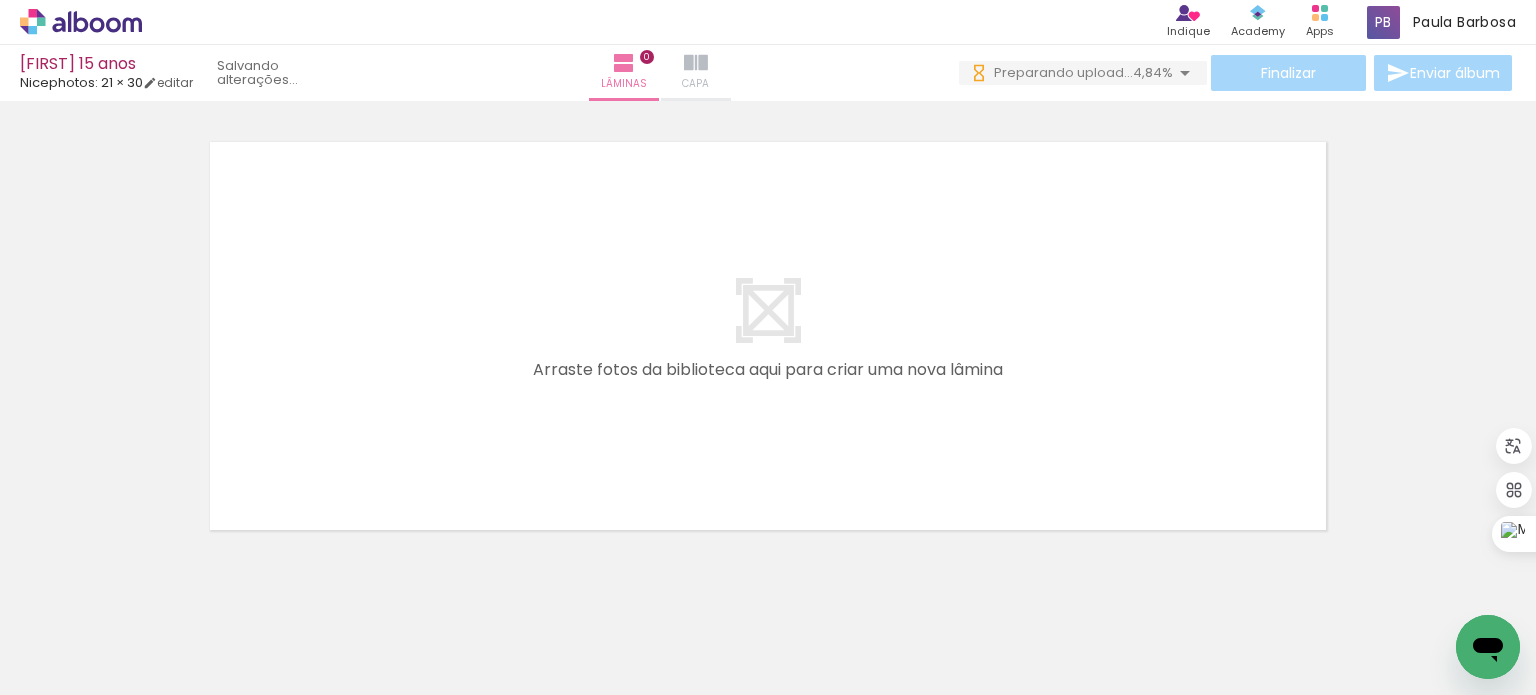 click on "Capa" at bounding box center (695, 84) 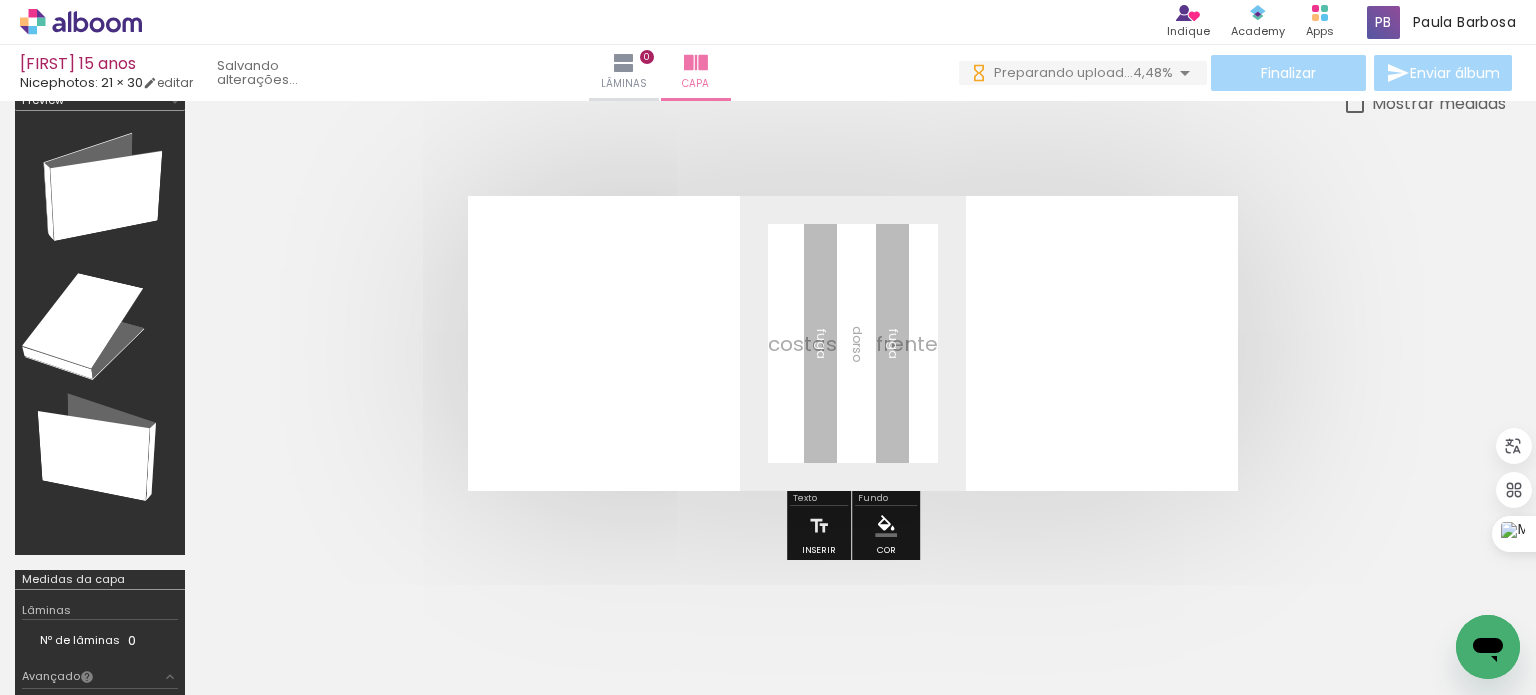 scroll, scrollTop: 0, scrollLeft: 0, axis: both 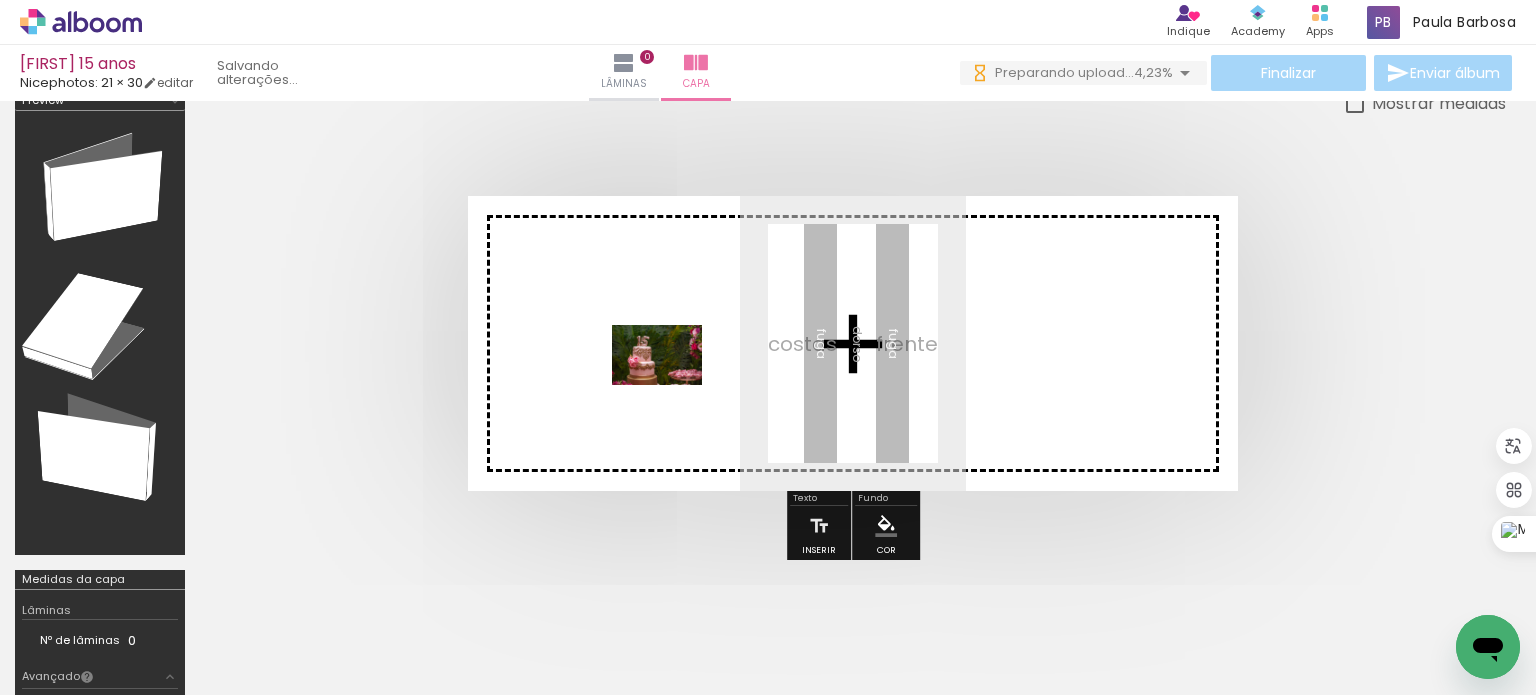drag, startPoint x: 306, startPoint y: 637, endPoint x: 672, endPoint y: 385, distance: 444.36472 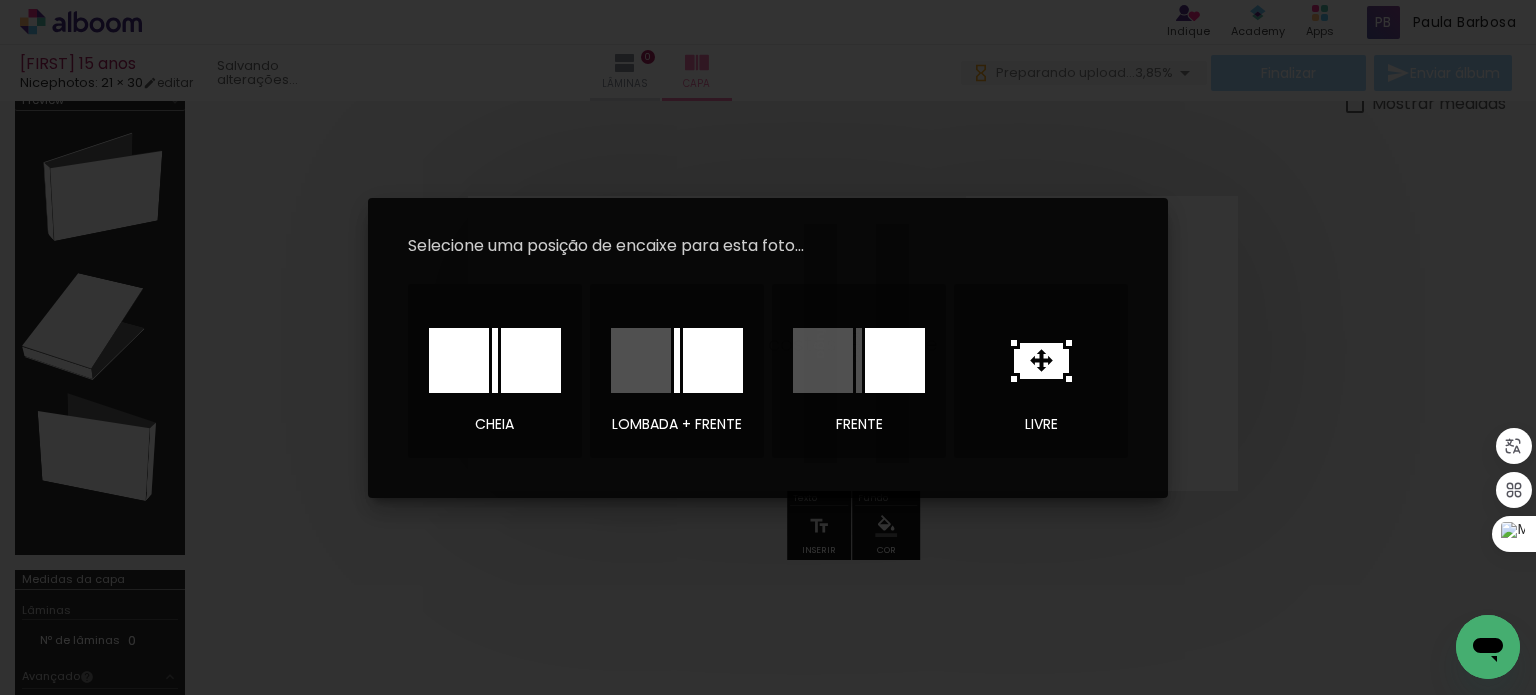 scroll, scrollTop: 0, scrollLeft: 0, axis: both 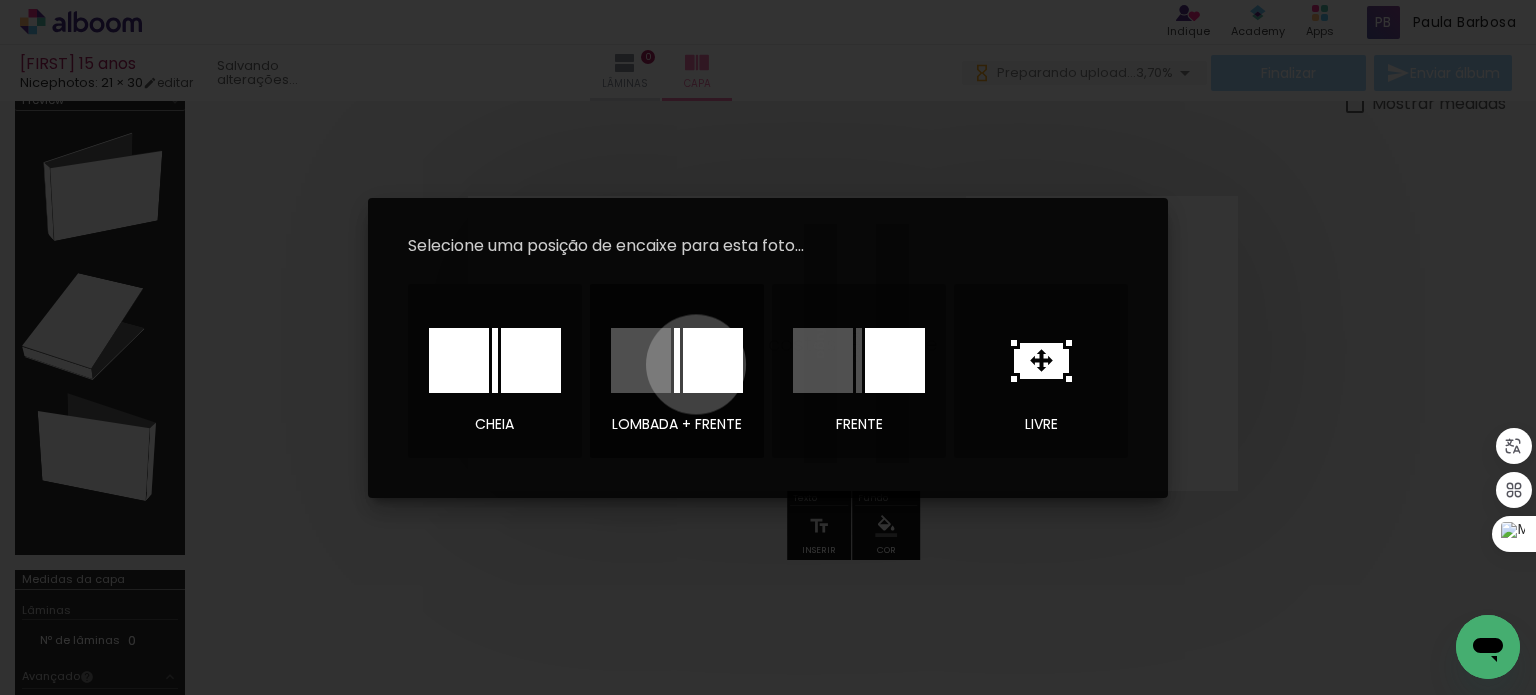 click at bounding box center (713, 360) 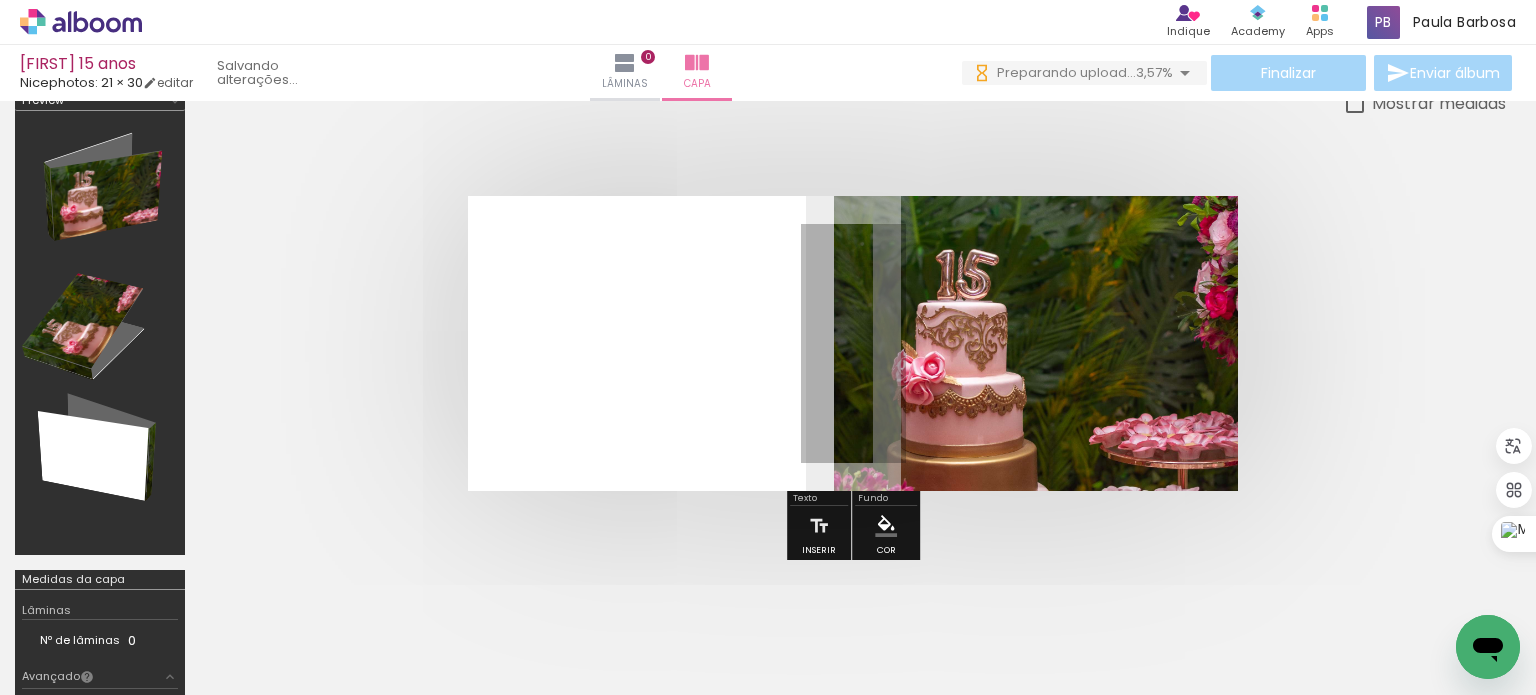 scroll, scrollTop: 0, scrollLeft: 0, axis: both 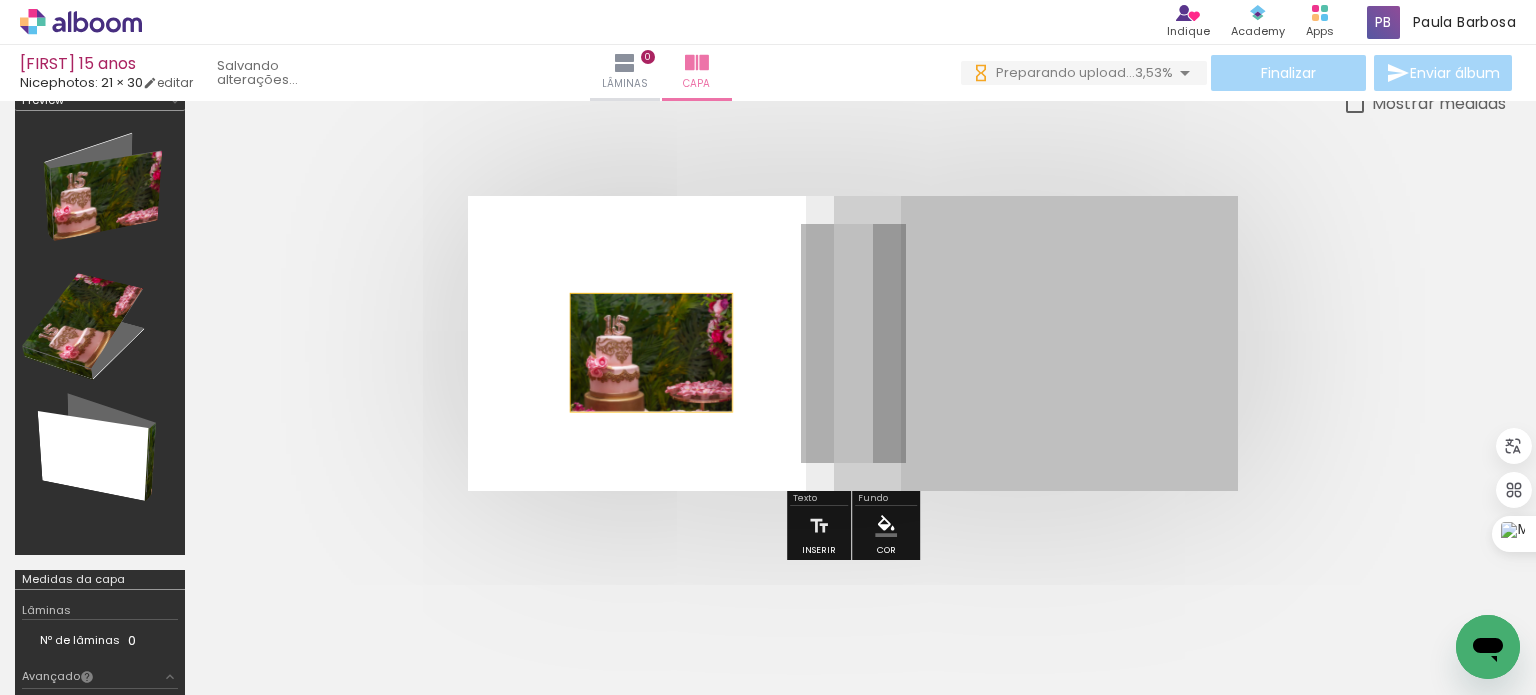 drag, startPoint x: 1048, startPoint y: 379, endPoint x: 650, endPoint y: 351, distance: 398.9837 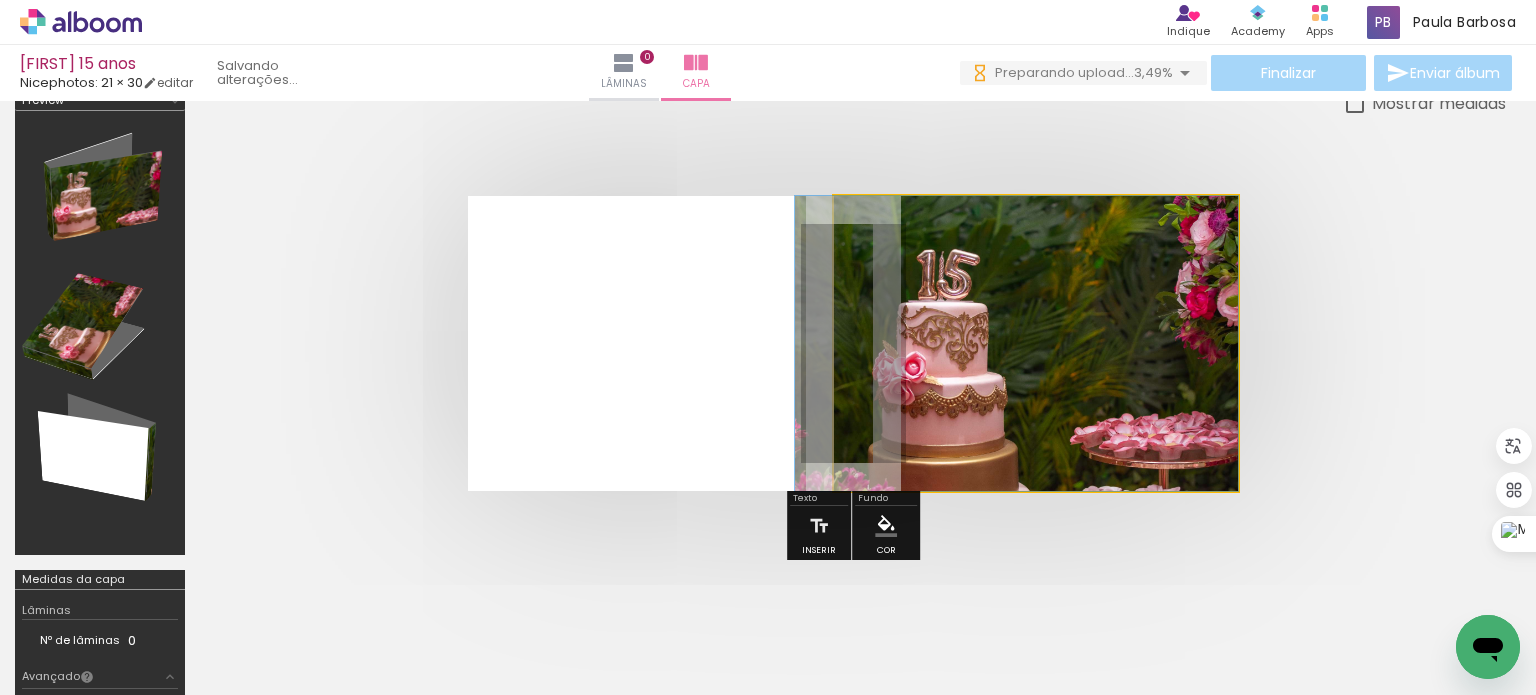 scroll, scrollTop: 0, scrollLeft: 0, axis: both 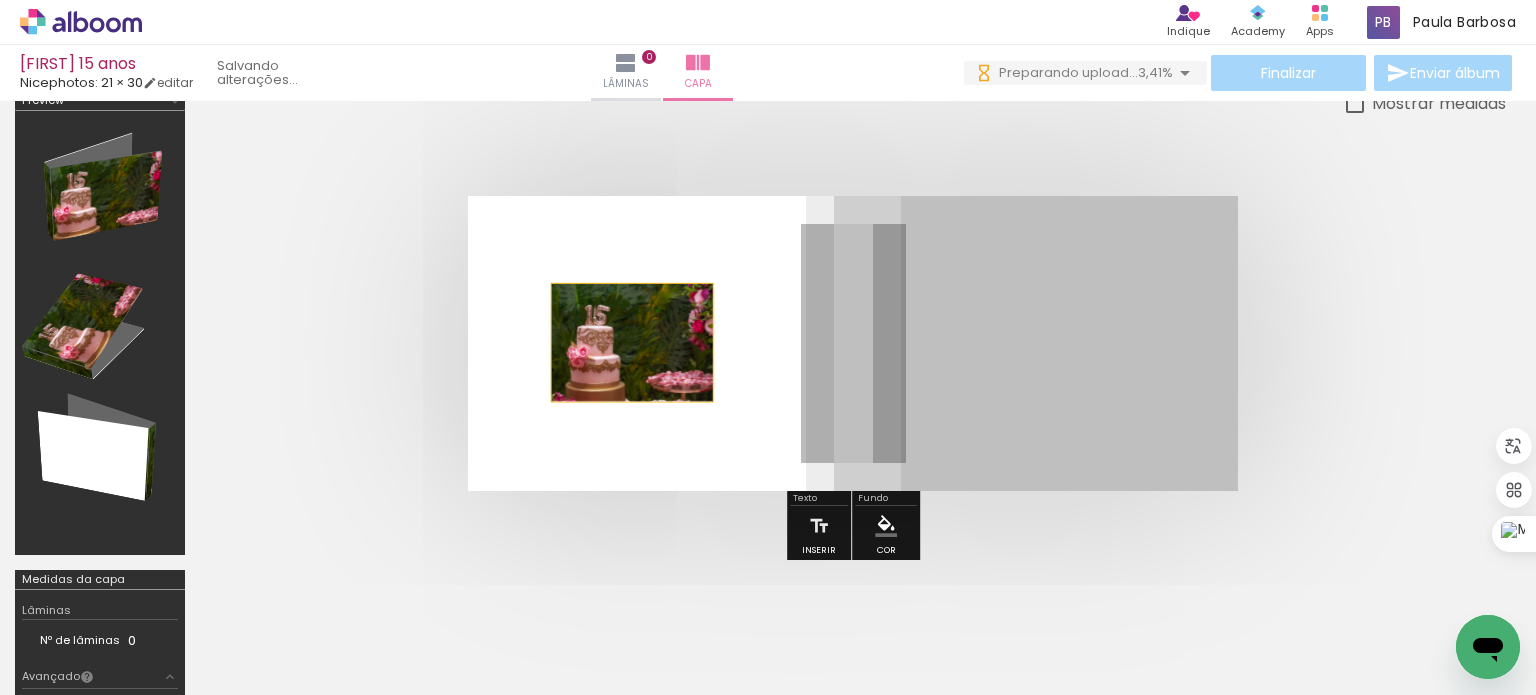 drag, startPoint x: 1053, startPoint y: 344, endPoint x: 632, endPoint y: 342, distance: 421.00476 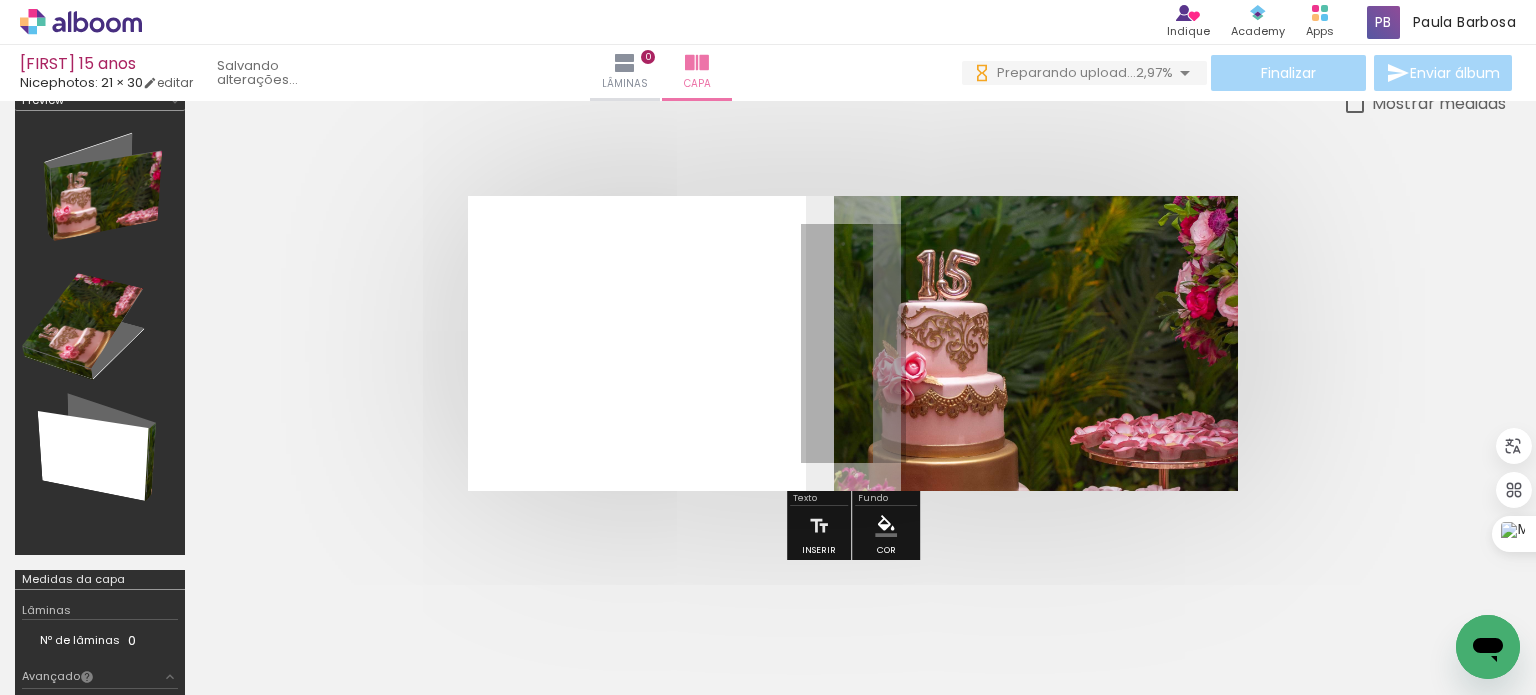 scroll, scrollTop: 0, scrollLeft: 0, axis: both 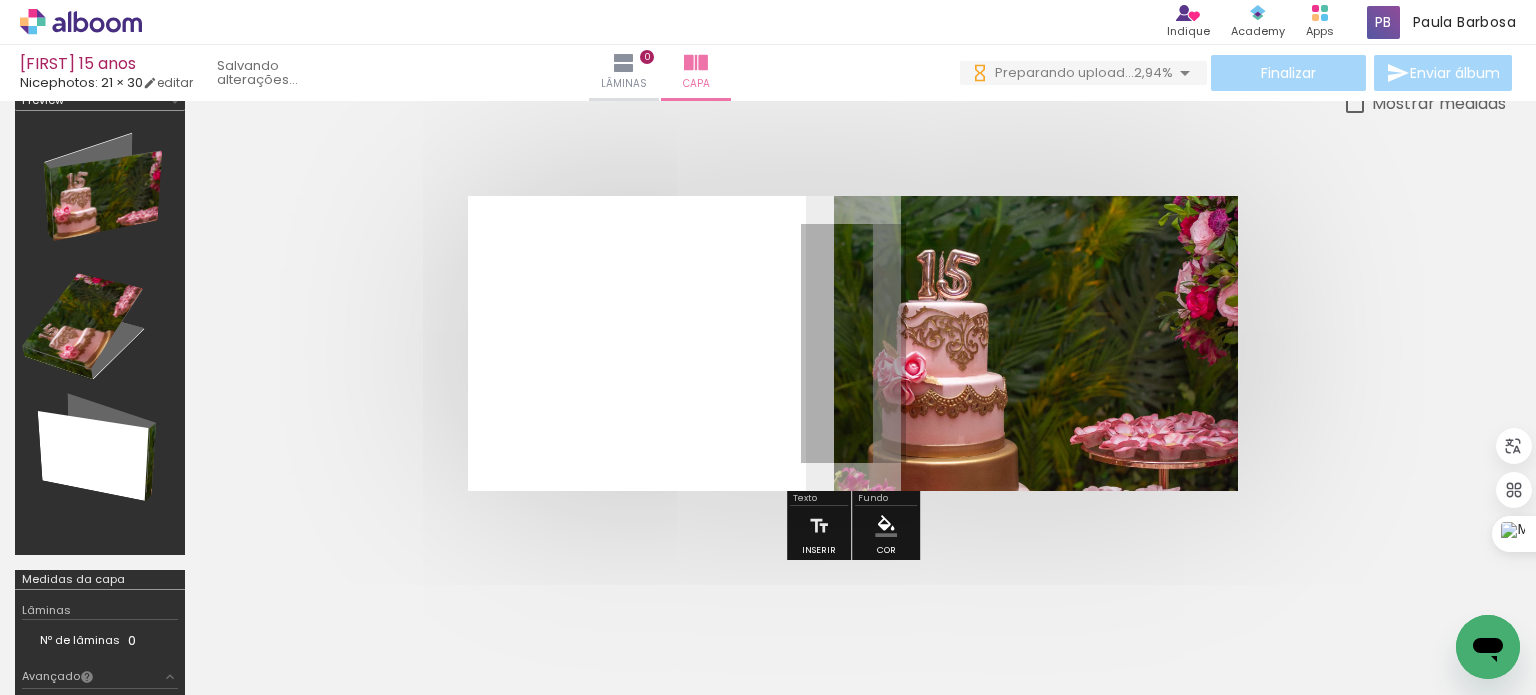 drag, startPoint x: 1084, startPoint y: 357, endPoint x: 999, endPoint y: 354, distance: 85.052925 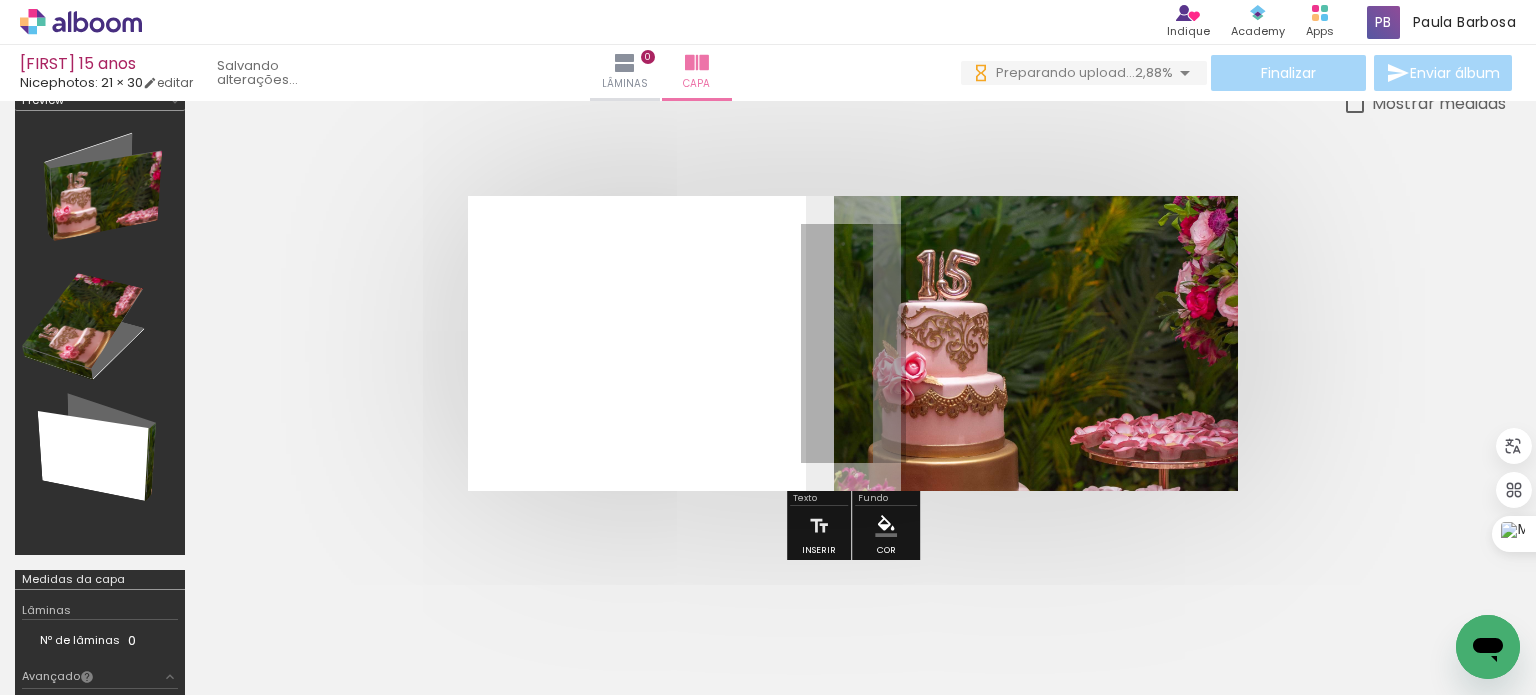 scroll, scrollTop: 0, scrollLeft: 0, axis: both 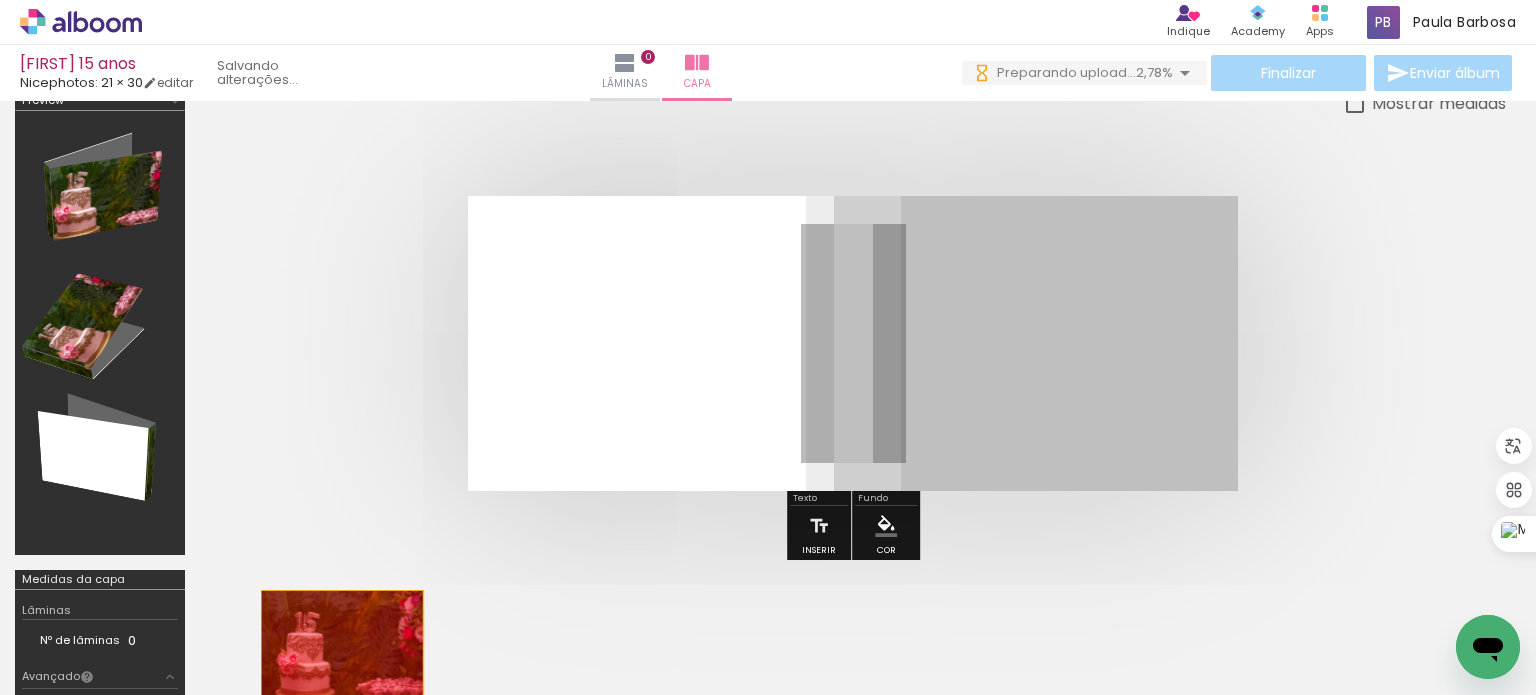 drag, startPoint x: 999, startPoint y: 354, endPoint x: 342, endPoint y: 648, distance: 719.7812 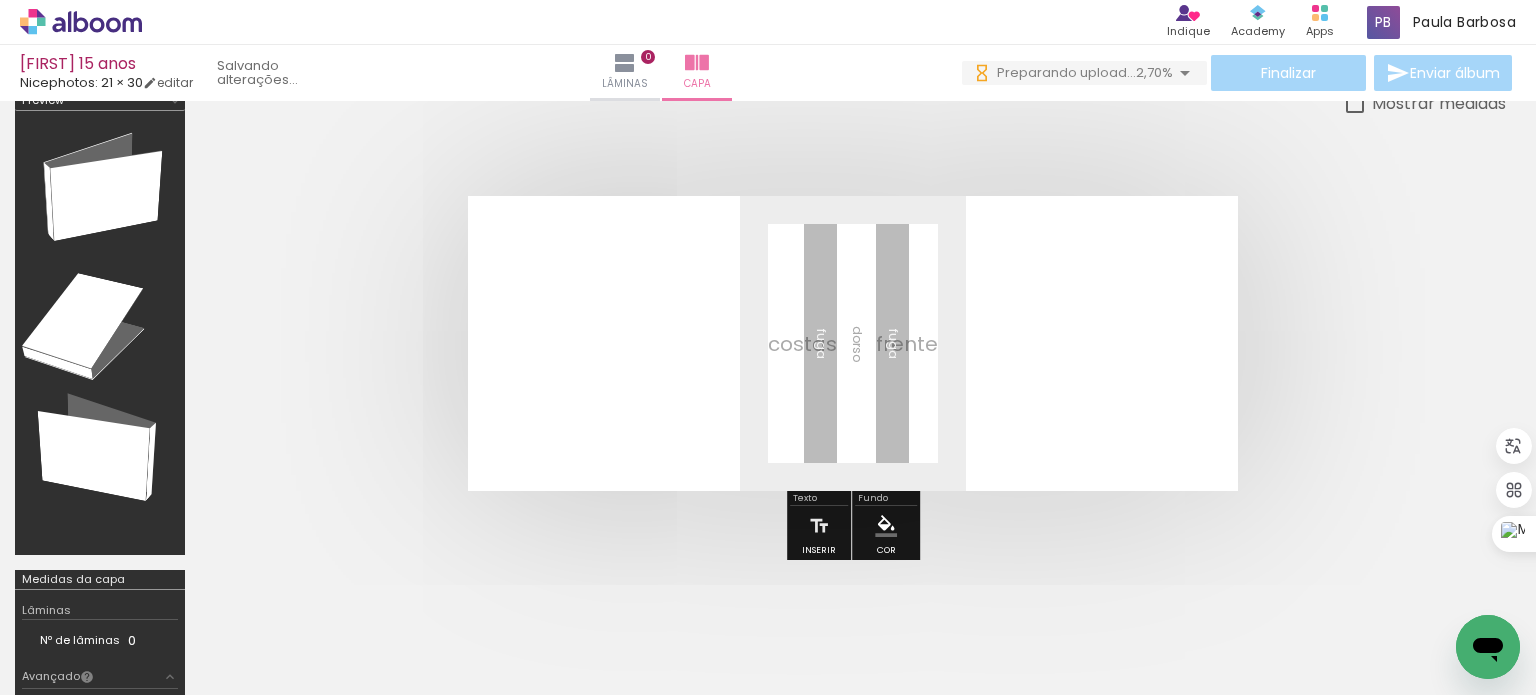 scroll, scrollTop: 0, scrollLeft: 0, axis: both 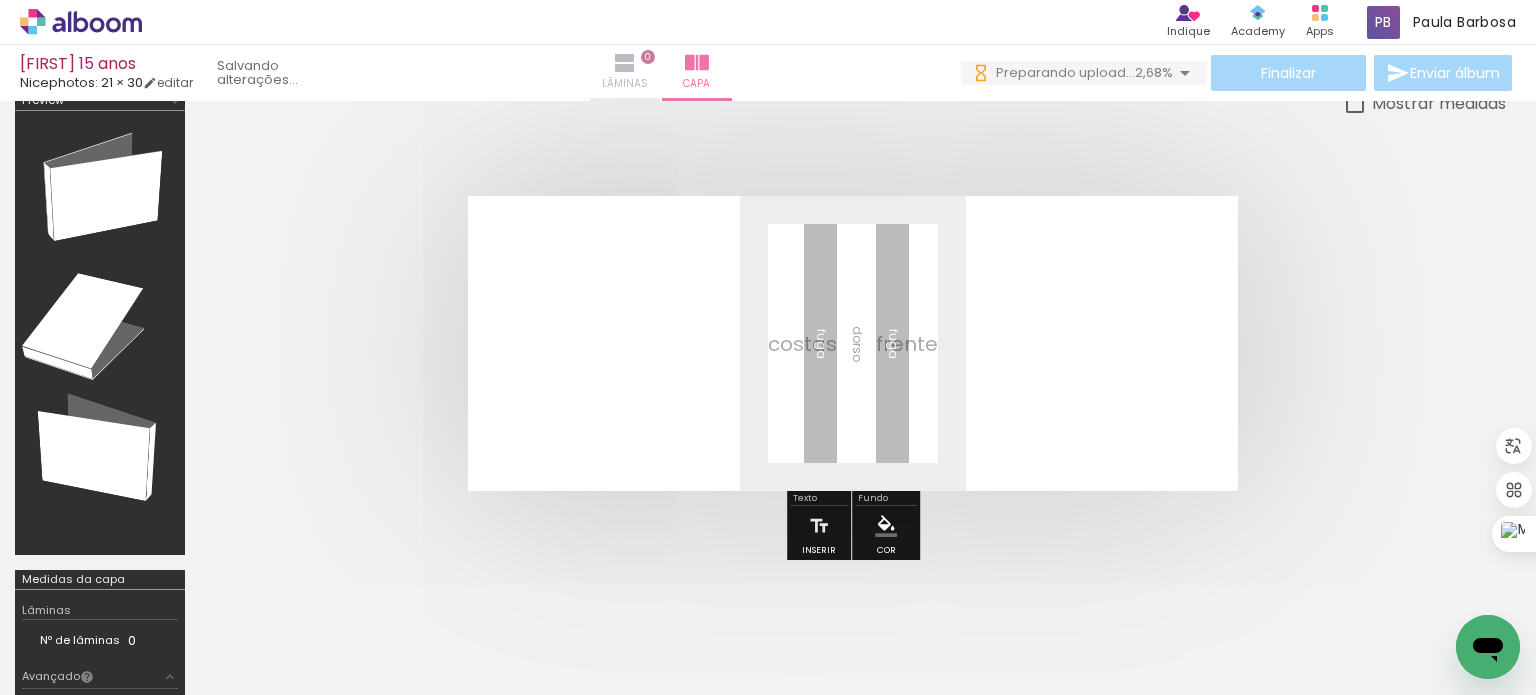 click on "Lâminas" at bounding box center (625, 84) 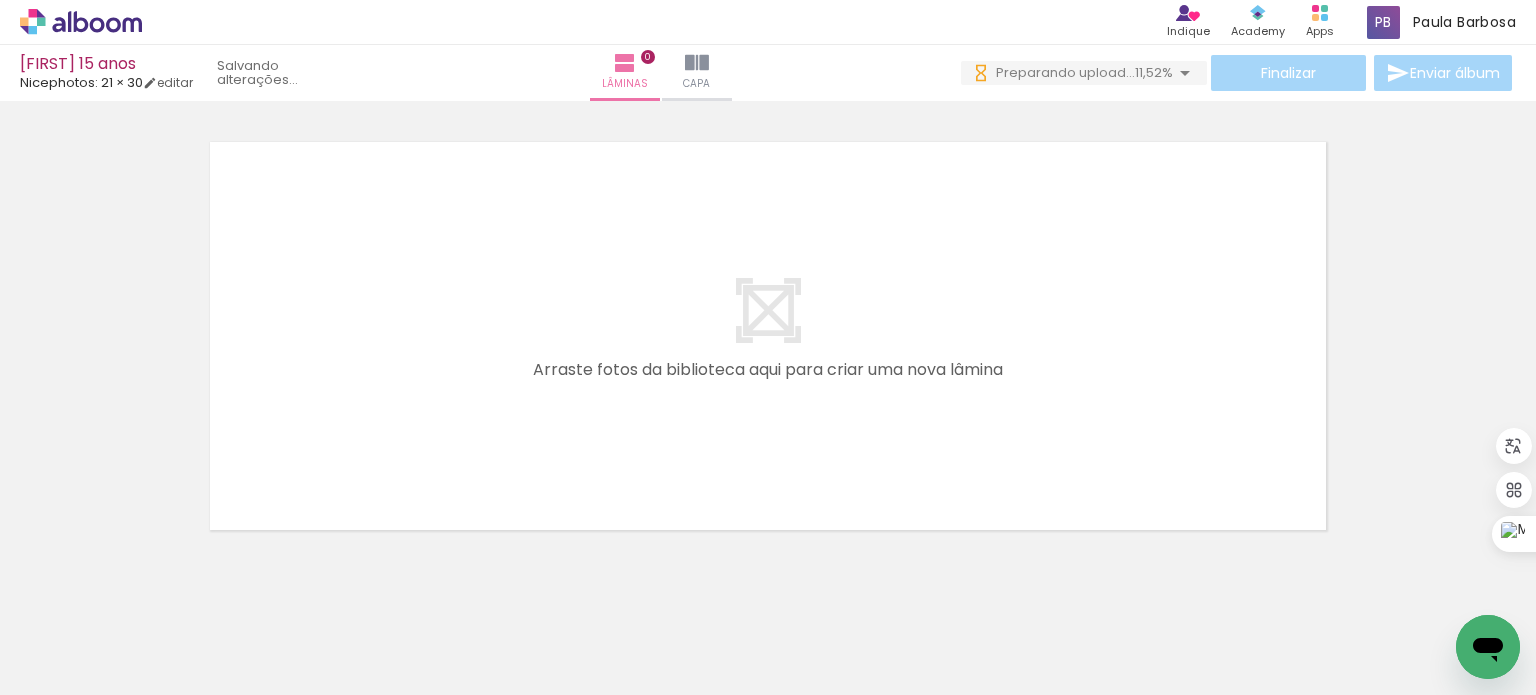 scroll, scrollTop: 0, scrollLeft: 0, axis: both 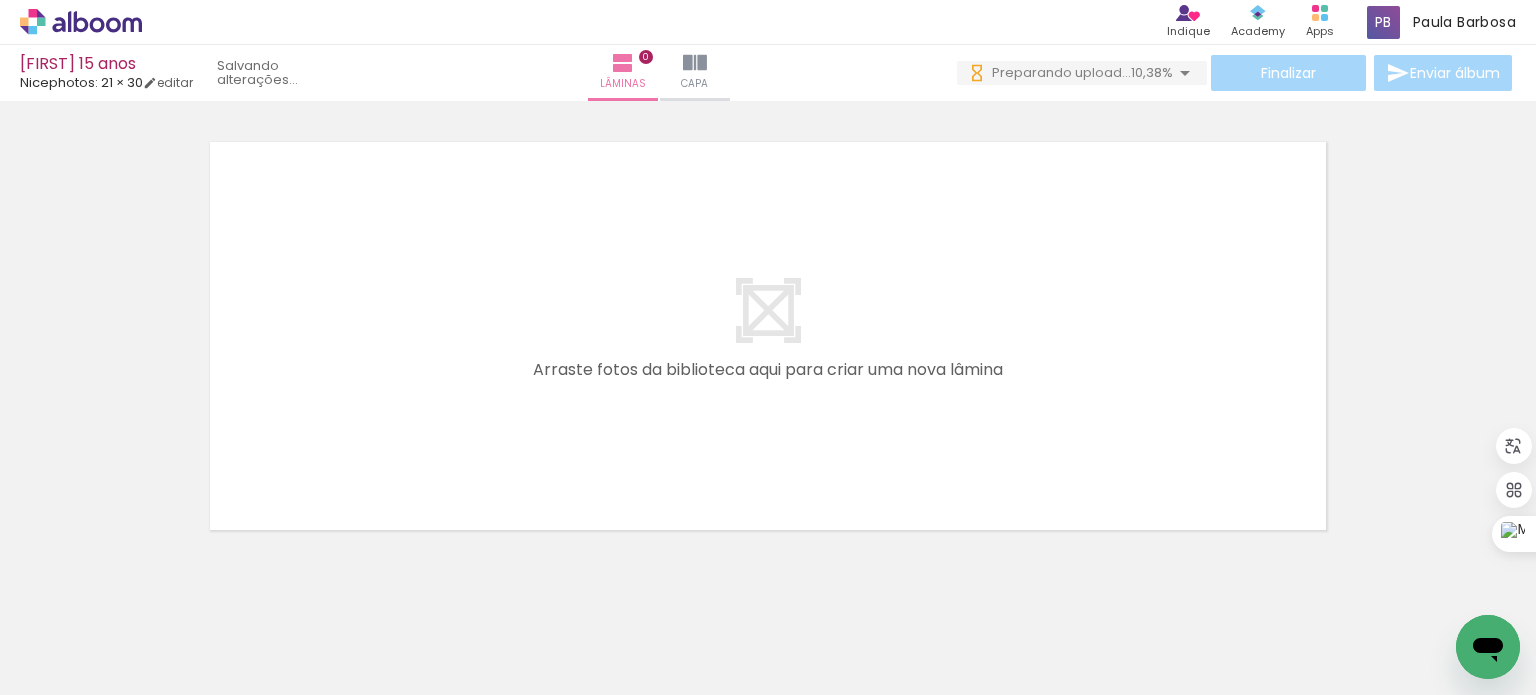 click at bounding box center [536, 628] 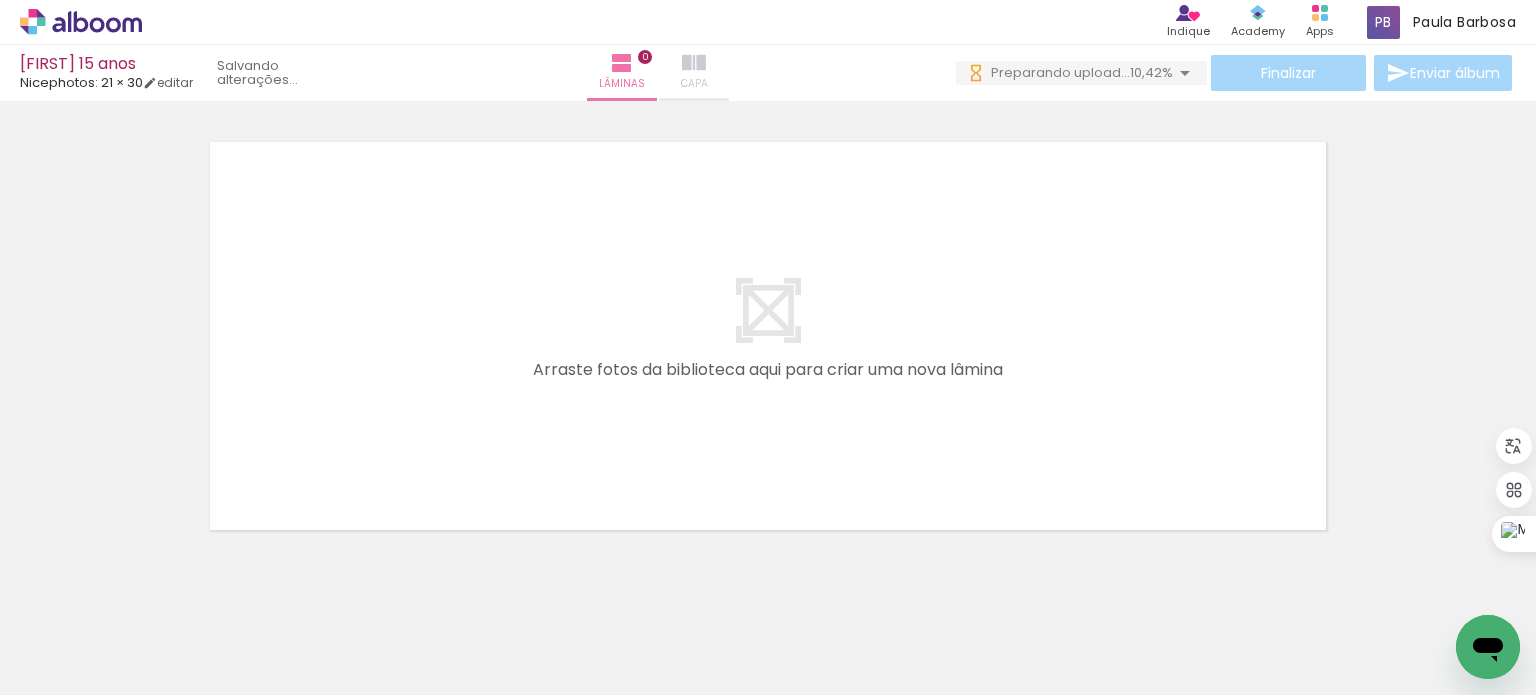 click at bounding box center [694, 63] 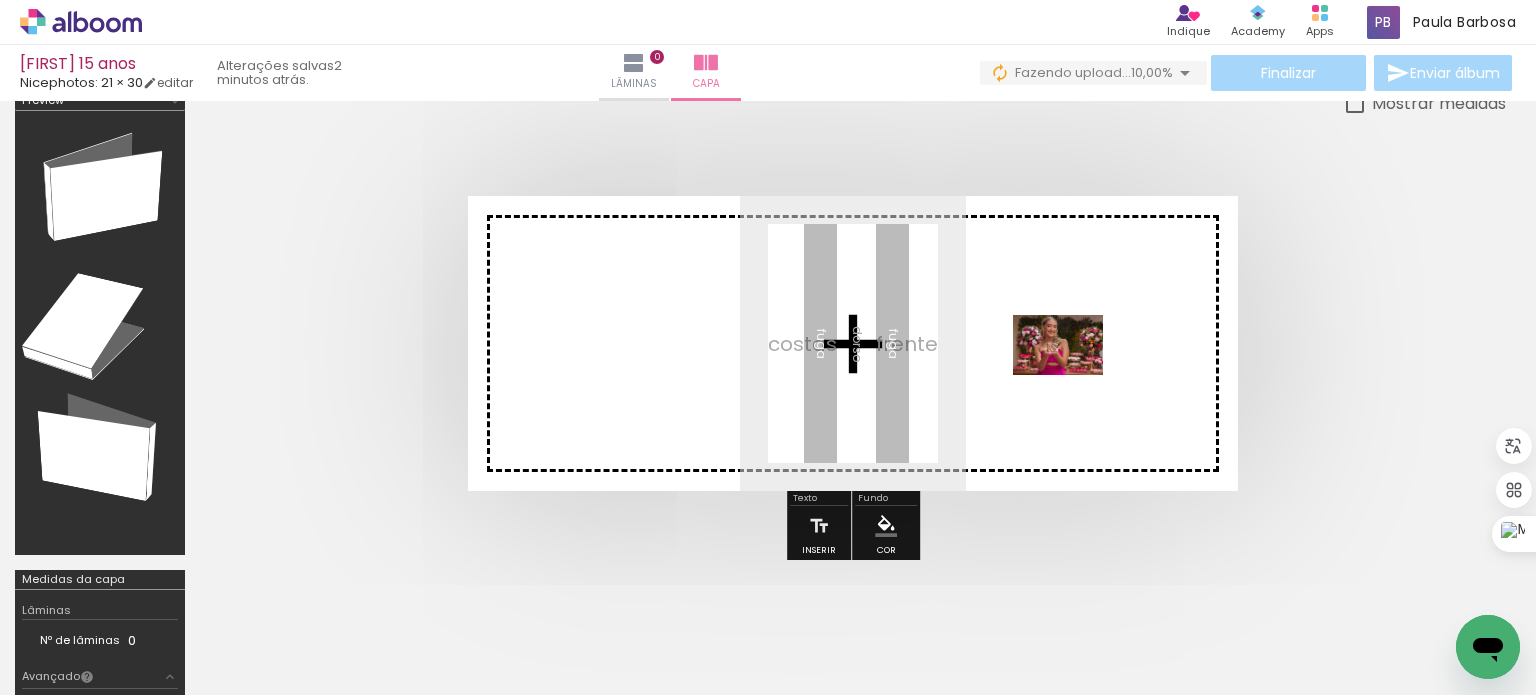 drag, startPoint x: 1319, startPoint y: 631, endPoint x: 1073, endPoint y: 375, distance: 355.03802 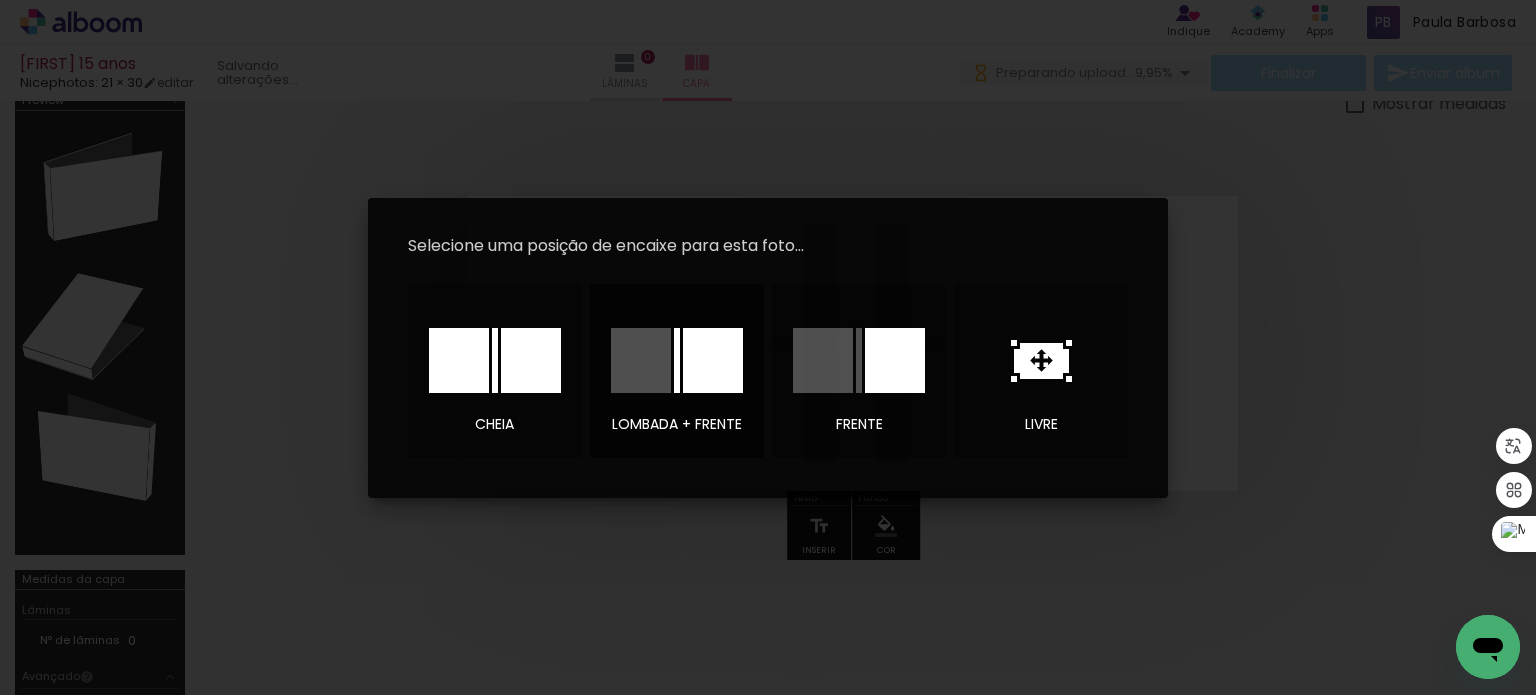 click at bounding box center (713, 360) 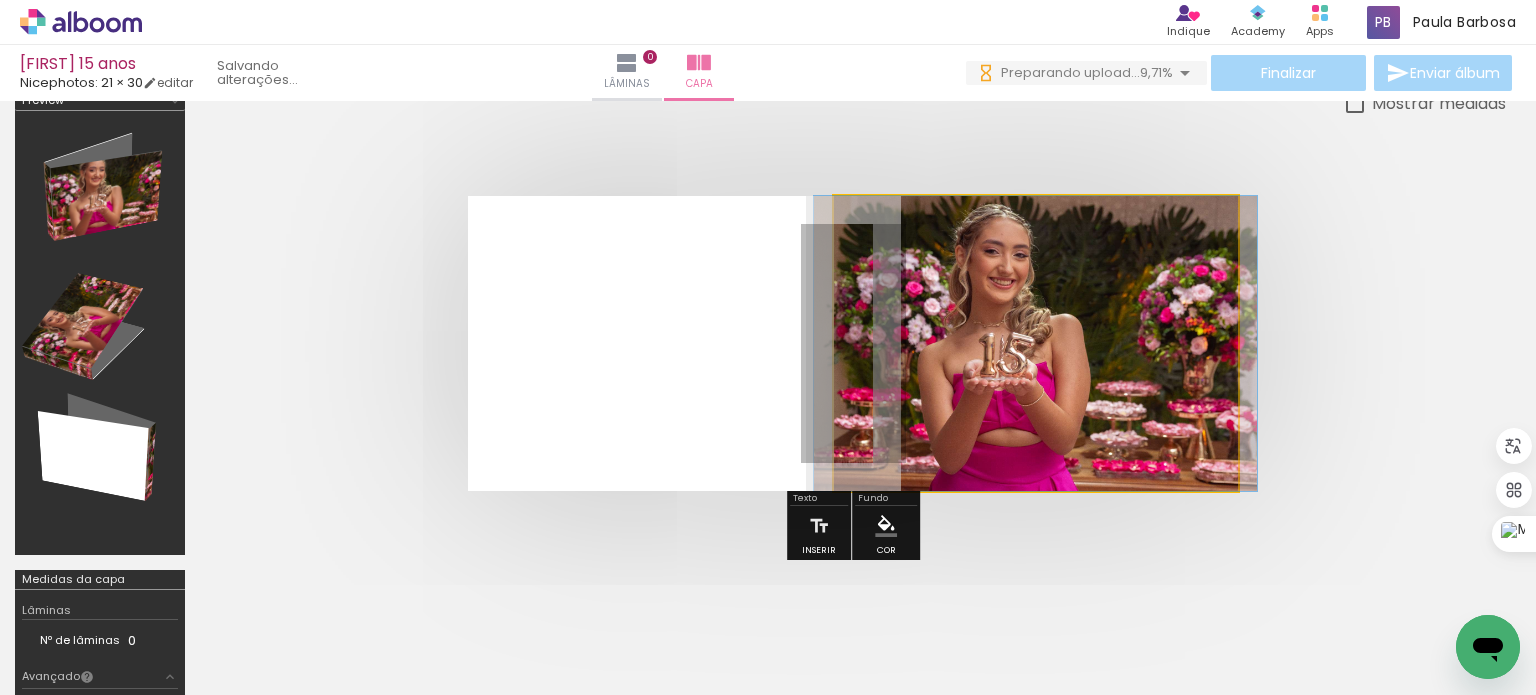 click at bounding box center (1036, 343) 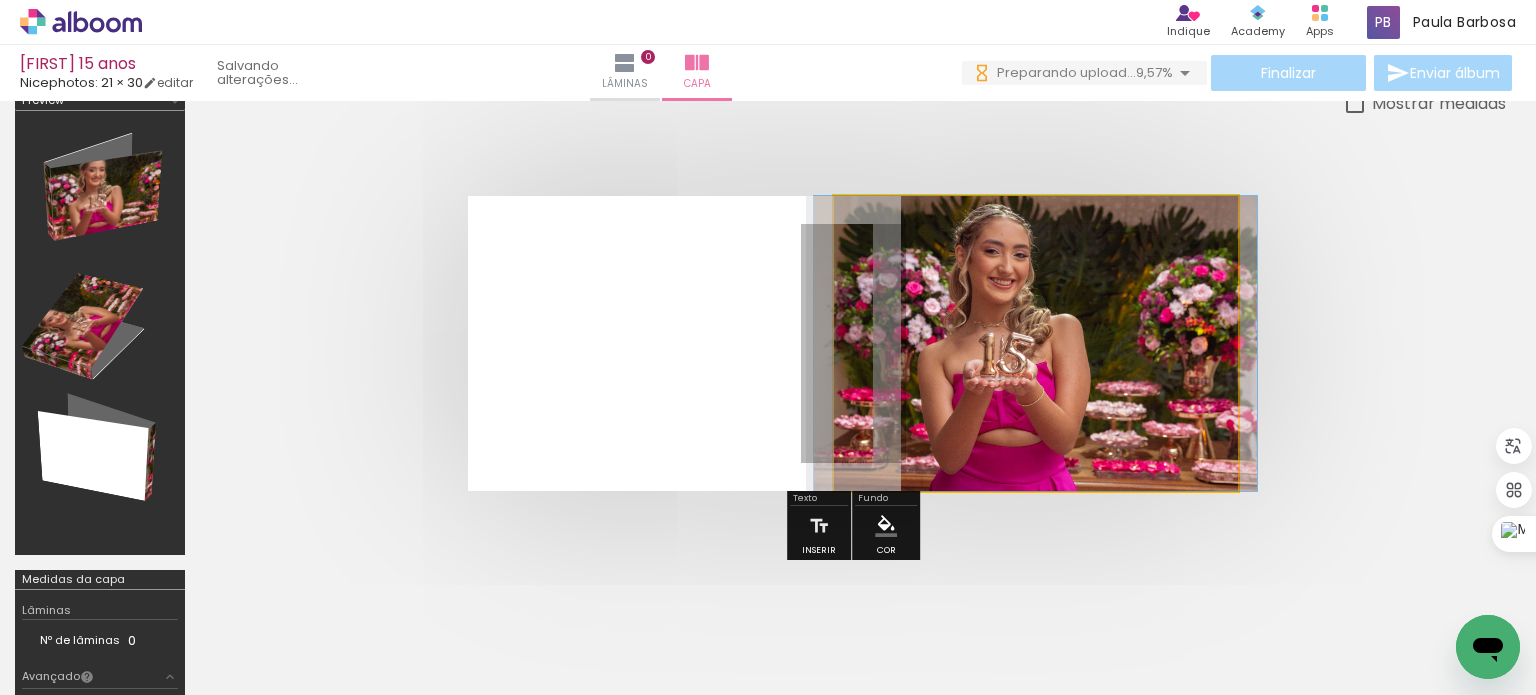 click at bounding box center [1036, 343] 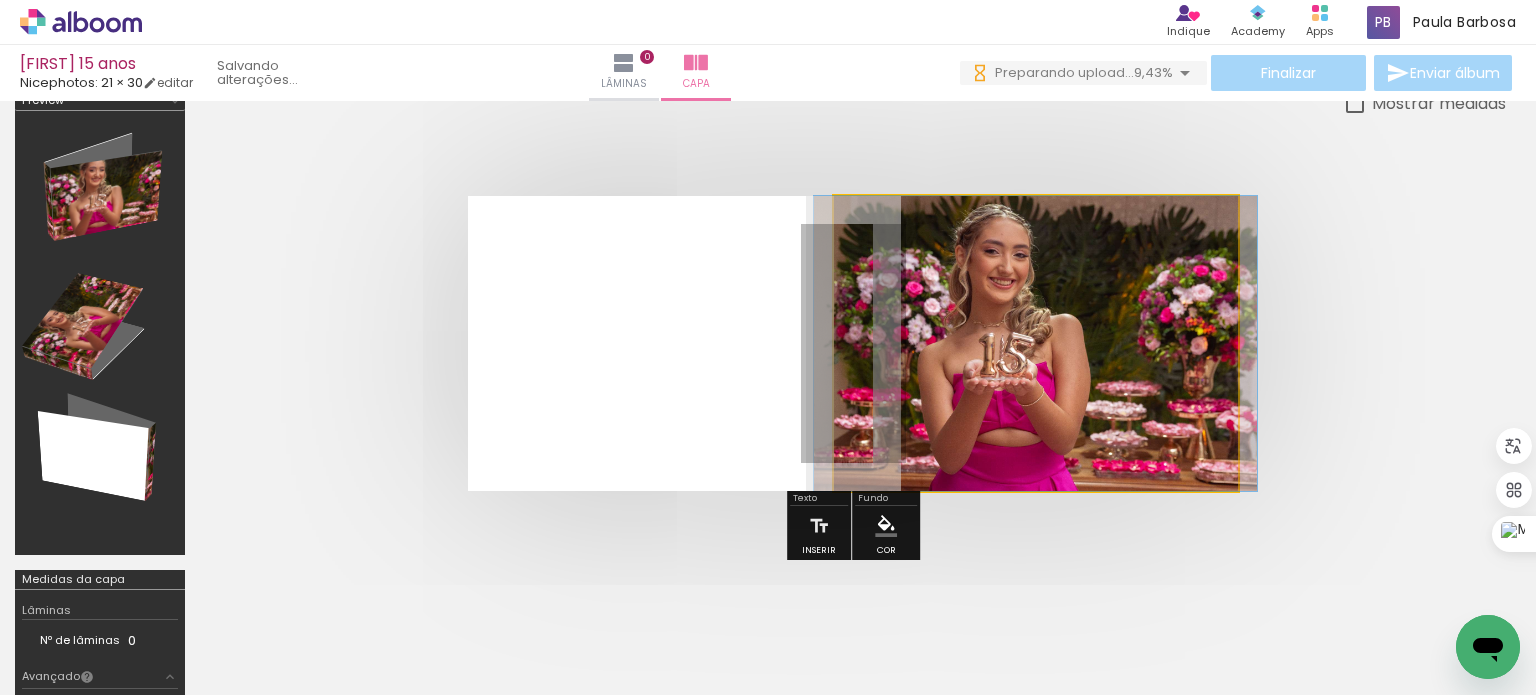 drag, startPoint x: 1064, startPoint y: 331, endPoint x: 1064, endPoint y: 351, distance: 20 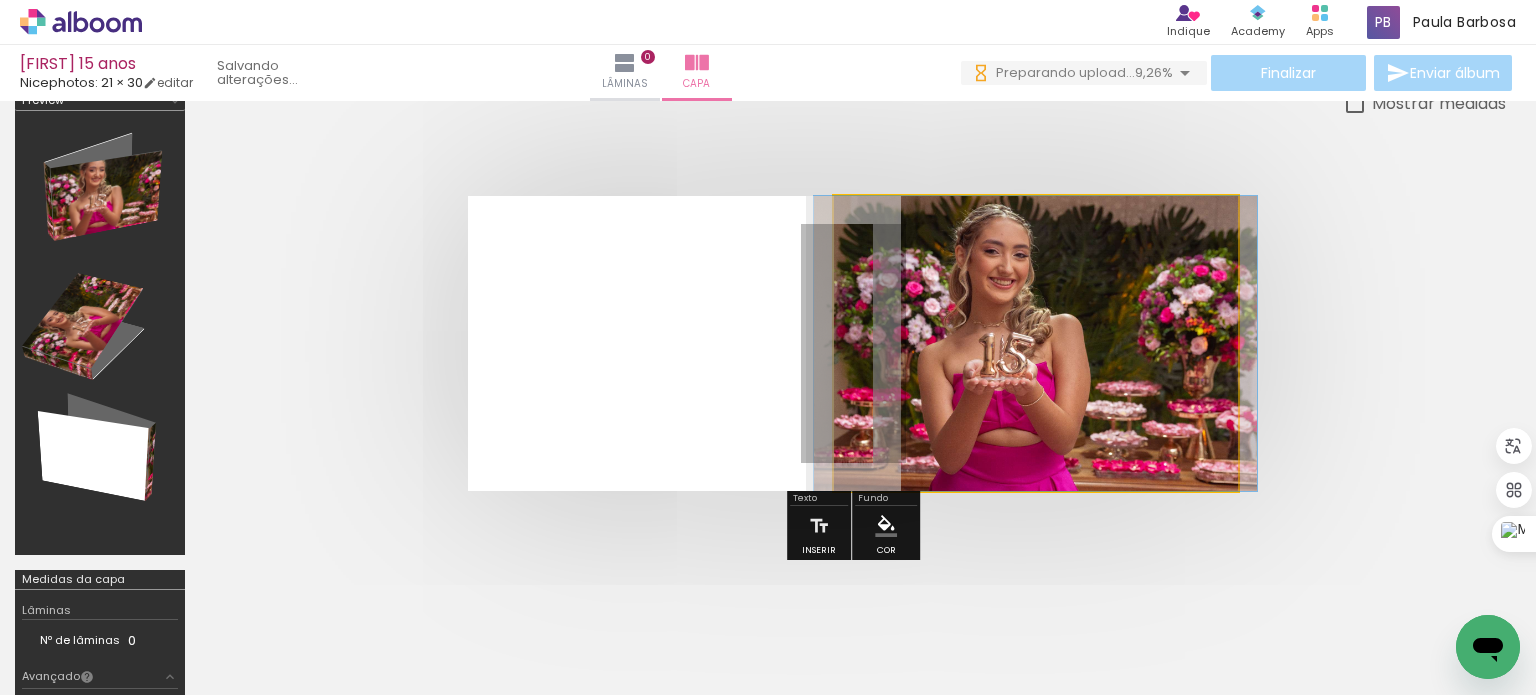 drag, startPoint x: 912, startPoint y: 246, endPoint x: 872, endPoint y: 259, distance: 42.059483 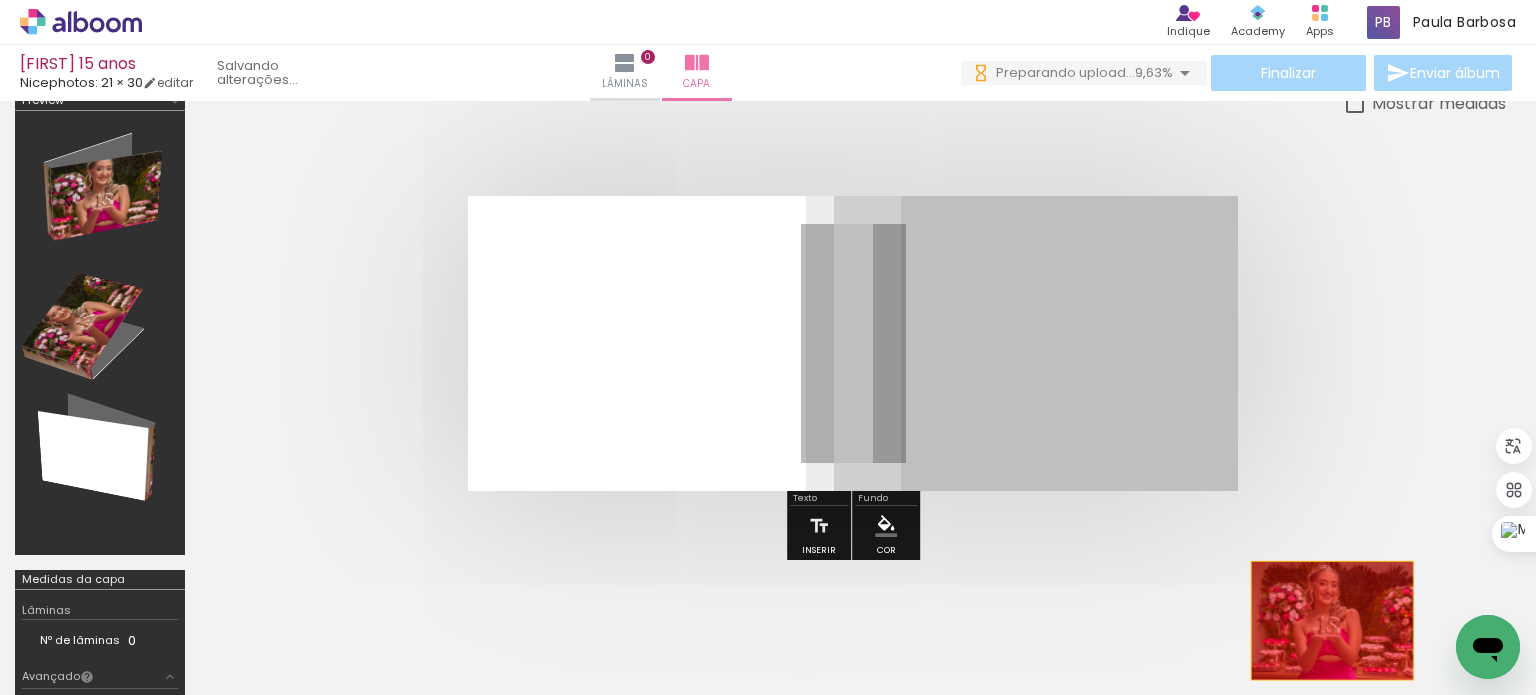 drag, startPoint x: 1119, startPoint y: 364, endPoint x: 1332, endPoint y: 619, distance: 332.25592 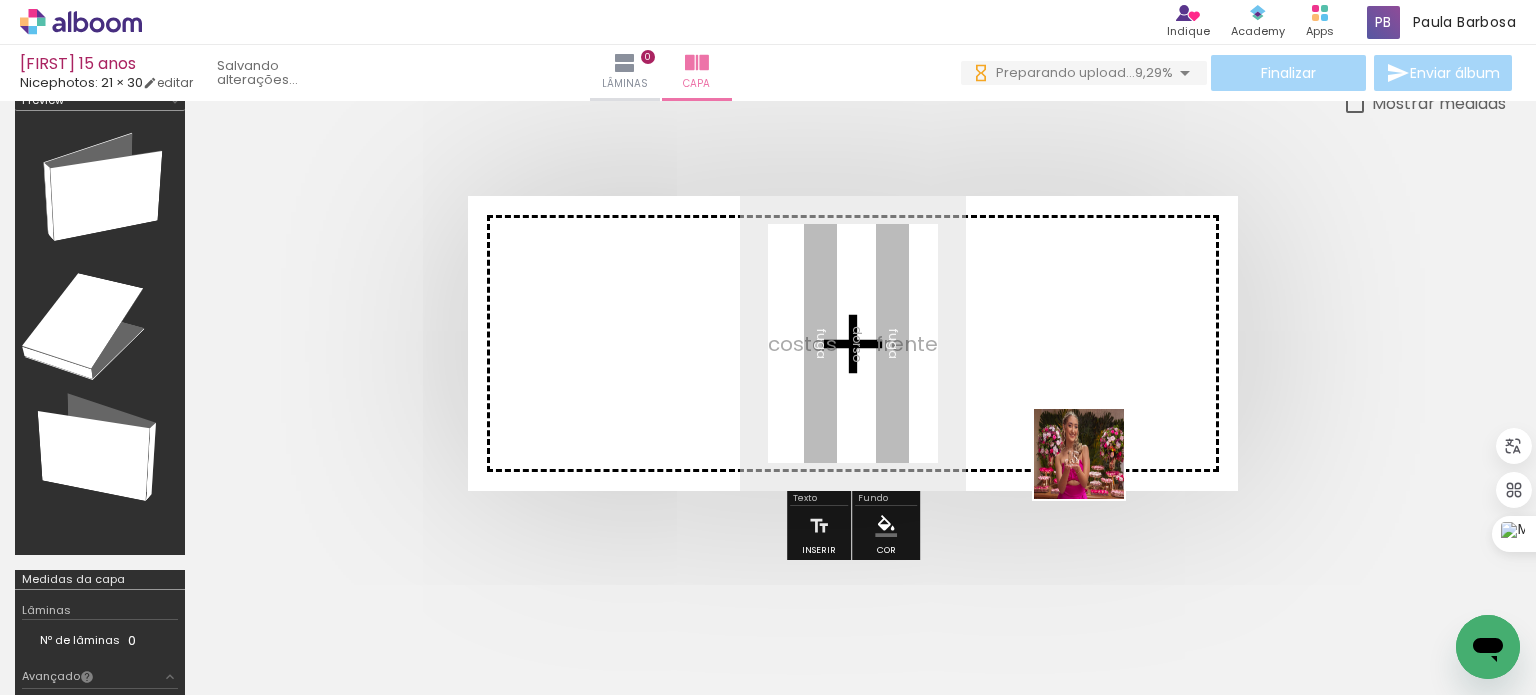 drag, startPoint x: 1322, startPoint y: 635, endPoint x: 1027, endPoint y: 388, distance: 384.75186 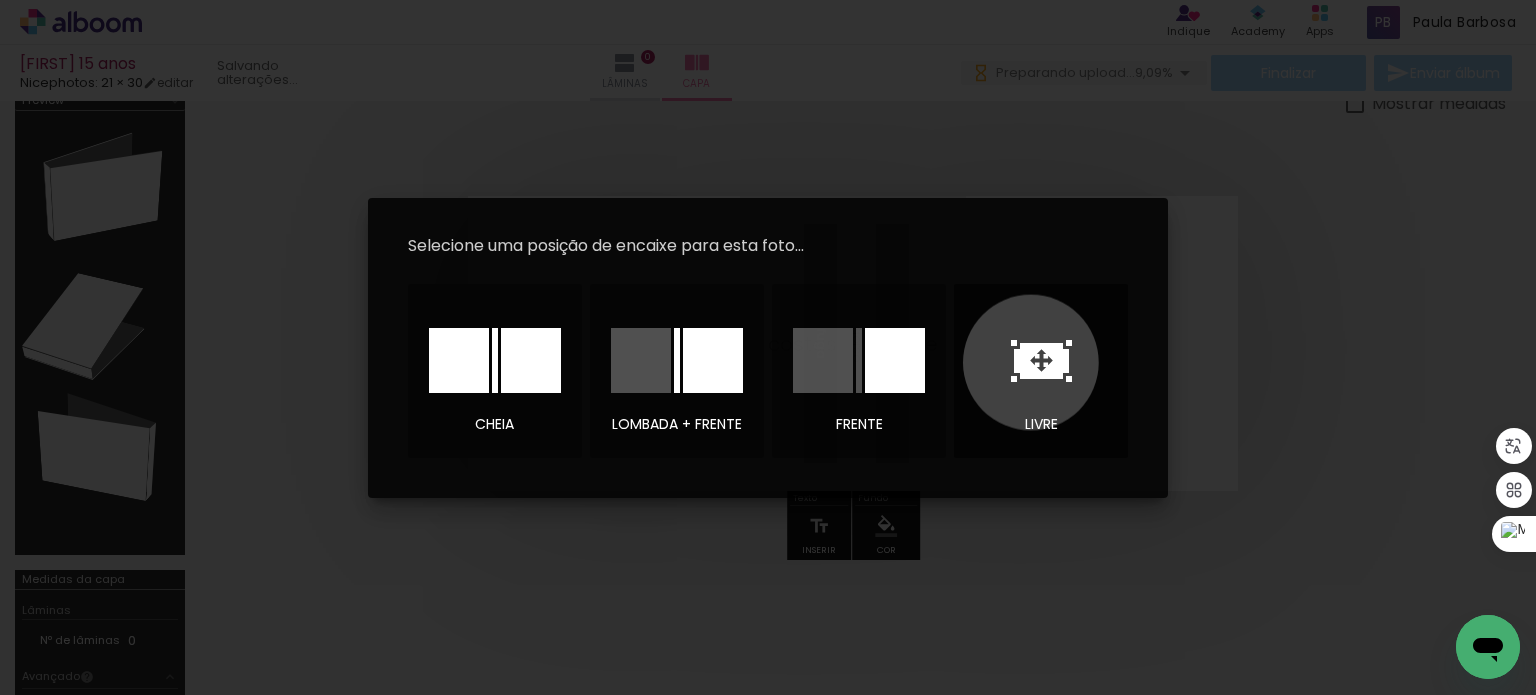 click 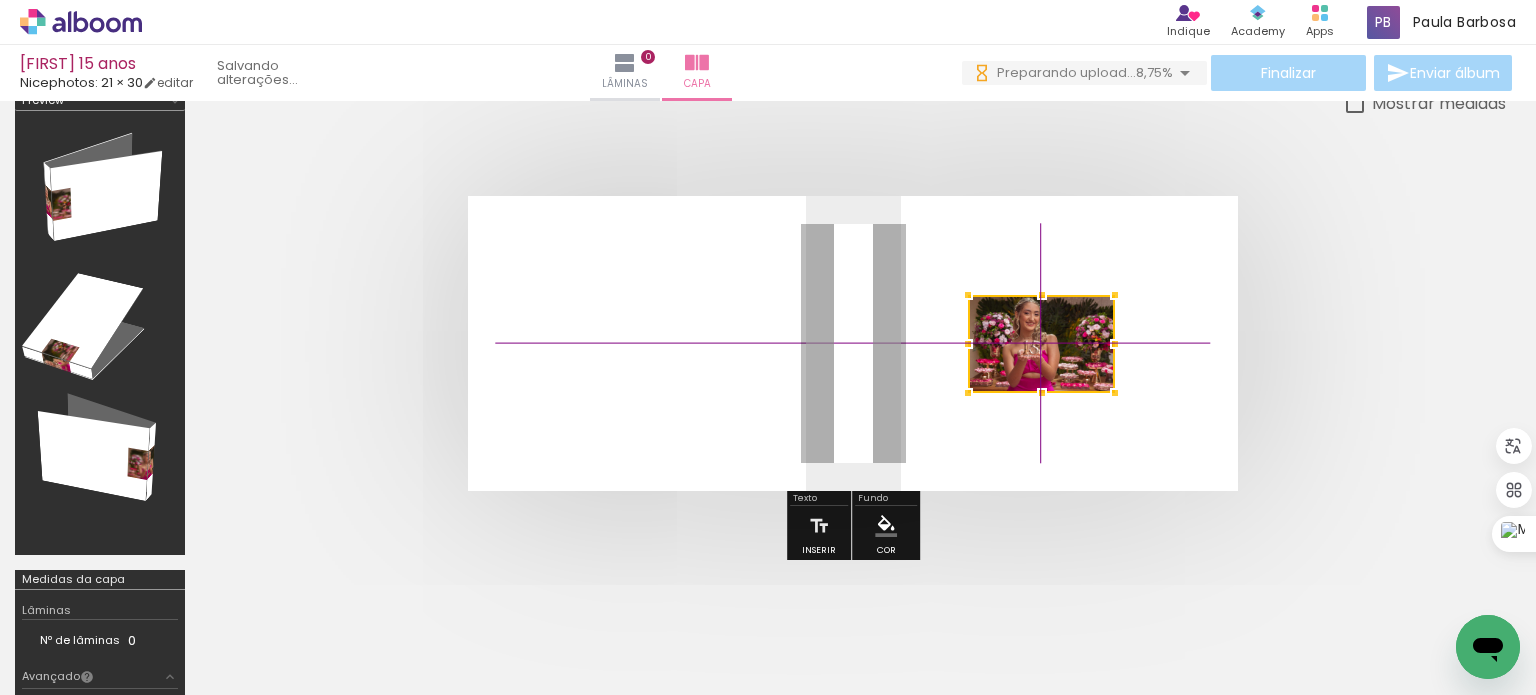 drag, startPoint x: 868, startPoint y: 344, endPoint x: 1062, endPoint y: 340, distance: 194.04123 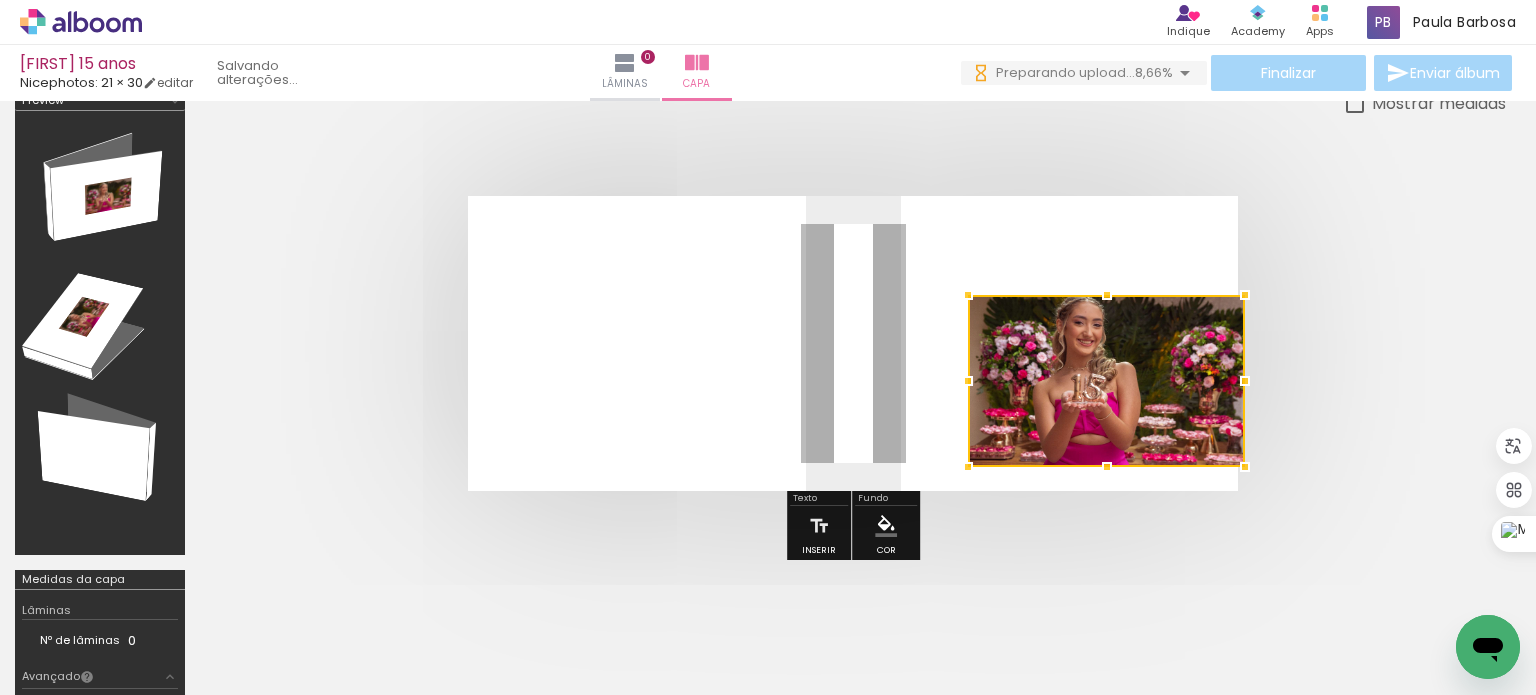 drag, startPoint x: 1113, startPoint y: 391, endPoint x: 1220, endPoint y: 468, distance: 131.82564 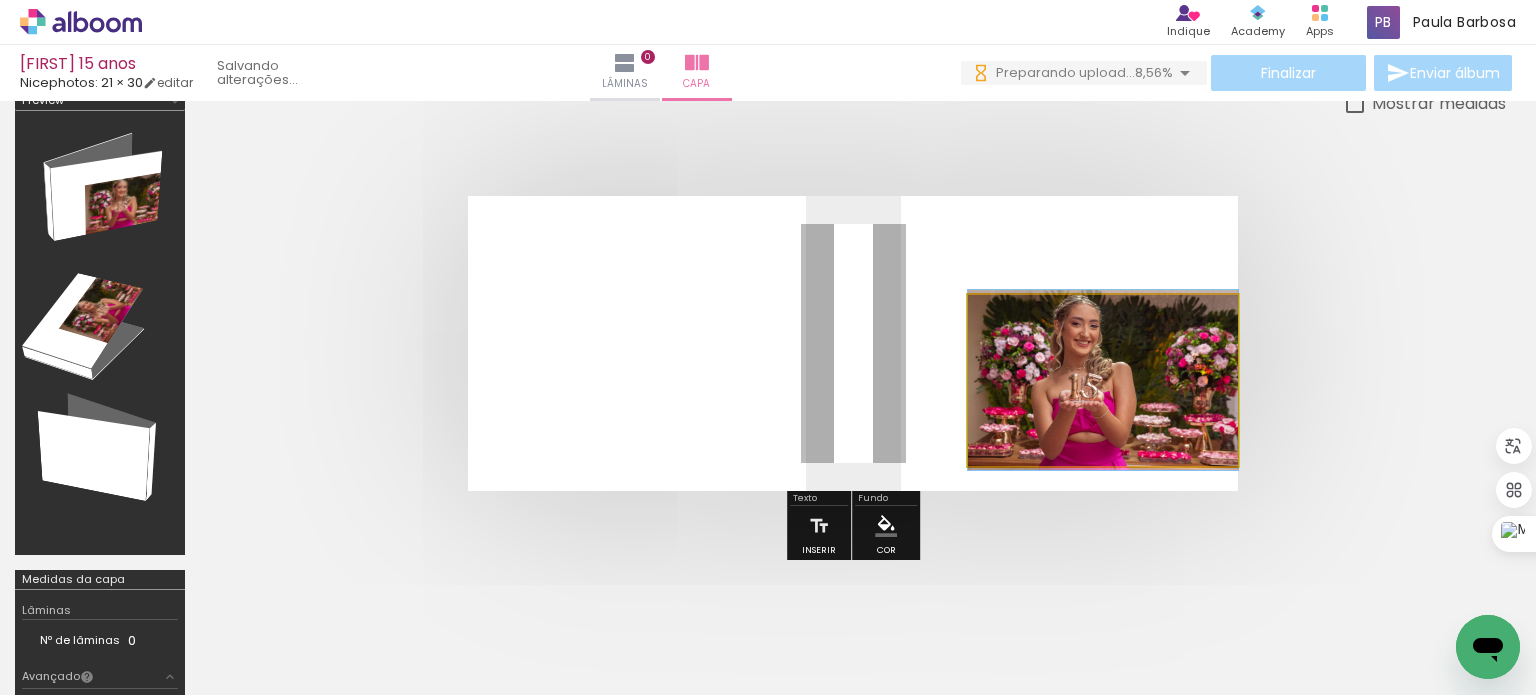 click at bounding box center [1103, 380] 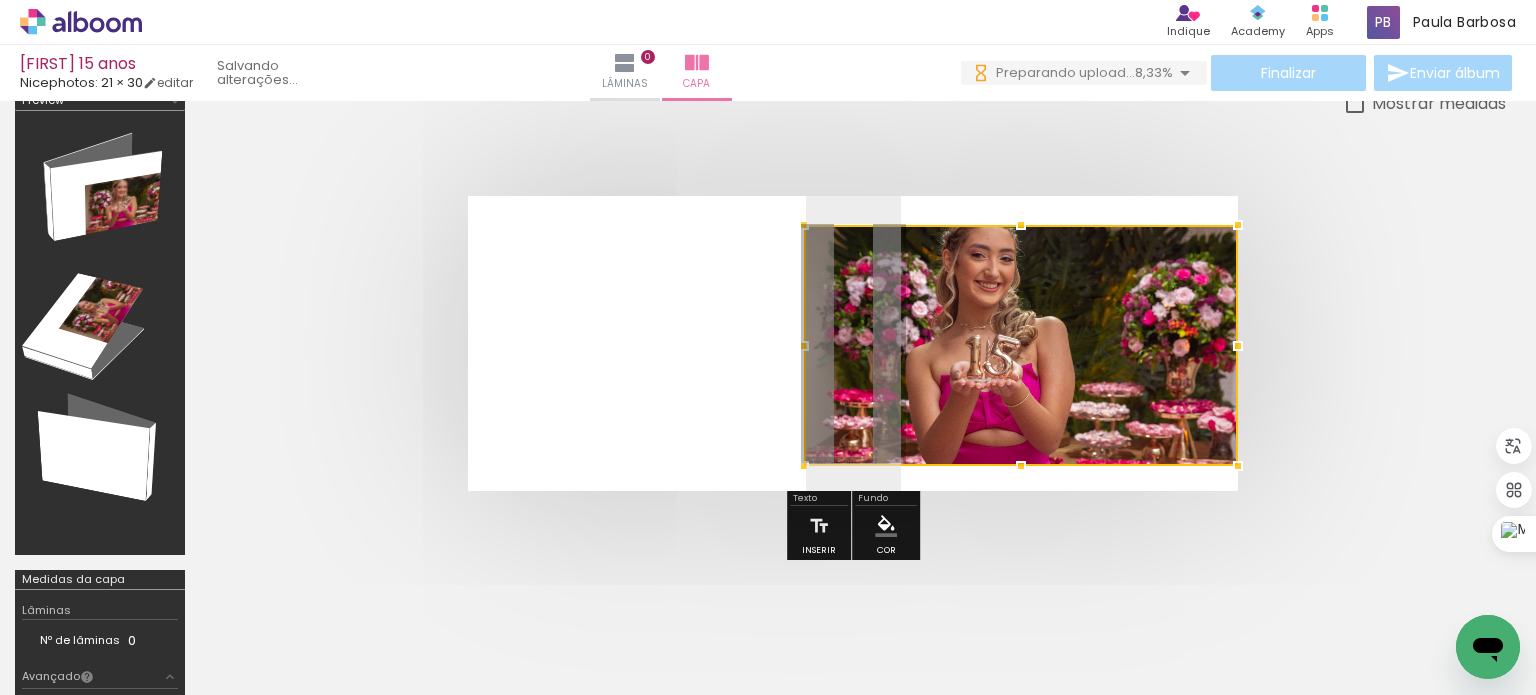 drag, startPoint x: 969, startPoint y: 294, endPoint x: 823, endPoint y: 224, distance: 161.91356 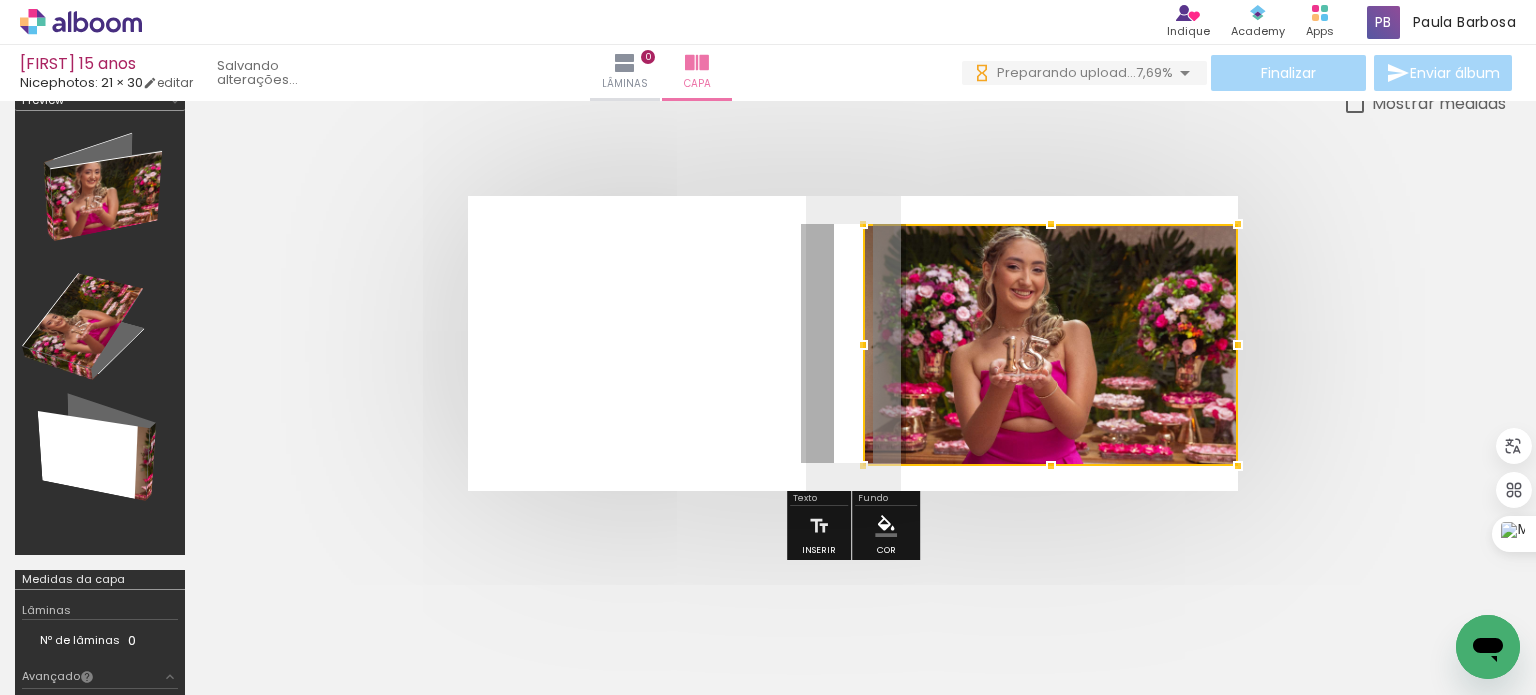 drag, startPoint x: 804, startPoint y: 223, endPoint x: 864, endPoint y: 223, distance: 60 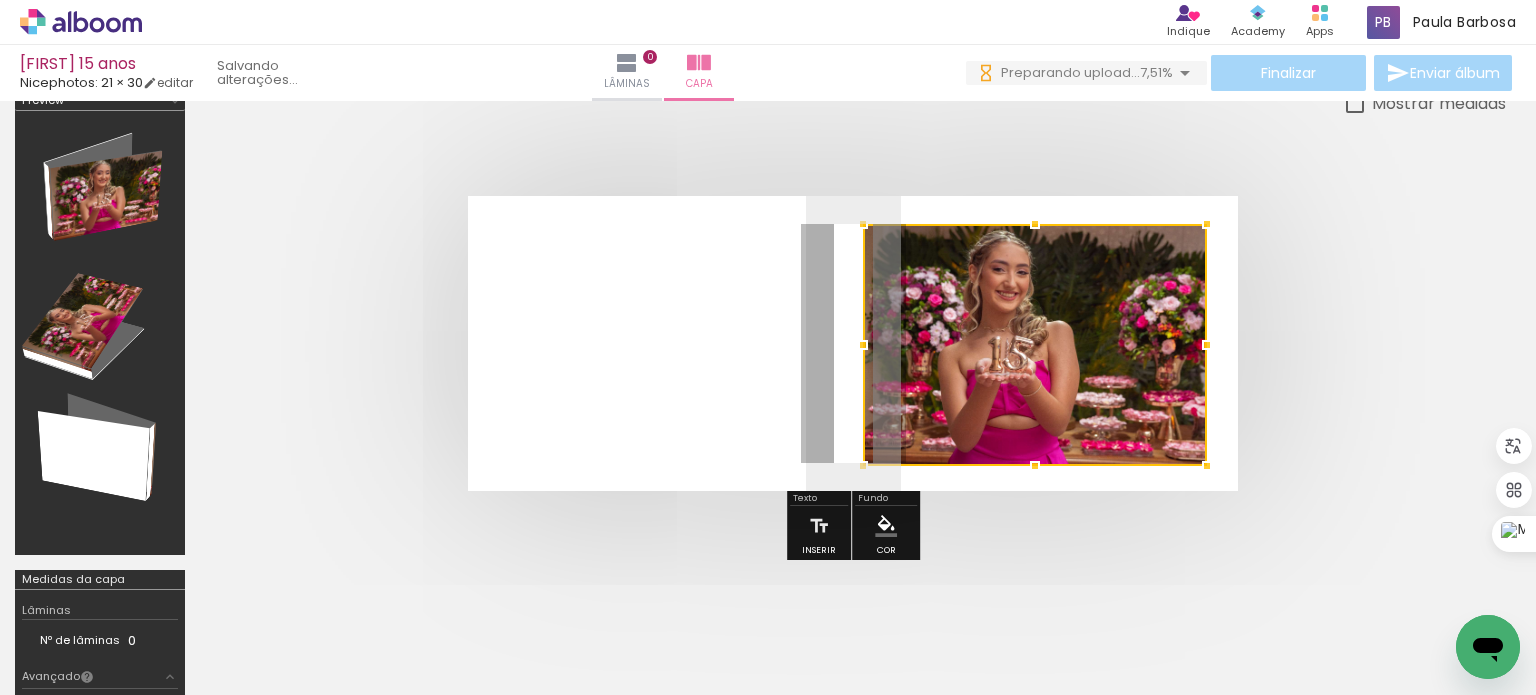 drag, startPoint x: 1240, startPoint y: 342, endPoint x: 1208, endPoint y: 331, distance: 33.83785 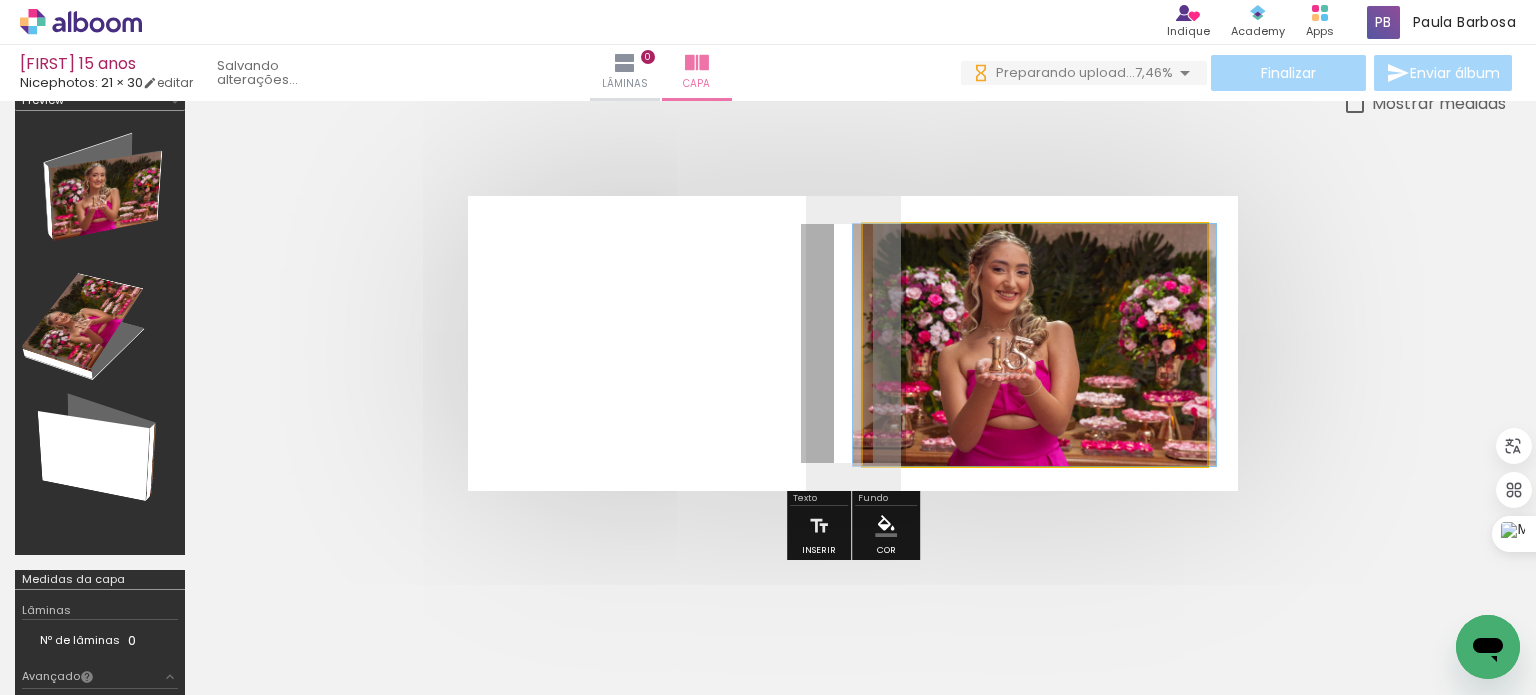 click at bounding box center (1035, 345) 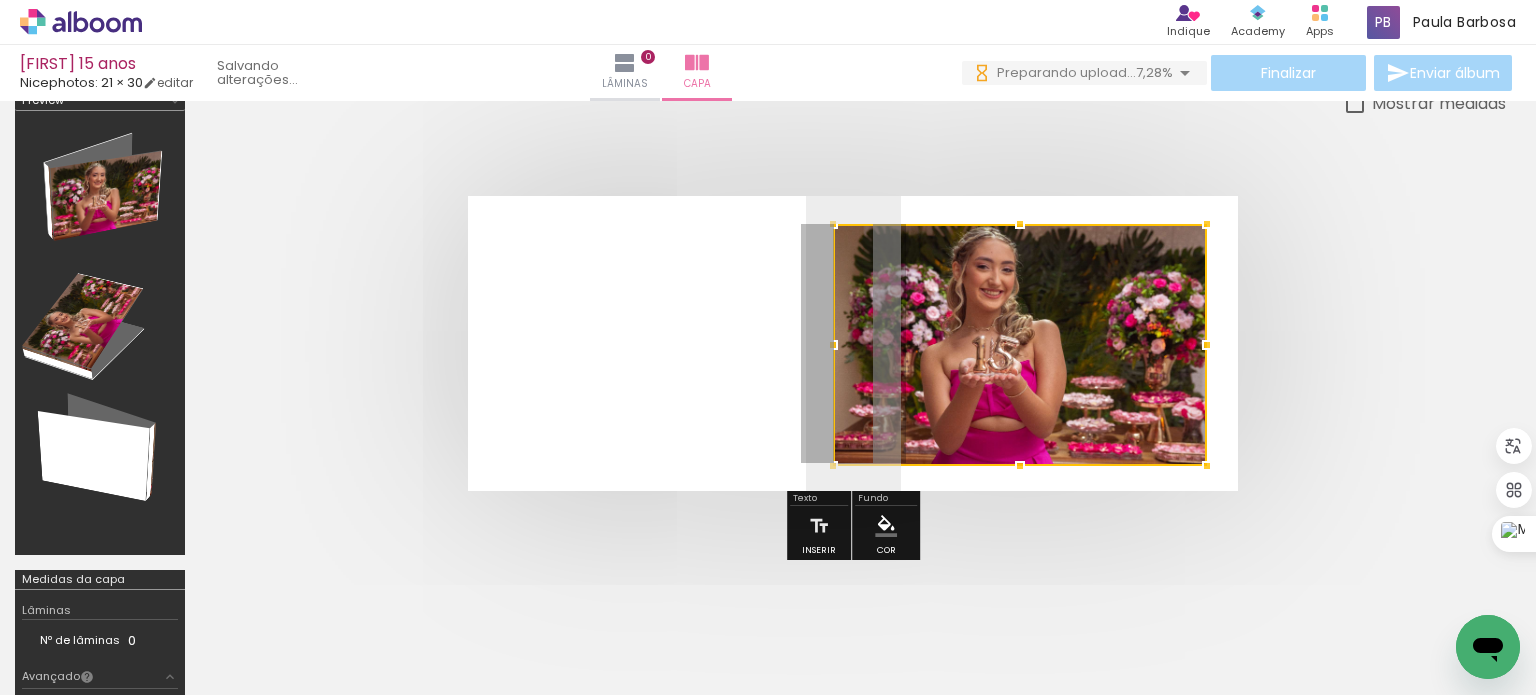 drag, startPoint x: 860, startPoint y: 343, endPoint x: 830, endPoint y: 339, distance: 30.265491 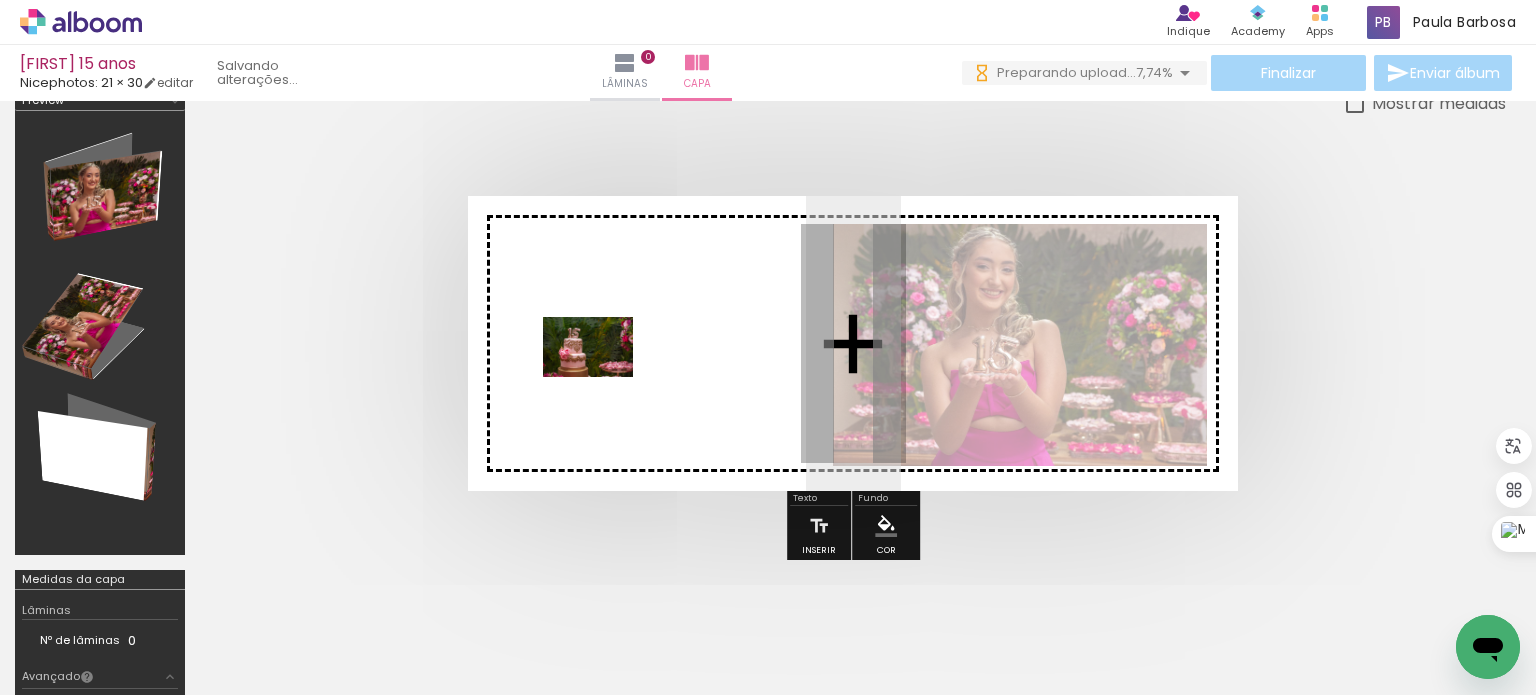 drag, startPoint x: 311, startPoint y: 635, endPoint x: 603, endPoint y: 377, distance: 389.65112 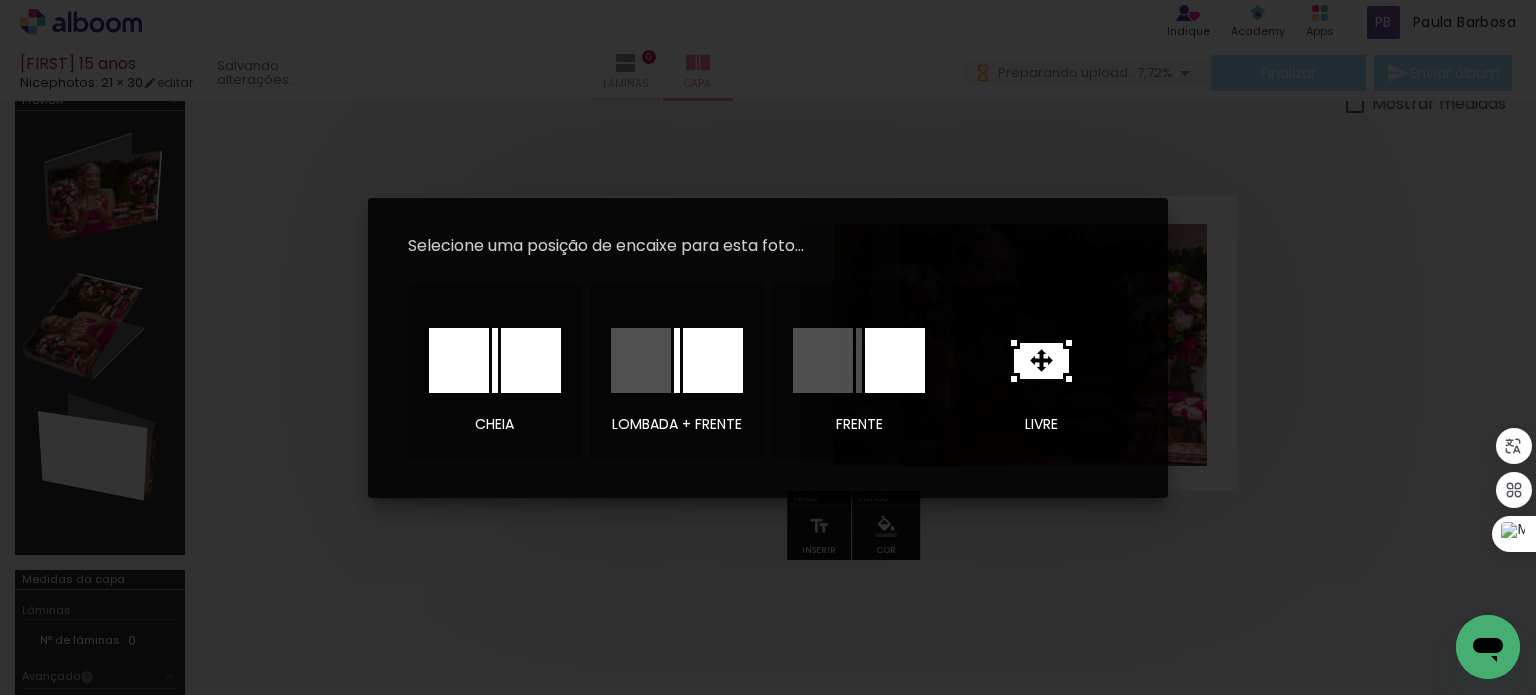 click 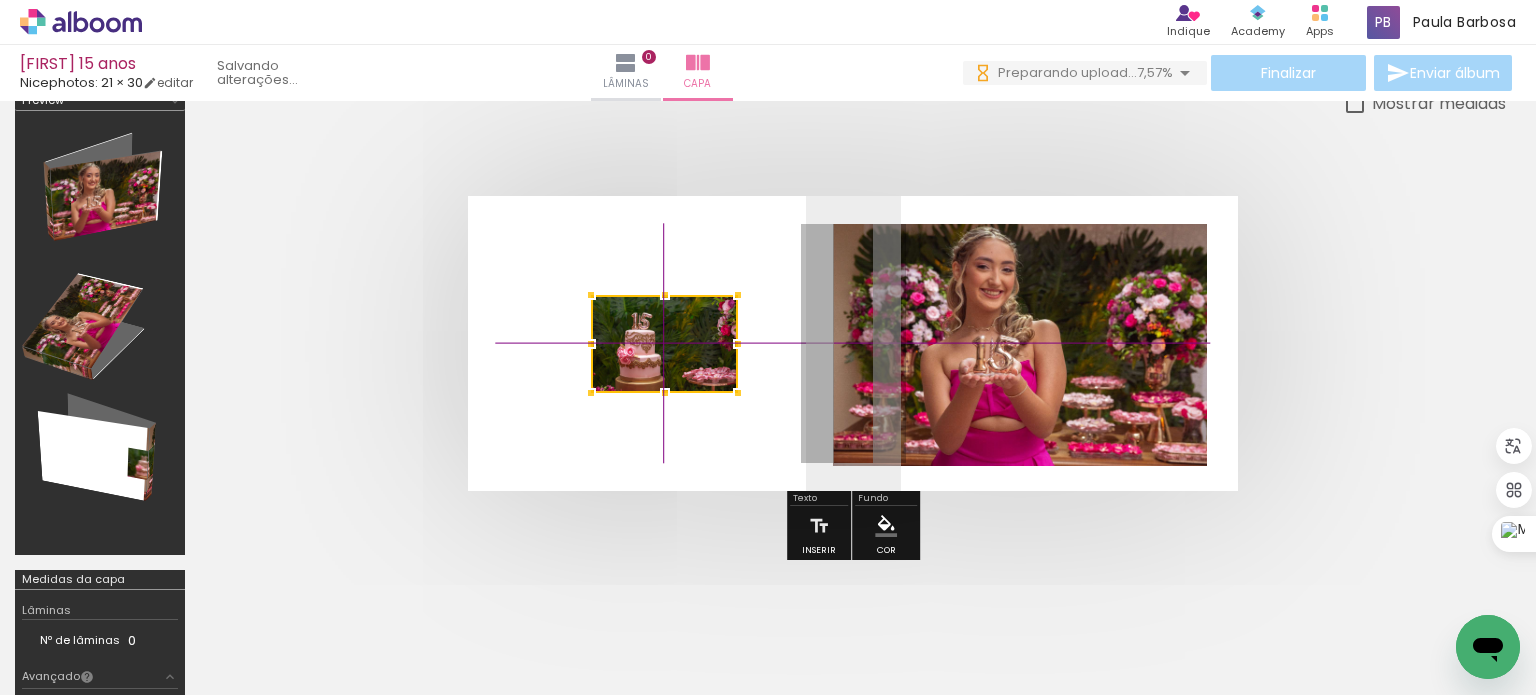 drag, startPoint x: 811, startPoint y: 343, endPoint x: 628, endPoint y: 341, distance: 183.01093 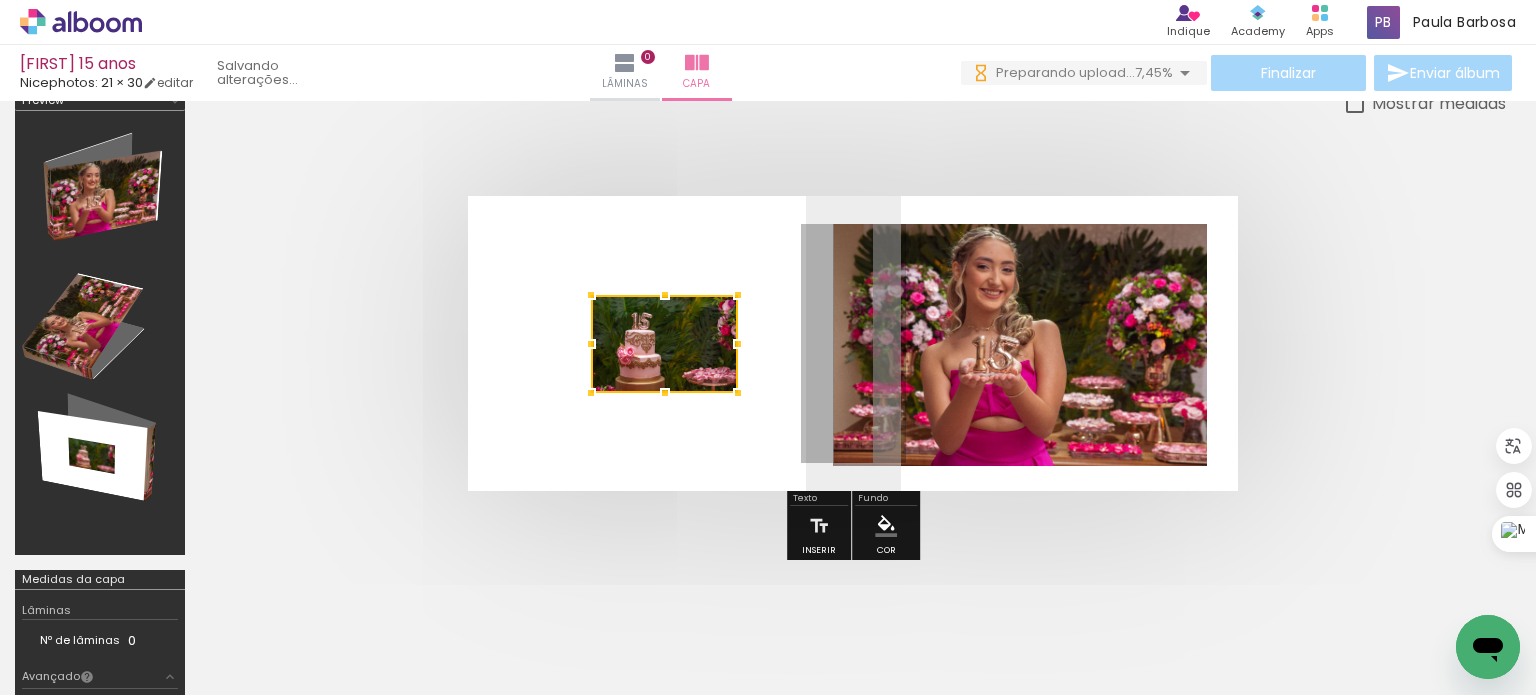 scroll, scrollTop: 0, scrollLeft: 0, axis: both 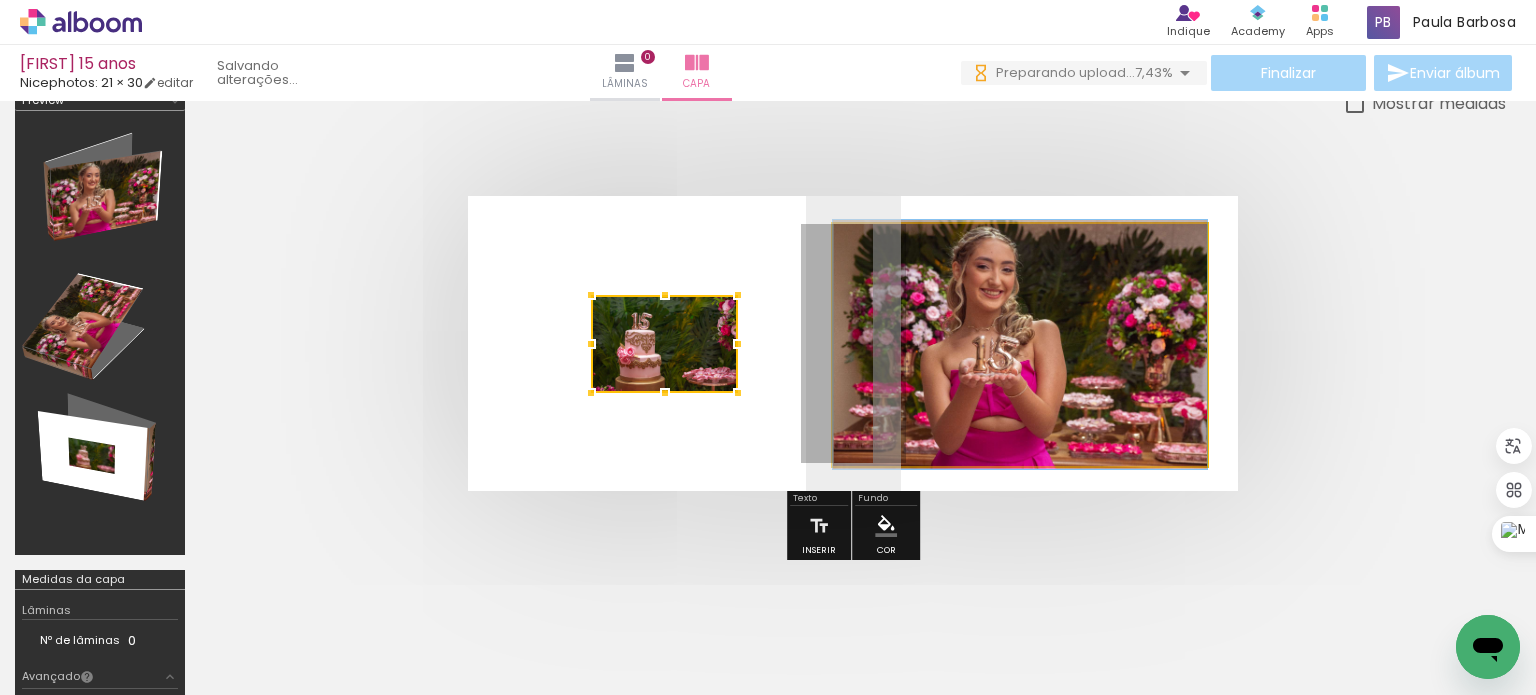 click at bounding box center (1020, 345) 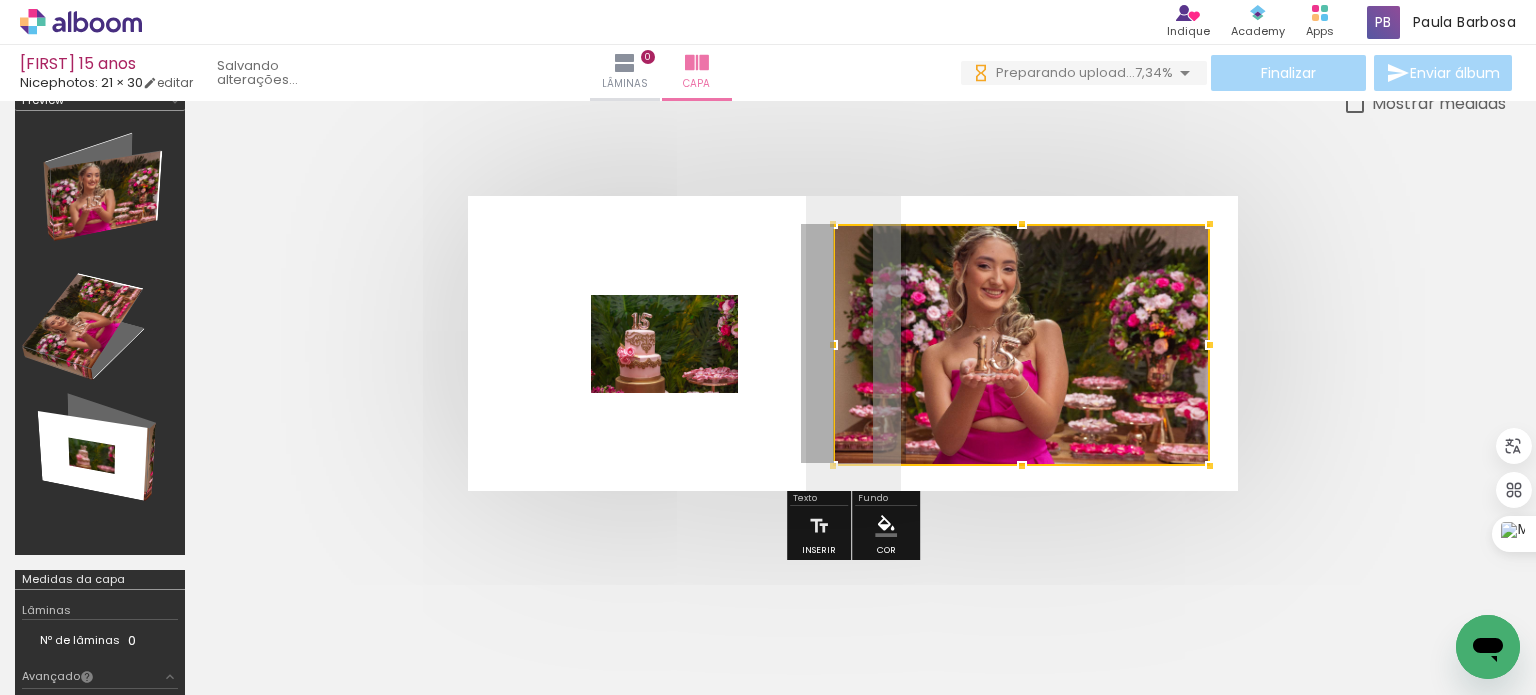 scroll, scrollTop: 0, scrollLeft: 0, axis: both 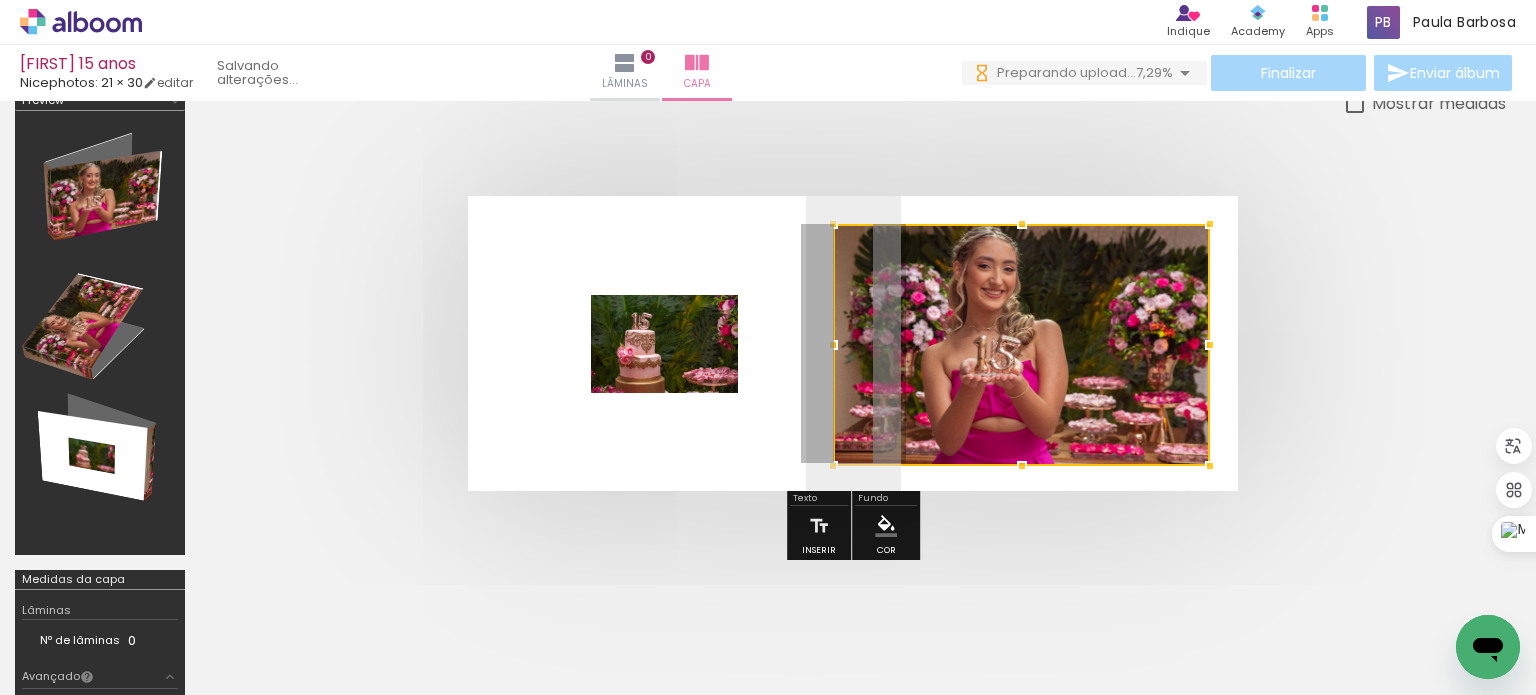 click at bounding box center (1210, 345) 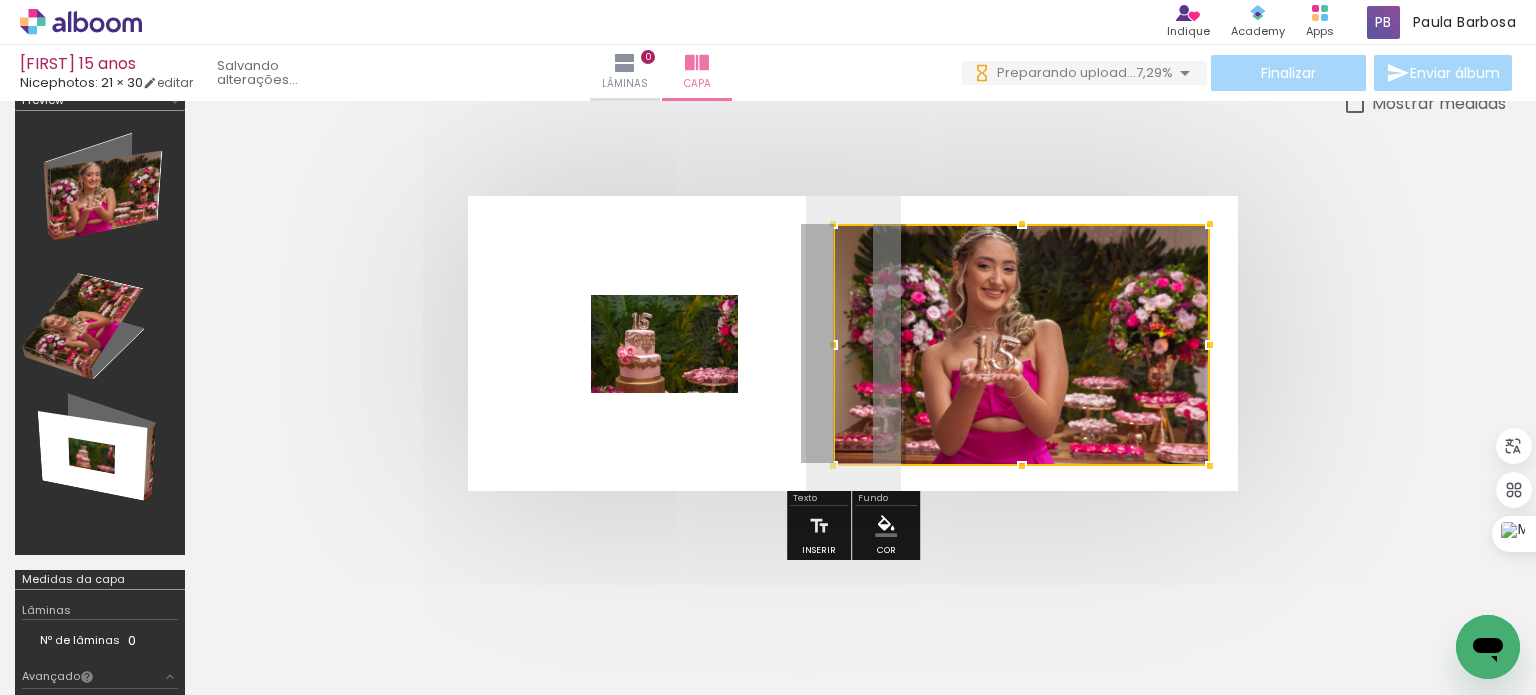 click at bounding box center [853, 343] 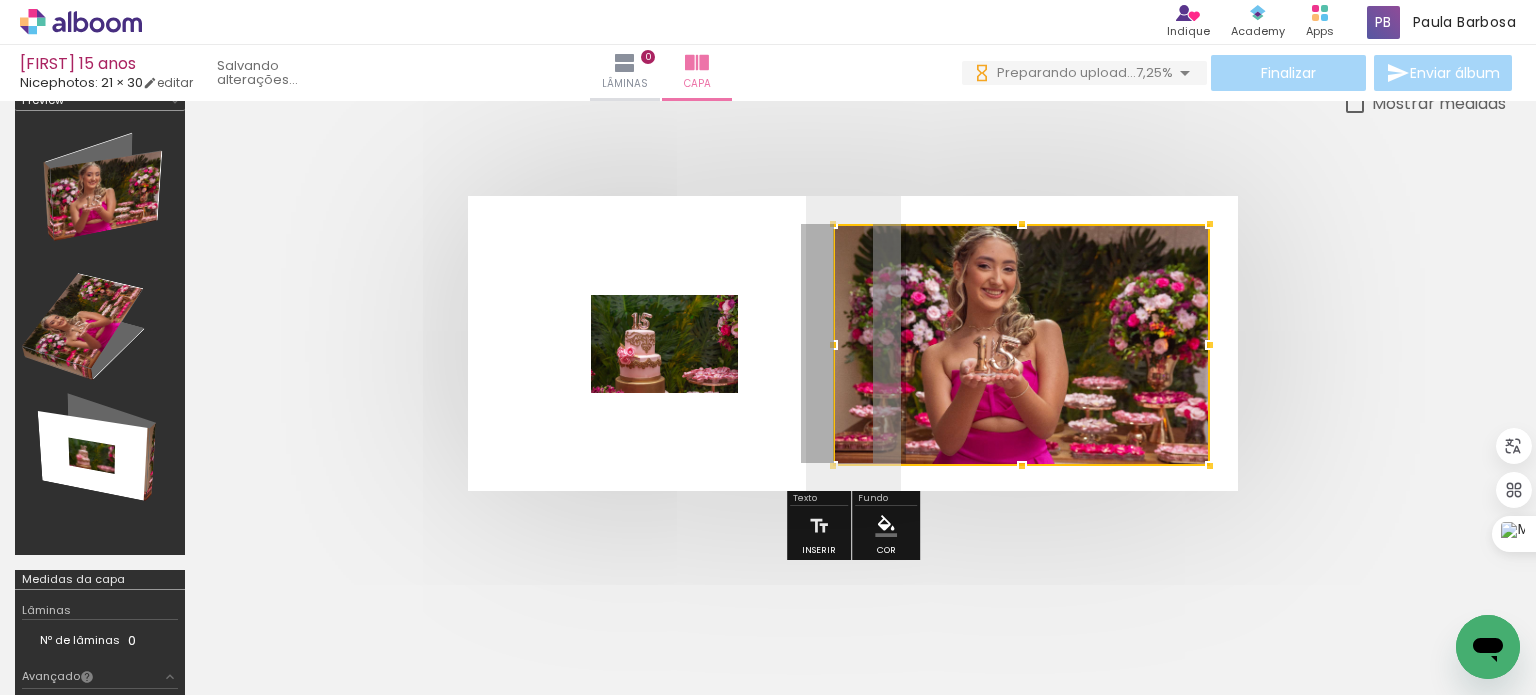click at bounding box center (853, 343) 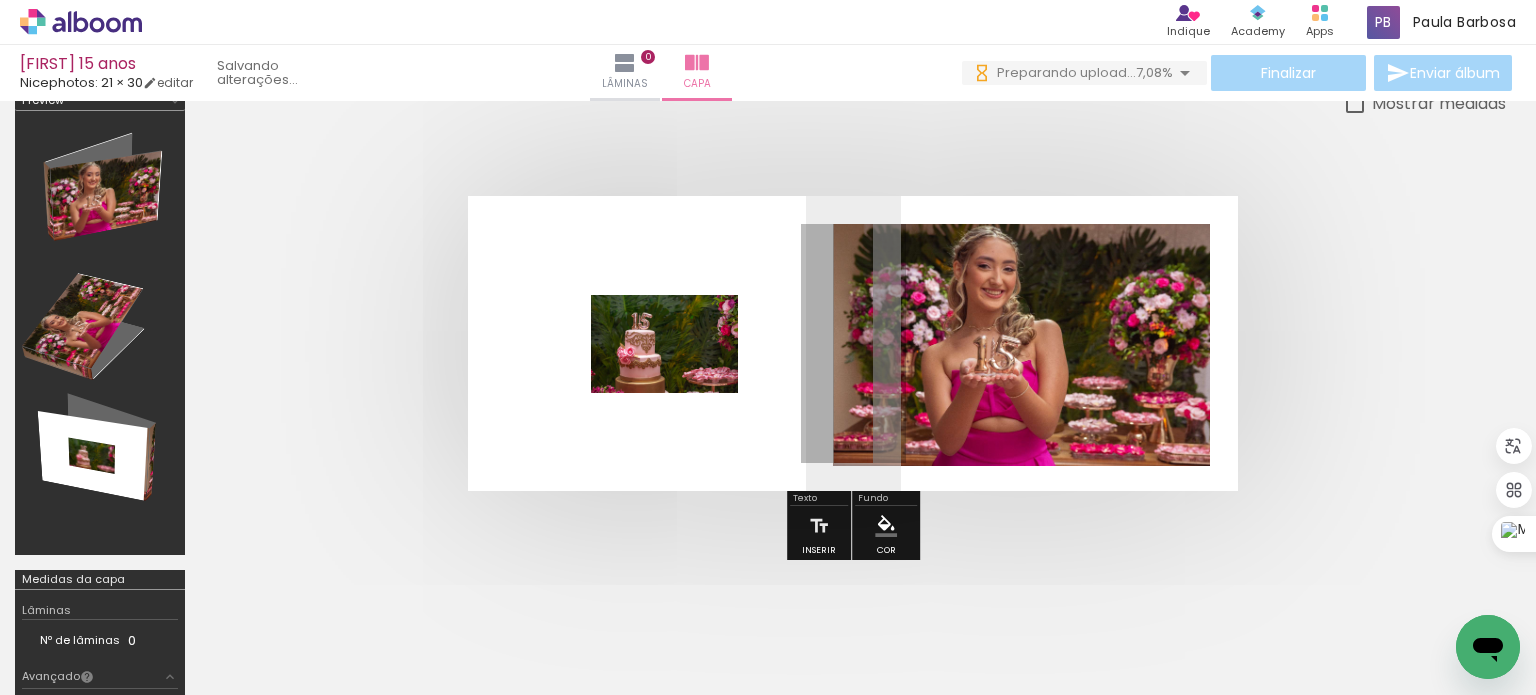 scroll, scrollTop: 0, scrollLeft: 0, axis: both 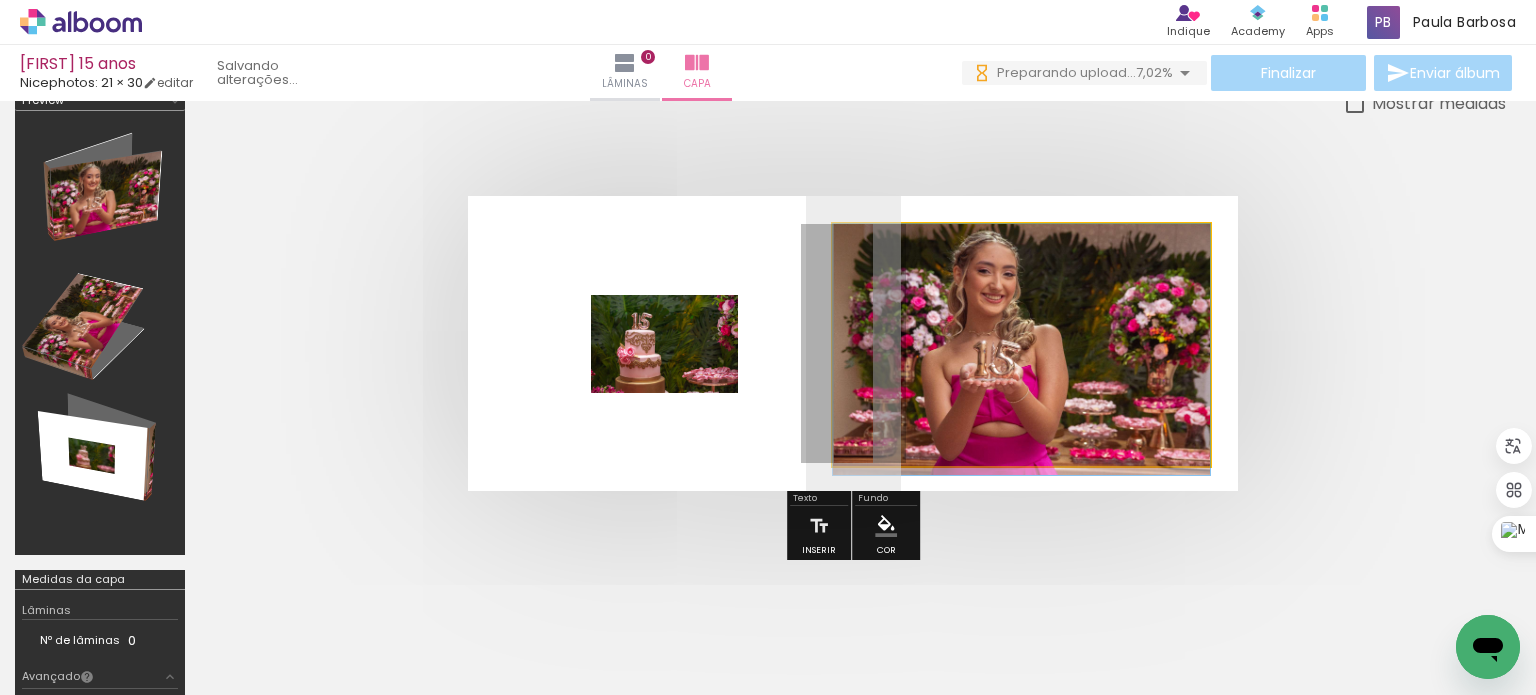 drag, startPoint x: 1144, startPoint y: 359, endPoint x: 1143, endPoint y: 371, distance: 12.0415945 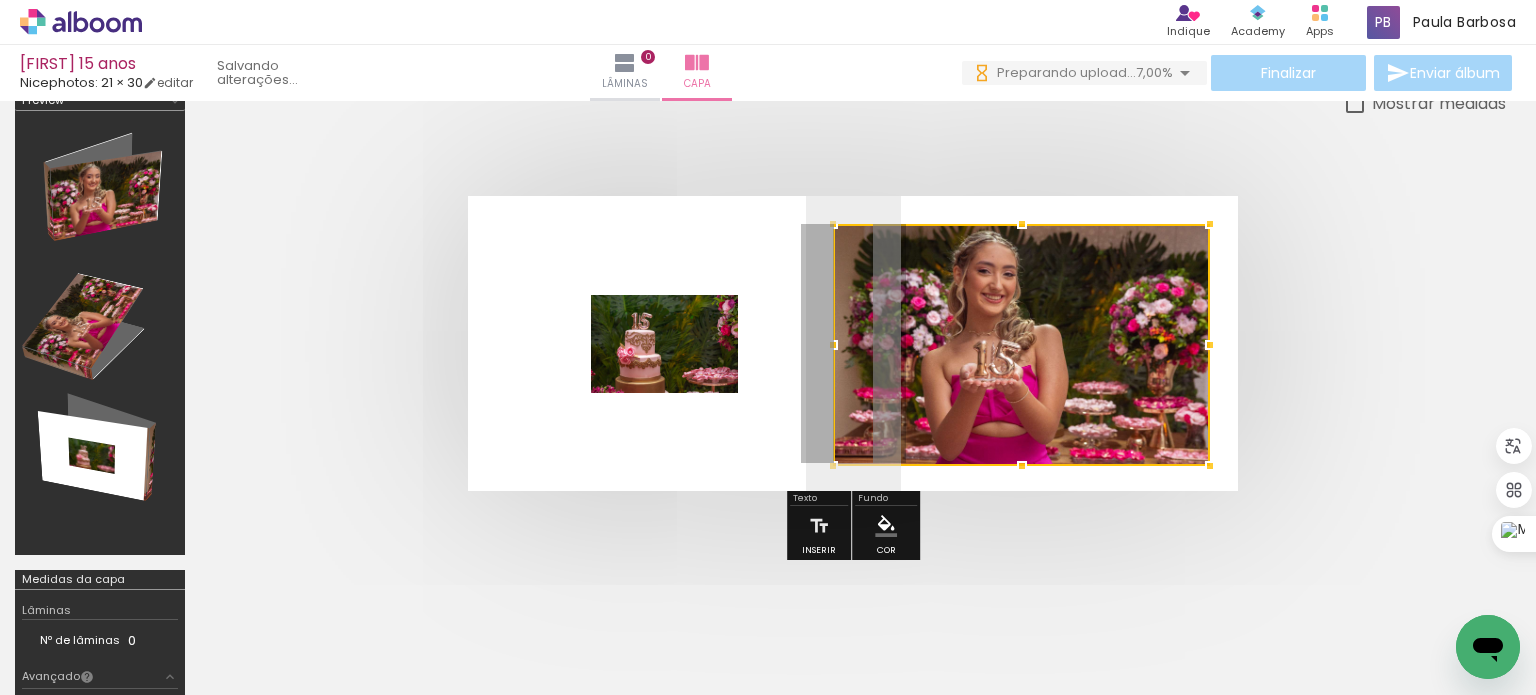 click at bounding box center (853, 343) 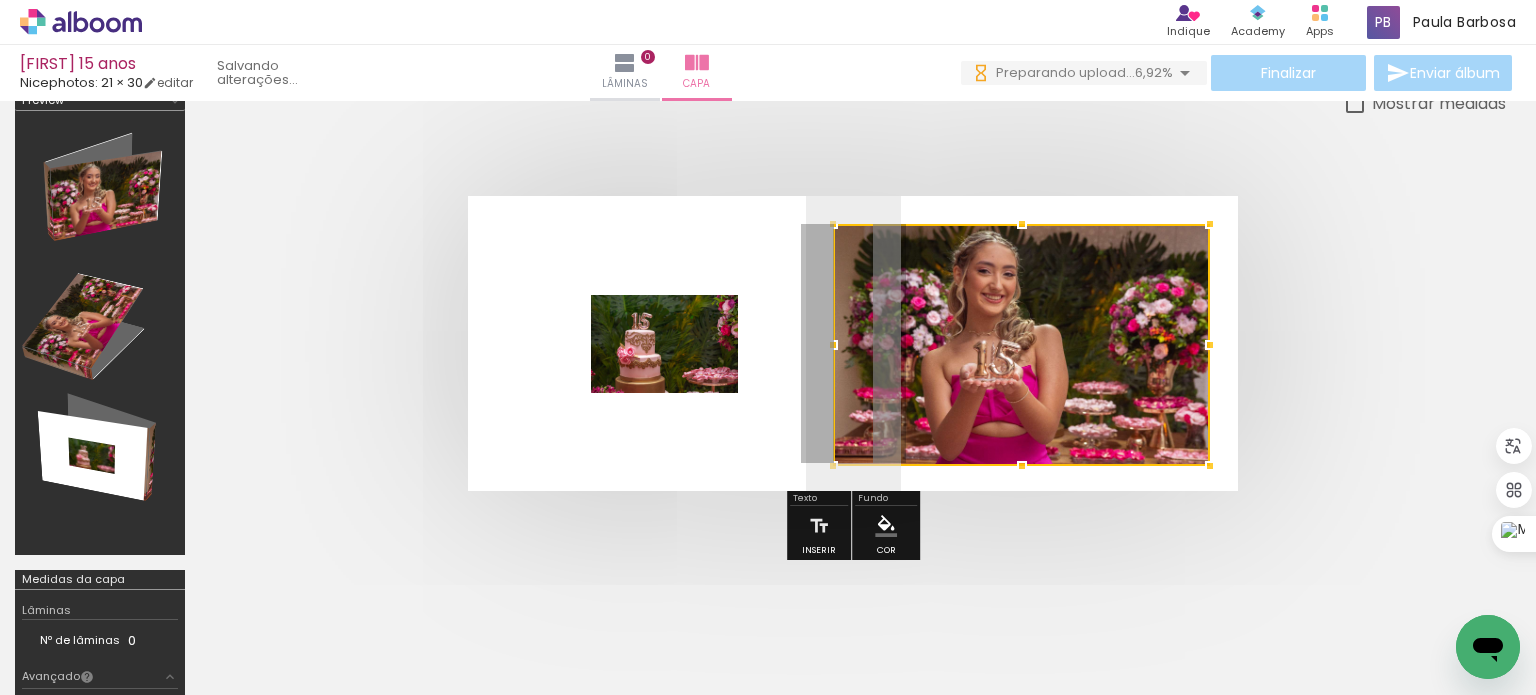 click at bounding box center [664, 344] 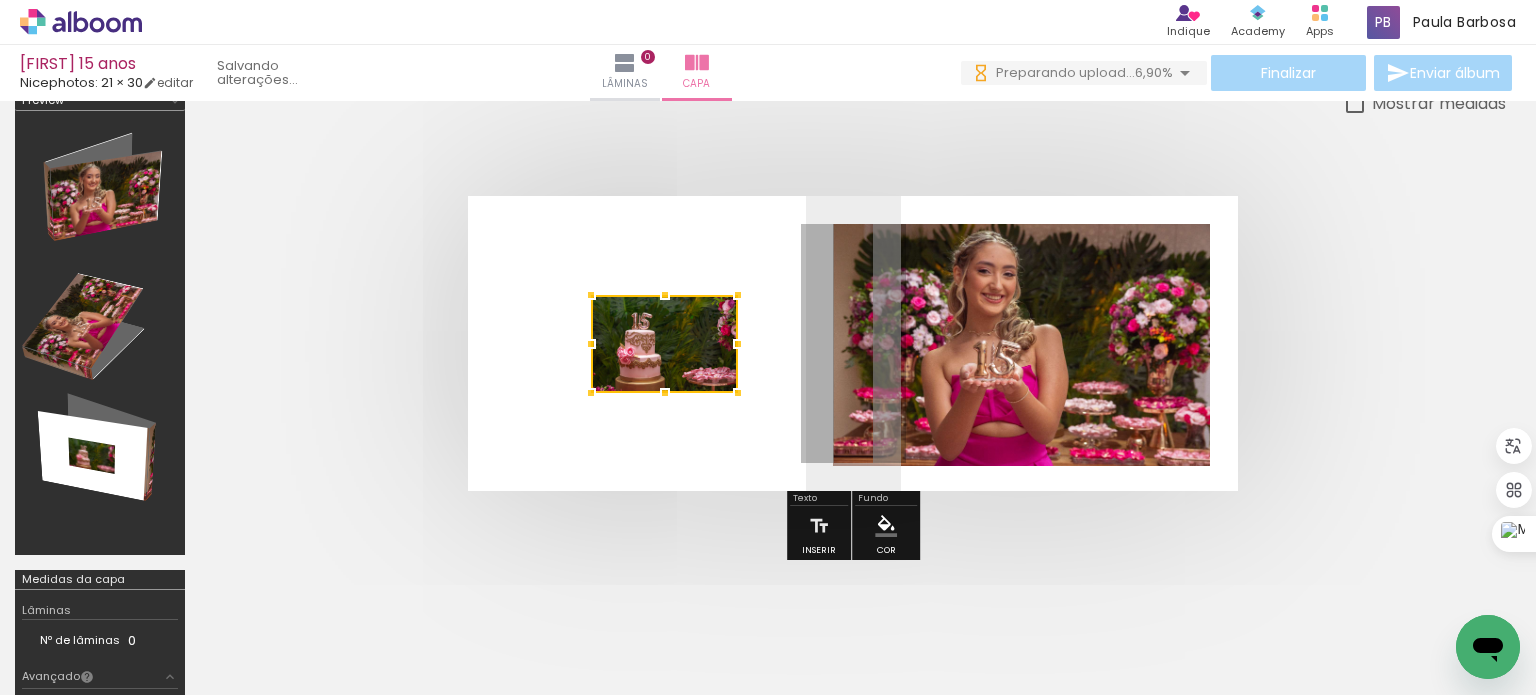 scroll, scrollTop: 0, scrollLeft: 0, axis: both 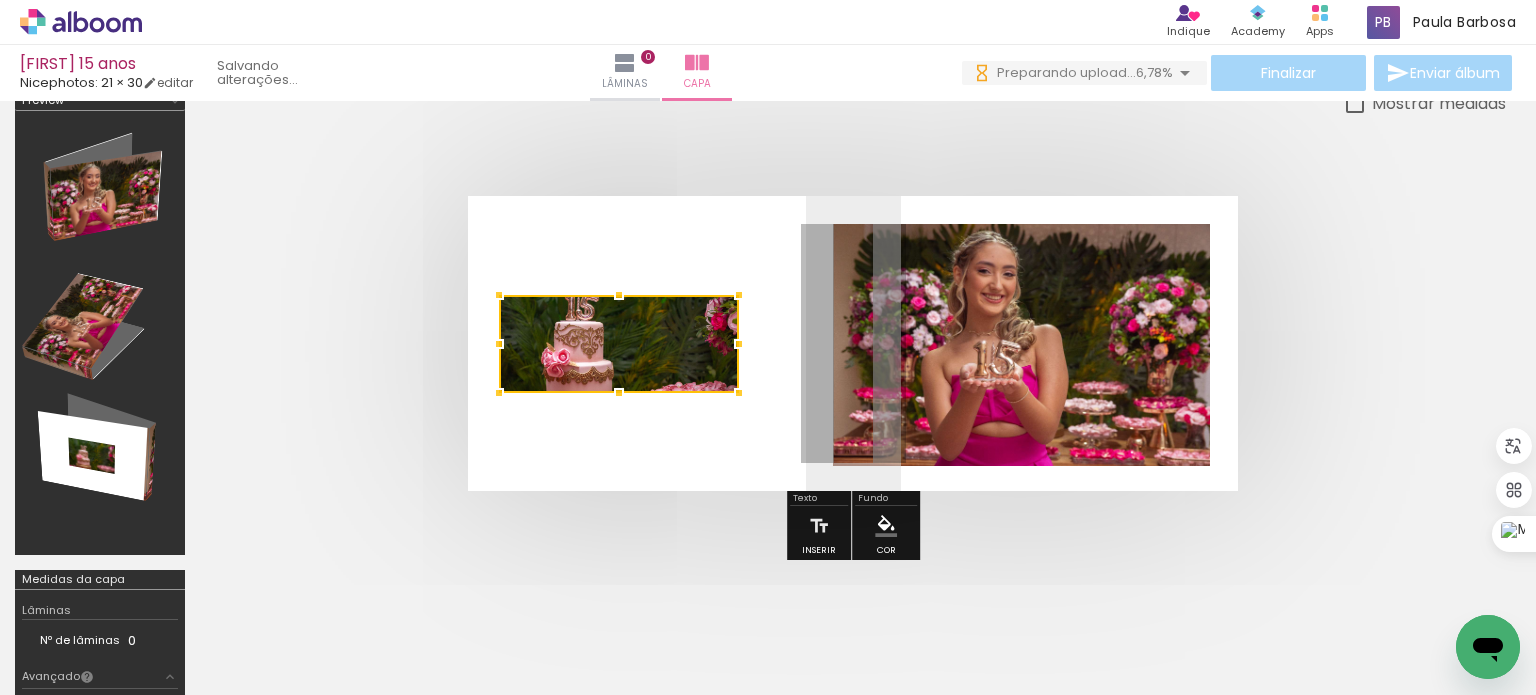 drag, startPoint x: 588, startPoint y: 342, endPoint x: 496, endPoint y: 340, distance: 92.021736 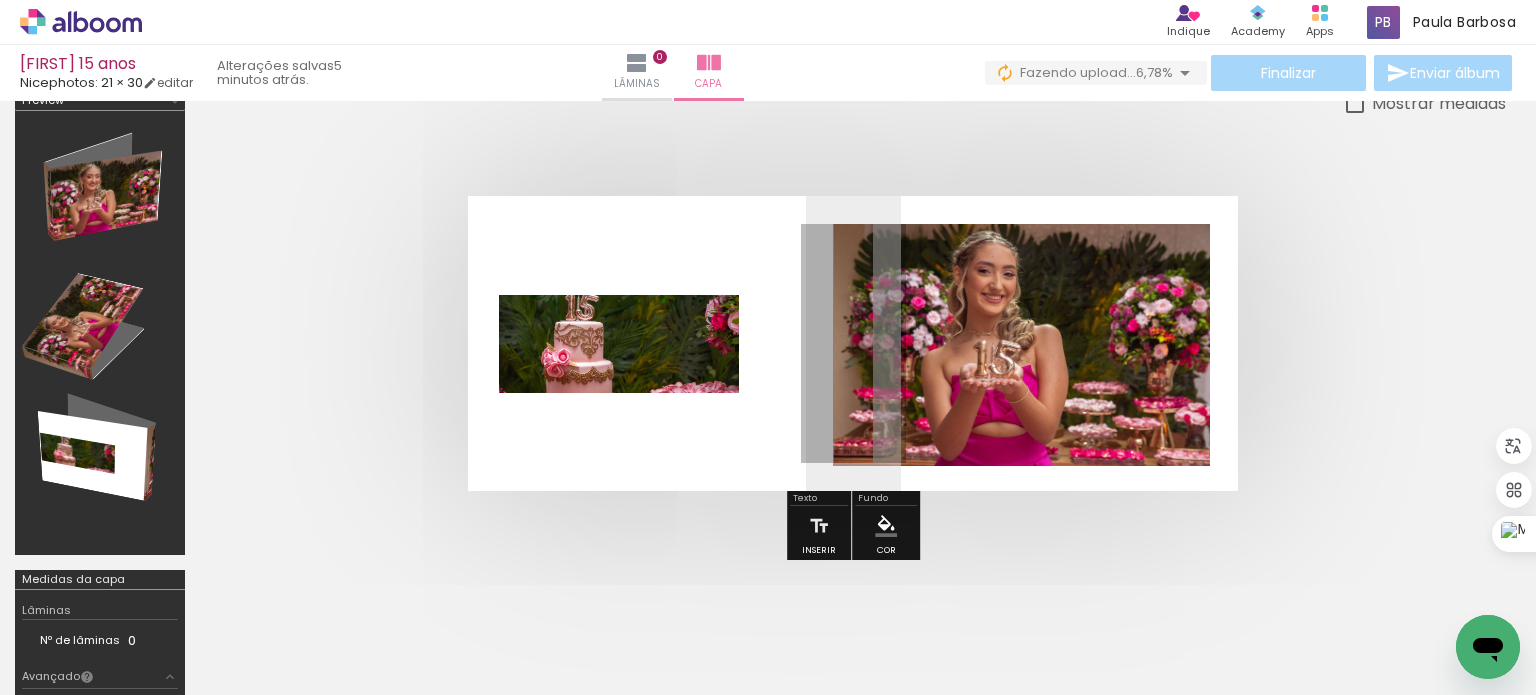 click at bounding box center [619, 344] 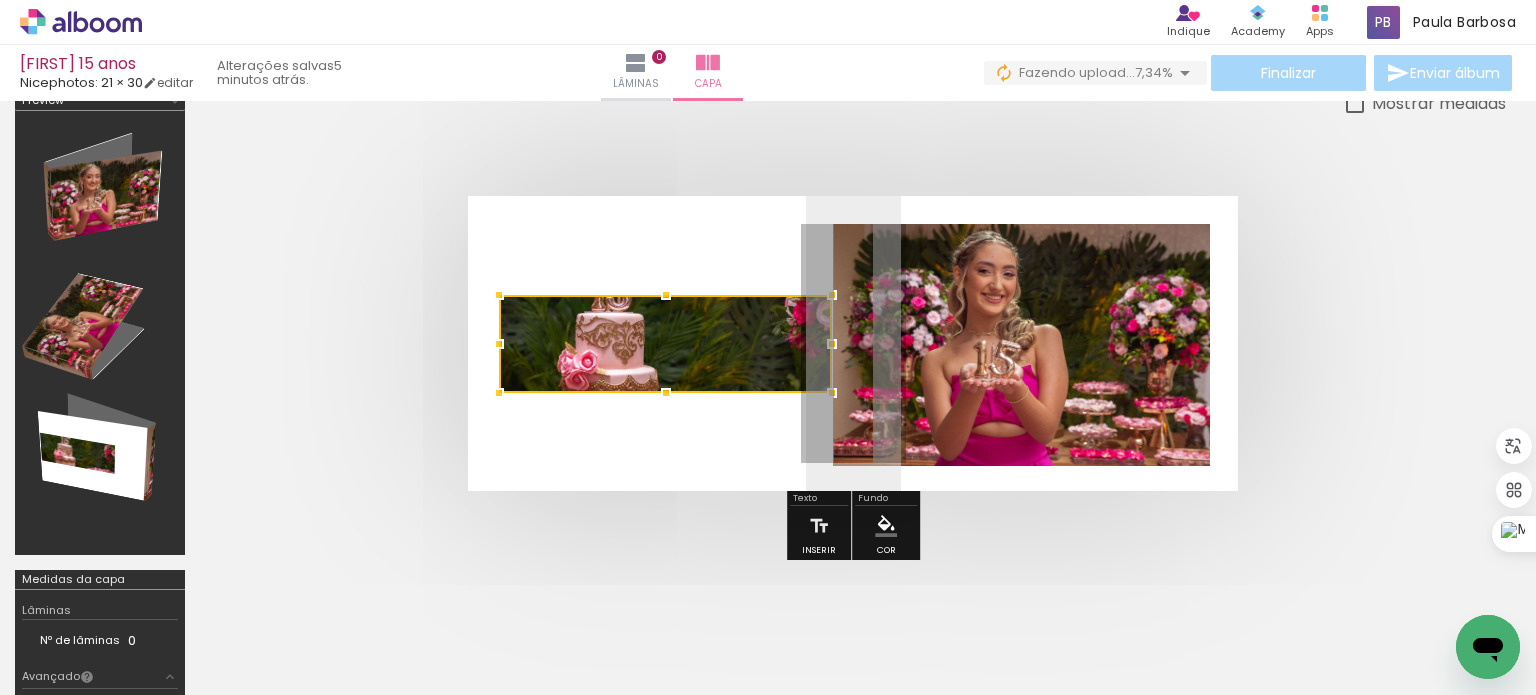 drag, startPoint x: 733, startPoint y: 343, endPoint x: 826, endPoint y: 335, distance: 93.34345 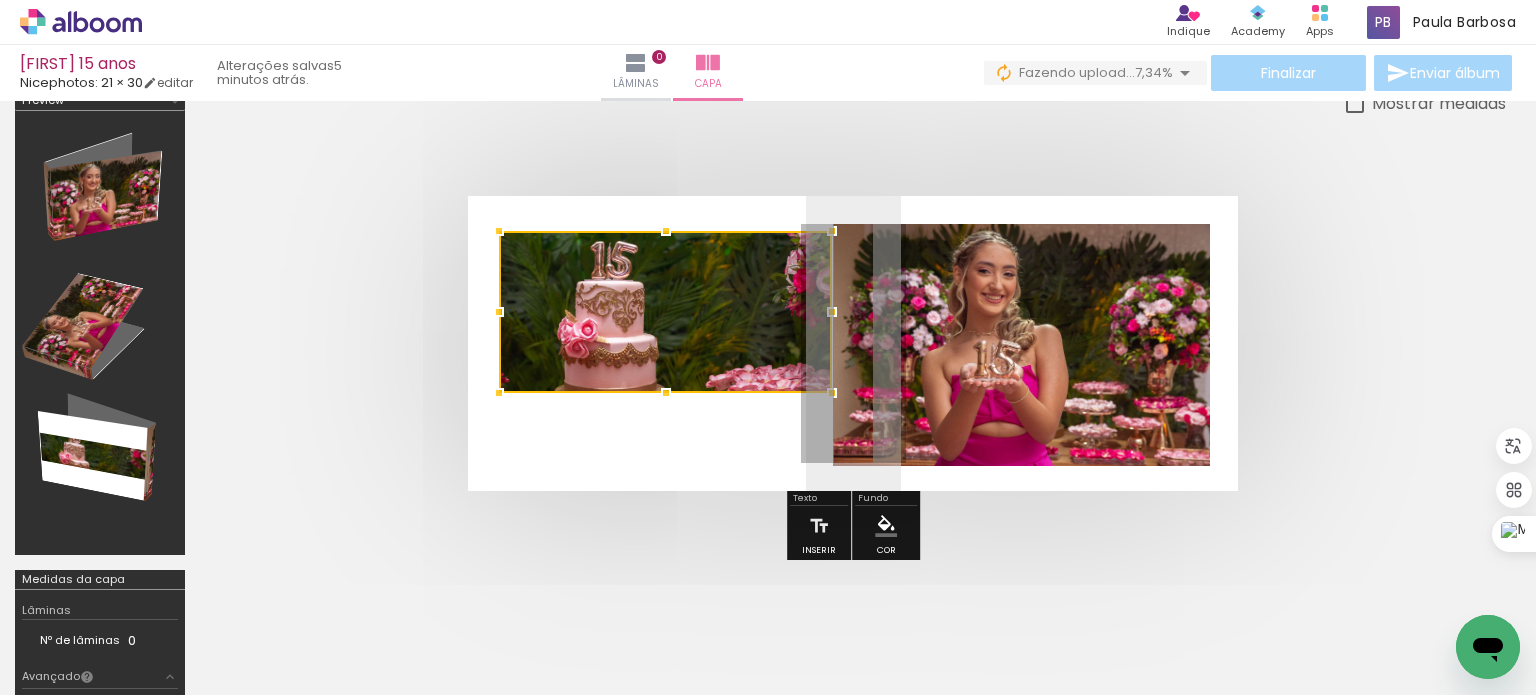 drag, startPoint x: 667, startPoint y: 291, endPoint x: 670, endPoint y: 227, distance: 64.070274 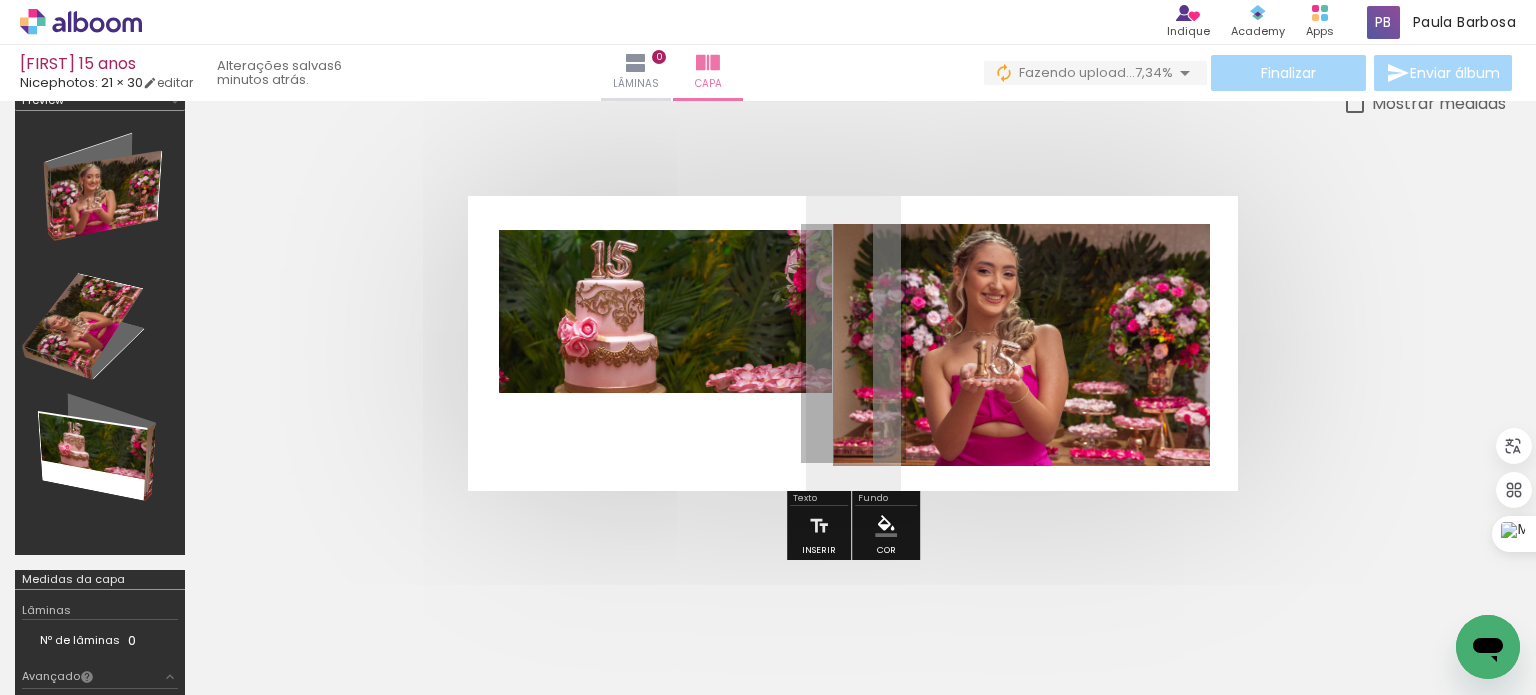 click at bounding box center (665, 311) 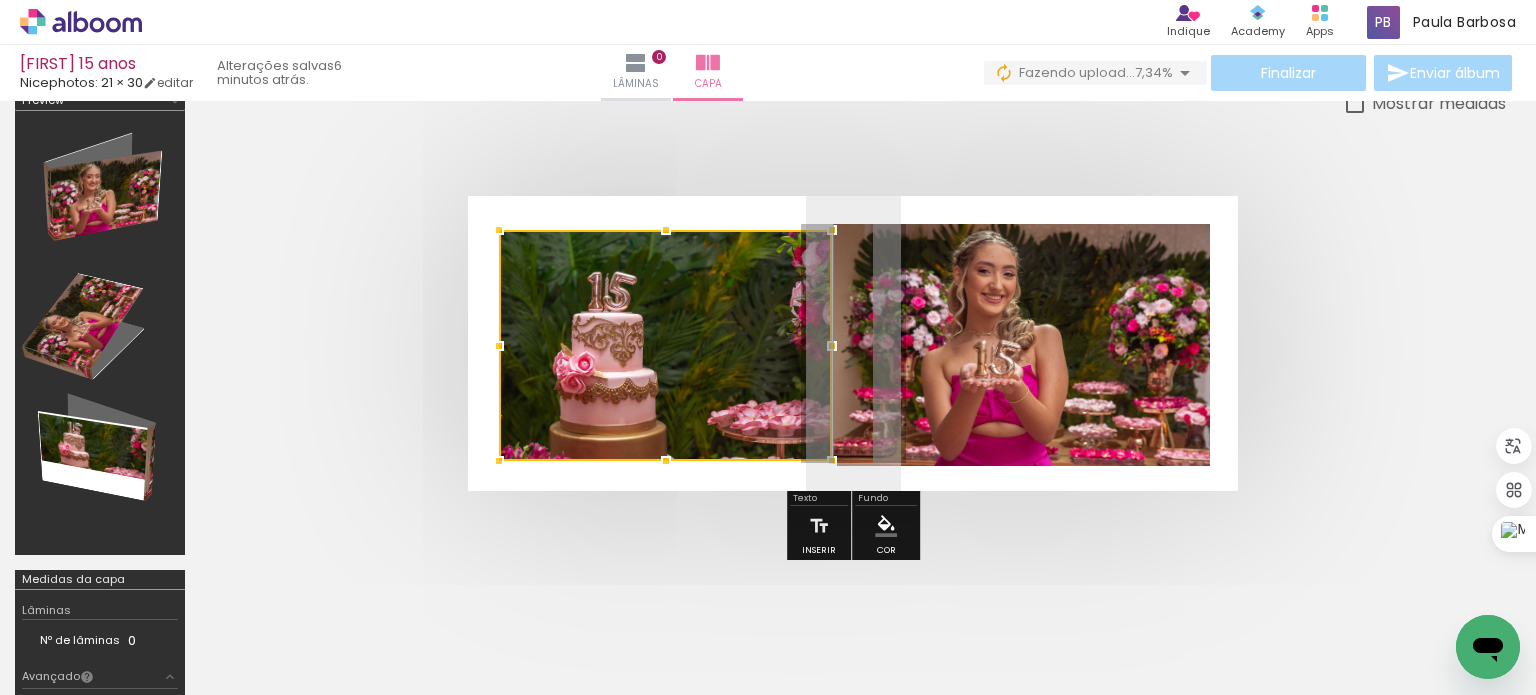 drag, startPoint x: 668, startPoint y: 390, endPoint x: 665, endPoint y: 458, distance: 68.06615 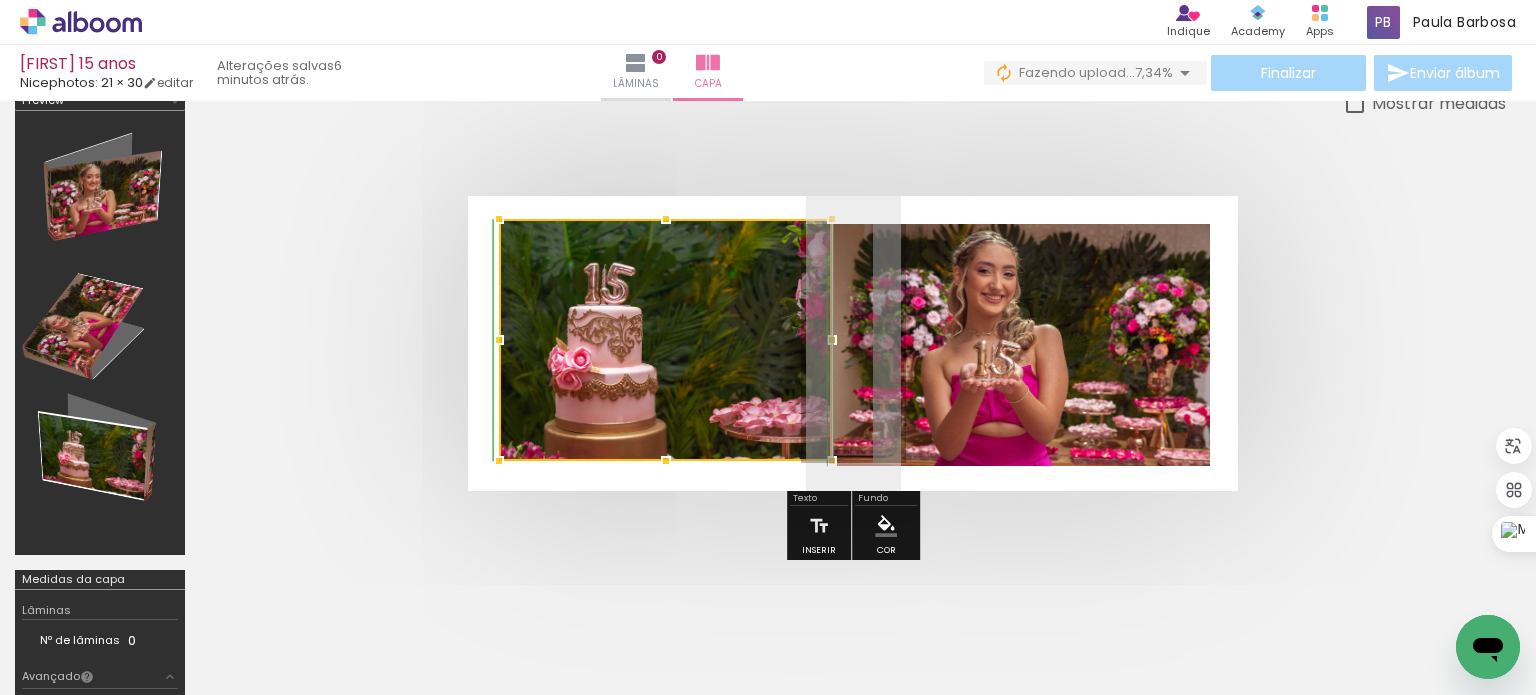 click at bounding box center [666, 219] 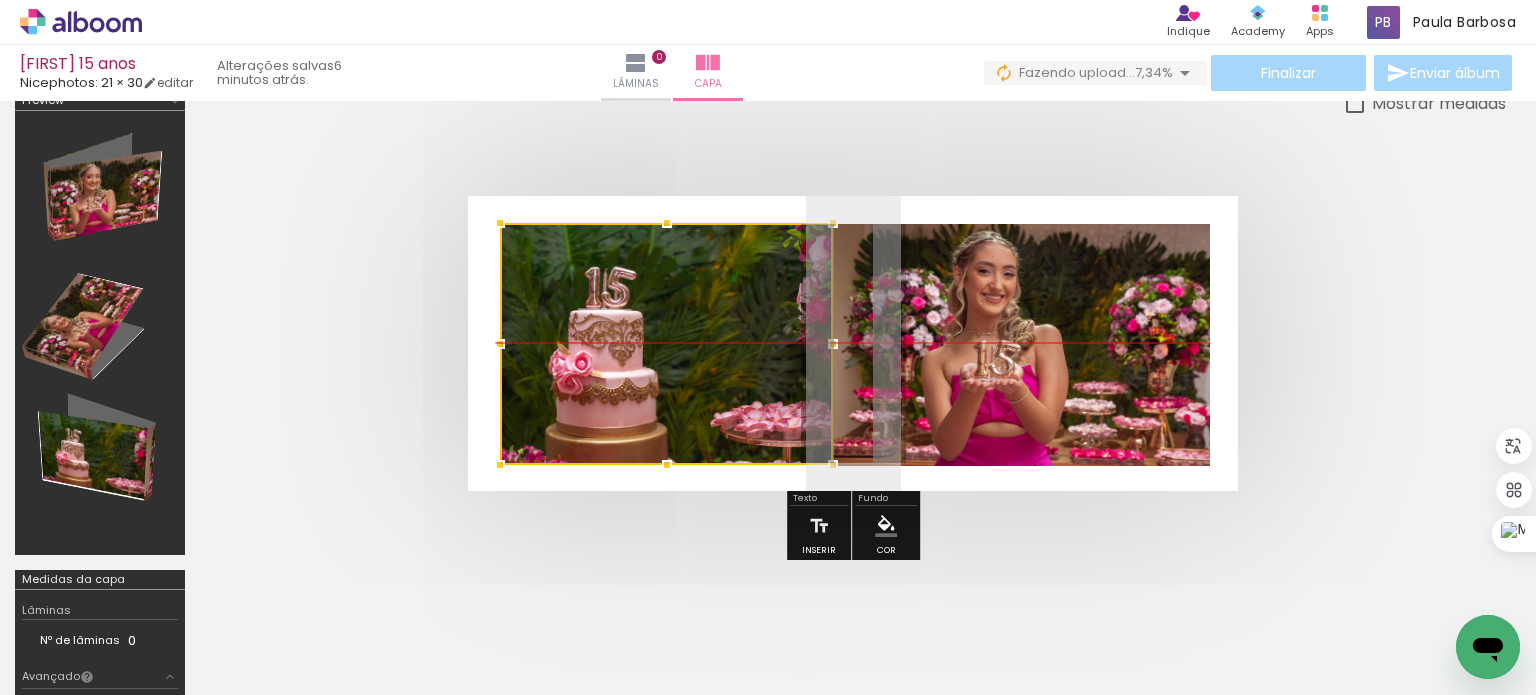 click at bounding box center [666, 344] 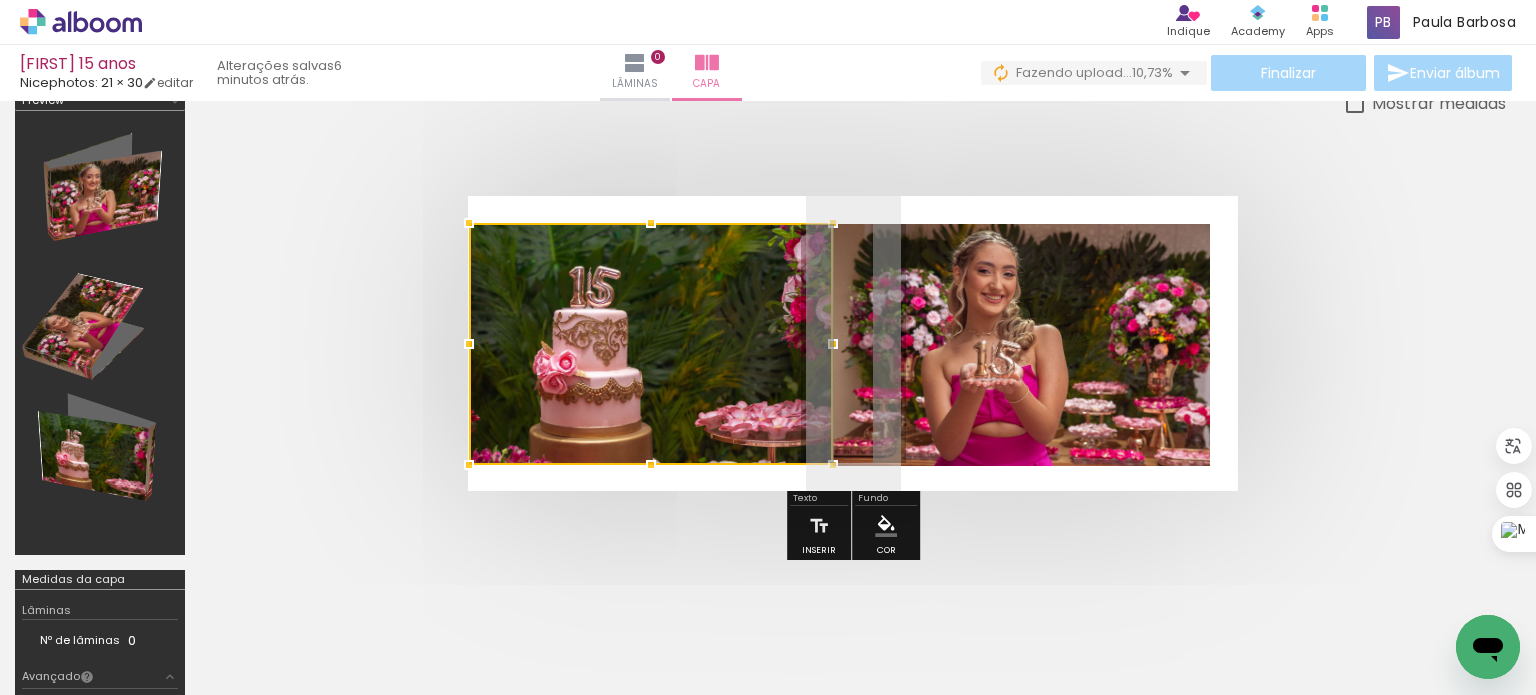 click at bounding box center [651, 344] 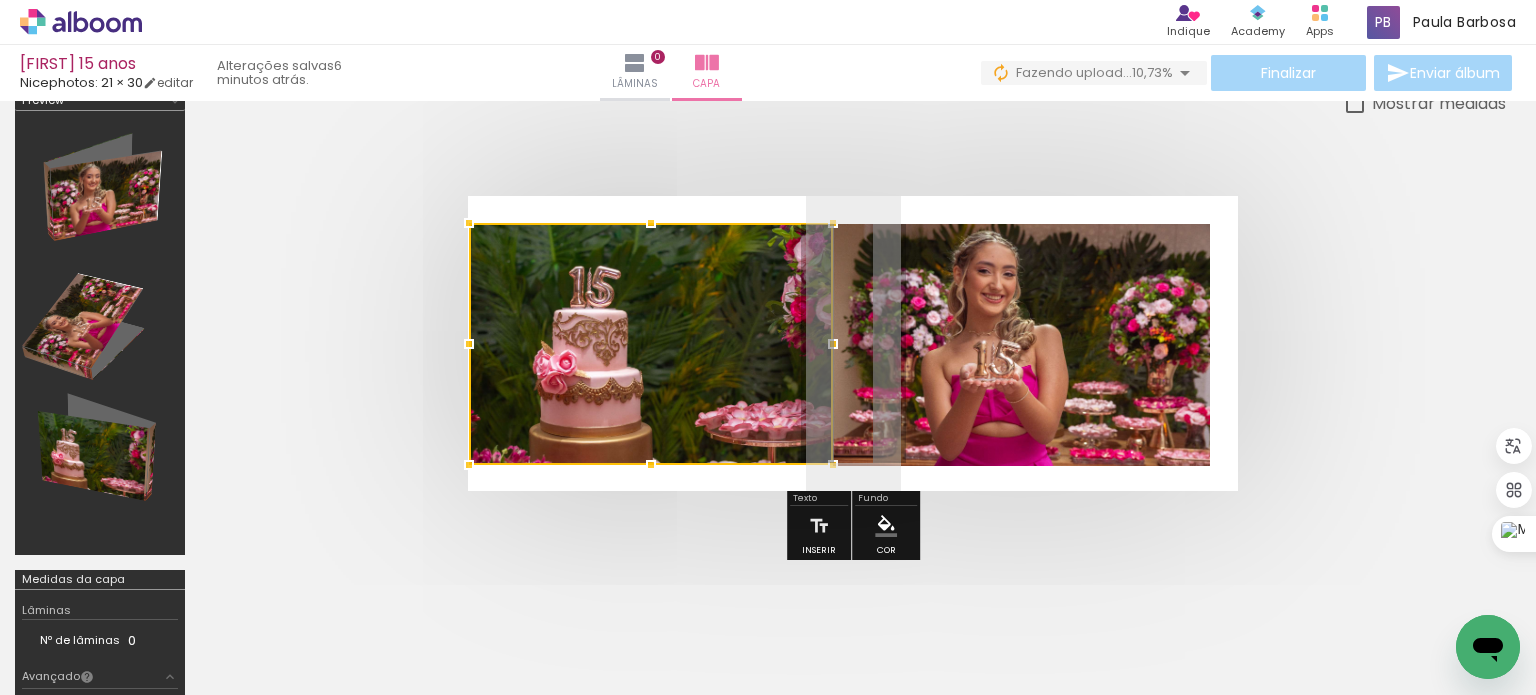 click at bounding box center (651, 465) 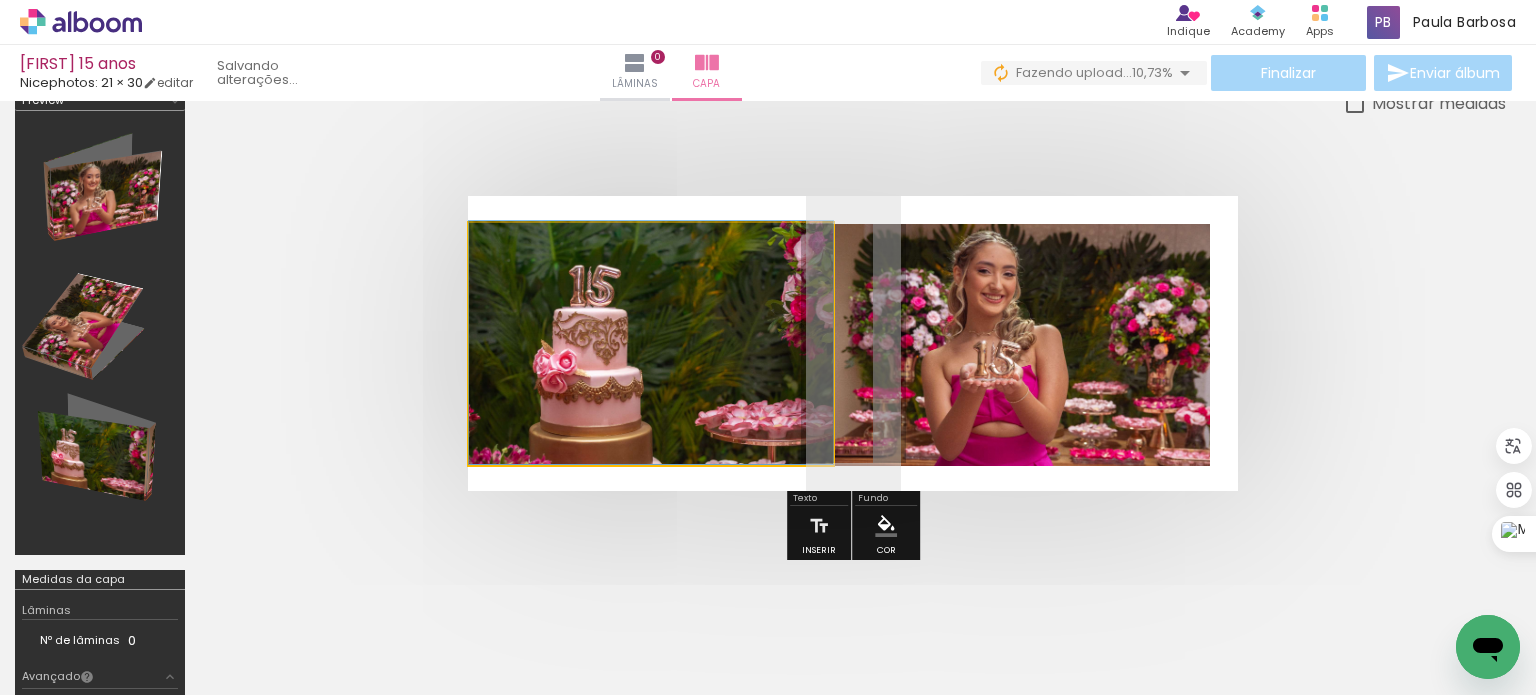 drag, startPoint x: 679, startPoint y: 396, endPoint x: 729, endPoint y: 327, distance: 85.2115 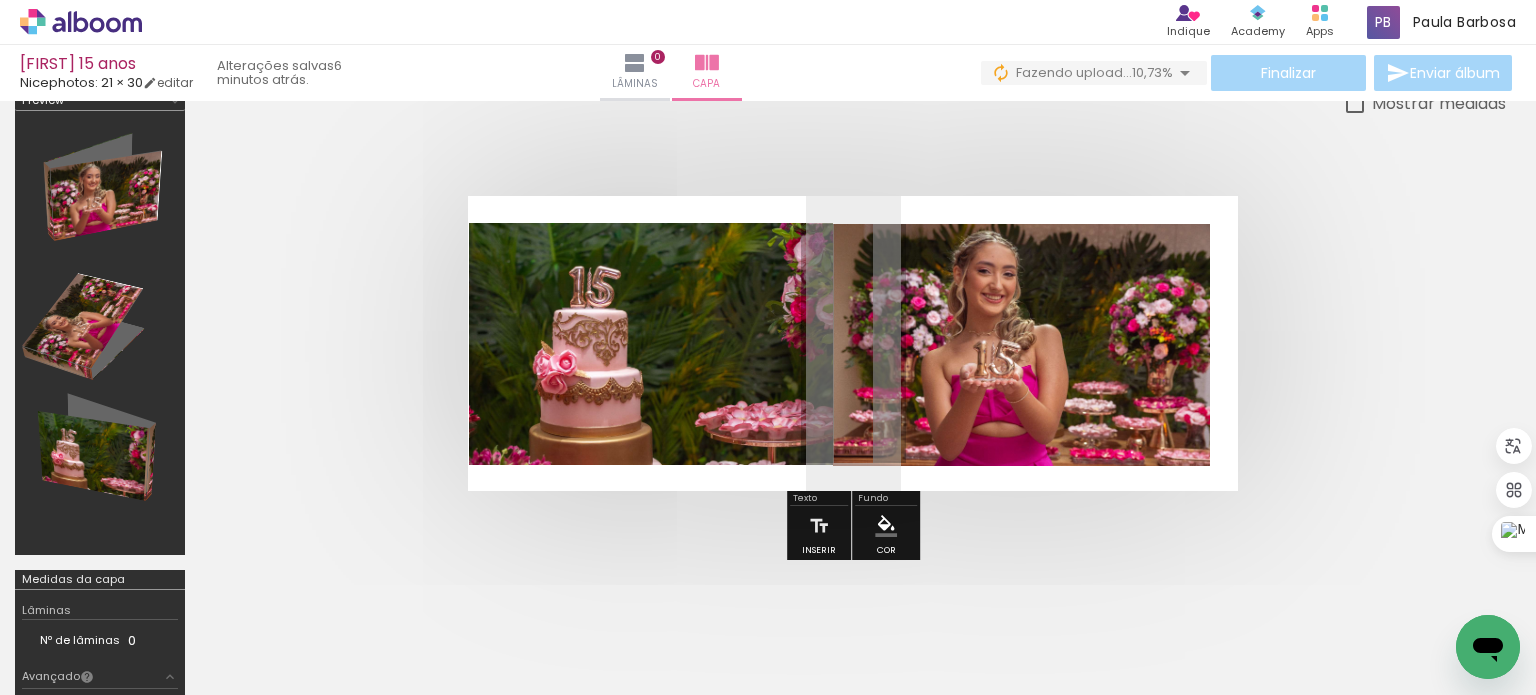 click at bounding box center [651, 344] 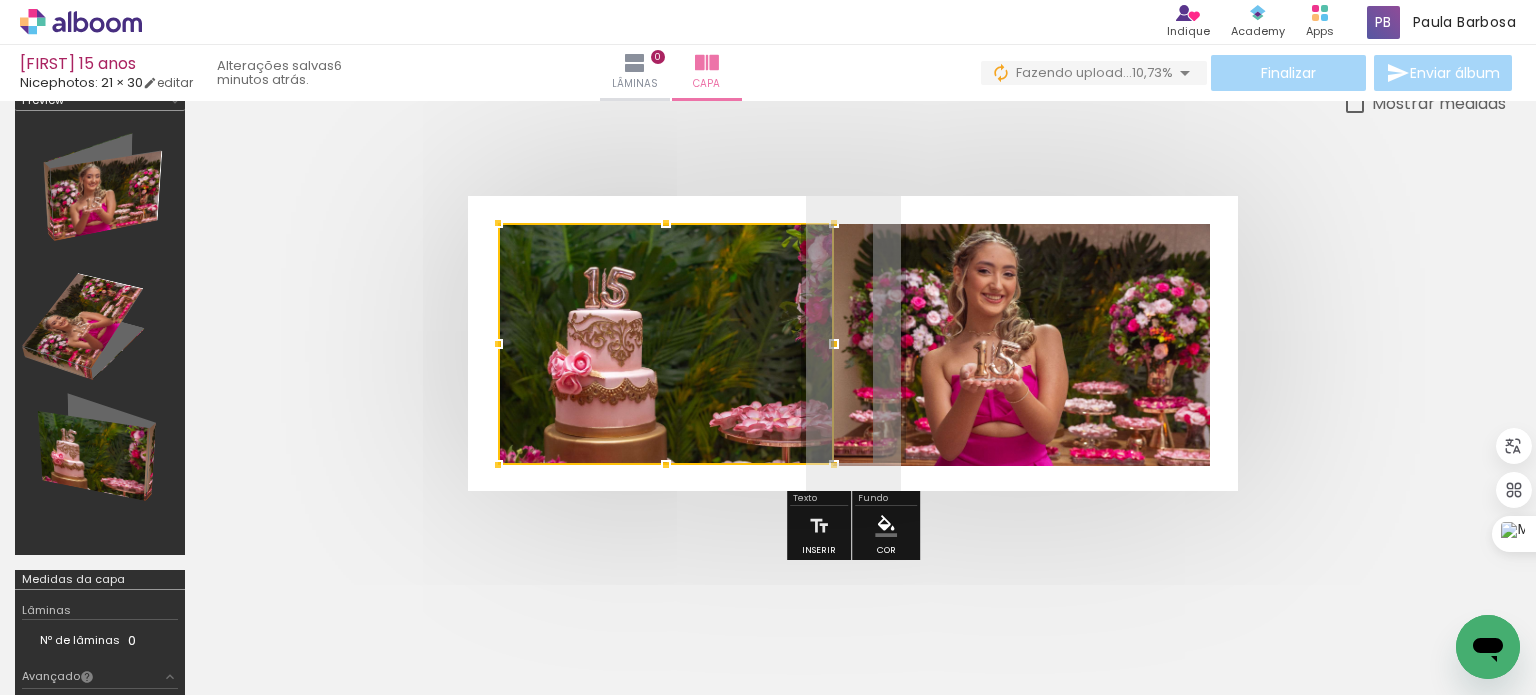 drag, startPoint x: 466, startPoint y: 346, endPoint x: 478, endPoint y: 345, distance: 12.0415945 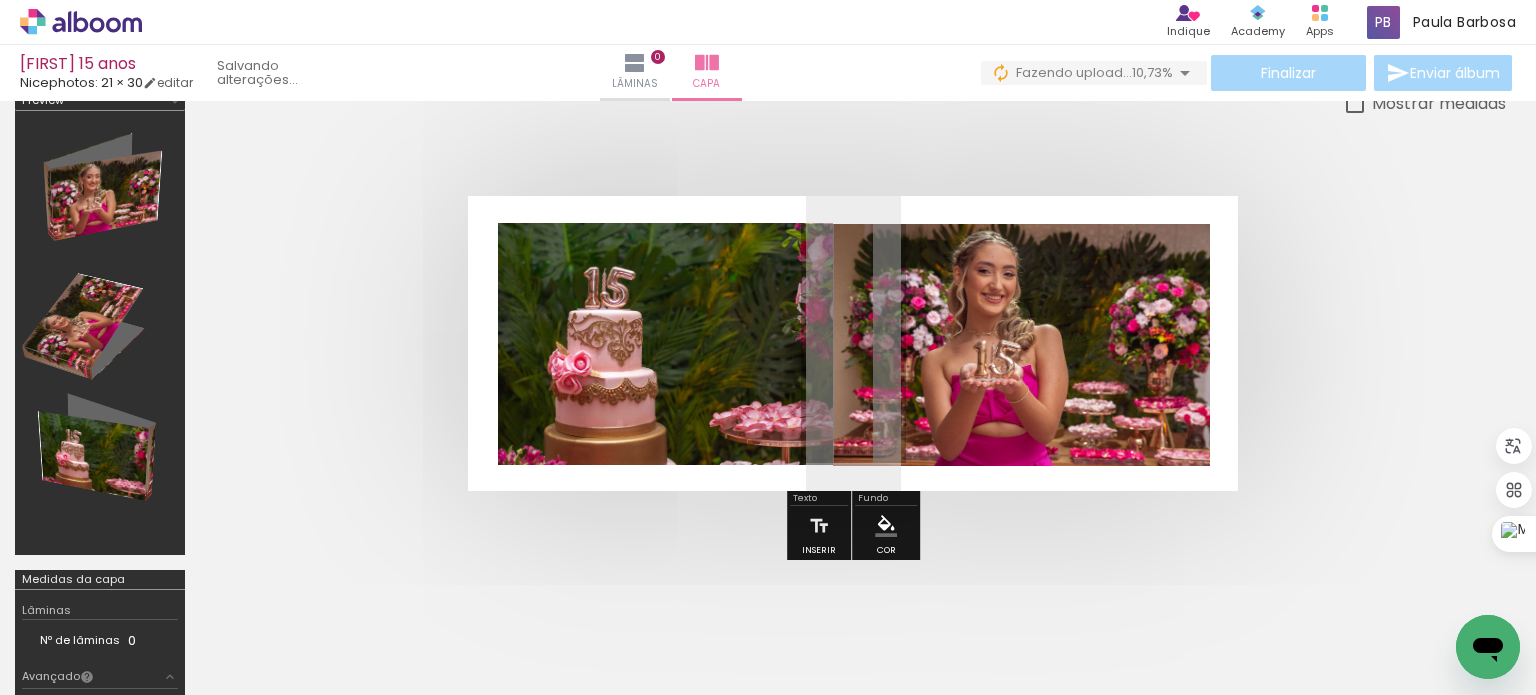 click at bounding box center [853, 343] 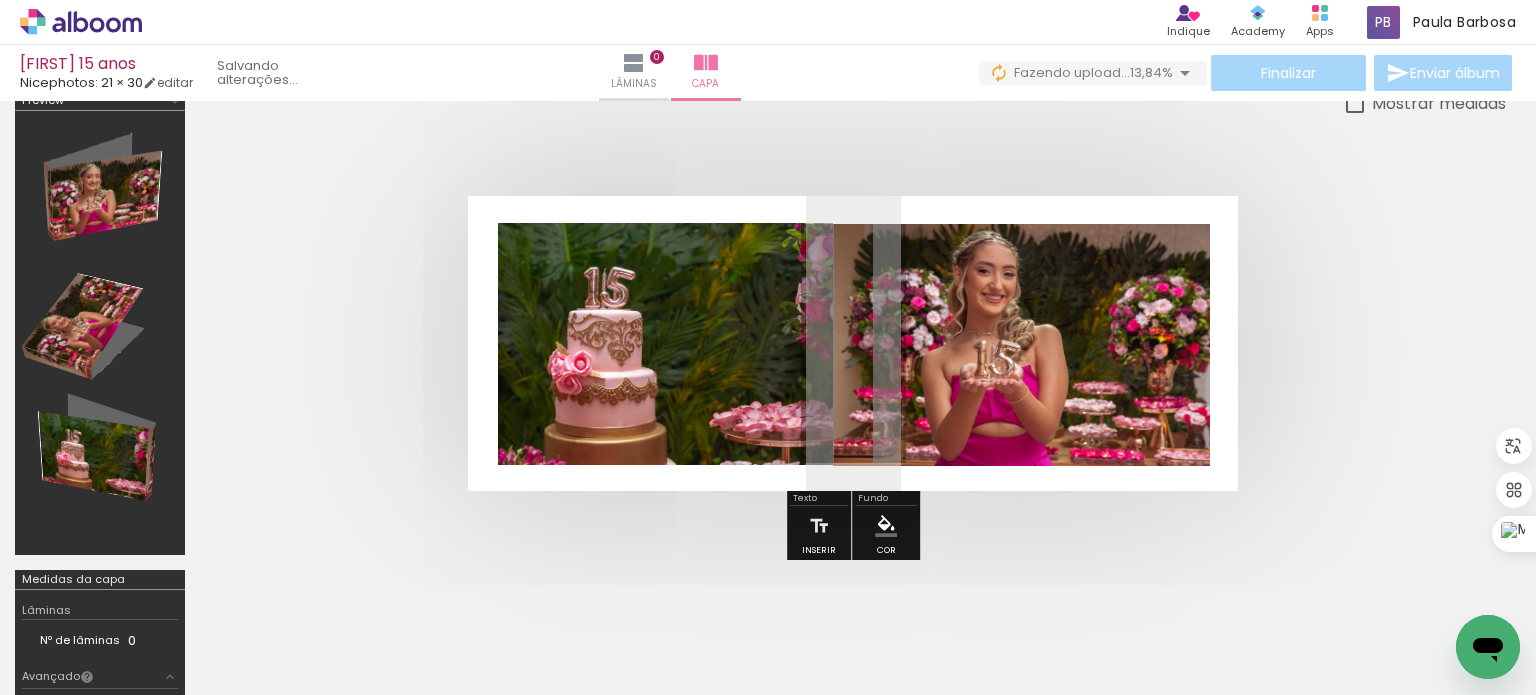 click at bounding box center [853, 343] 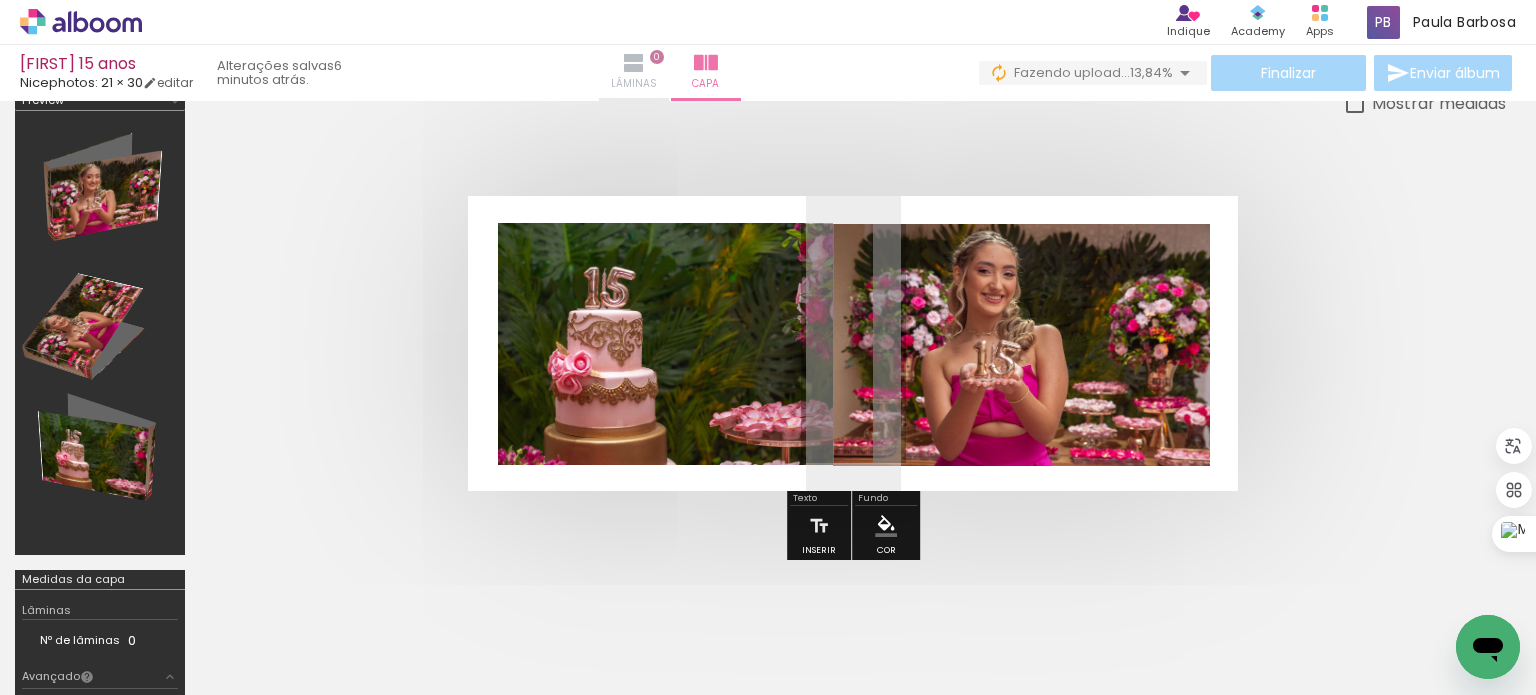 click at bounding box center [634, 63] 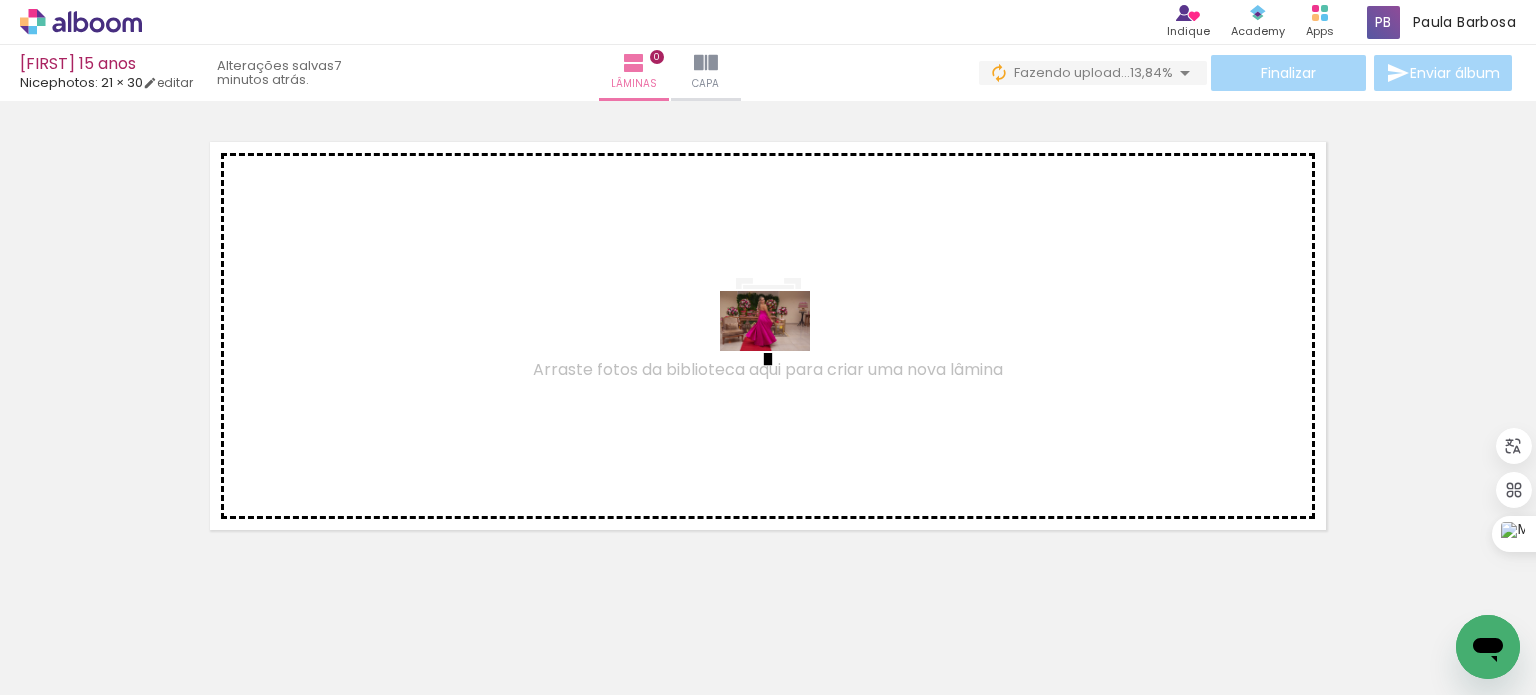 drag, startPoint x: 538, startPoint y: 632, endPoint x: 780, endPoint y: 351, distance: 370.84363 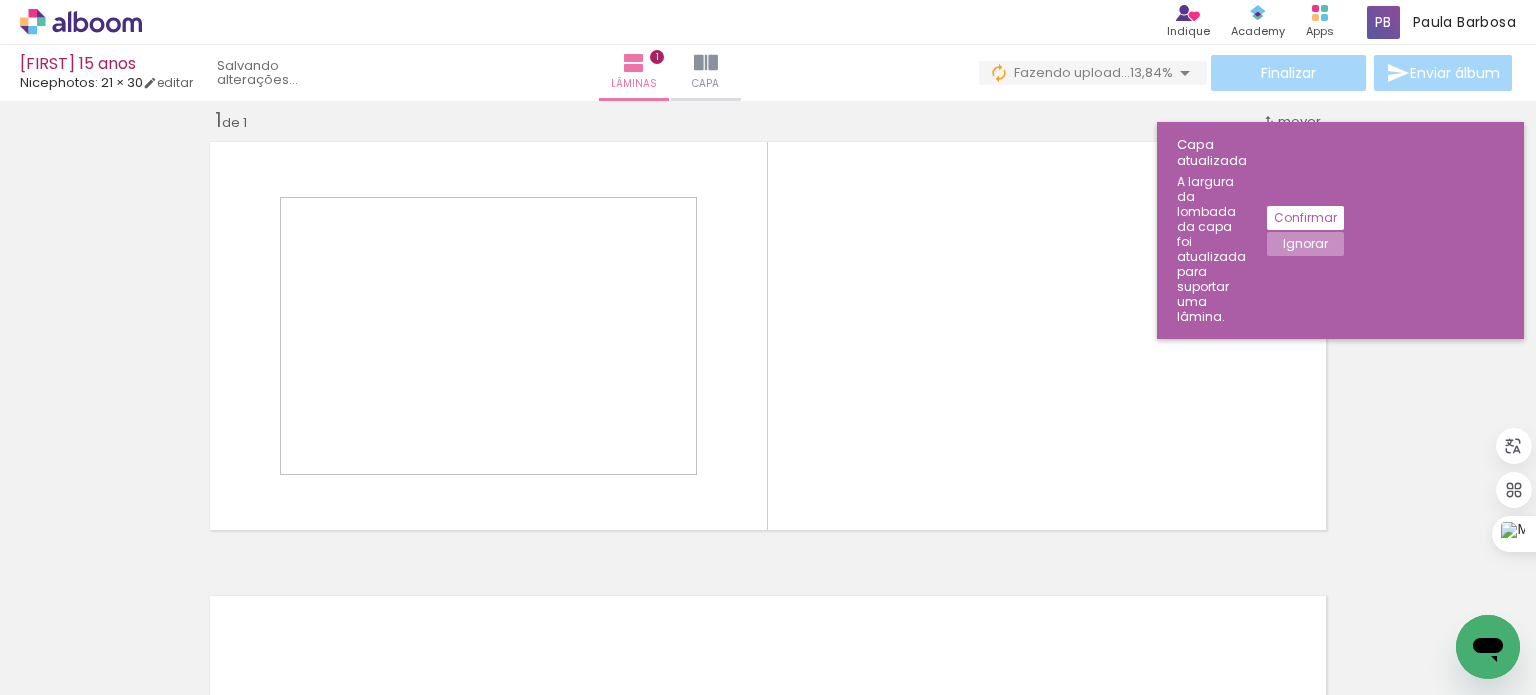 scroll, scrollTop: 25, scrollLeft: 0, axis: vertical 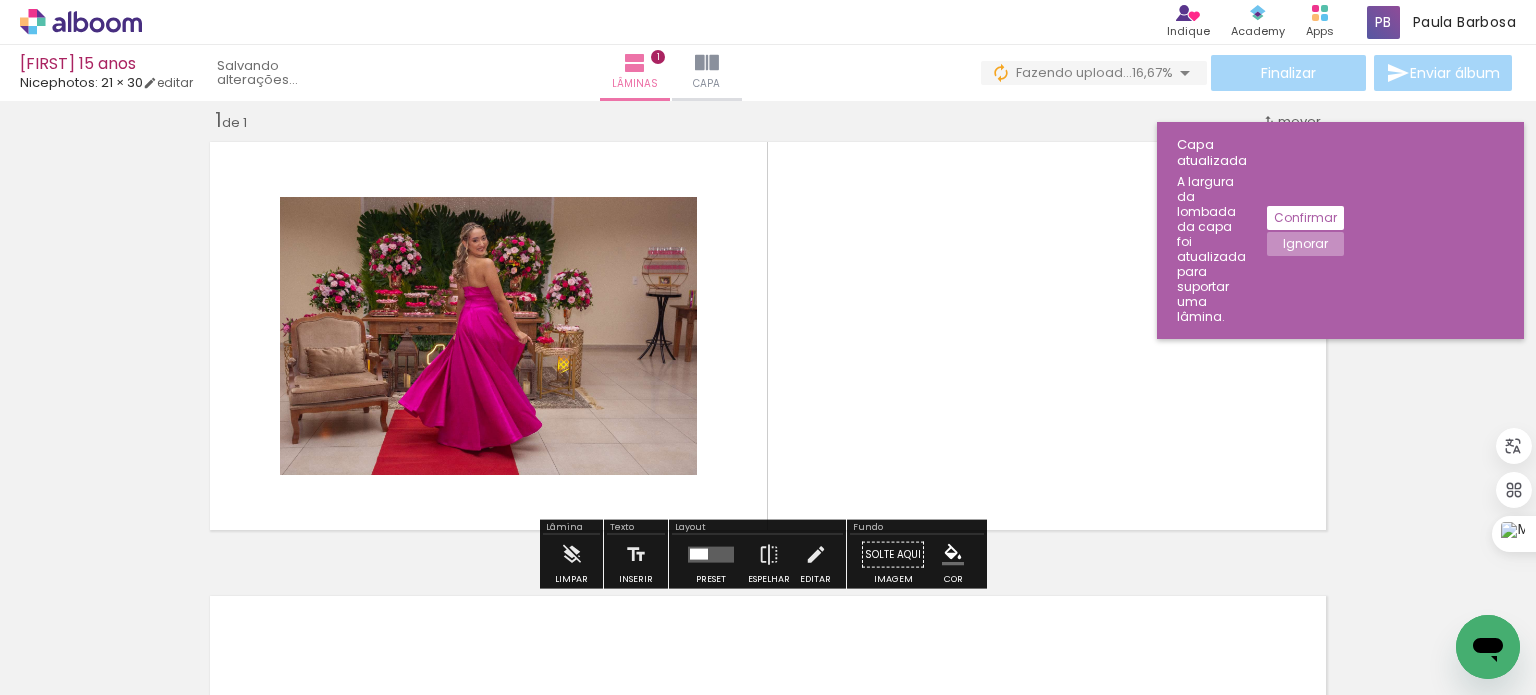 click on "Confirmar" 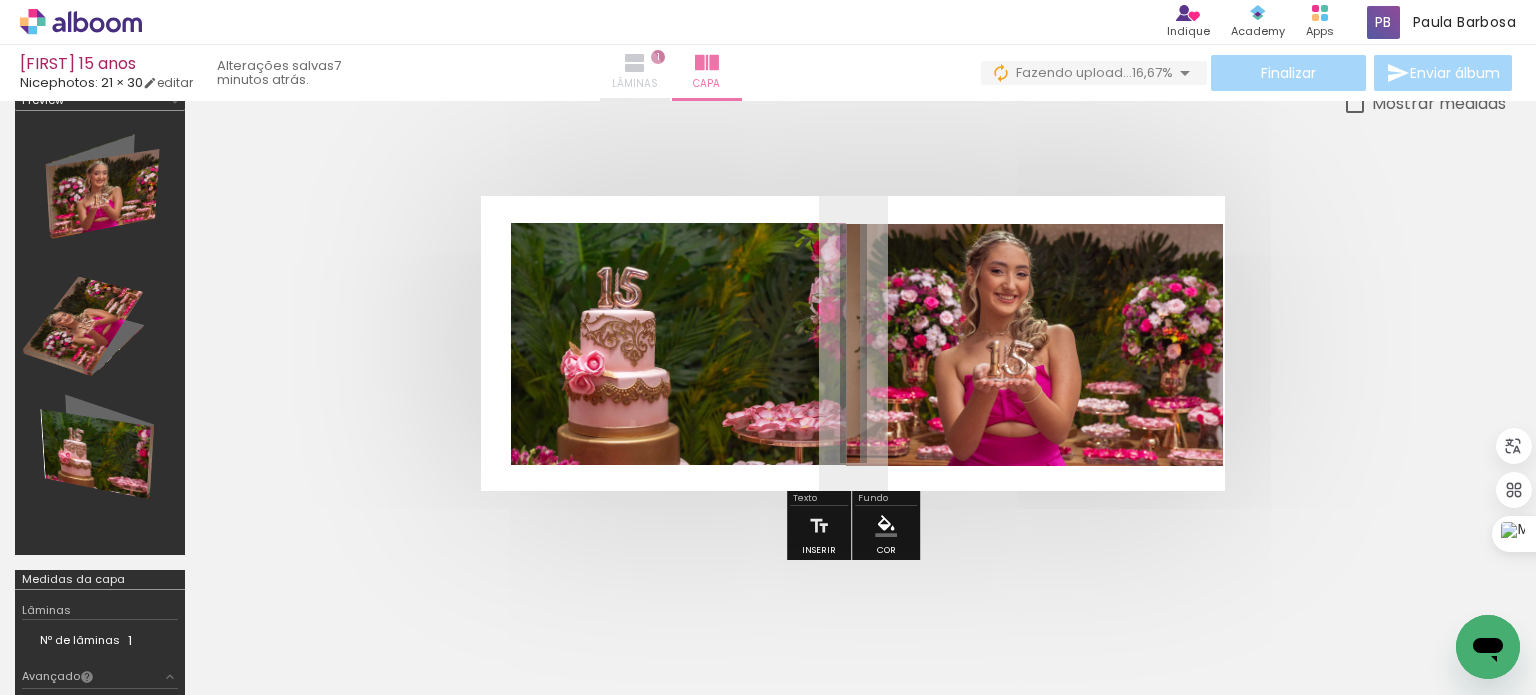 click on "Lâminas" at bounding box center [635, 84] 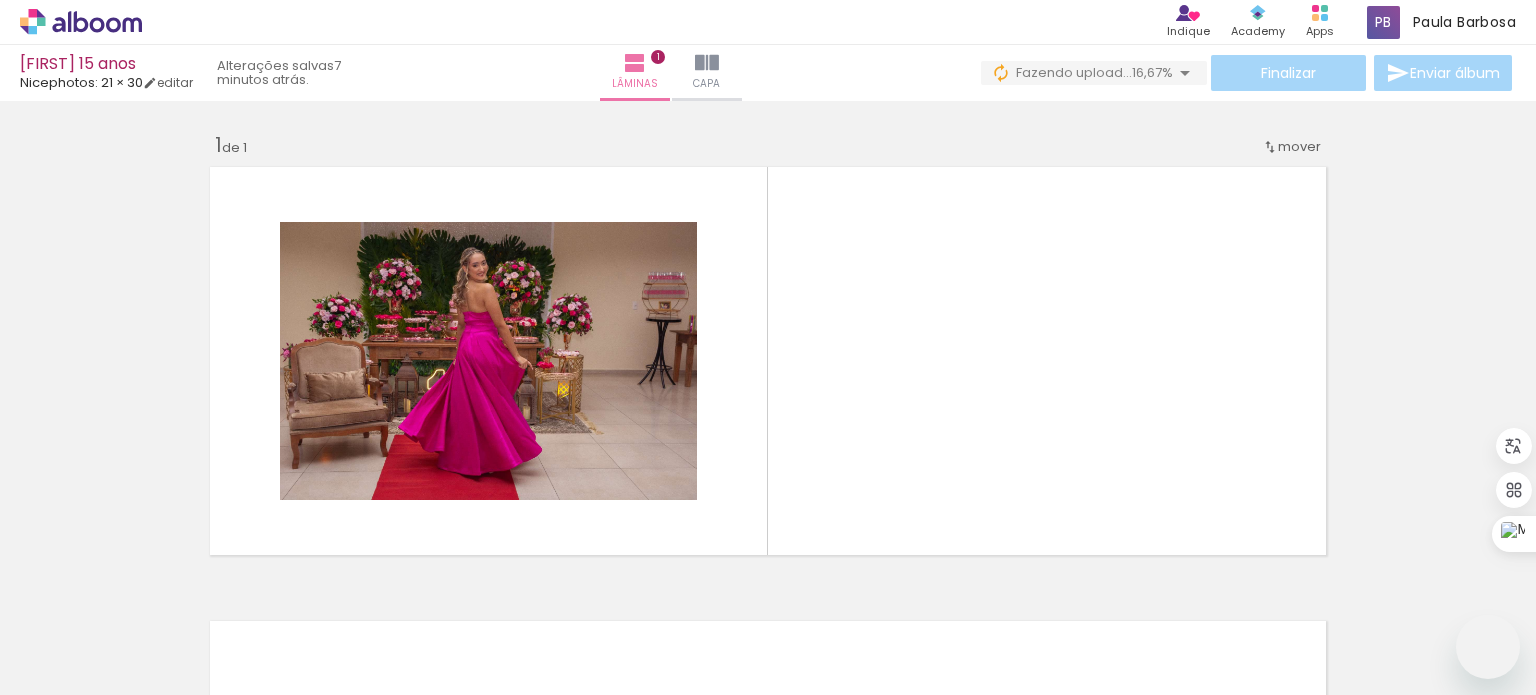 scroll, scrollTop: 0, scrollLeft: 0, axis: both 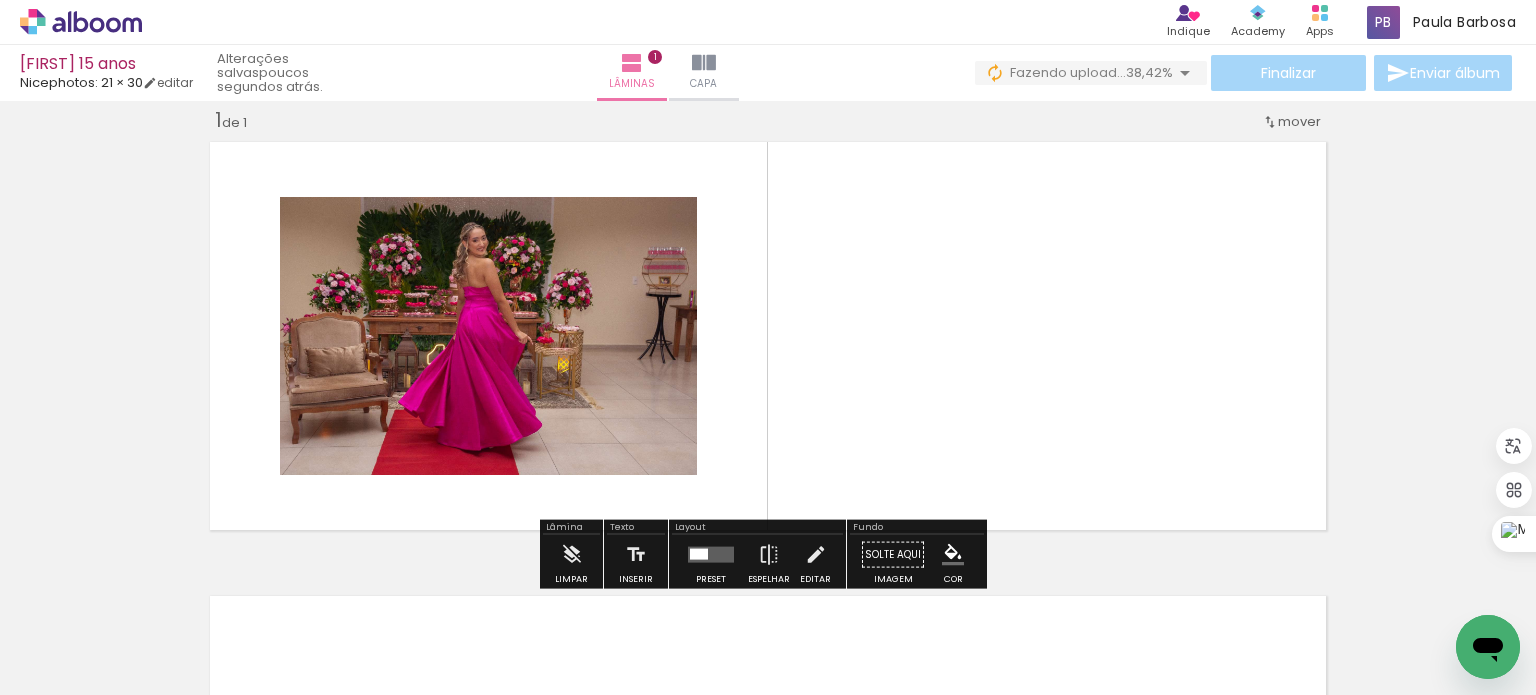 click on "Todas as fotos" at bounding box center (56, 634) 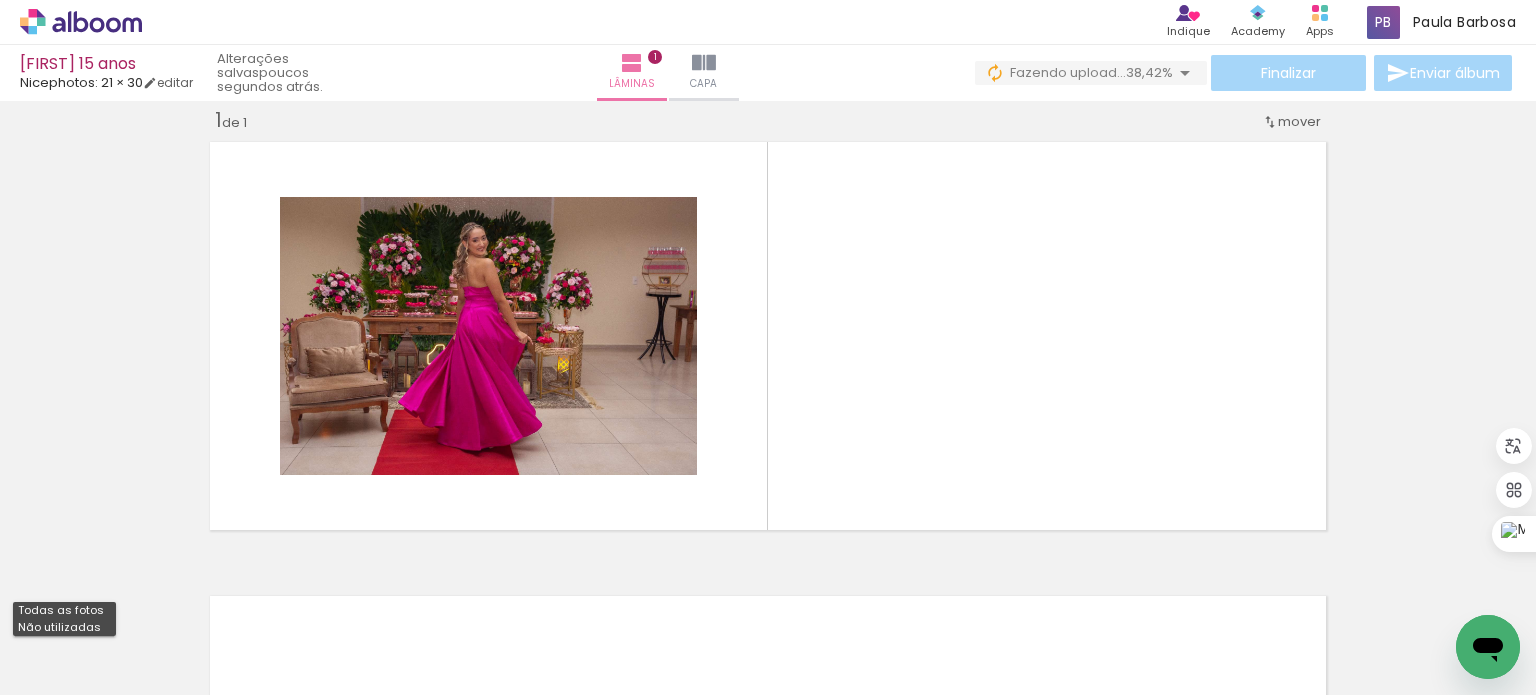 click on "Não utilizadas" at bounding box center [0, 0] 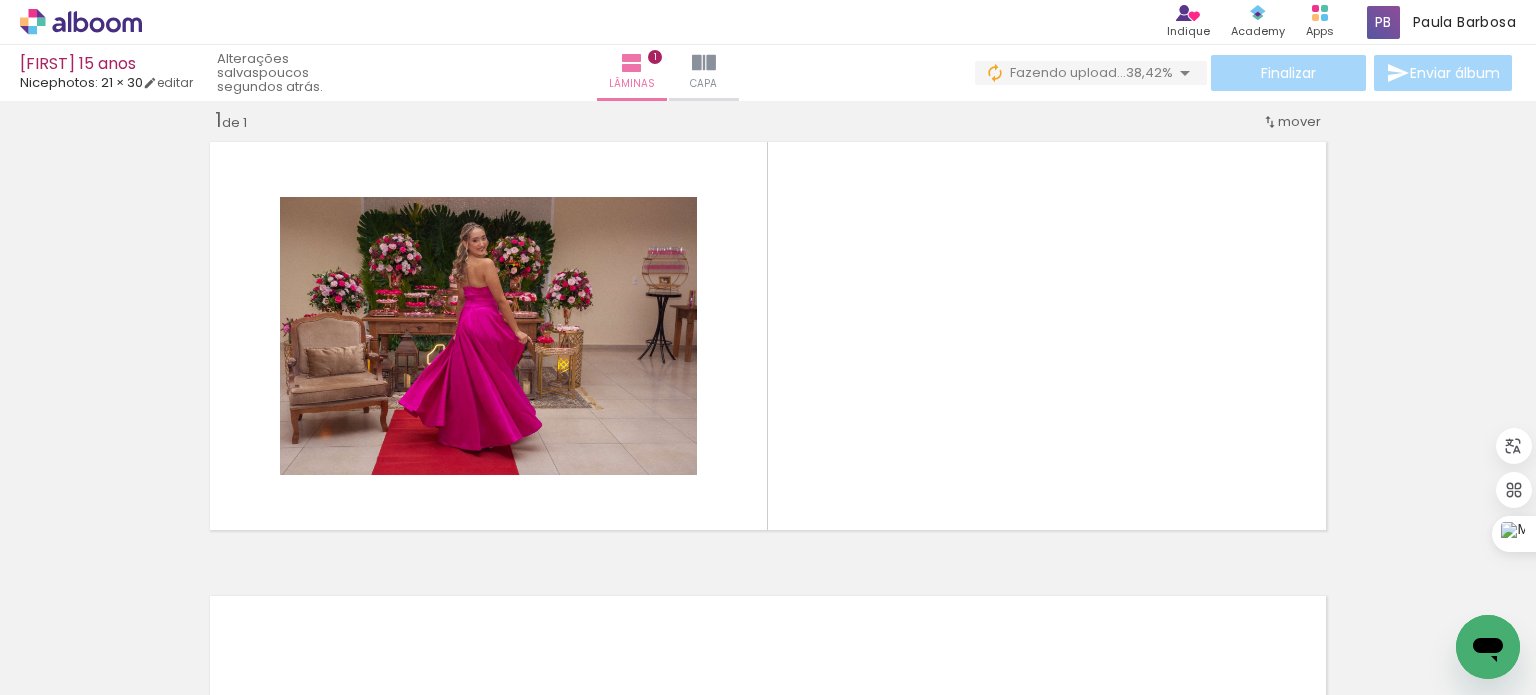 click at bounding box center (156, 587) 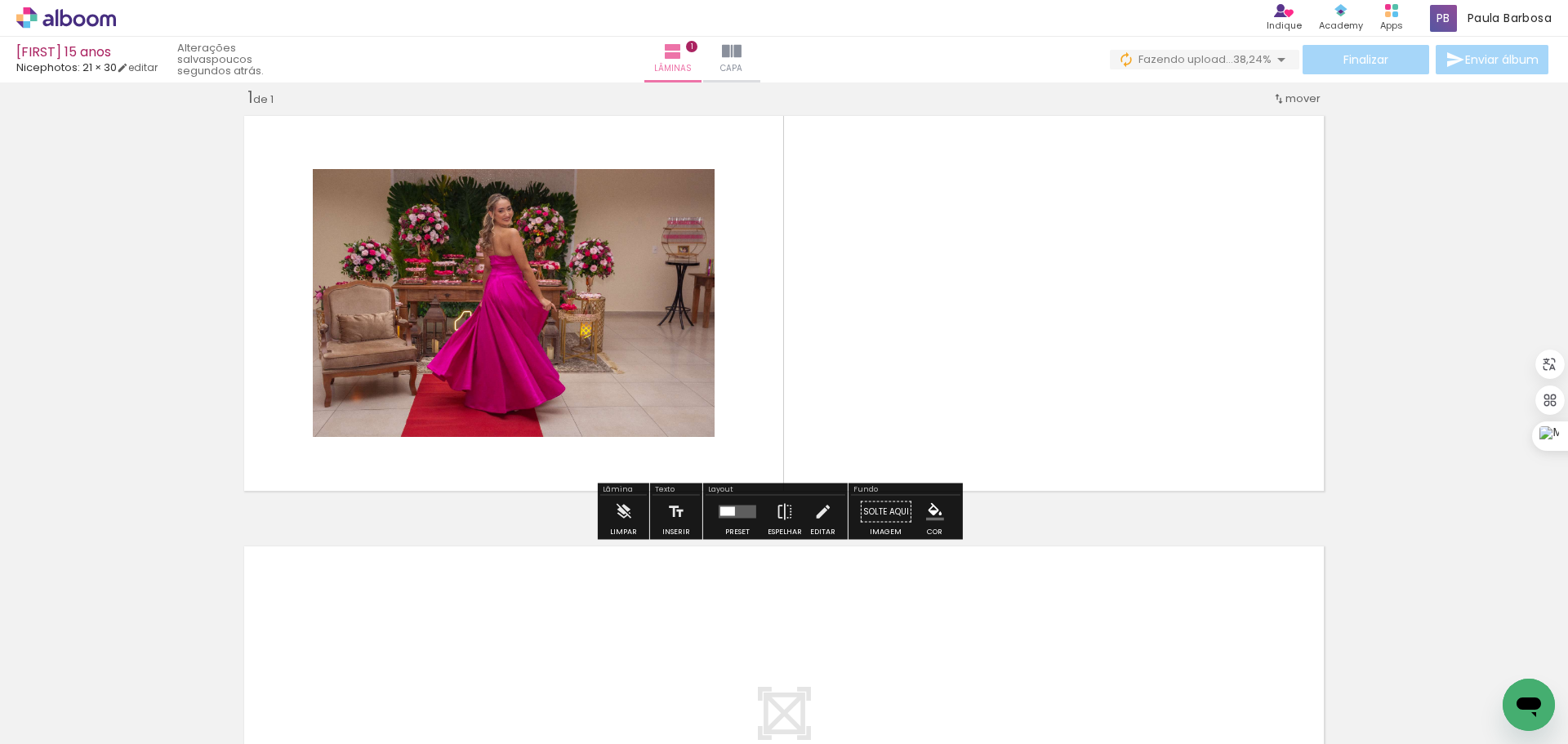 scroll, scrollTop: 0, scrollLeft: 0, axis: both 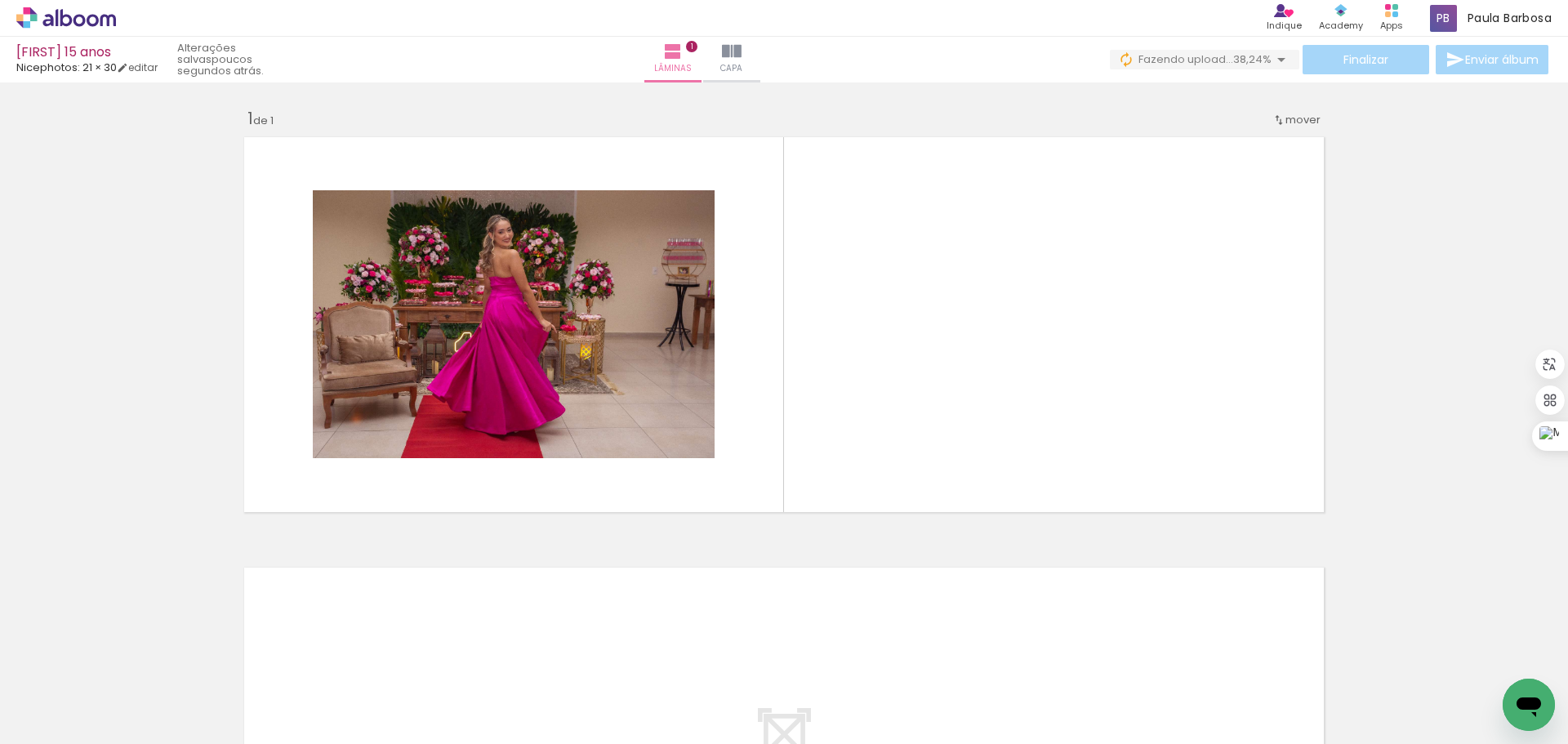 click at bounding box center (219, 656) 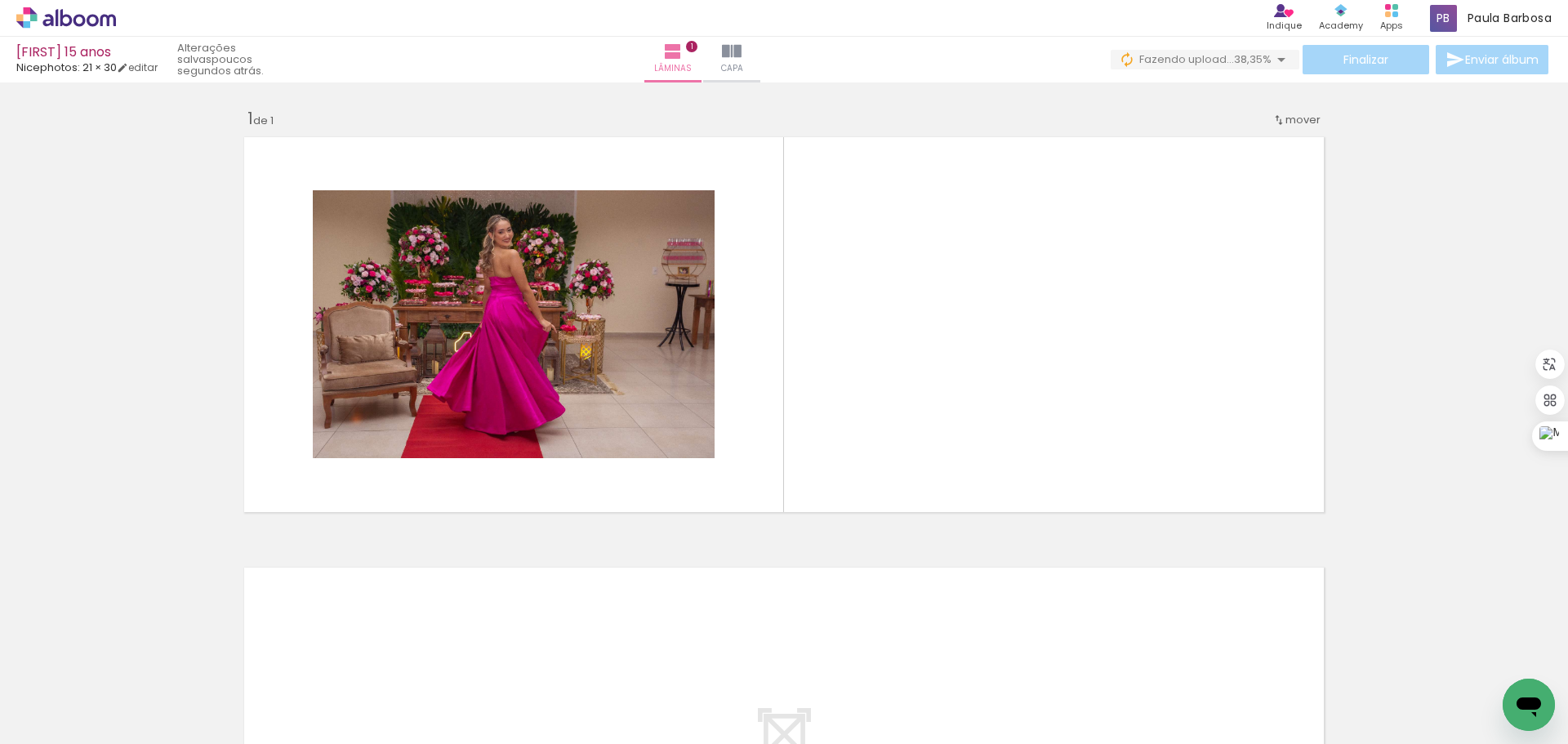 scroll, scrollTop: 0, scrollLeft: 777, axis: horizontal 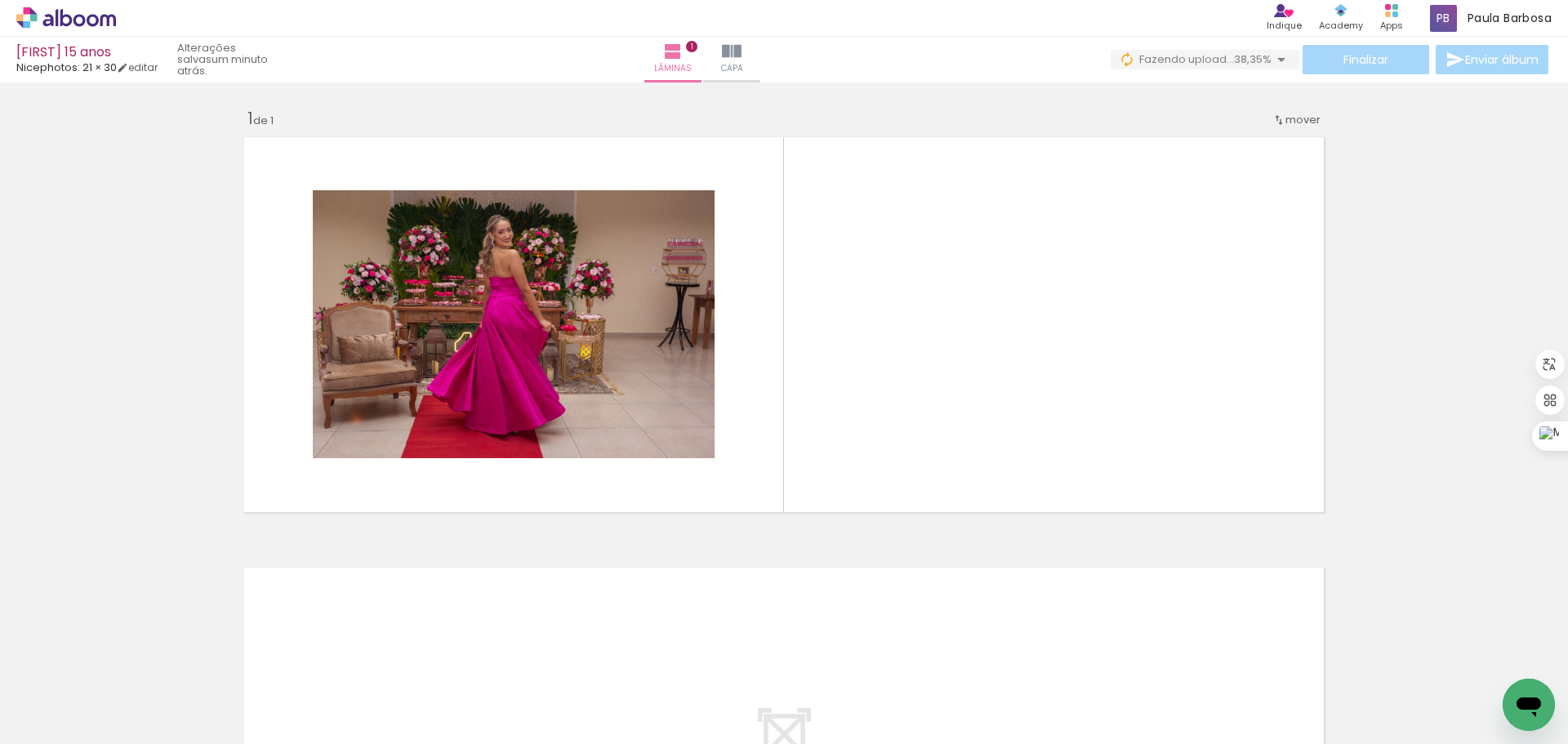 click at bounding box center (-9666, -7511) 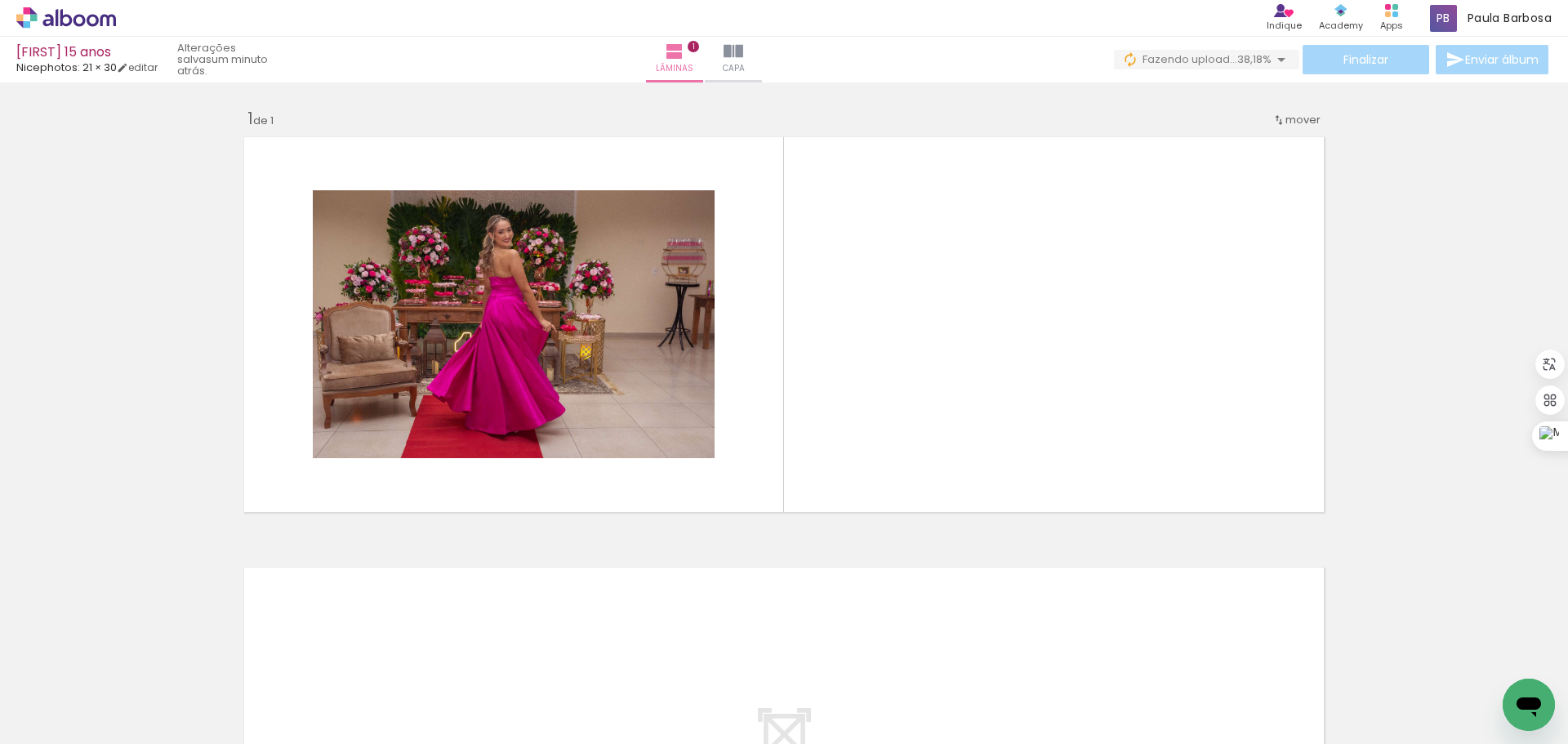 click at bounding box center [-5824, 656] 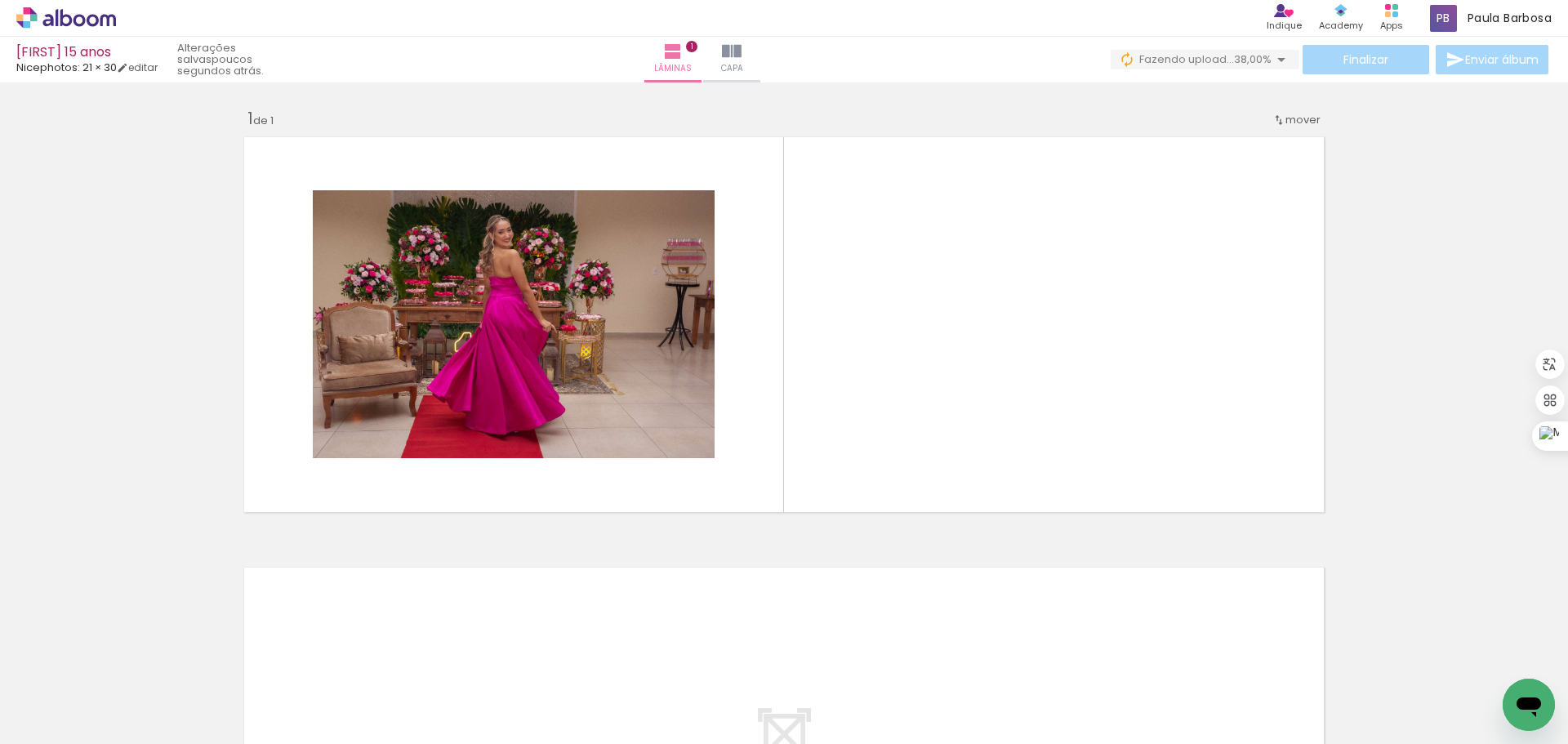 scroll, scrollTop: 0, scrollLeft: 2938, axis: horizontal 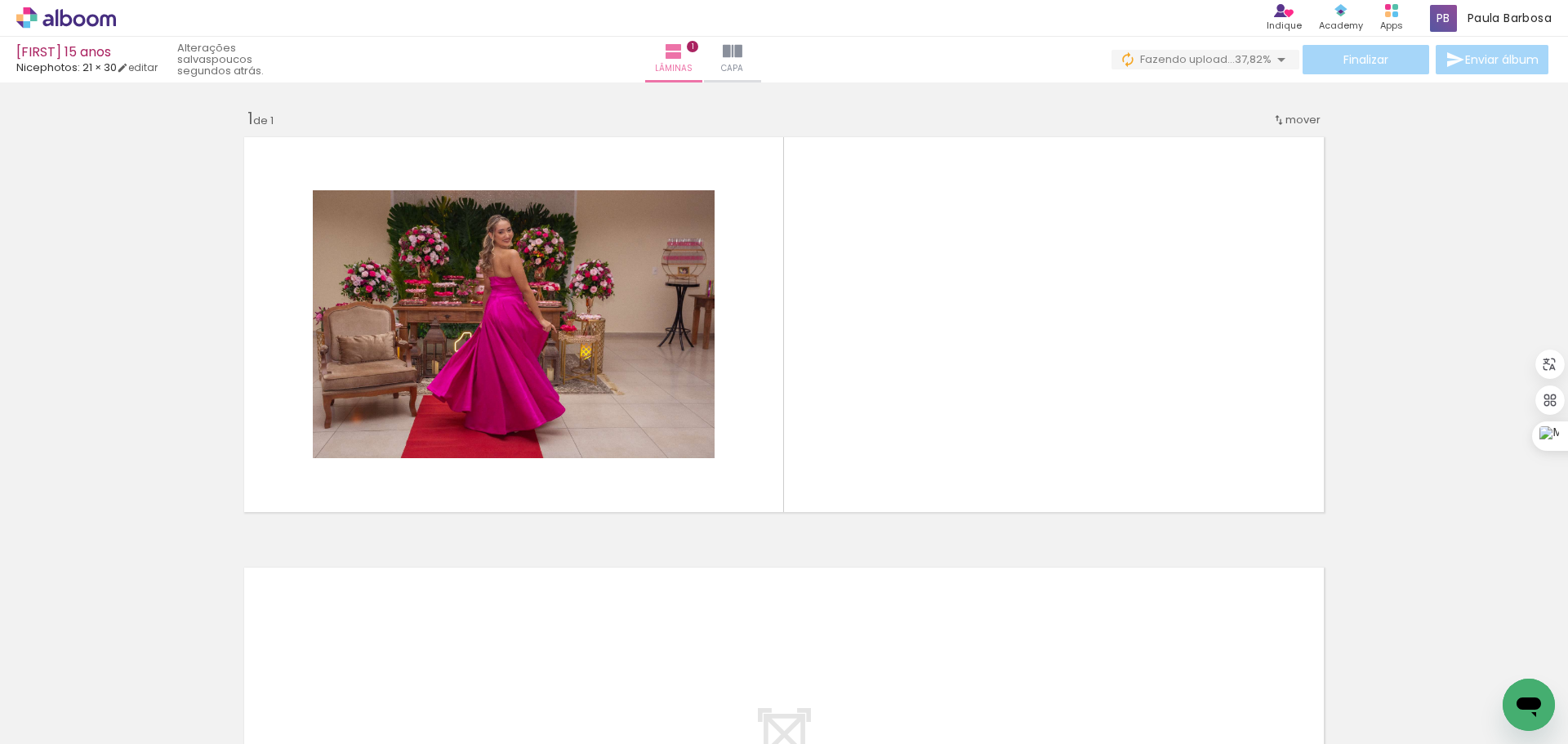 click at bounding box center (-2634, 656) 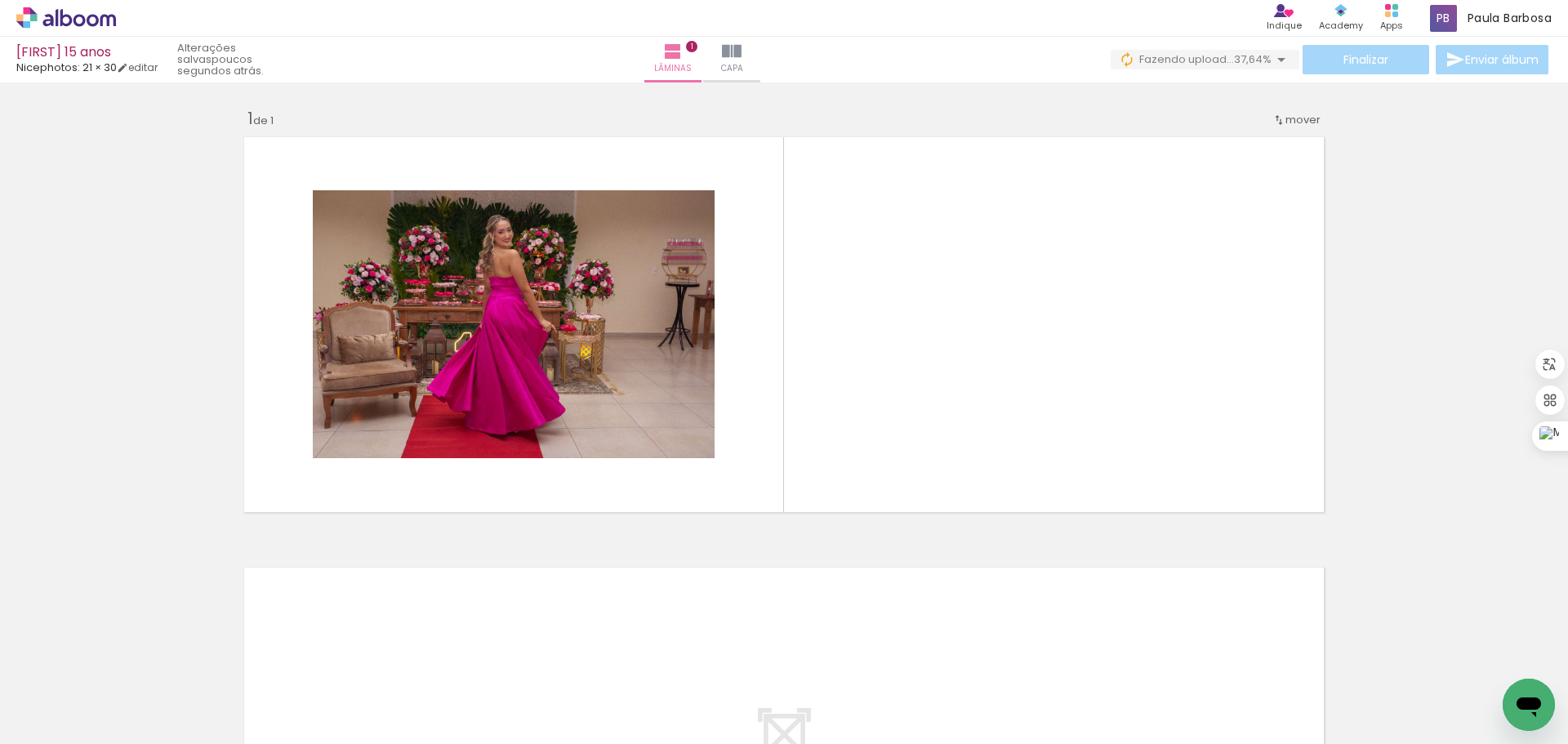 scroll, scrollTop: 0, scrollLeft: 3881, axis: horizontal 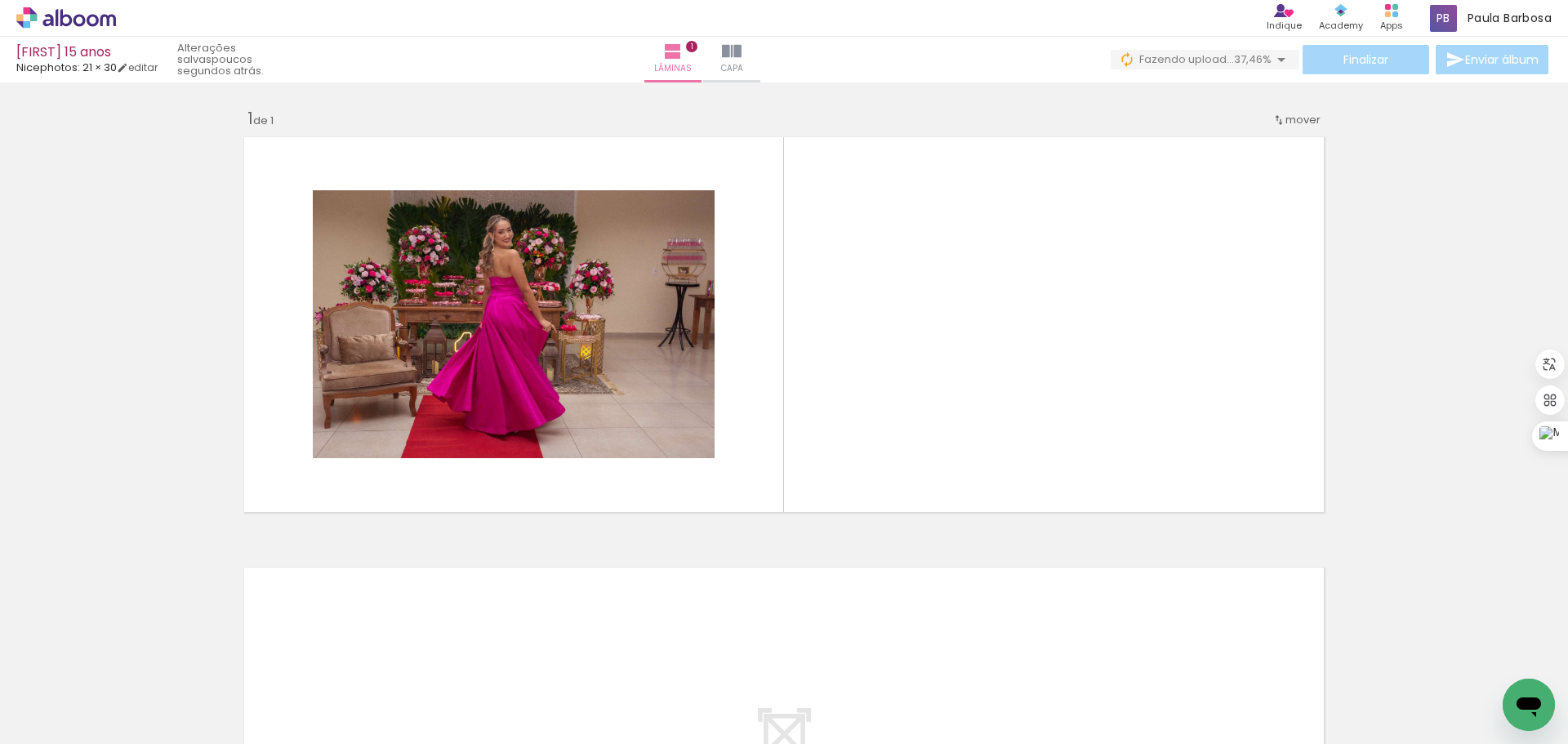 click at bounding box center [3921, 656] 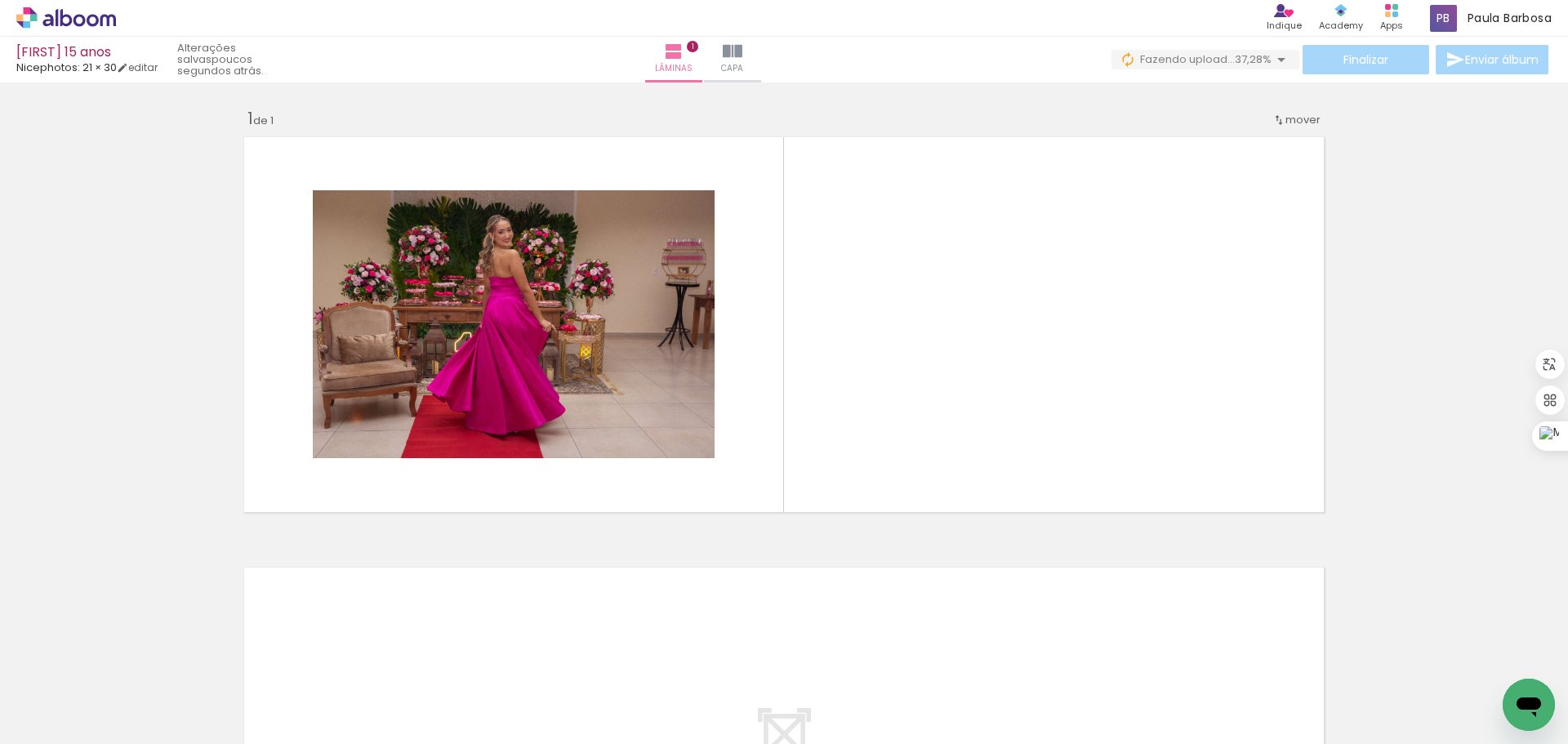scroll, scrollTop: 0, scrollLeft: 6578, axis: horizontal 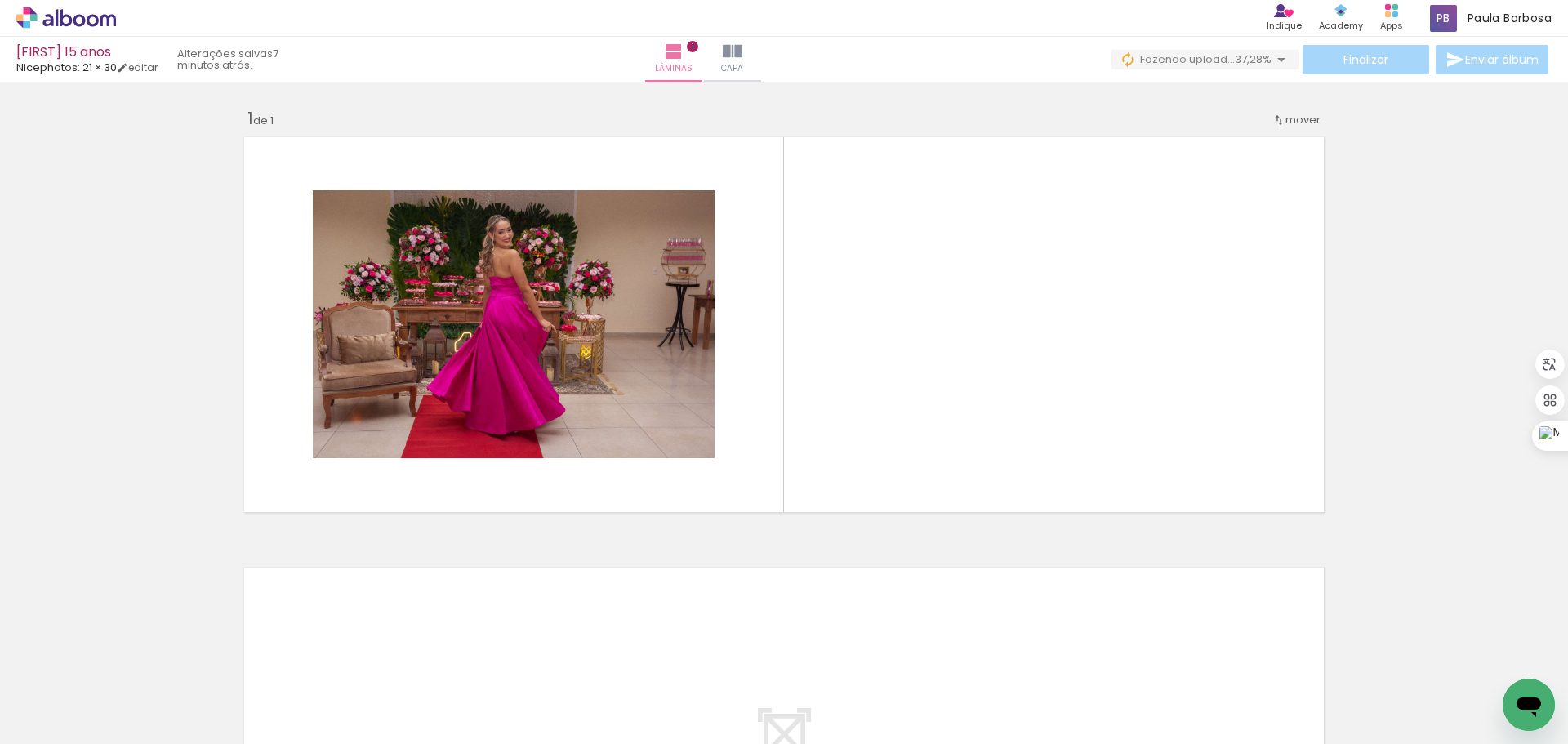 click at bounding box center [2045, 656] 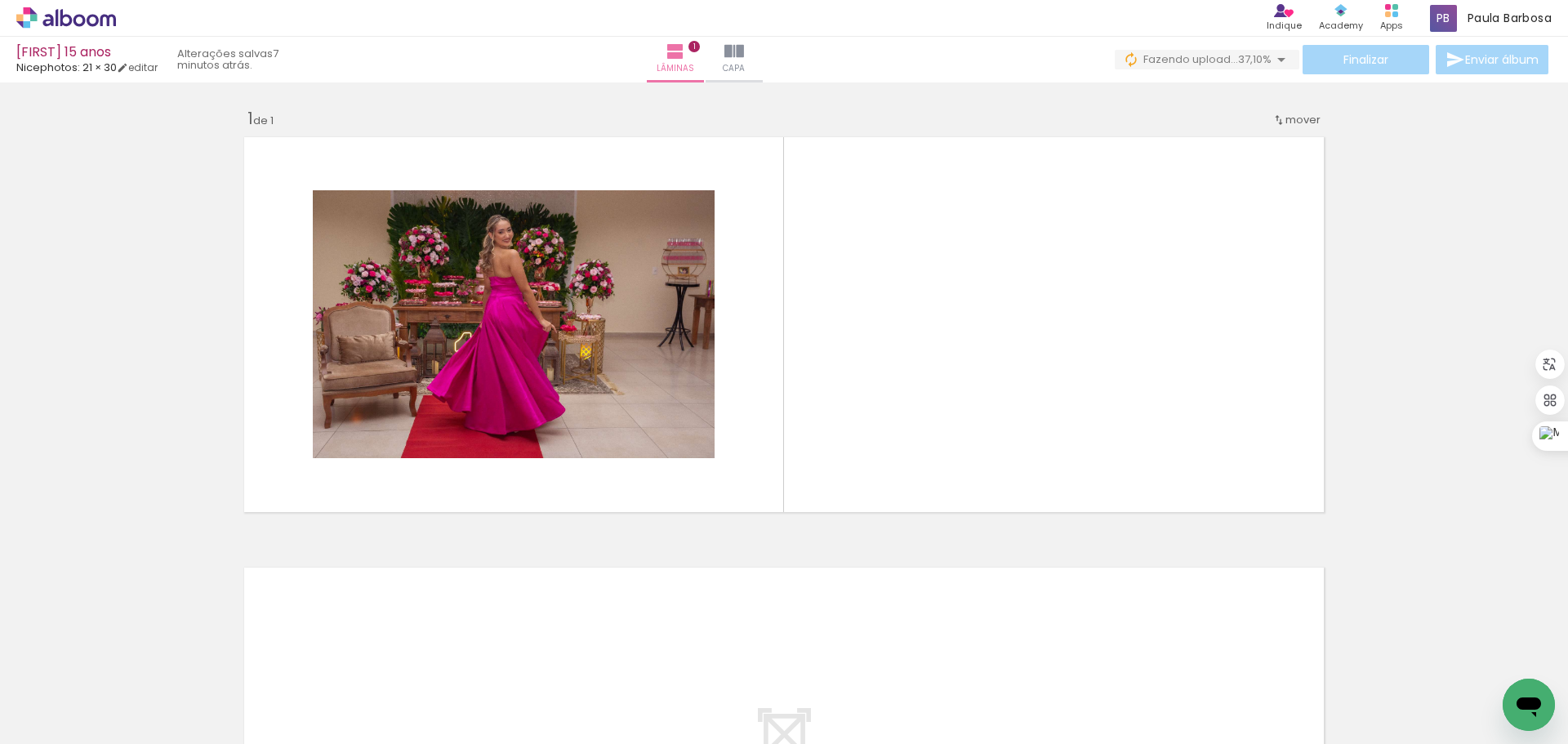 click at bounding box center [2045, 656] 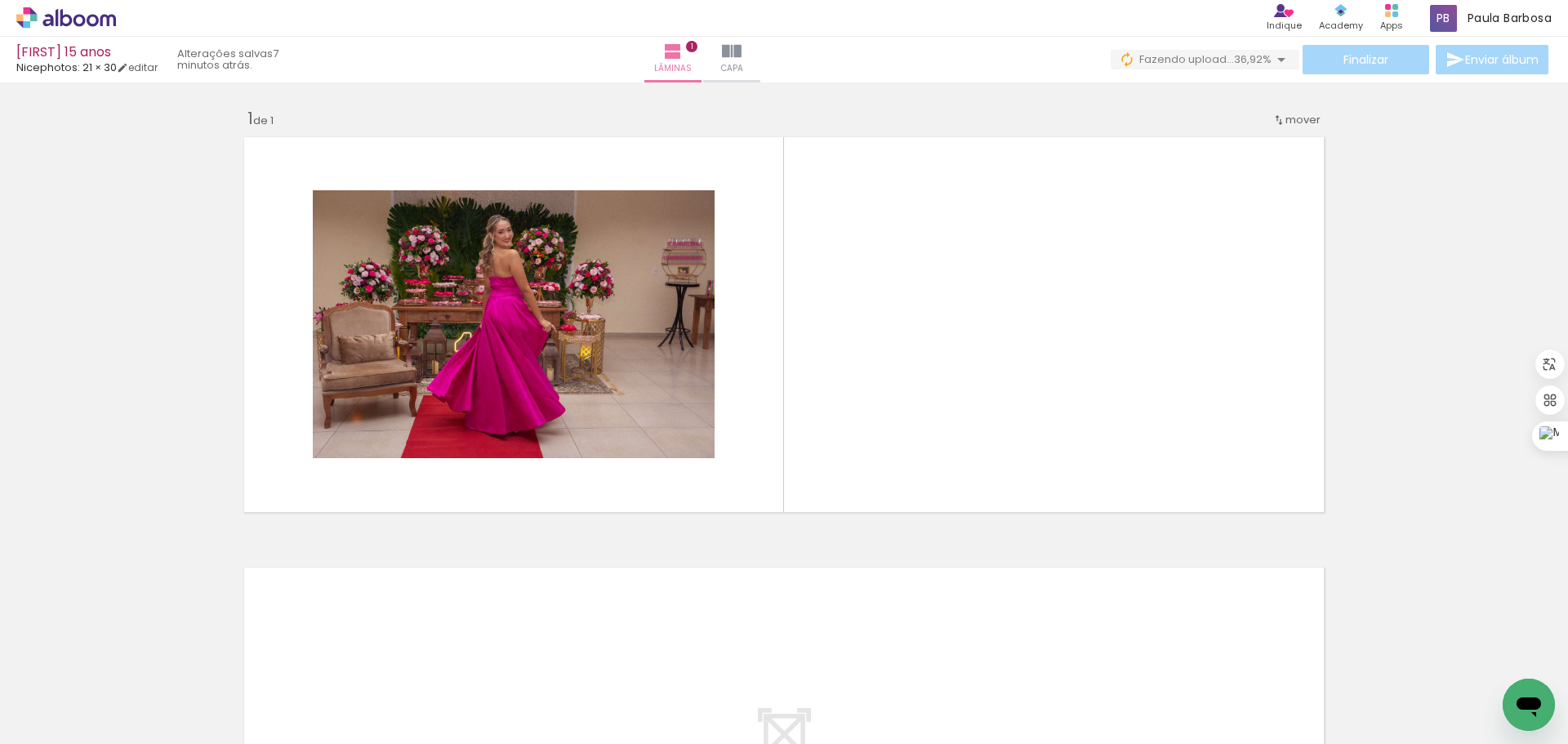 scroll, scrollTop: 0, scrollLeft: 7504, axis: horizontal 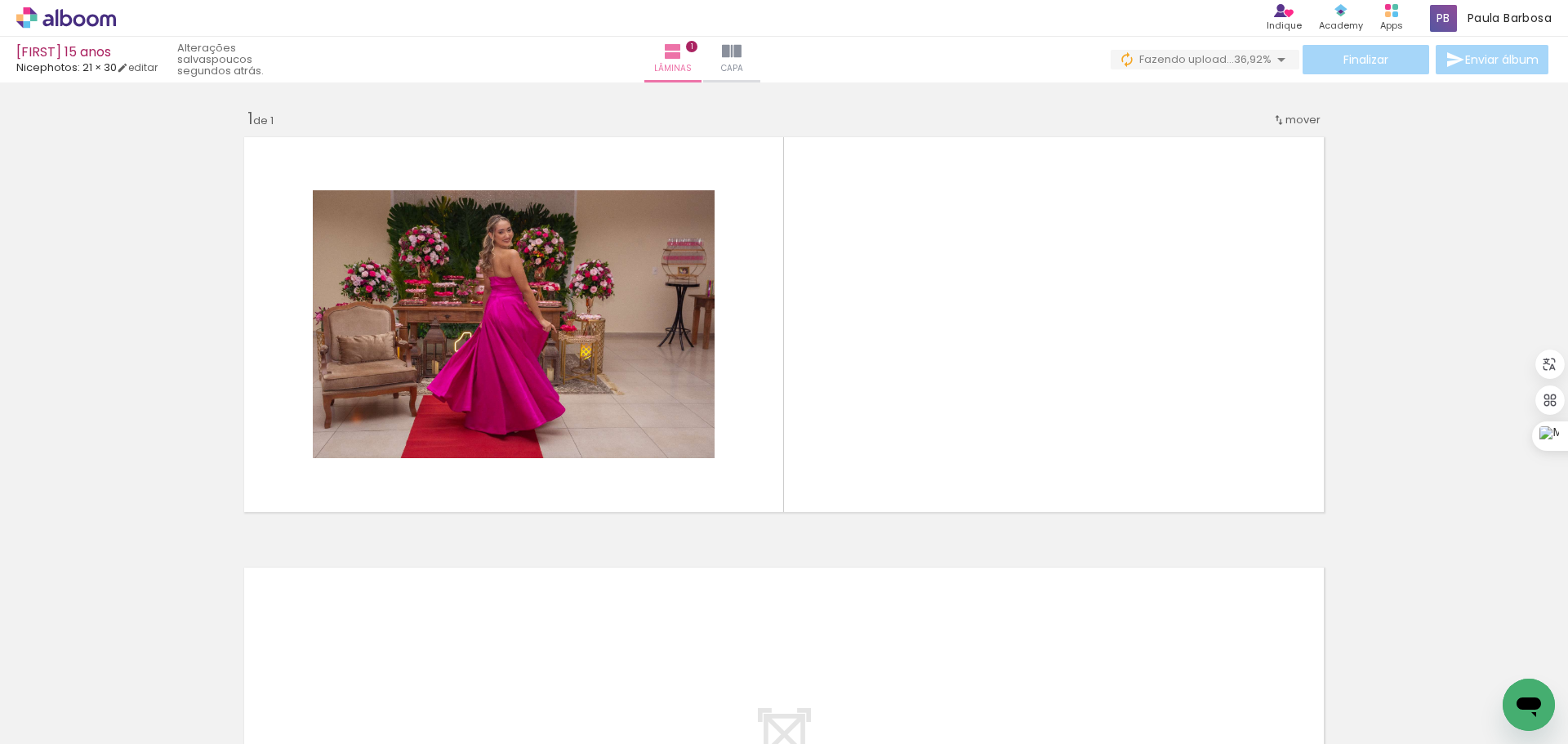 click at bounding box center [952, 656] 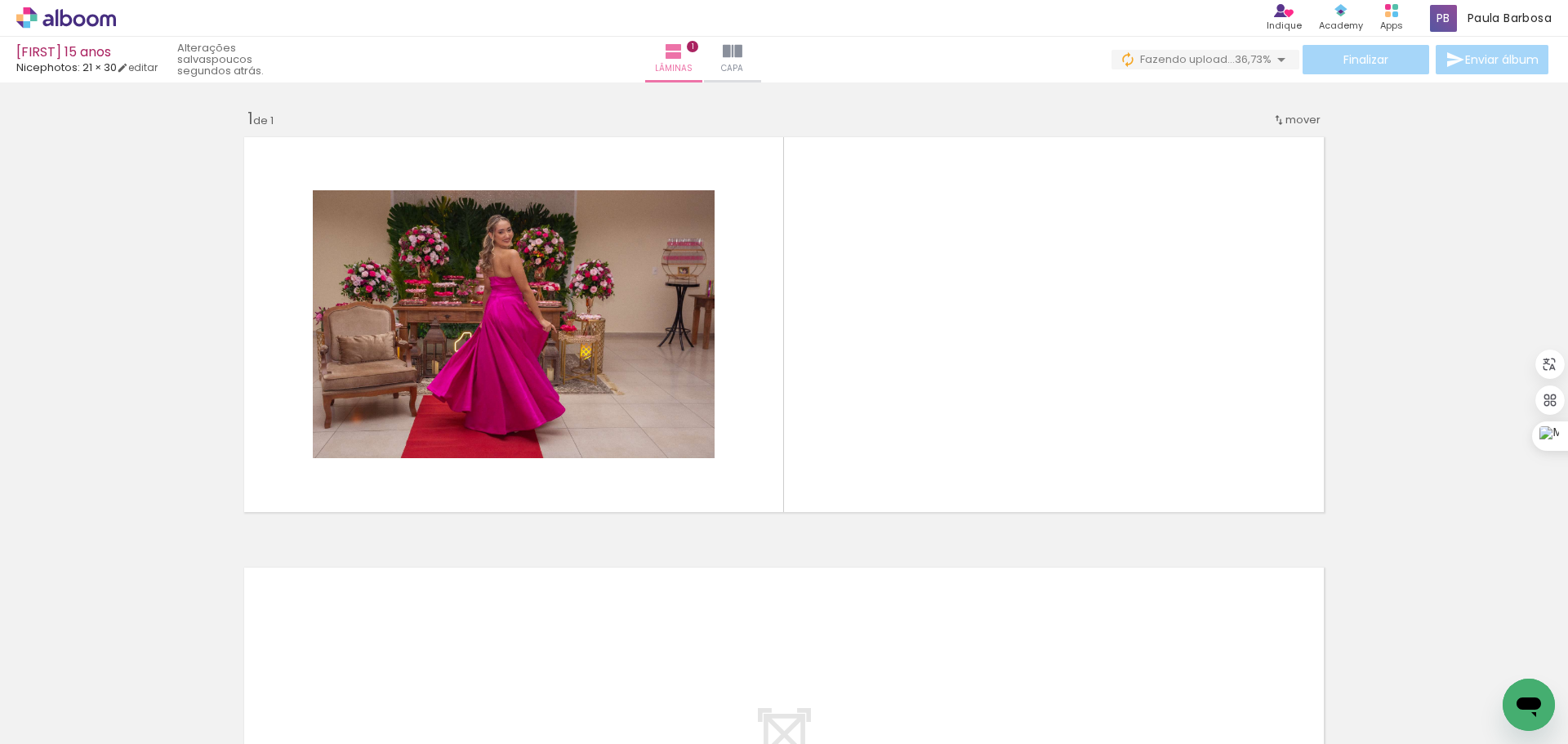 scroll, scrollTop: 0, scrollLeft: 8113, axis: horizontal 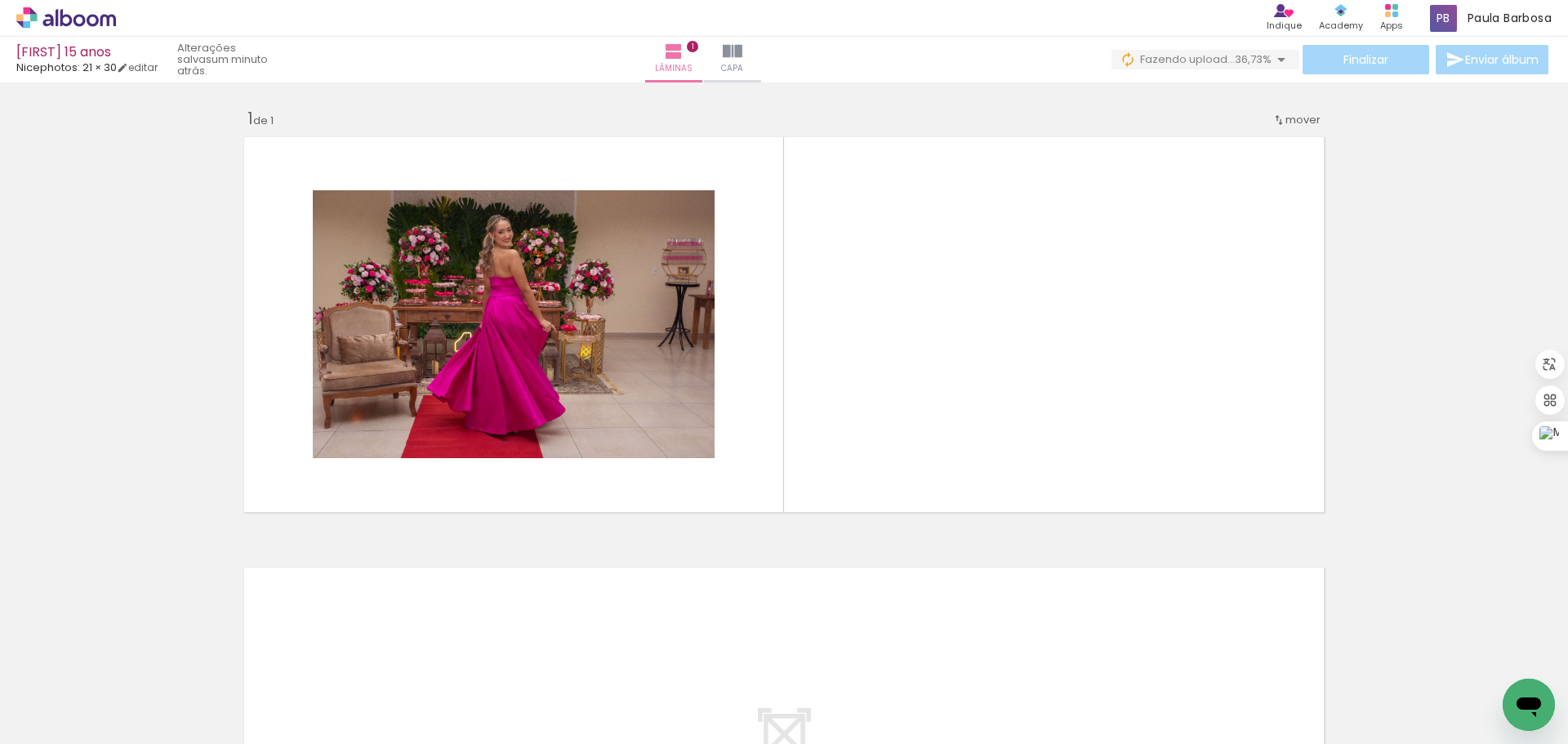 click at bounding box center (612, 656) 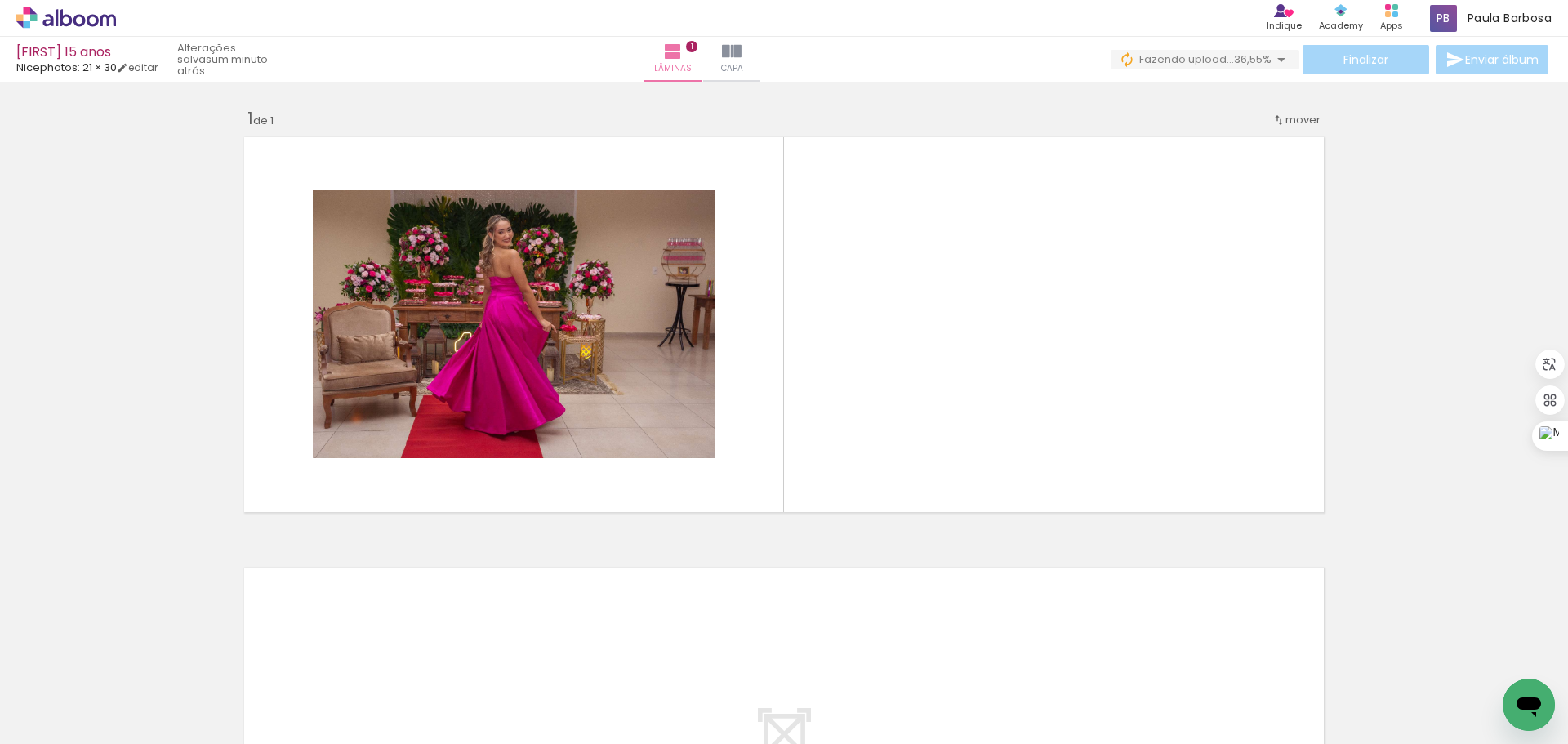 scroll, scrollTop: 0, scrollLeft: 9080, axis: horizontal 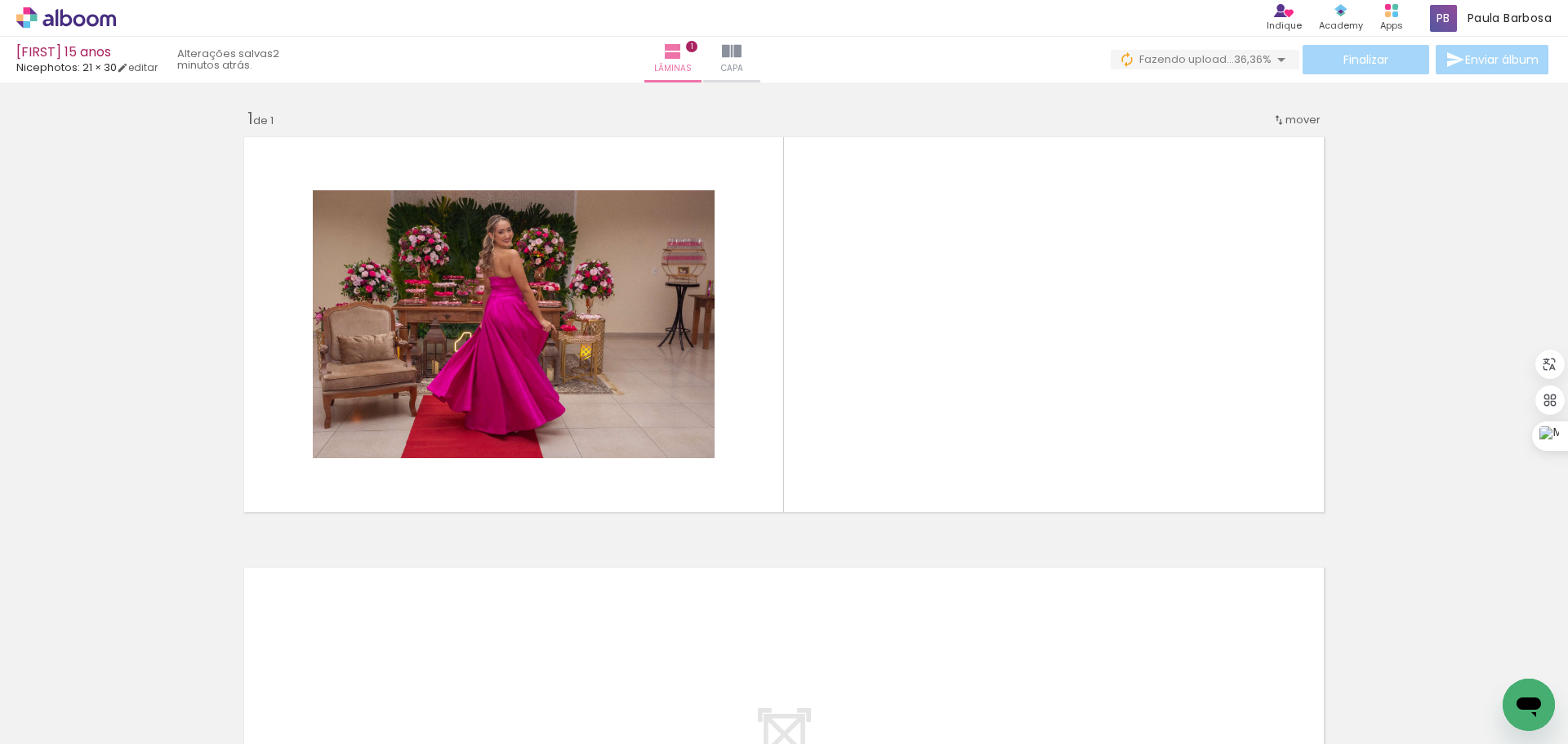 click at bounding box center (-354, 656) 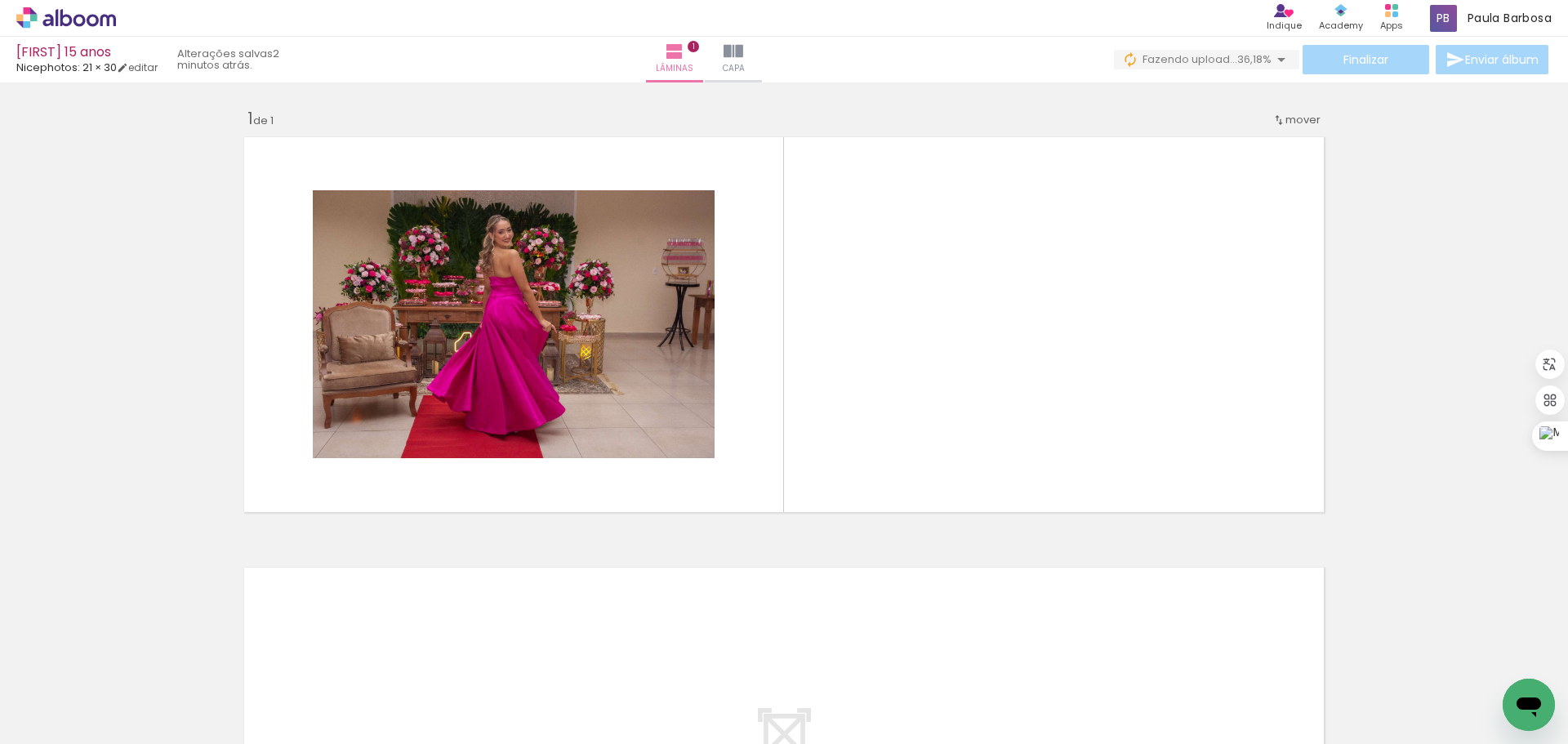 scroll, scrollTop: 0, scrollLeft: 9815, axis: horizontal 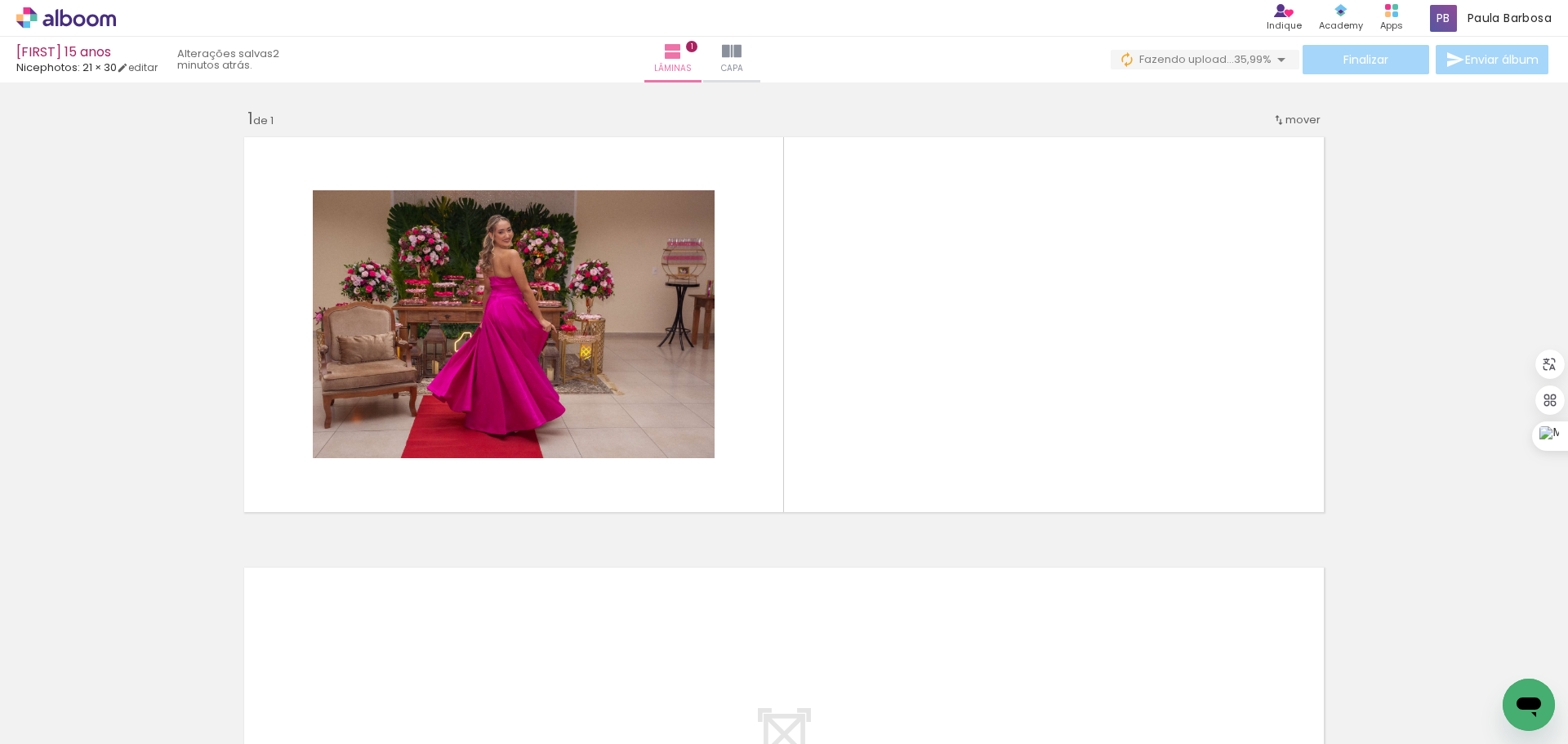click at bounding box center (-1089, 656) 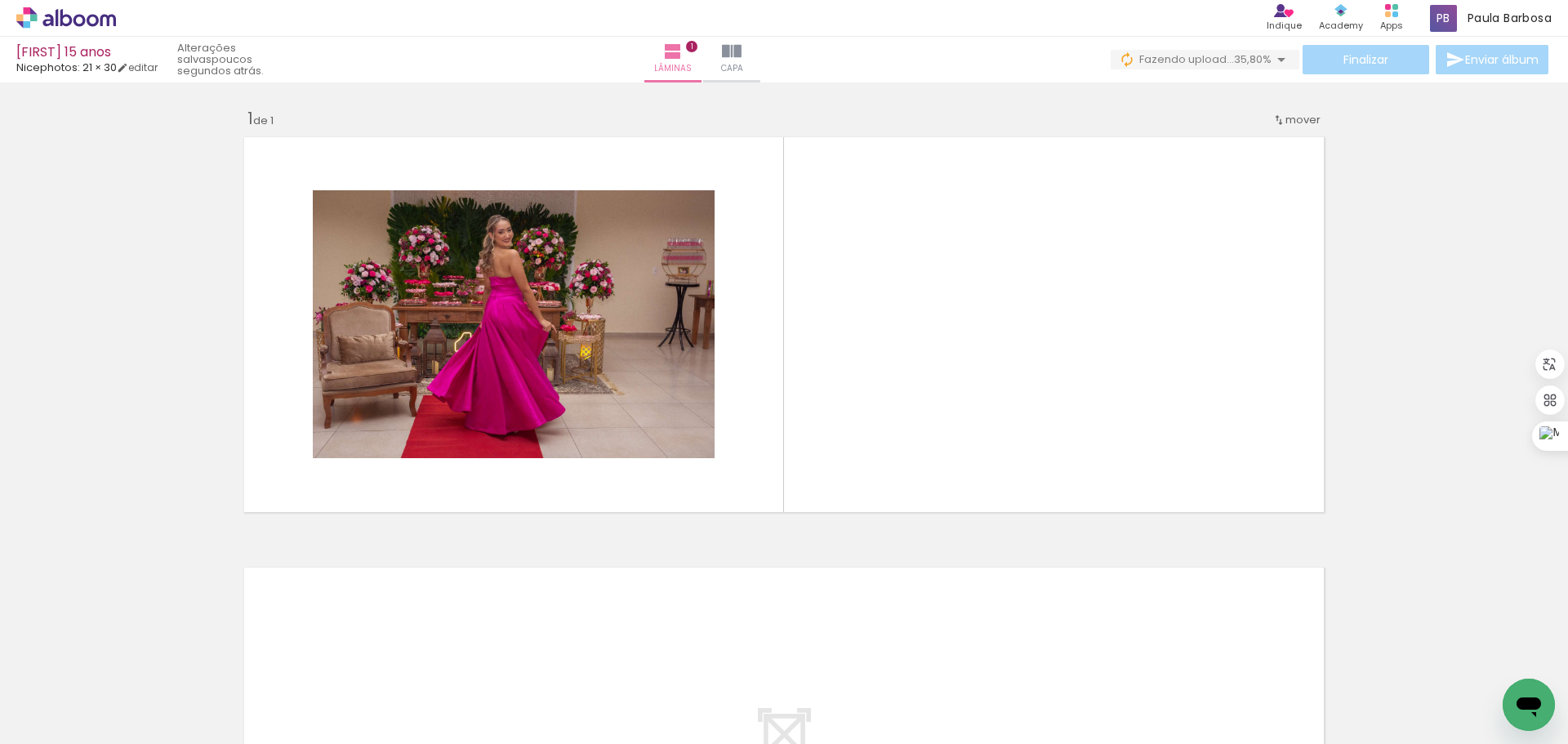 click at bounding box center [-1089, 656] 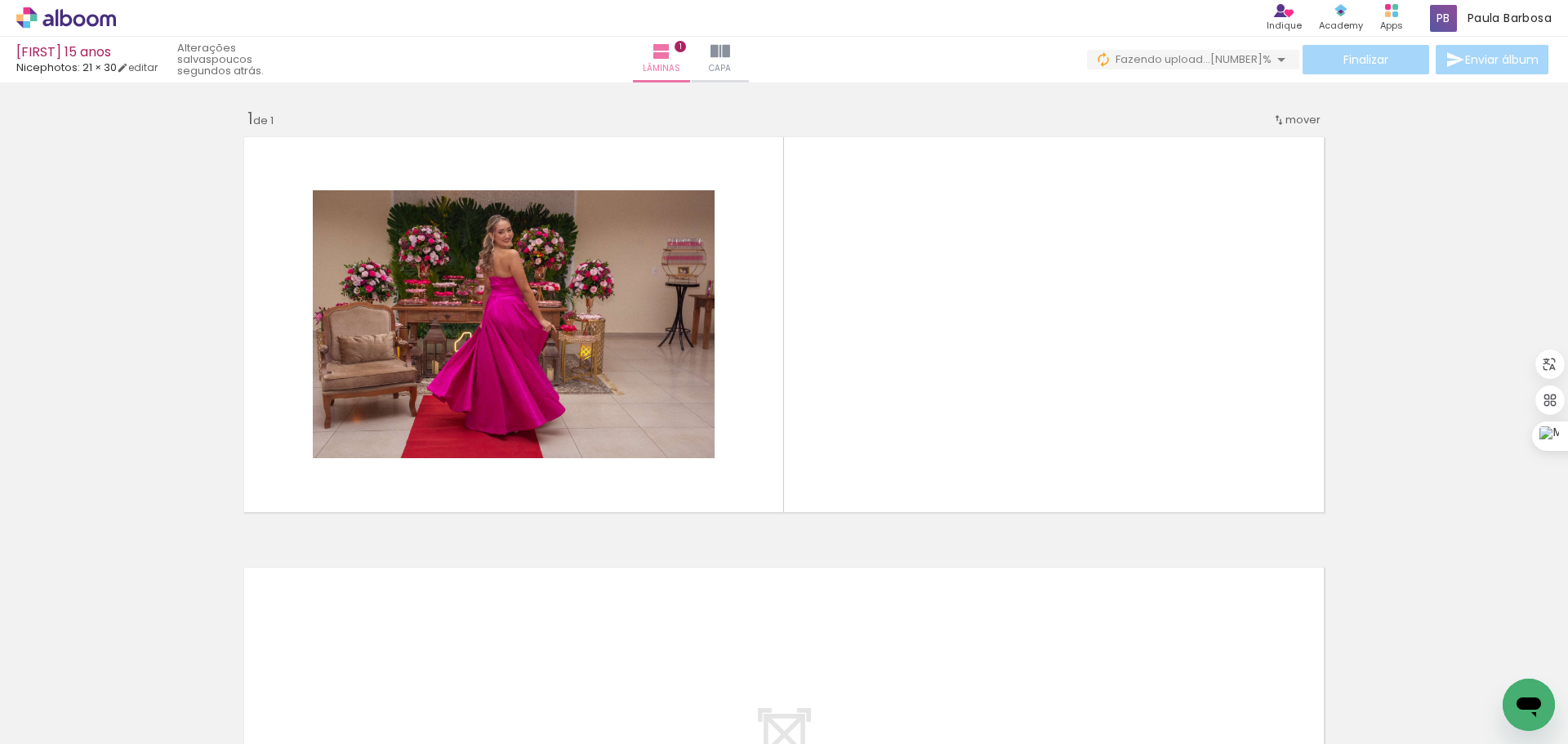 click at bounding box center [-1089, 656] 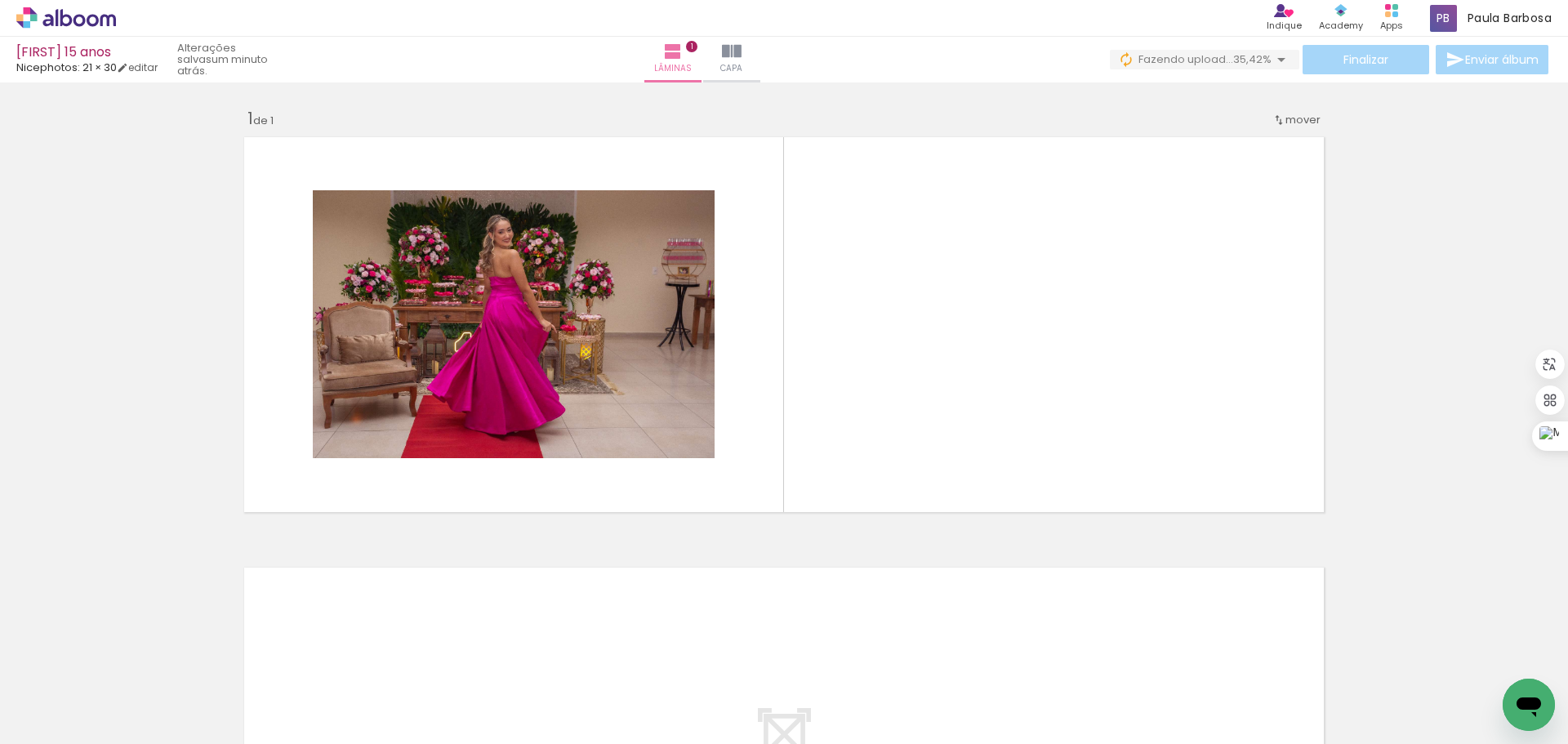 scroll, scrollTop: 0, scrollLeft: 10799, axis: horizontal 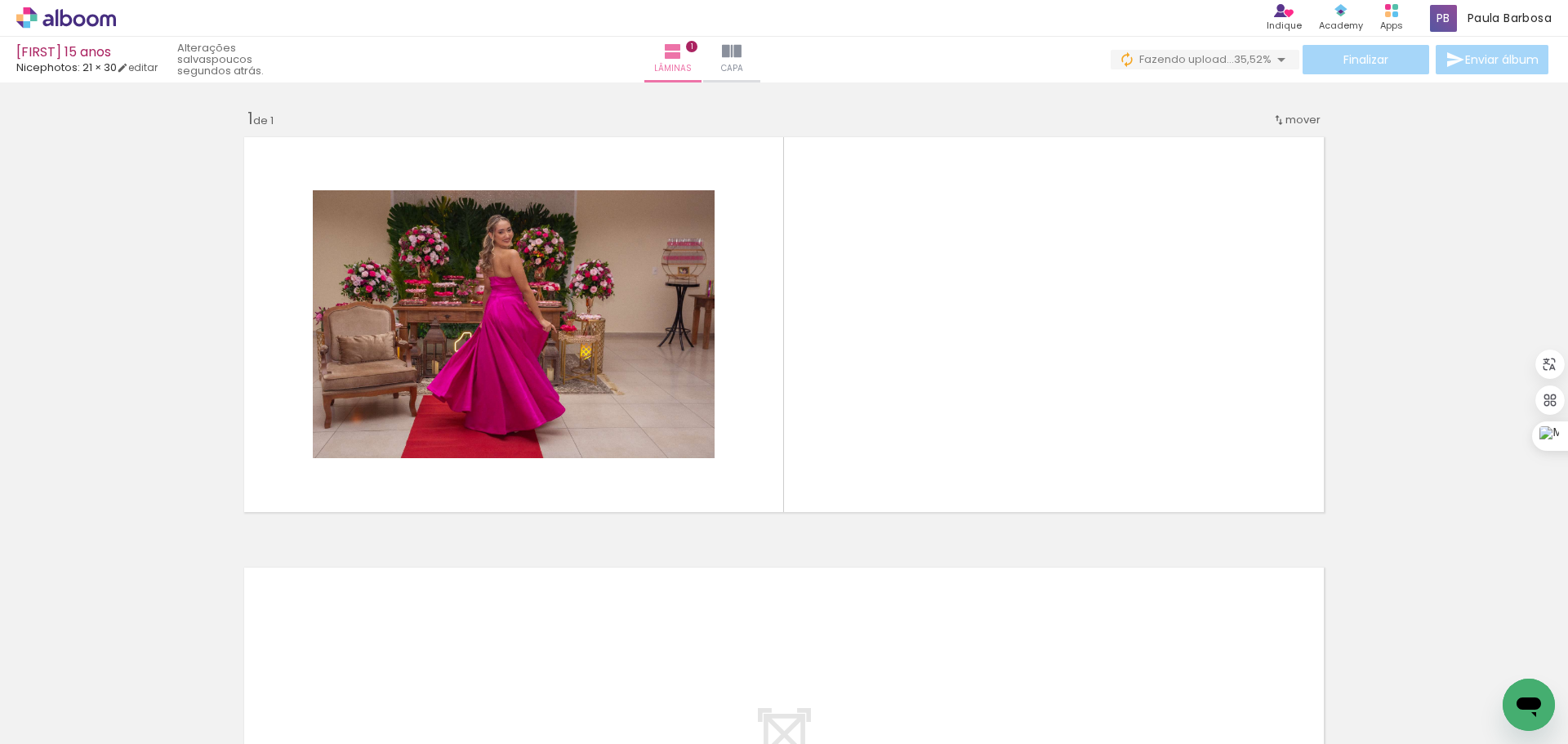 click at bounding box center [2712, 656] 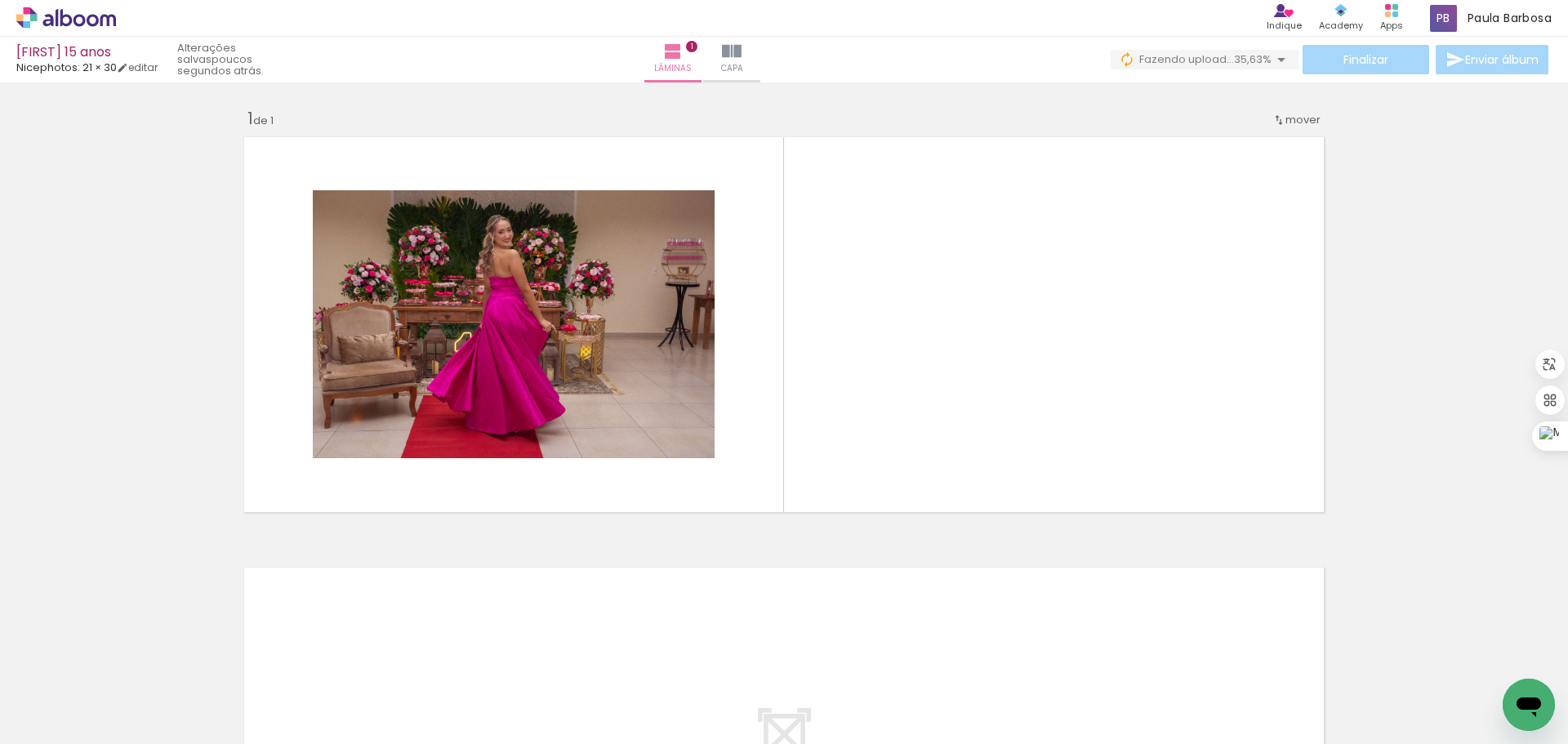 click at bounding box center [-5794, 656] 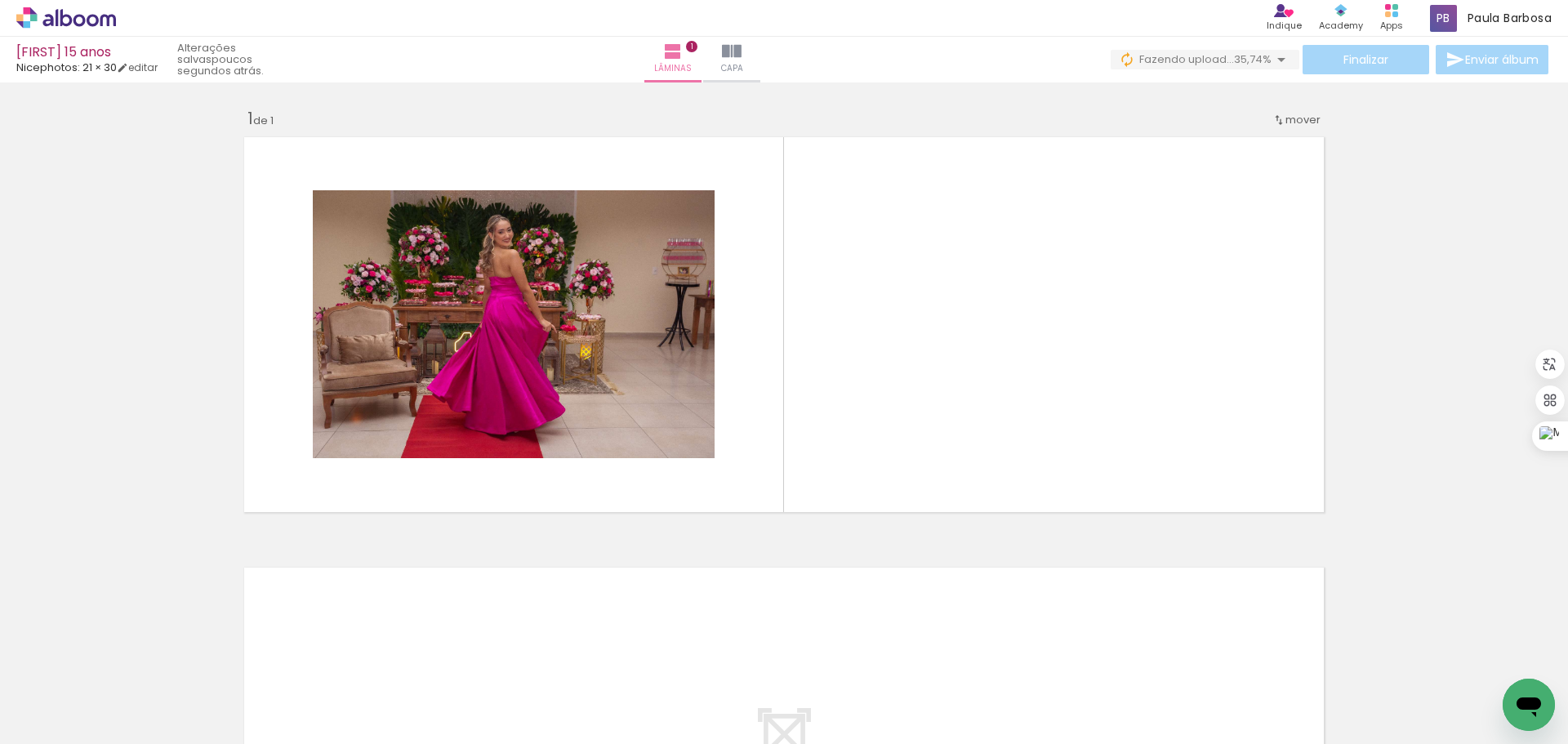 click at bounding box center (-5794, 656) 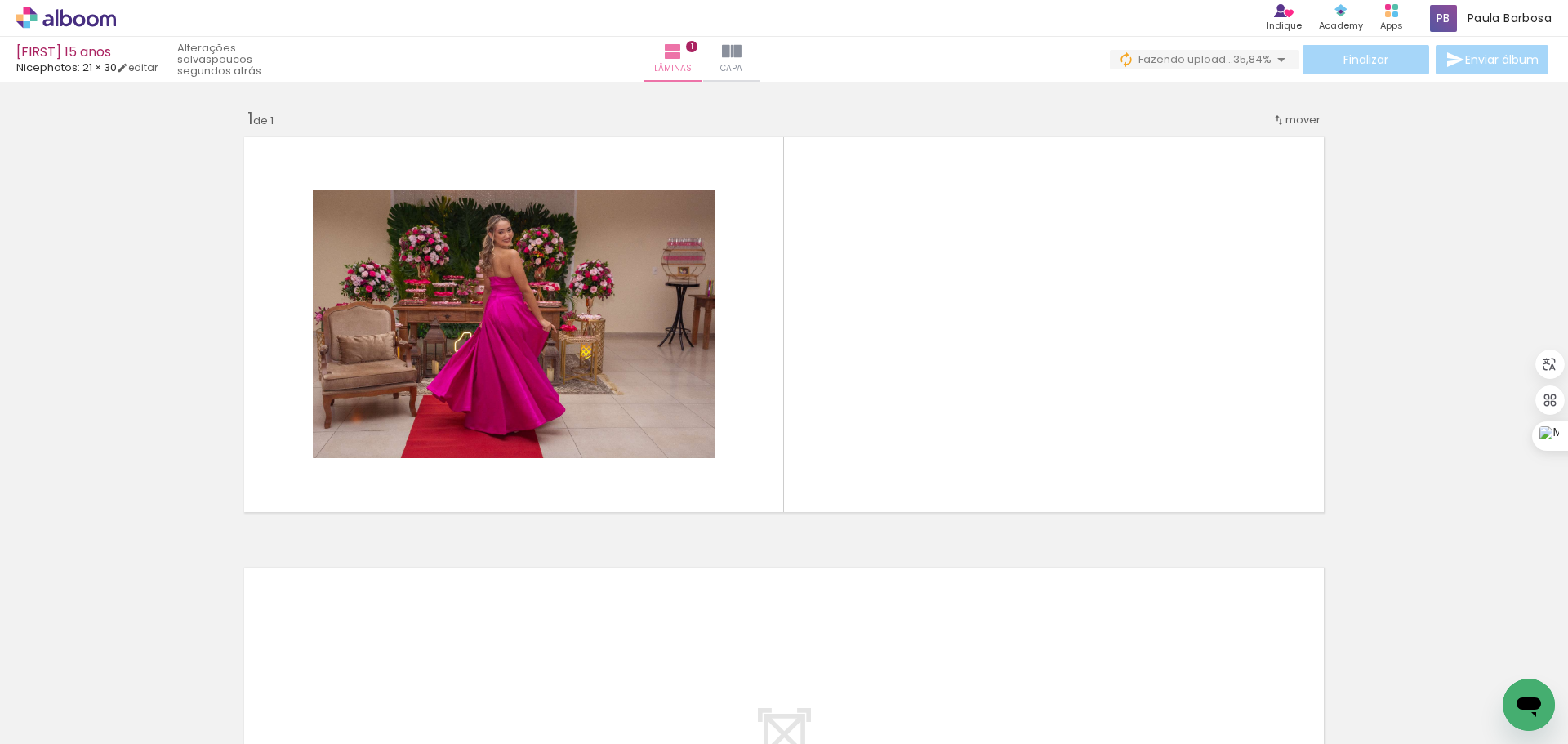 click at bounding box center [-5794, 656] 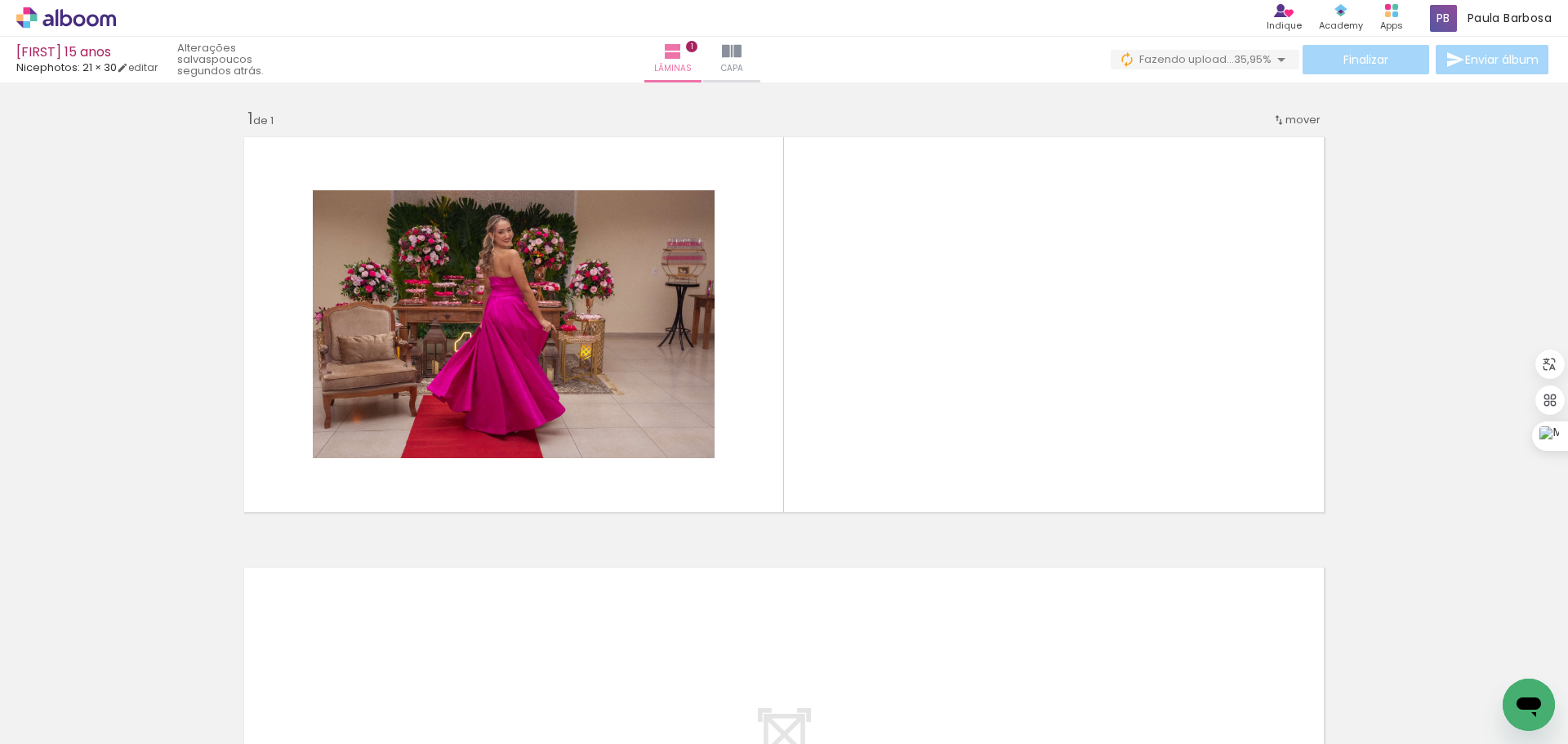 click at bounding box center (-5794, 656) 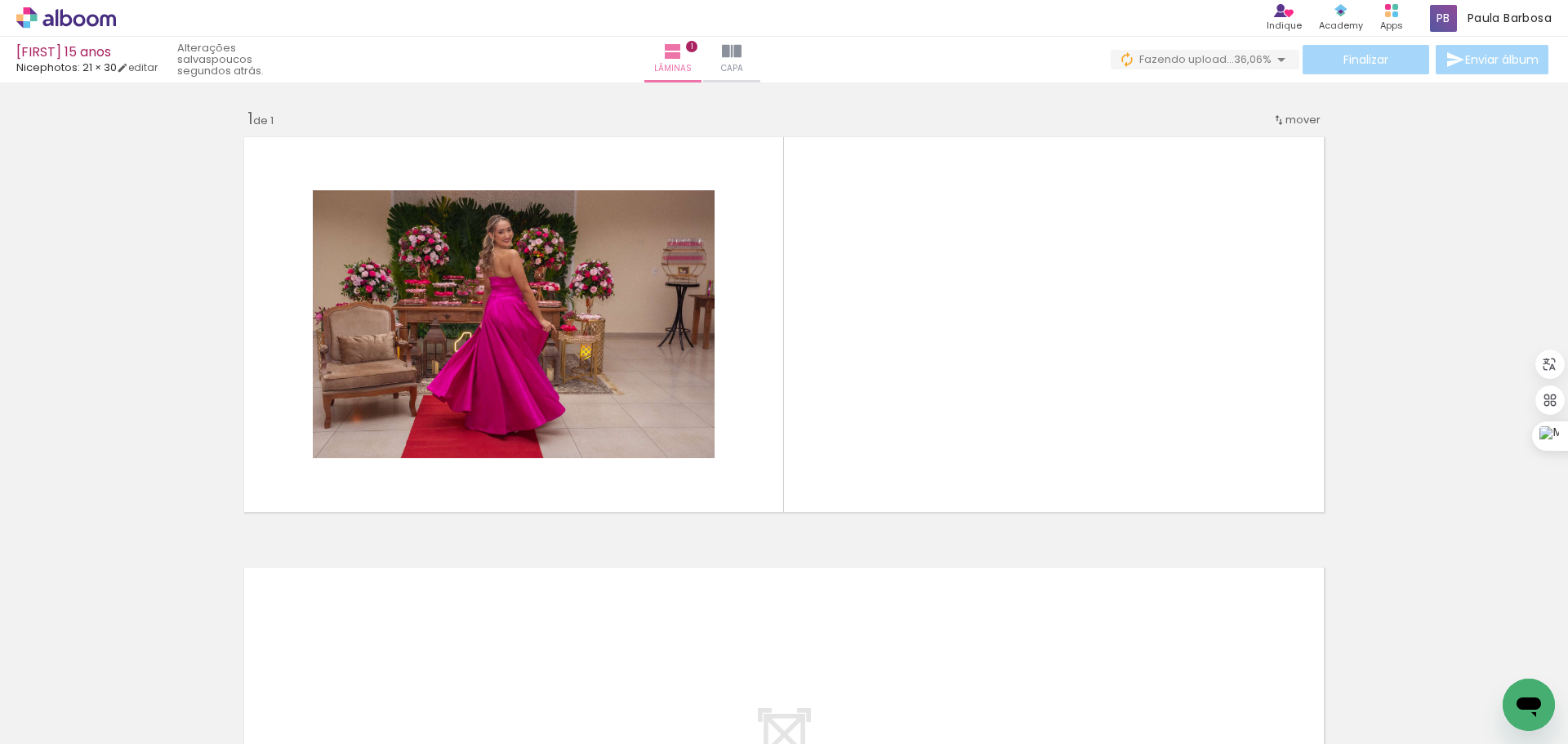 click at bounding box center (-5794, 656) 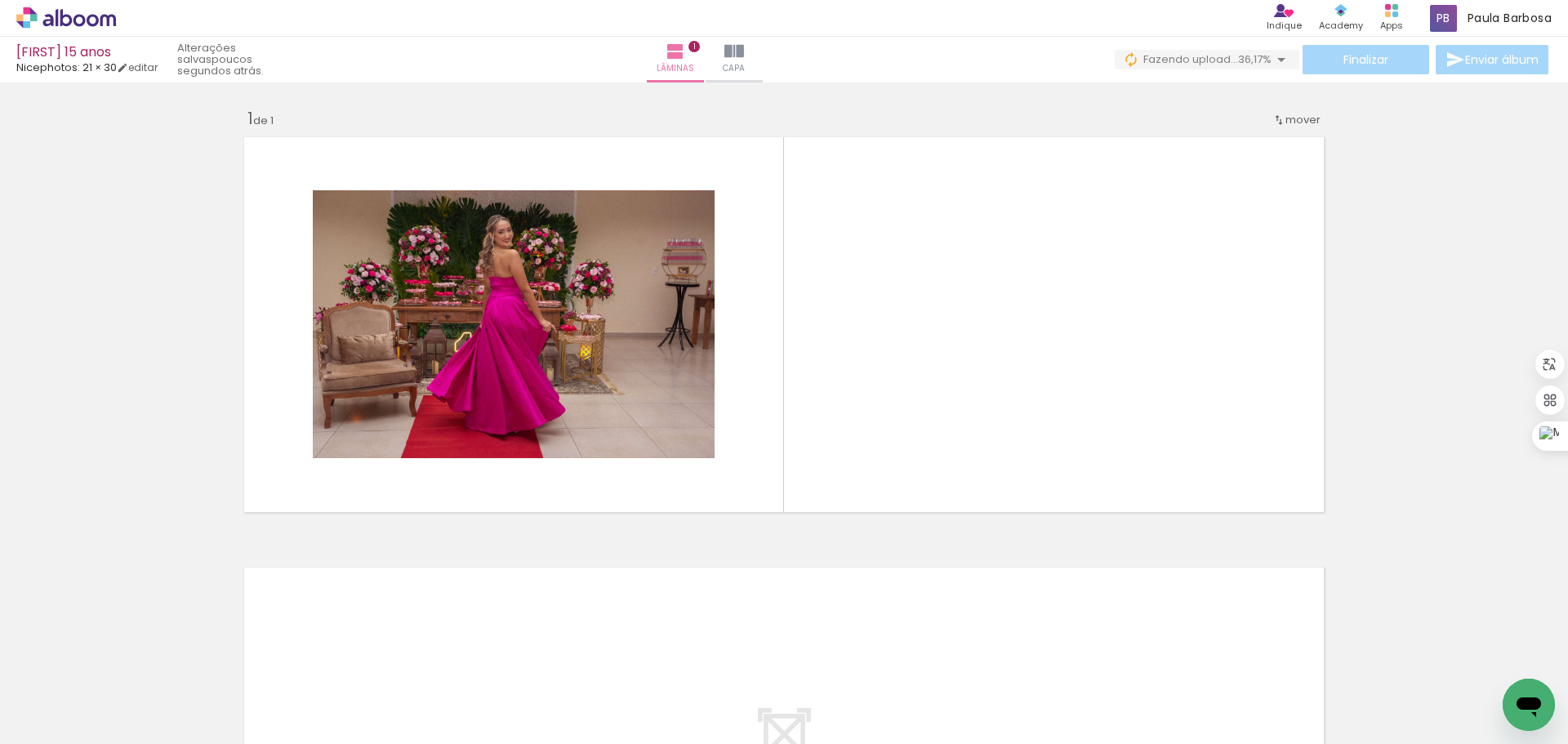 scroll, scrollTop: 0, scrollLeft: 19420, axis: horizontal 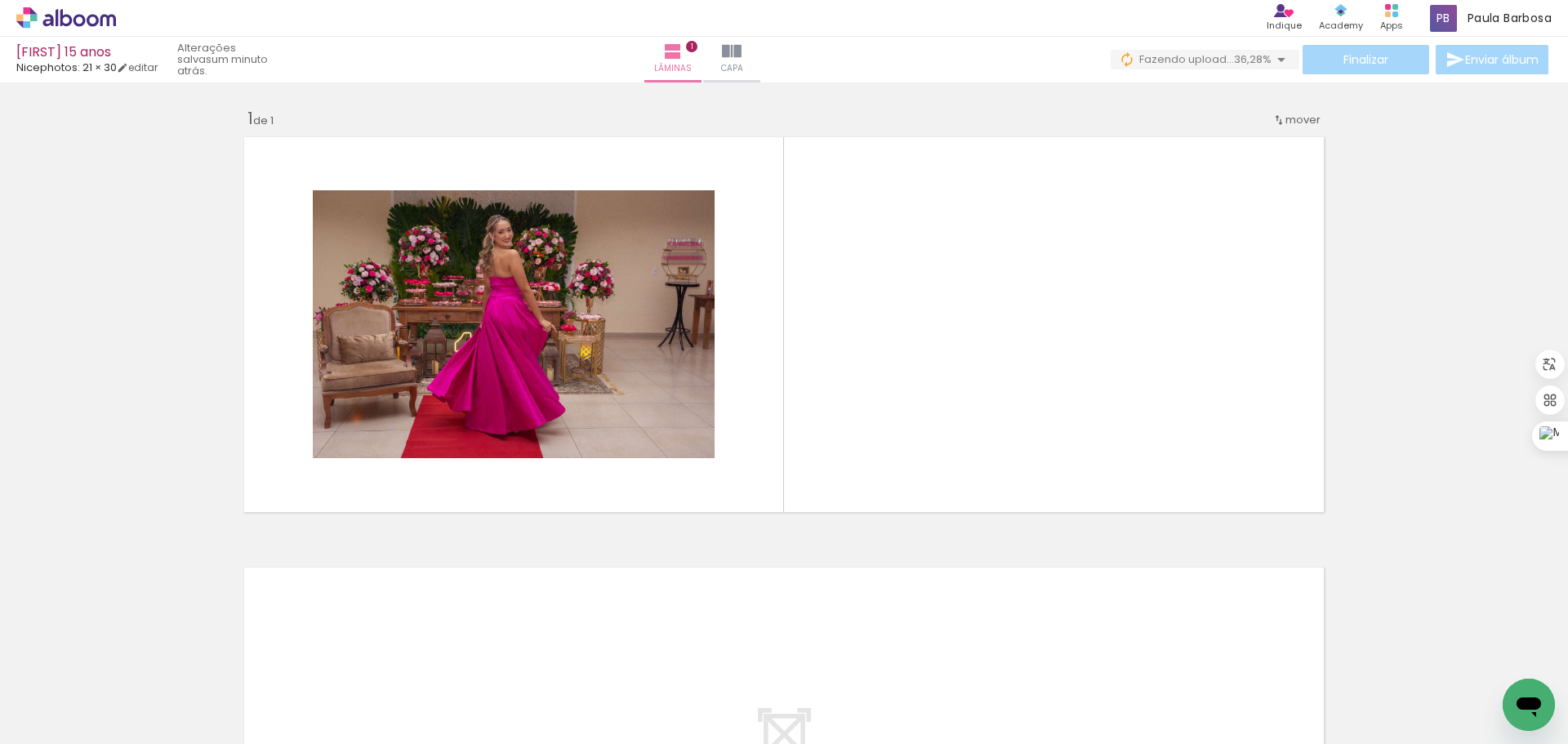 click at bounding box center [-6395, 656] 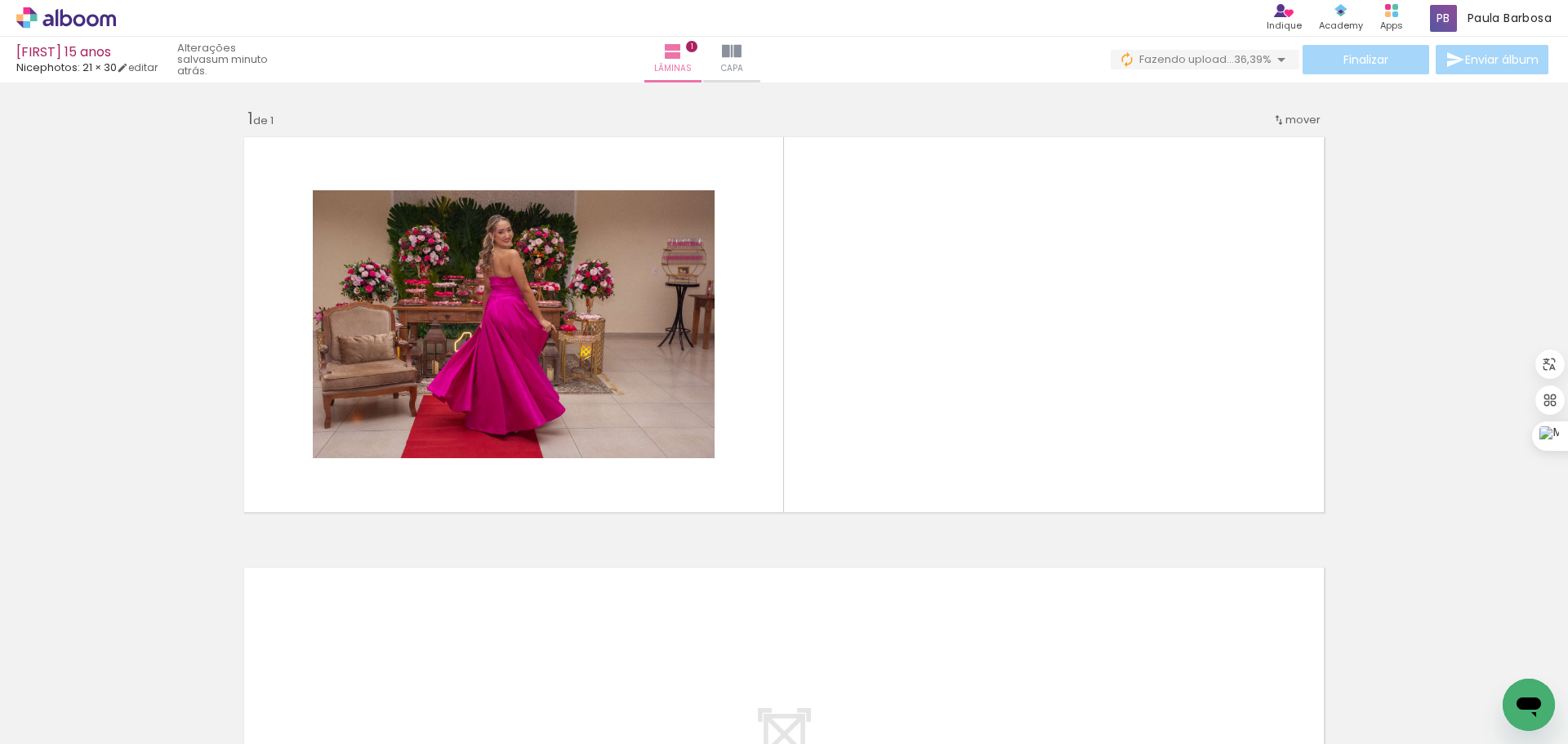 click at bounding box center [-6395, 656] 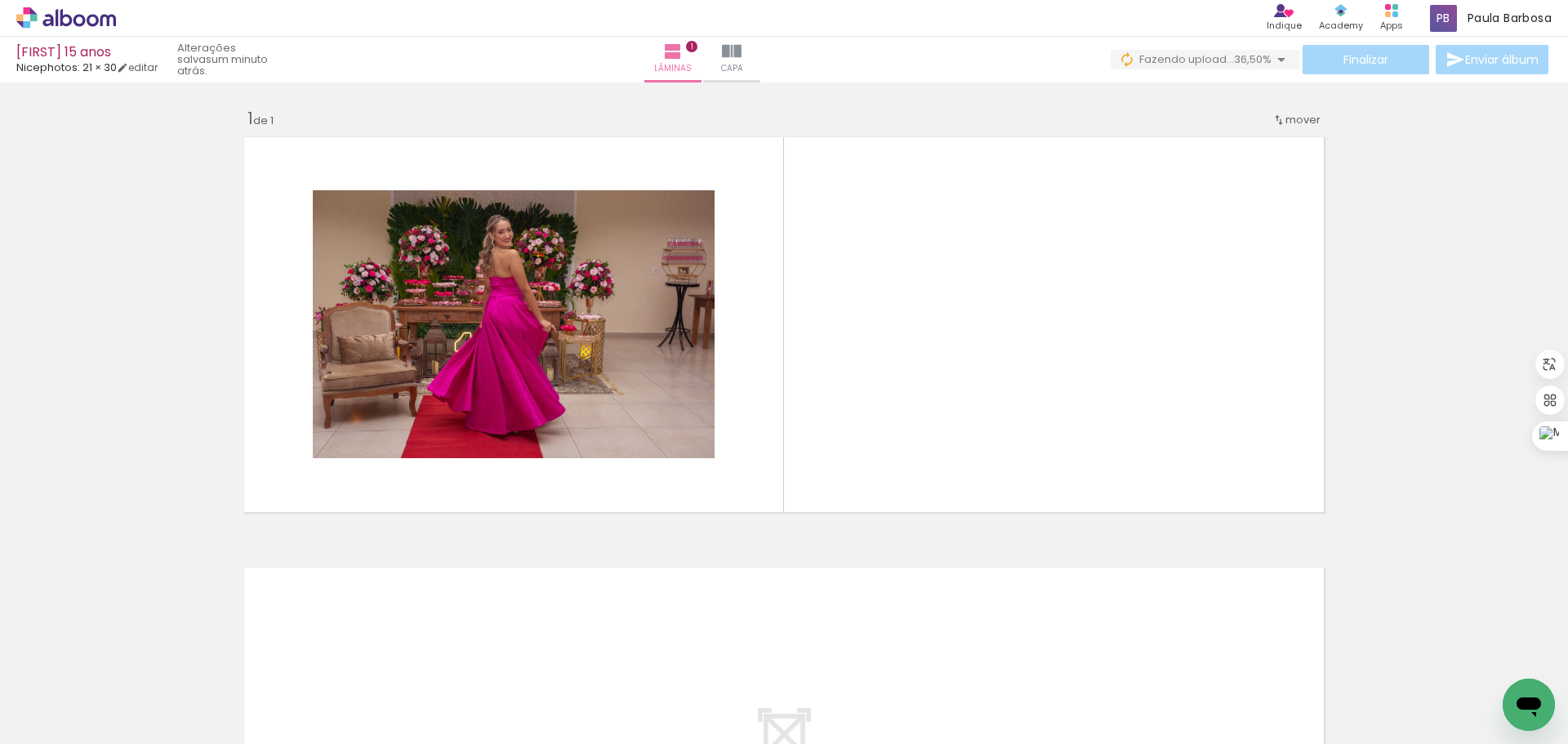 click at bounding box center (-6395, 656) 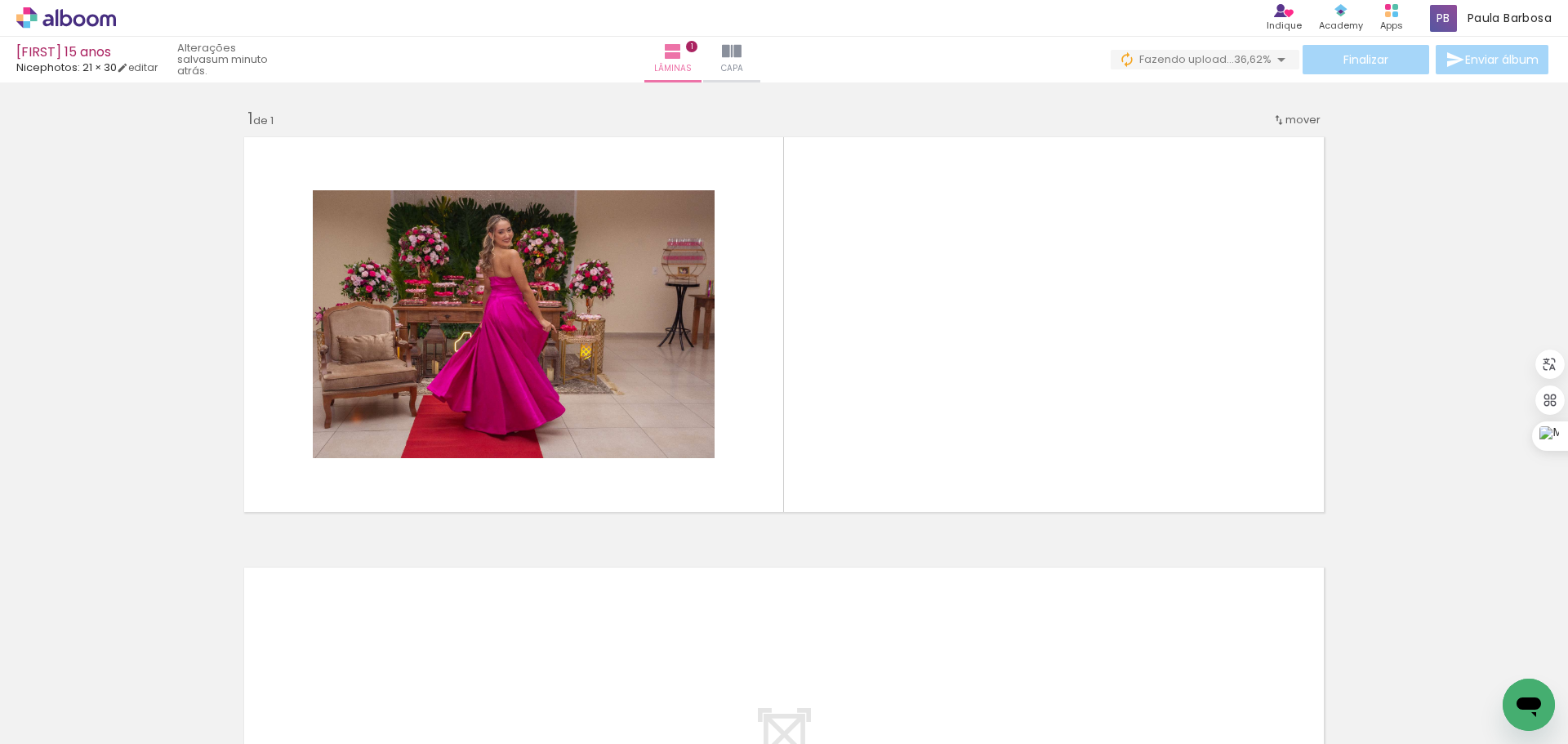 click at bounding box center (-6395, 656) 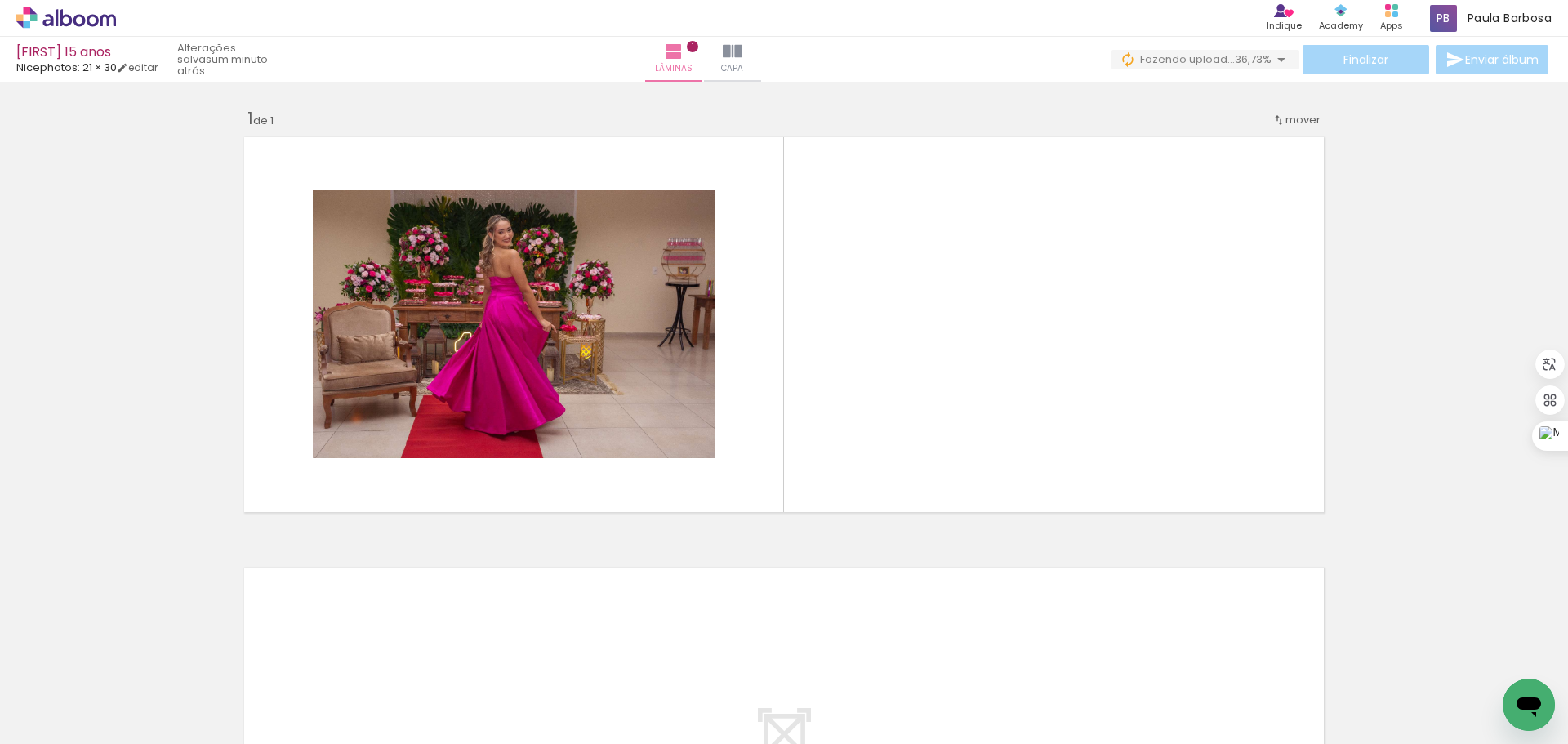 scroll, scrollTop: 0, scrollLeft: 20023, axis: horizontal 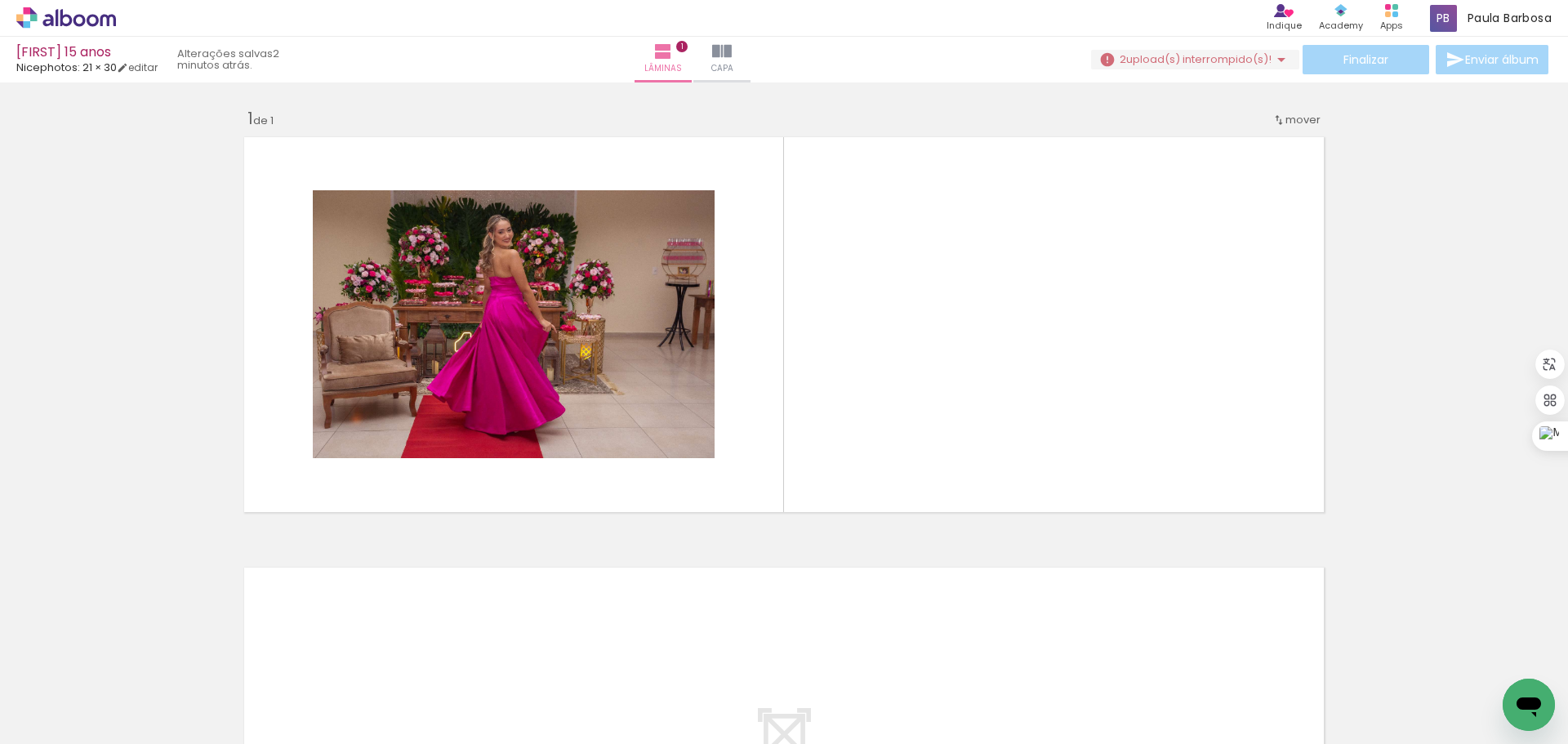 click at bounding box center [4840, 656] 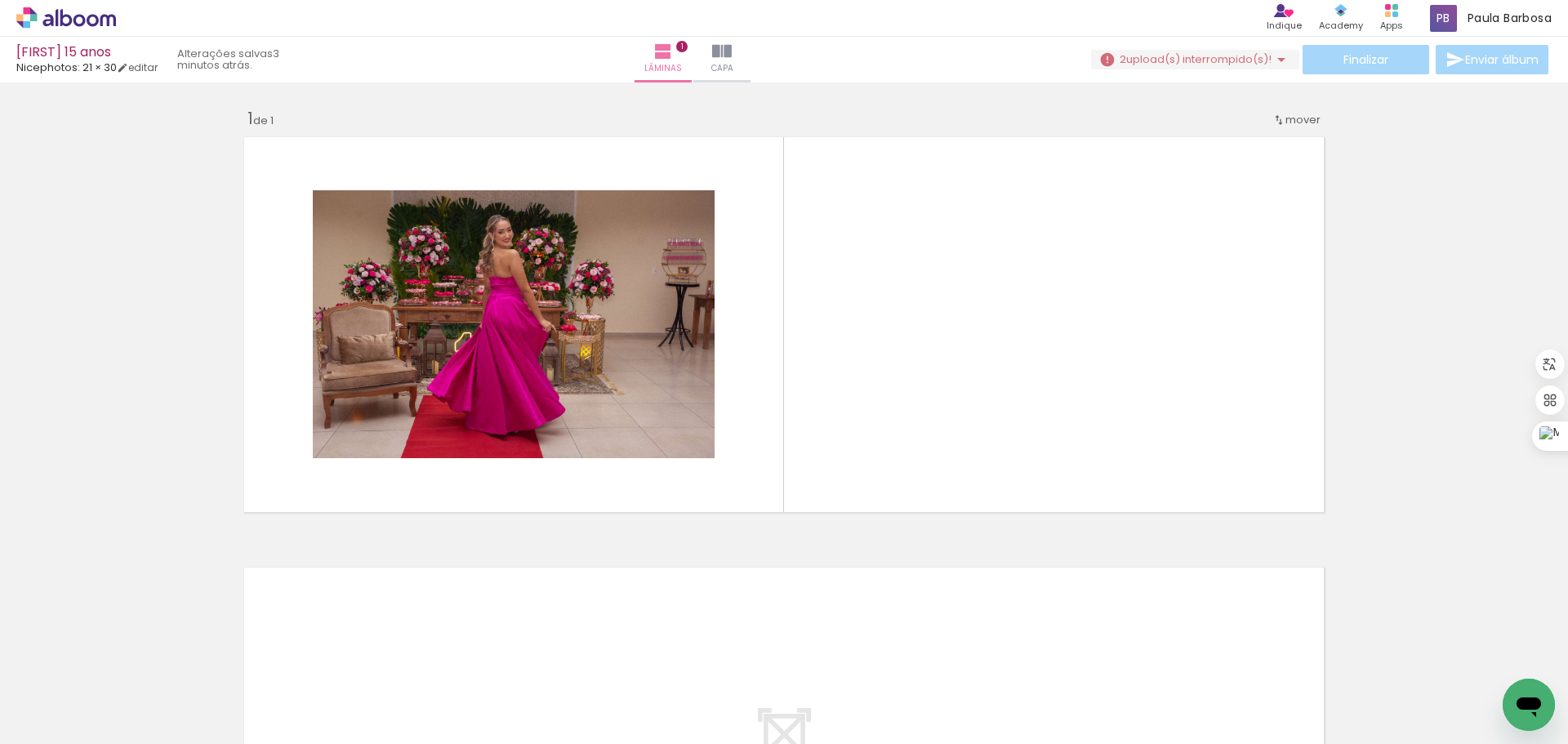 click at bounding box center (3641, 656) 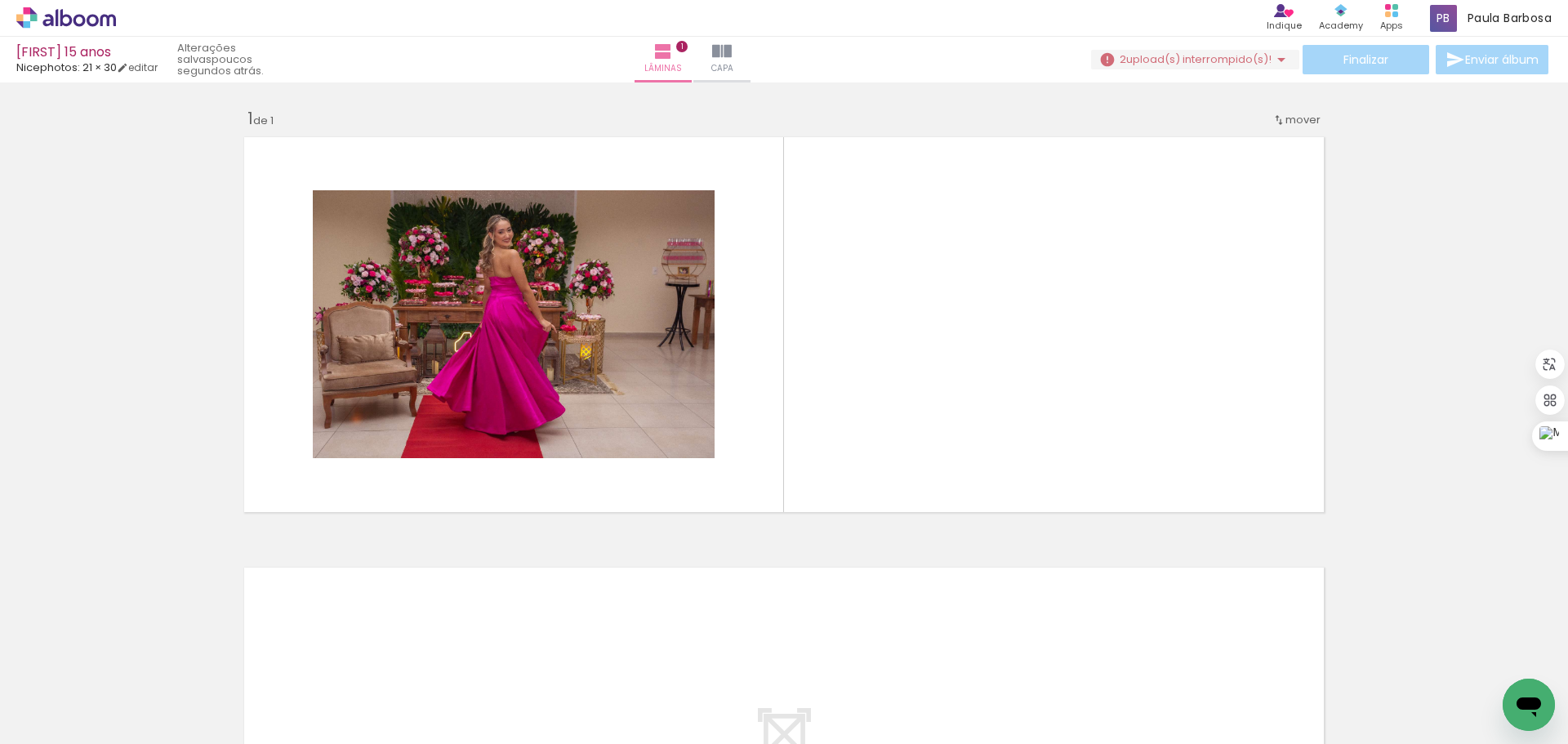 scroll, scrollTop: 0, scrollLeft: 26286, axis: horizontal 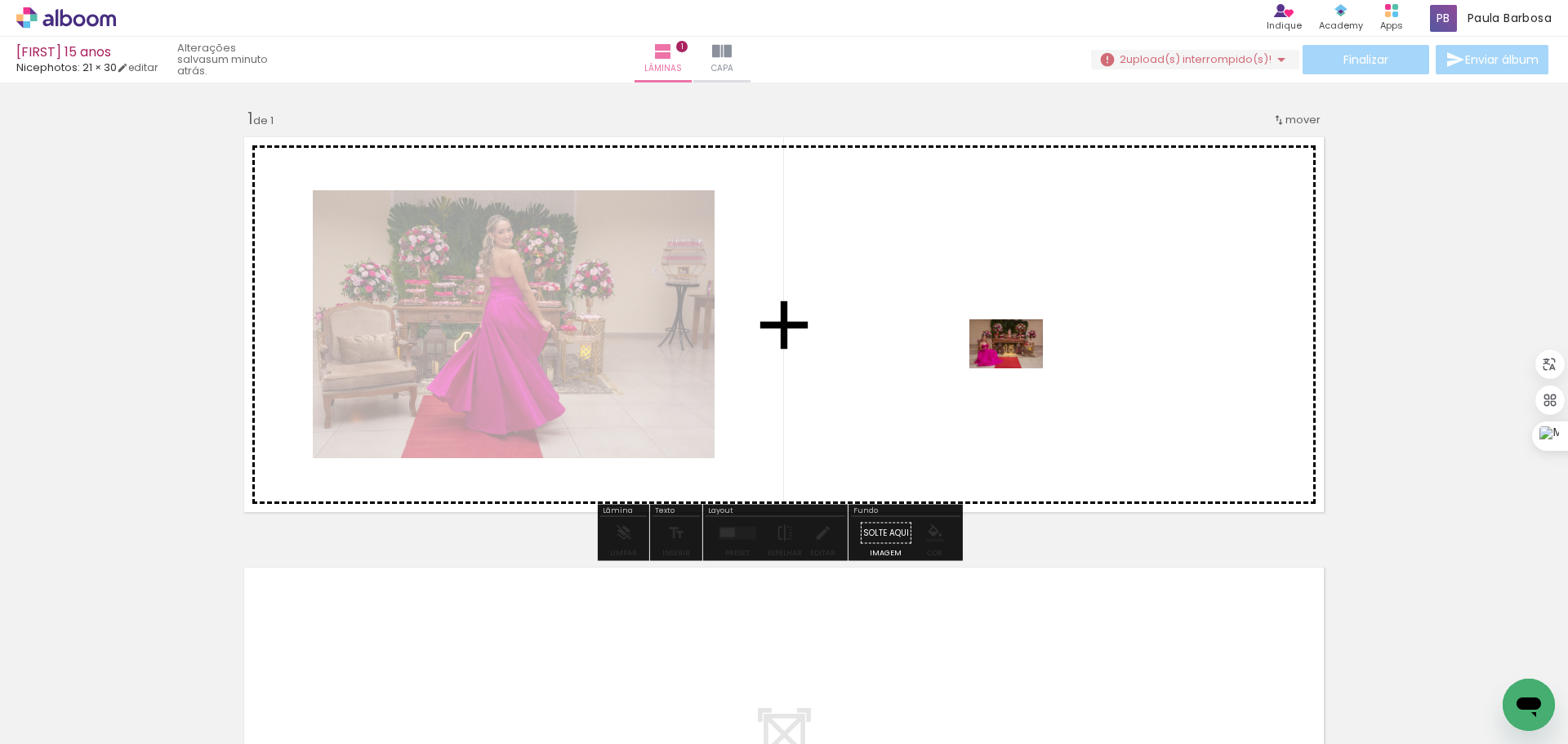 drag, startPoint x: 537, startPoint y: 695, endPoint x: 1018, endPoint y: 368, distance: 581.62703 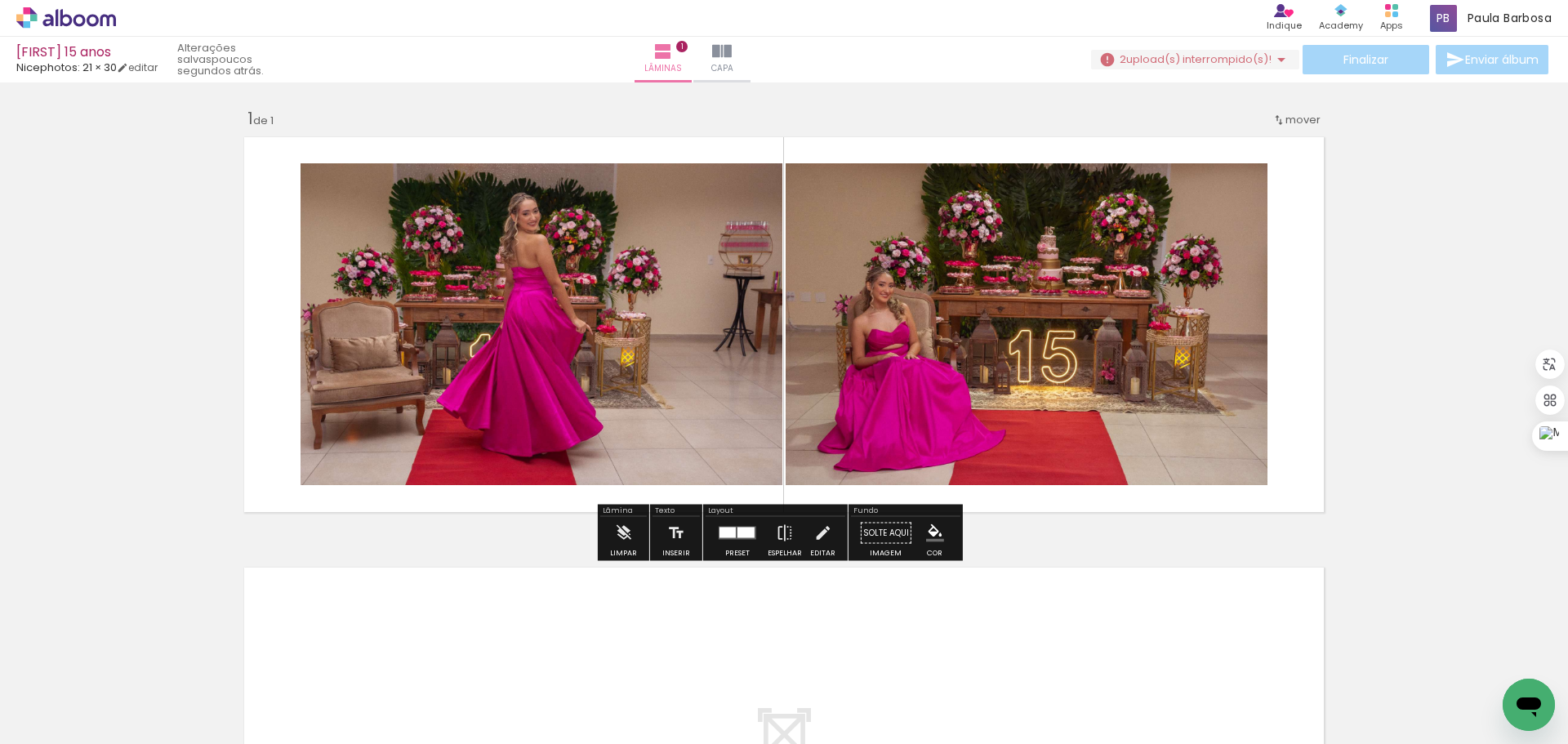 click at bounding box center [346, 689] 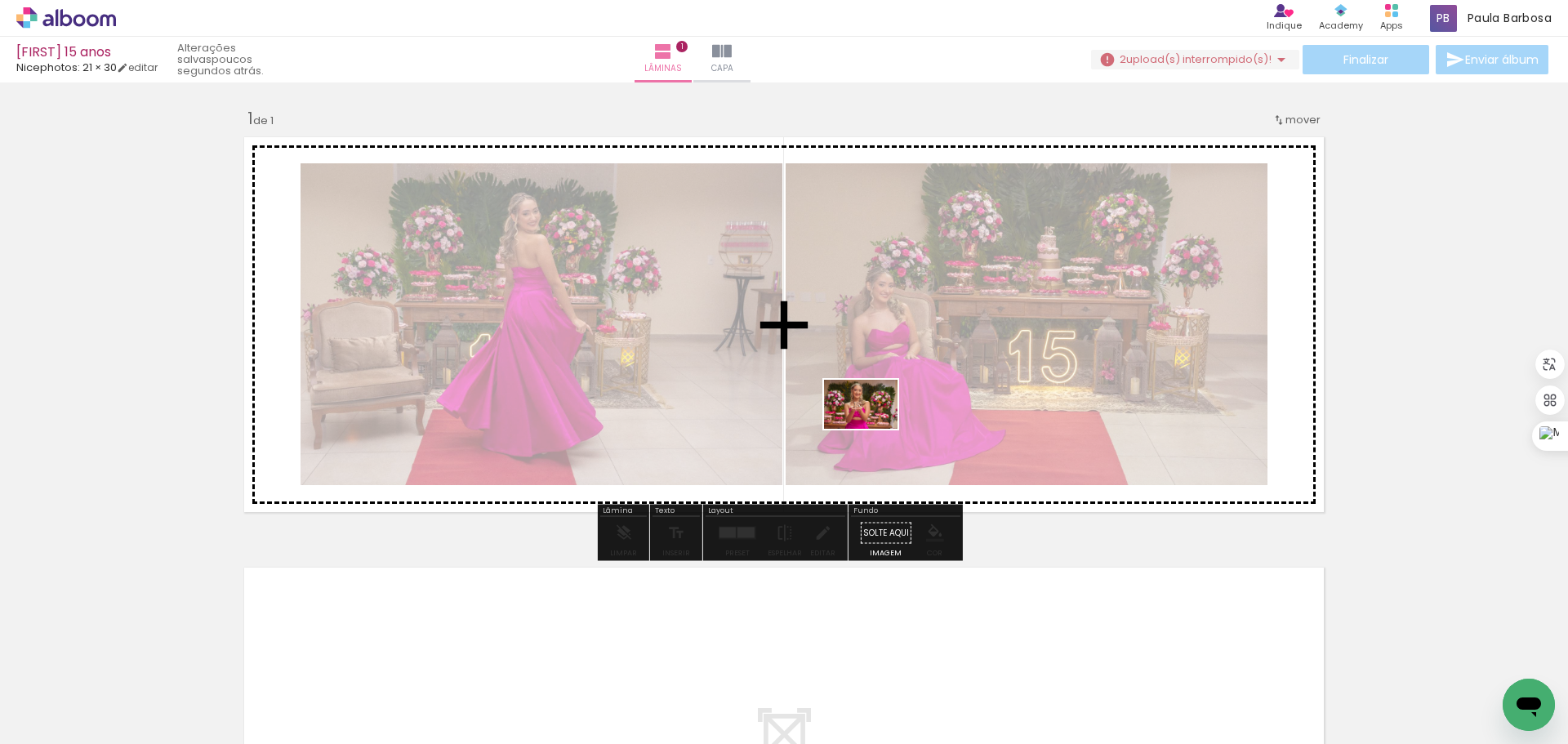 drag, startPoint x: 810, startPoint y: 703, endPoint x: 873, endPoint y: 428, distance: 282.1241 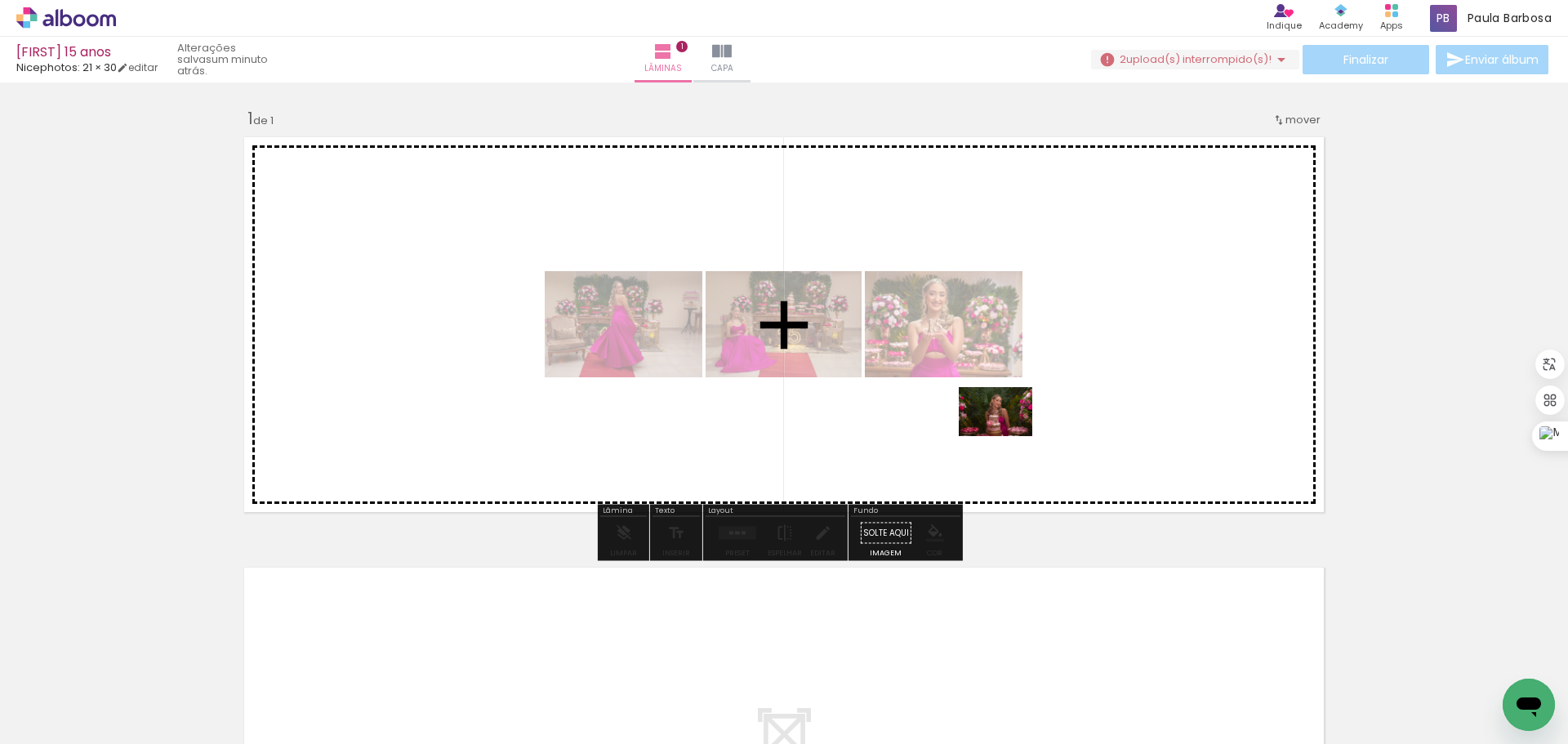 drag, startPoint x: 988, startPoint y: 689, endPoint x: 1007, endPoint y: 434, distance: 255.7069 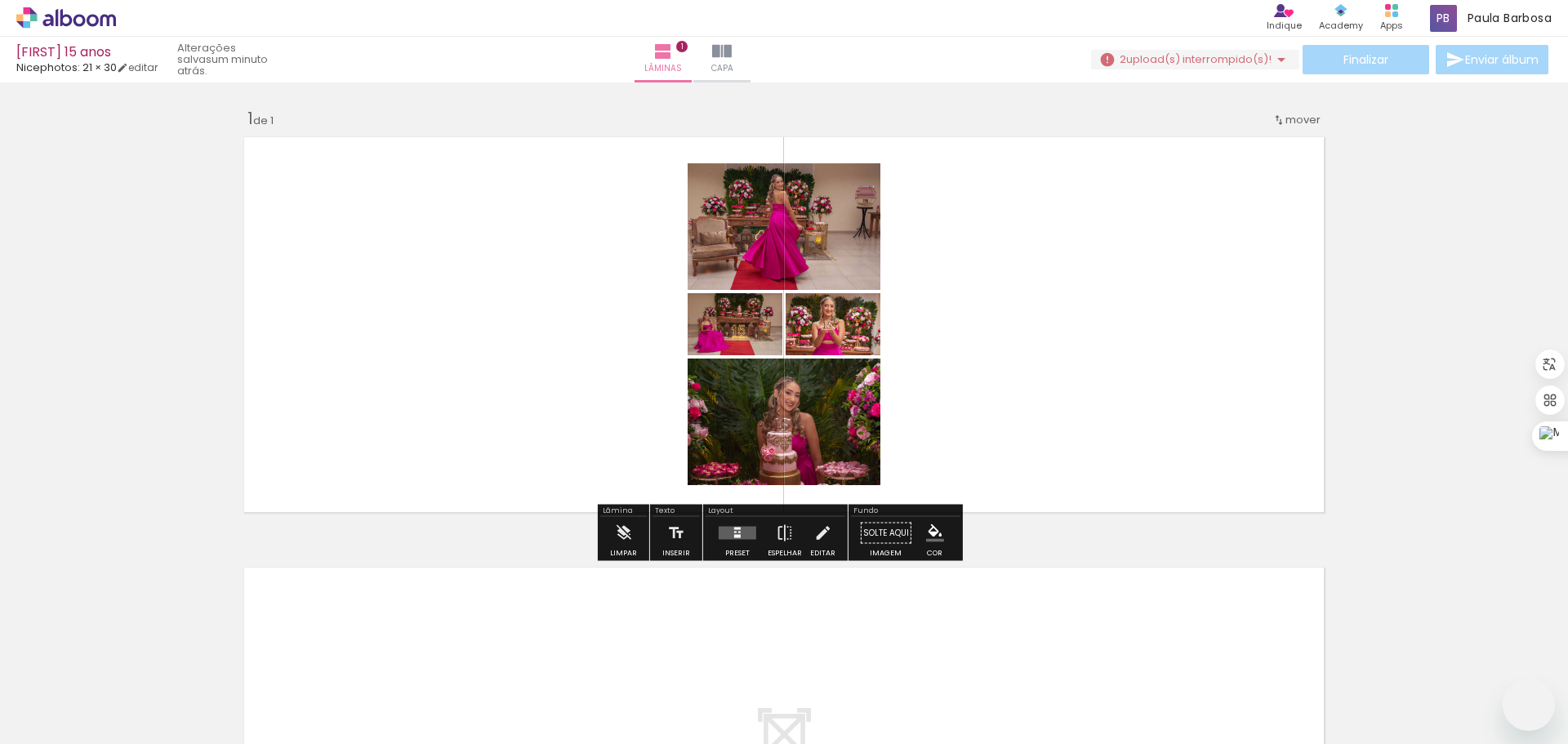 scroll, scrollTop: 0, scrollLeft: 0, axis: both 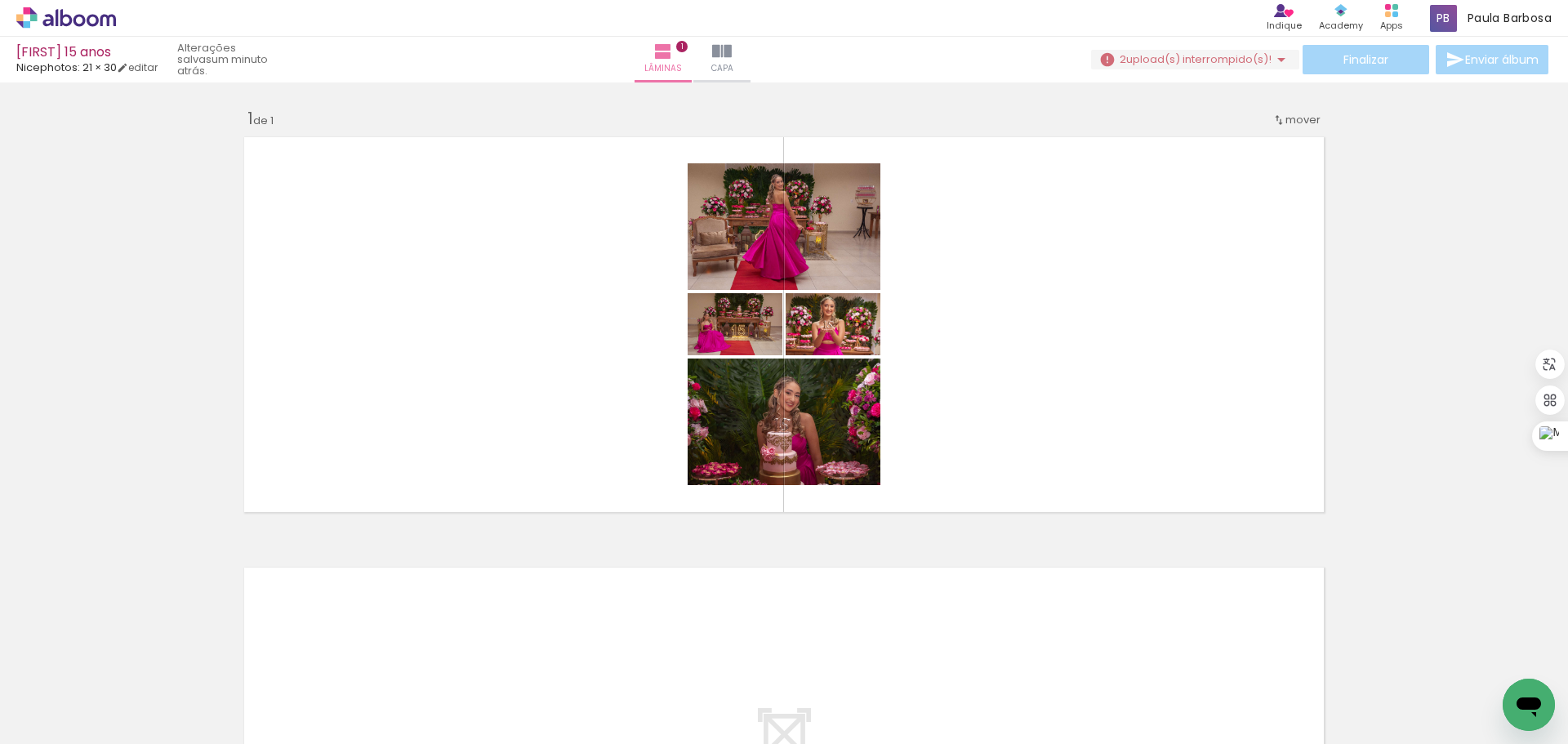 click at bounding box center [768, 656] 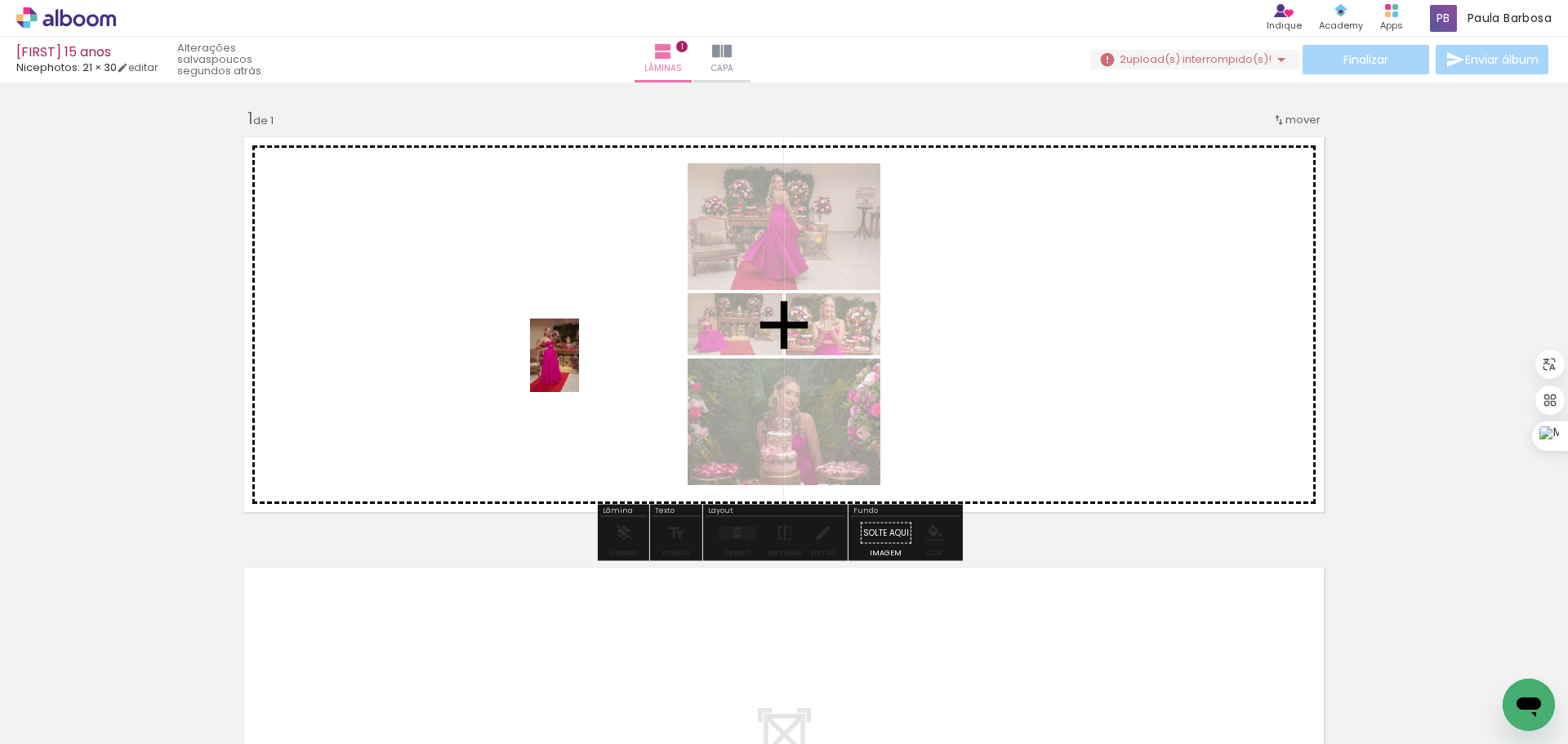 drag, startPoint x: 532, startPoint y: 704, endPoint x: 579, endPoint y: 368, distance: 339.2713 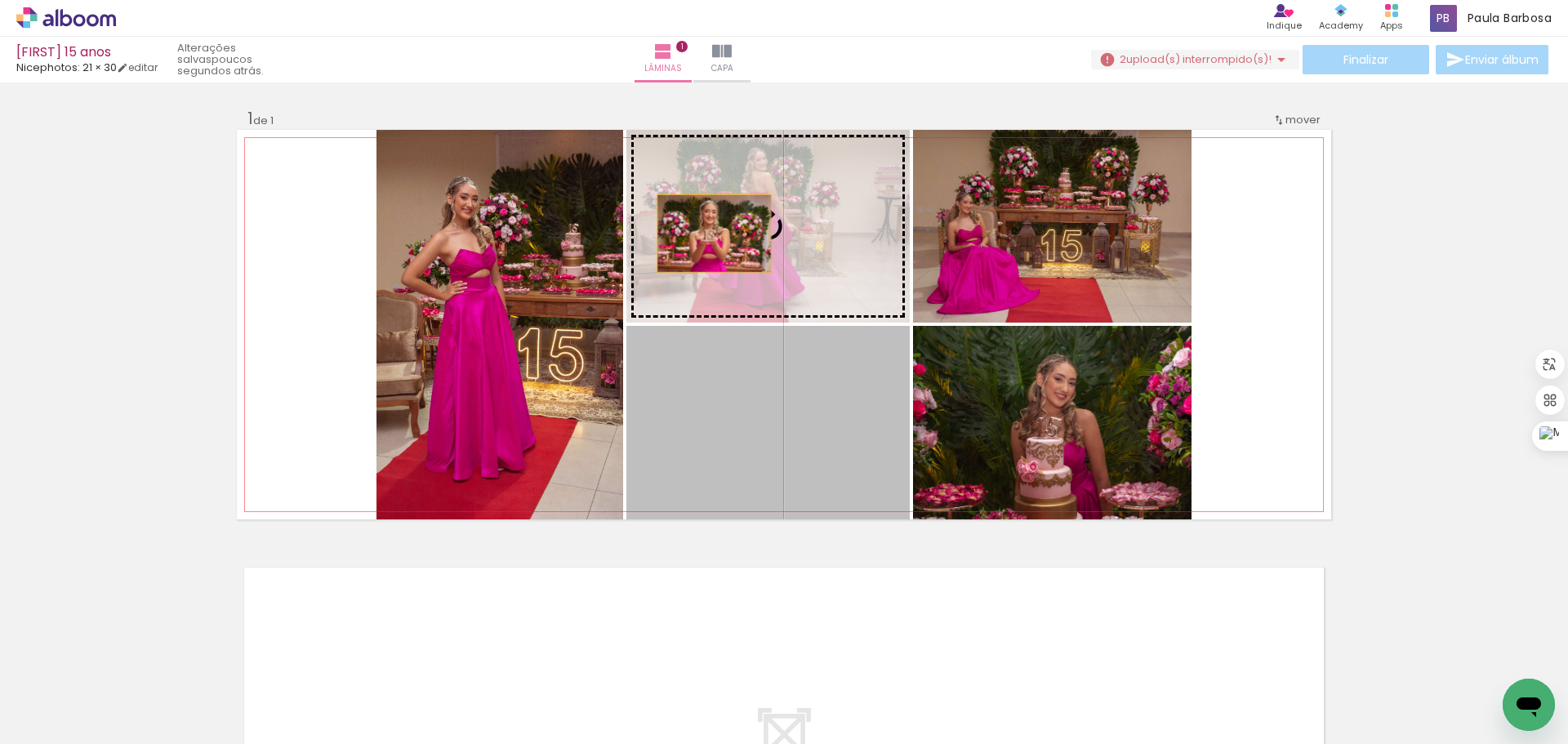 drag, startPoint x: 704, startPoint y: 437, endPoint x: 708, endPoint y: 234, distance: 203.0394 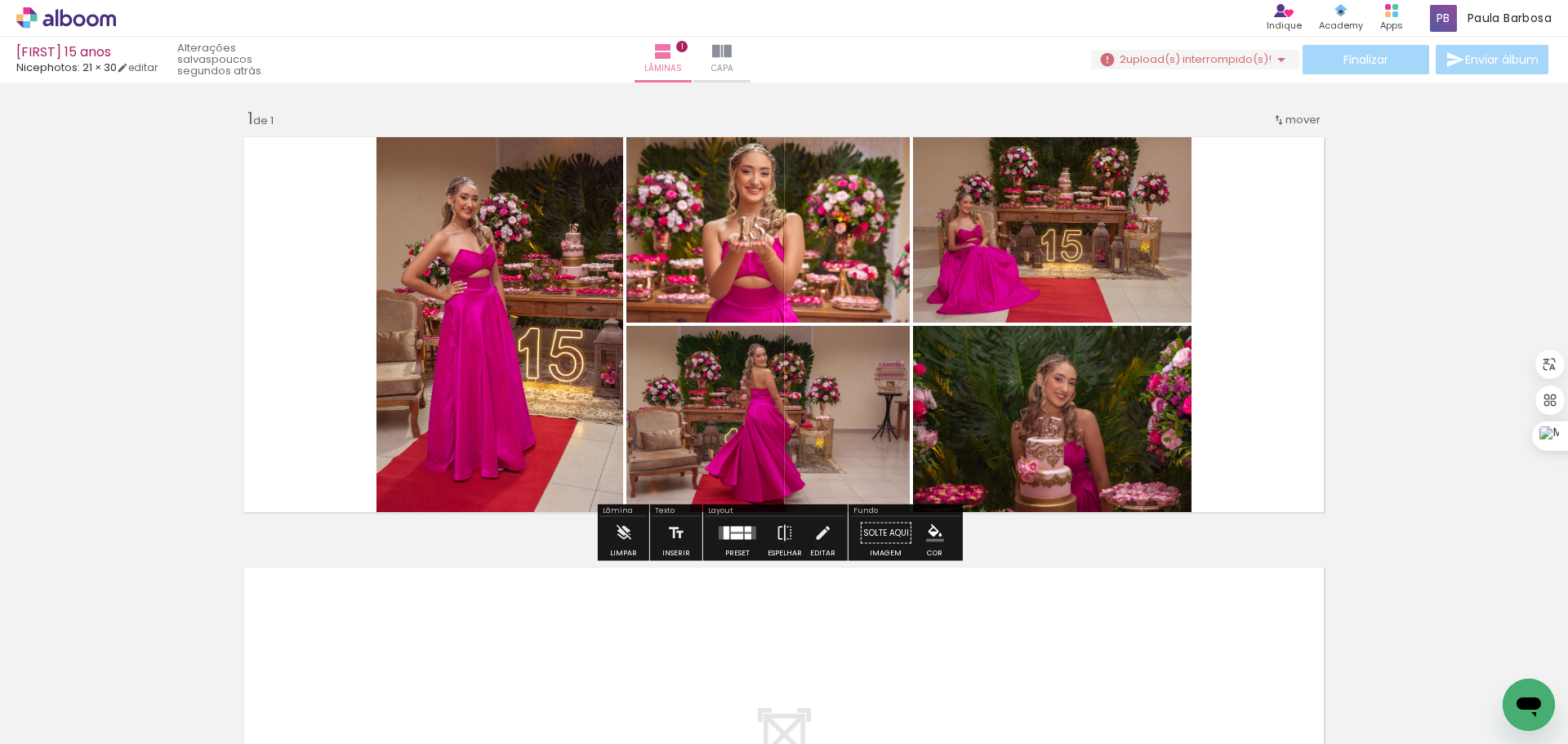 click 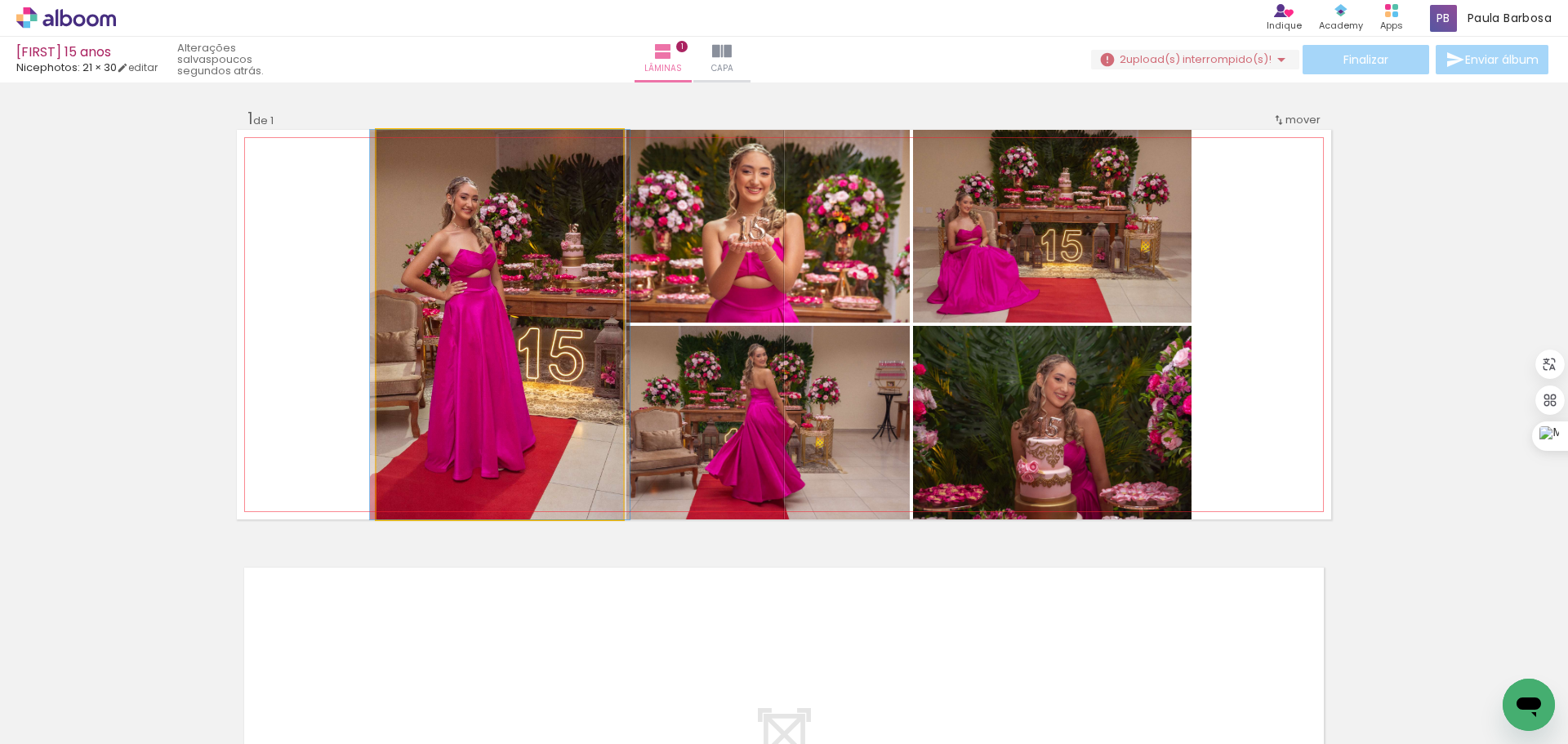 click 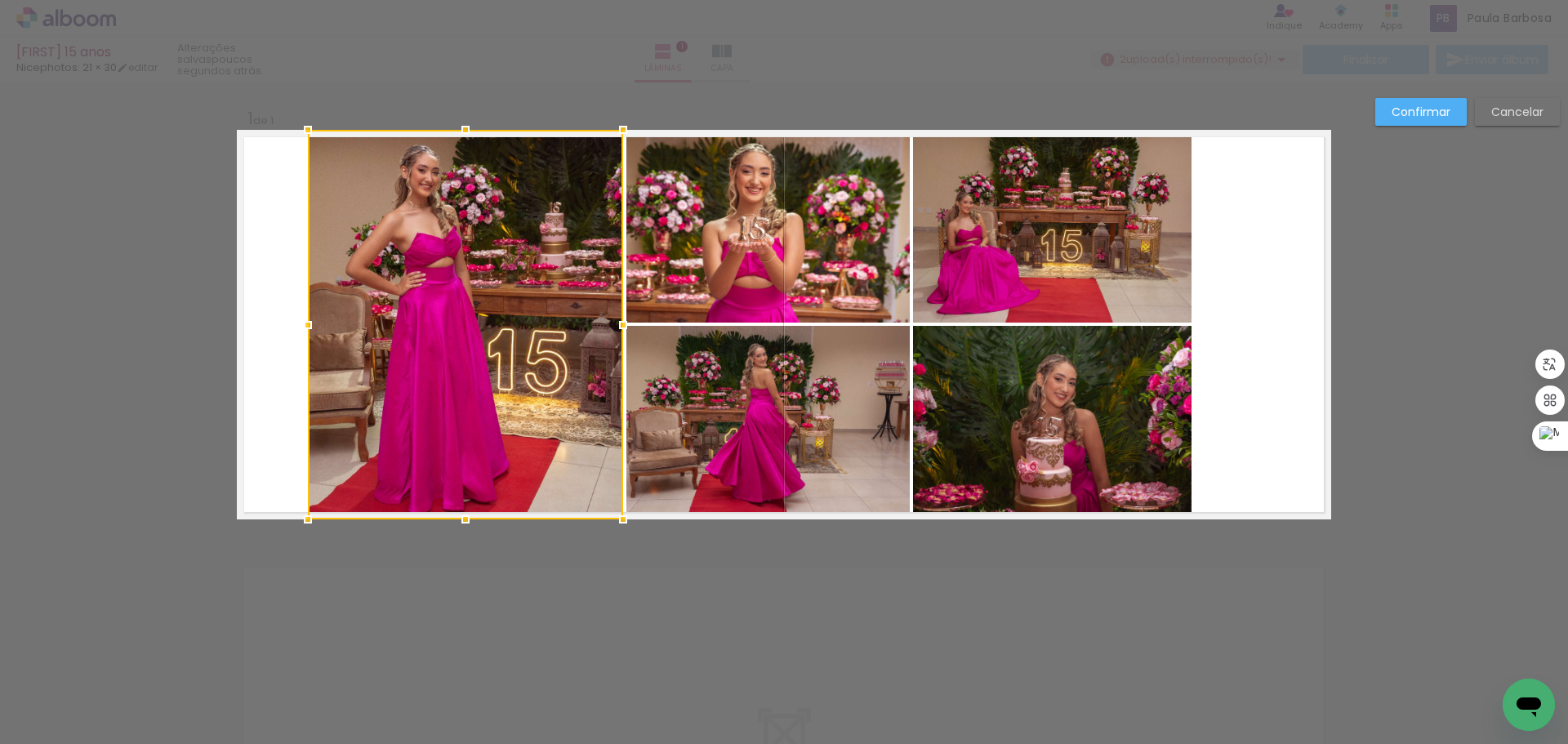 drag, startPoint x: 371, startPoint y: 327, endPoint x: 293, endPoint y: 323, distance: 78.102497 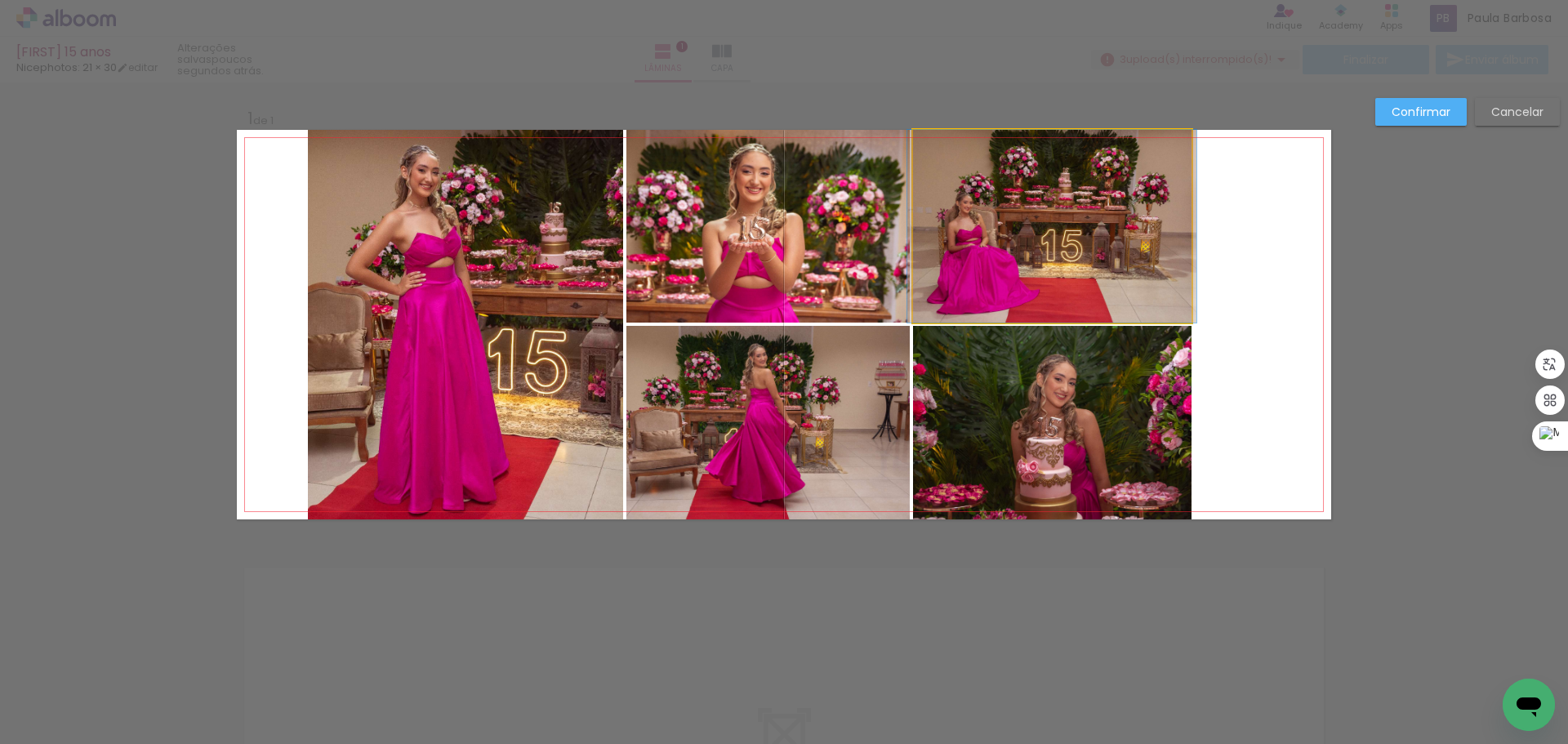 click 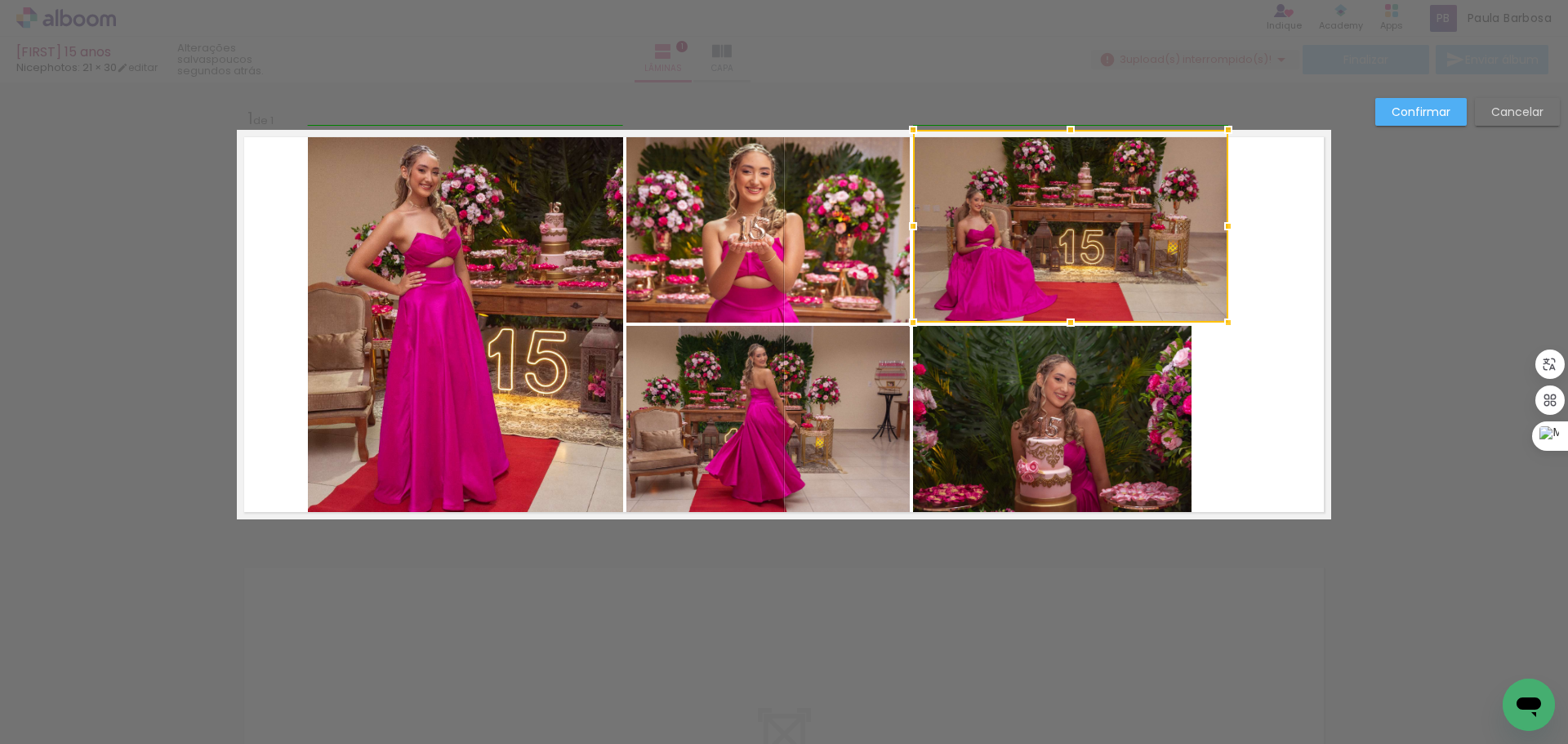 drag, startPoint x: 1183, startPoint y: 225, endPoint x: 1213, endPoint y: 225, distance: 30 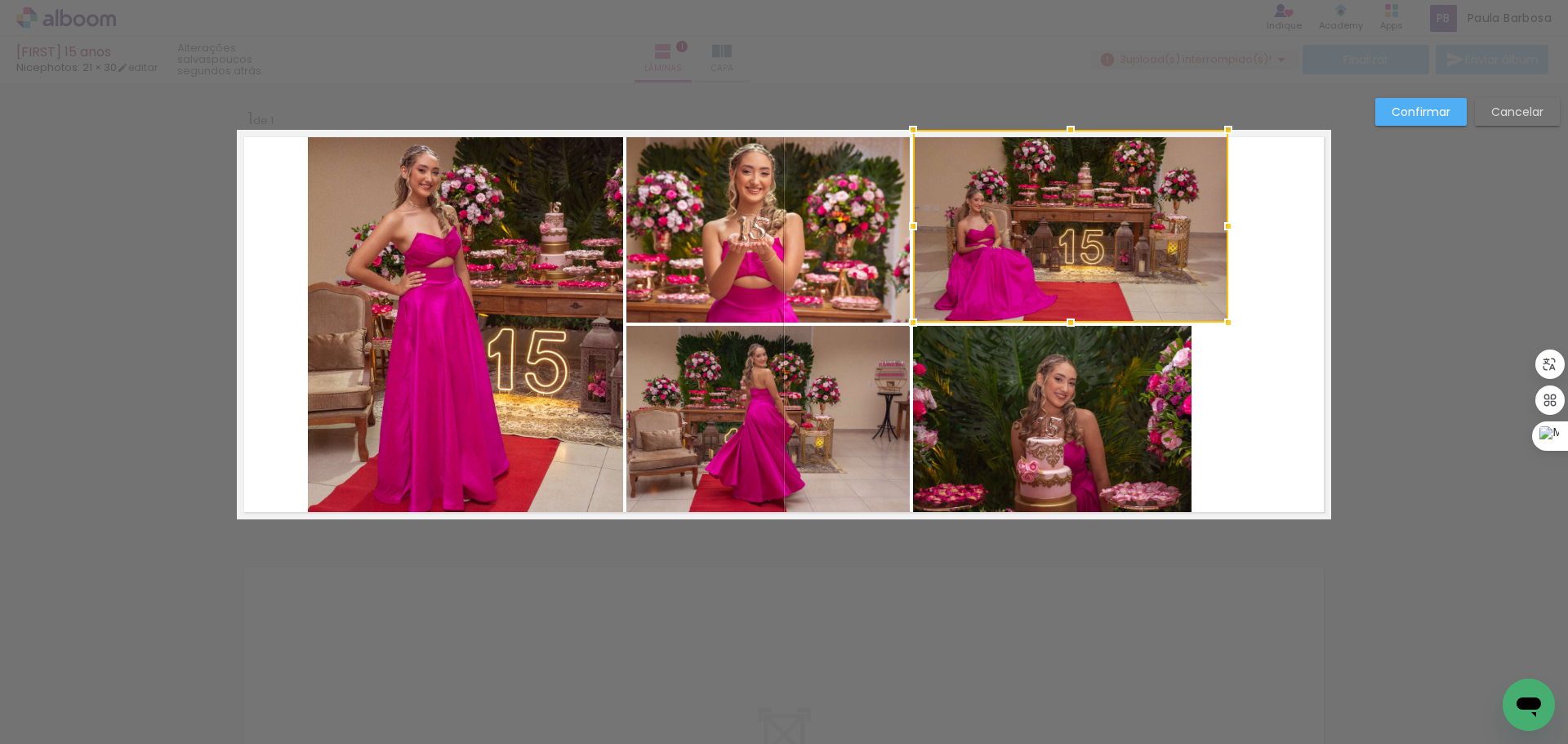 click 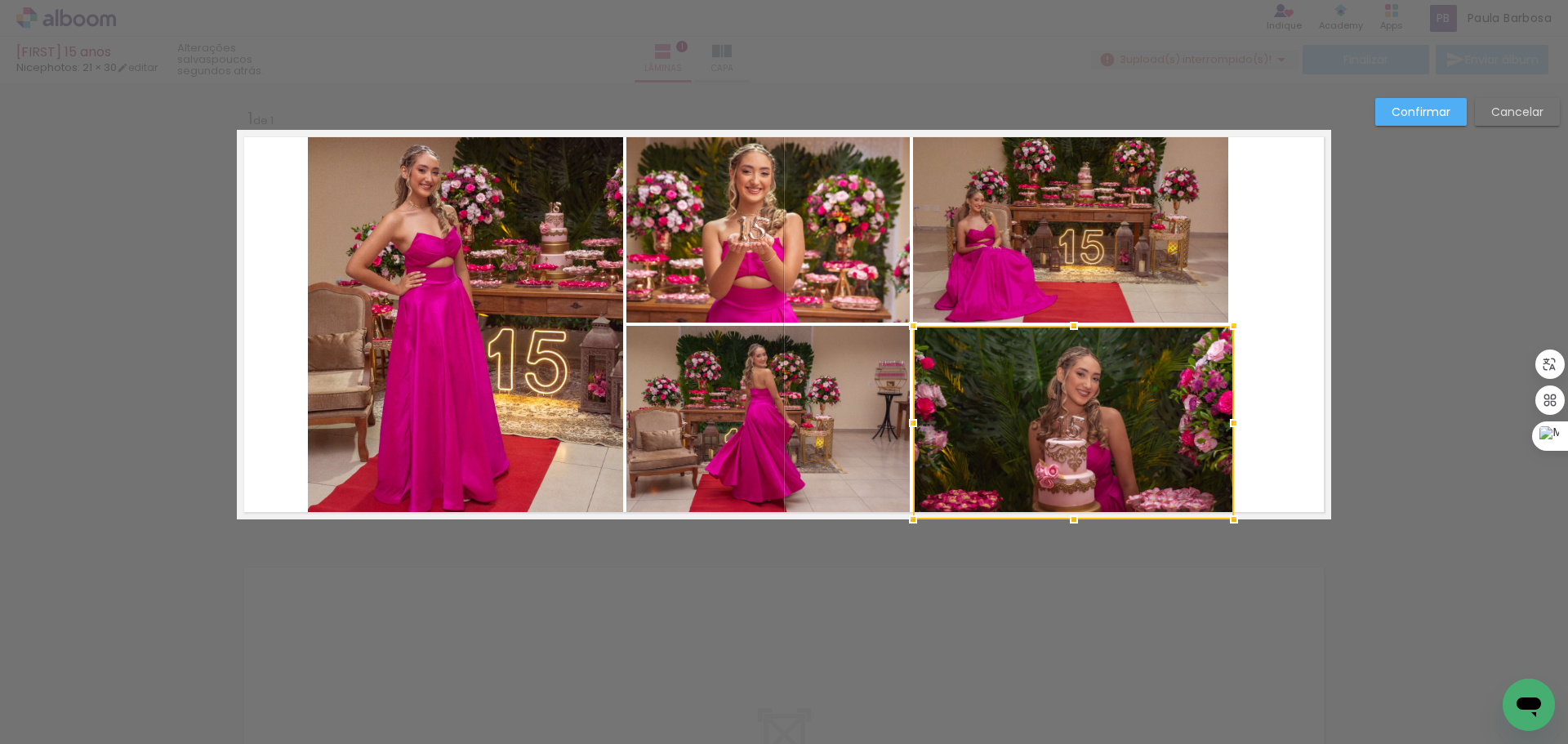drag, startPoint x: 1187, startPoint y: 421, endPoint x: 1237, endPoint y: 419, distance: 50.039984 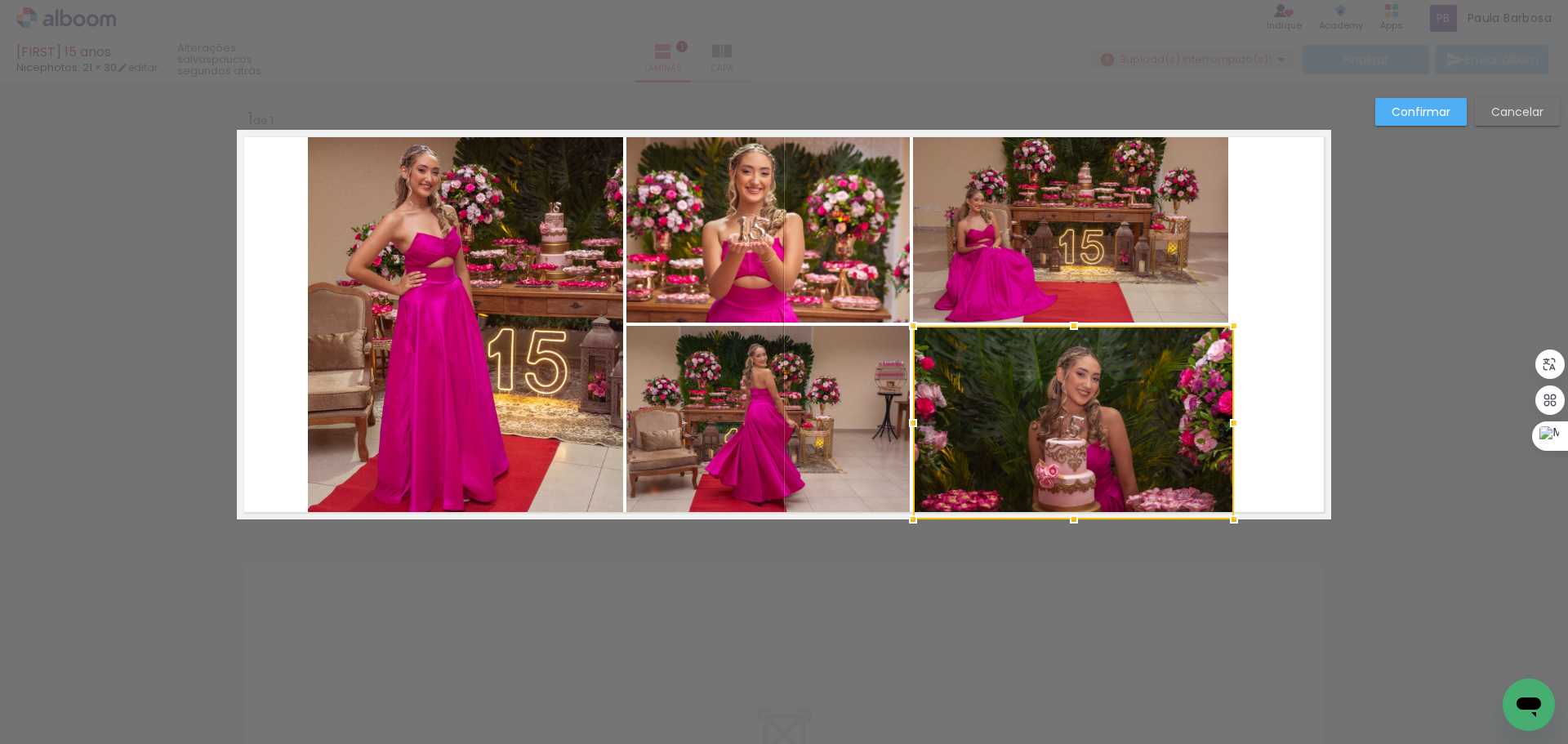 click at bounding box center [784, 324] 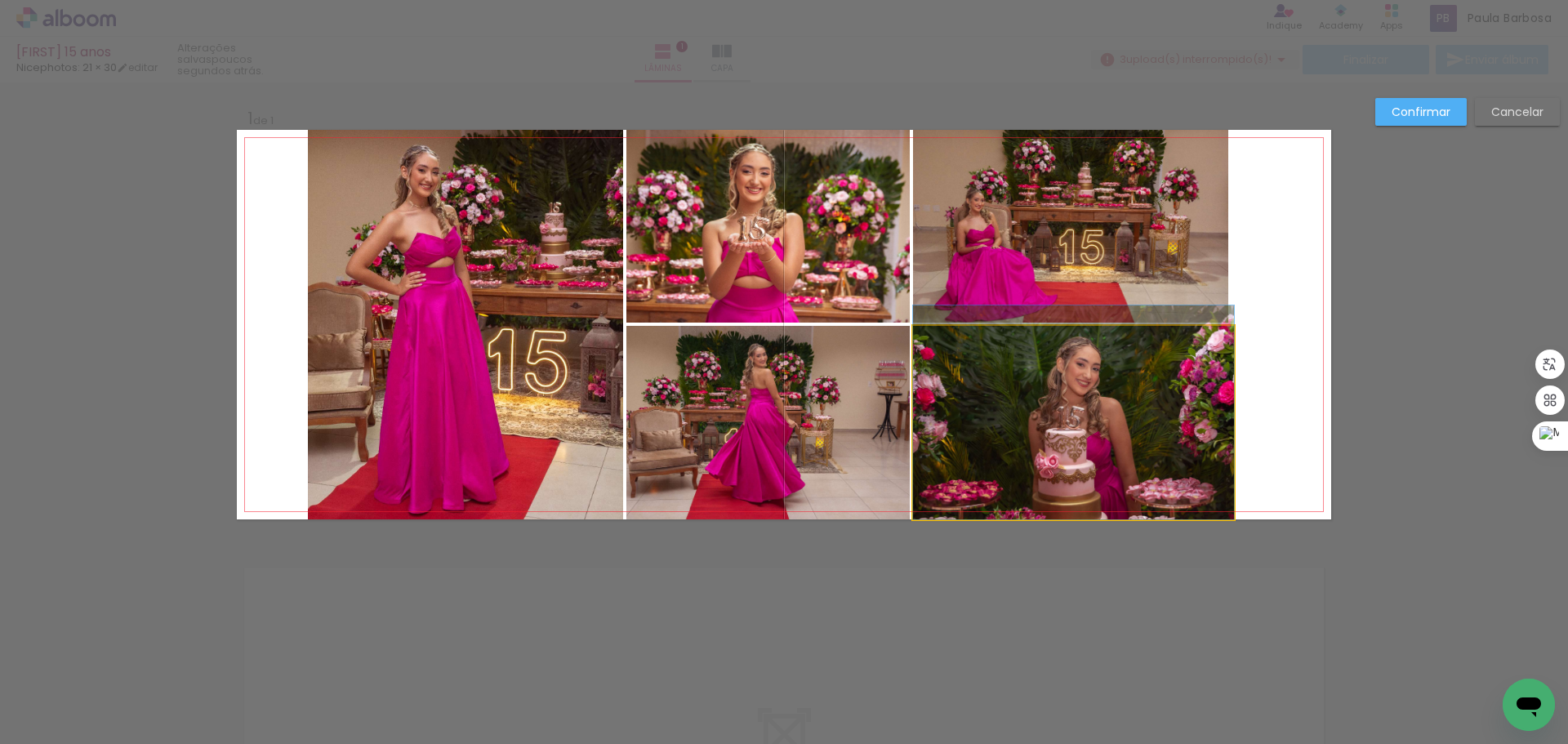 drag, startPoint x: 1127, startPoint y: 443, endPoint x: 1143, endPoint y: 399, distance: 46.8188 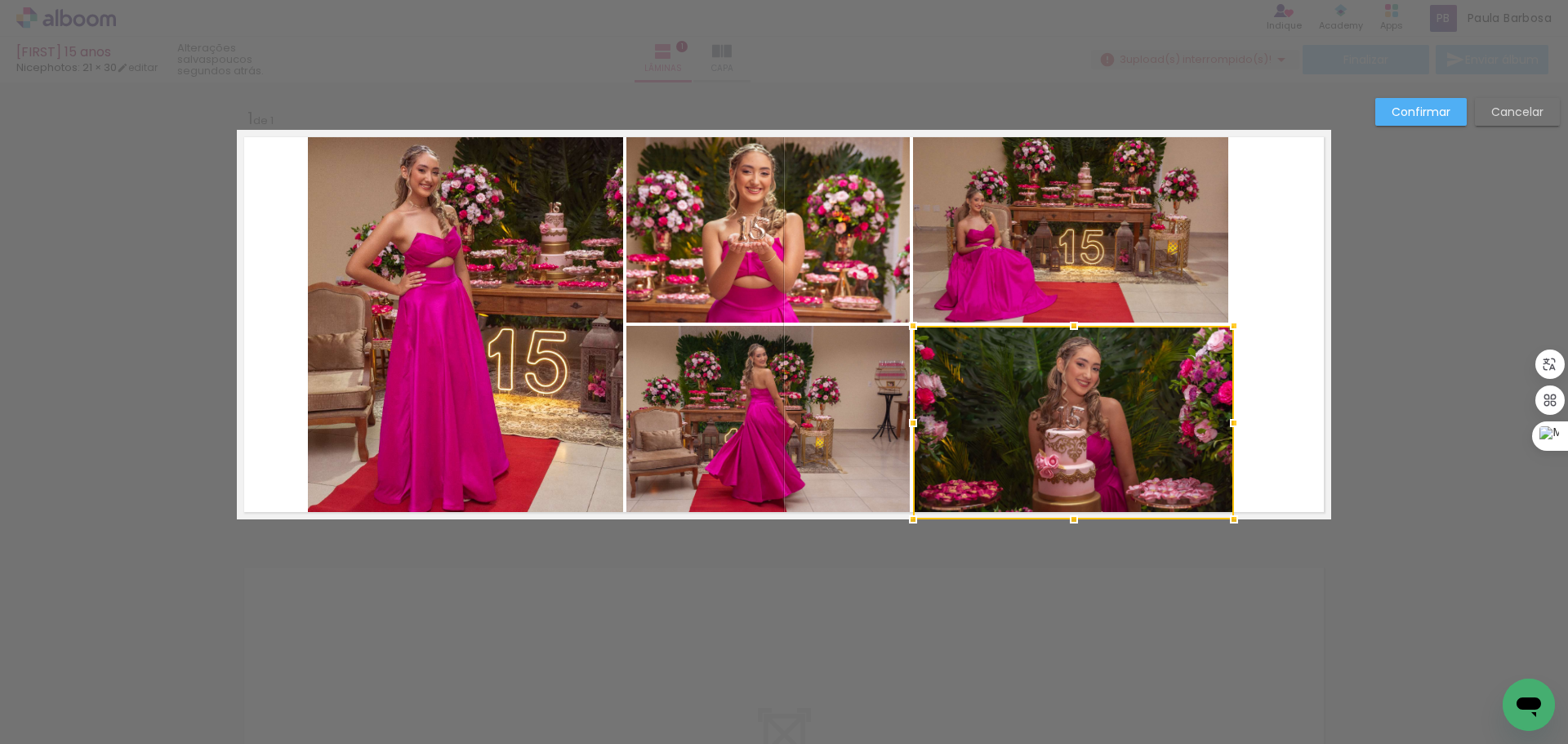 click at bounding box center (784, 324) 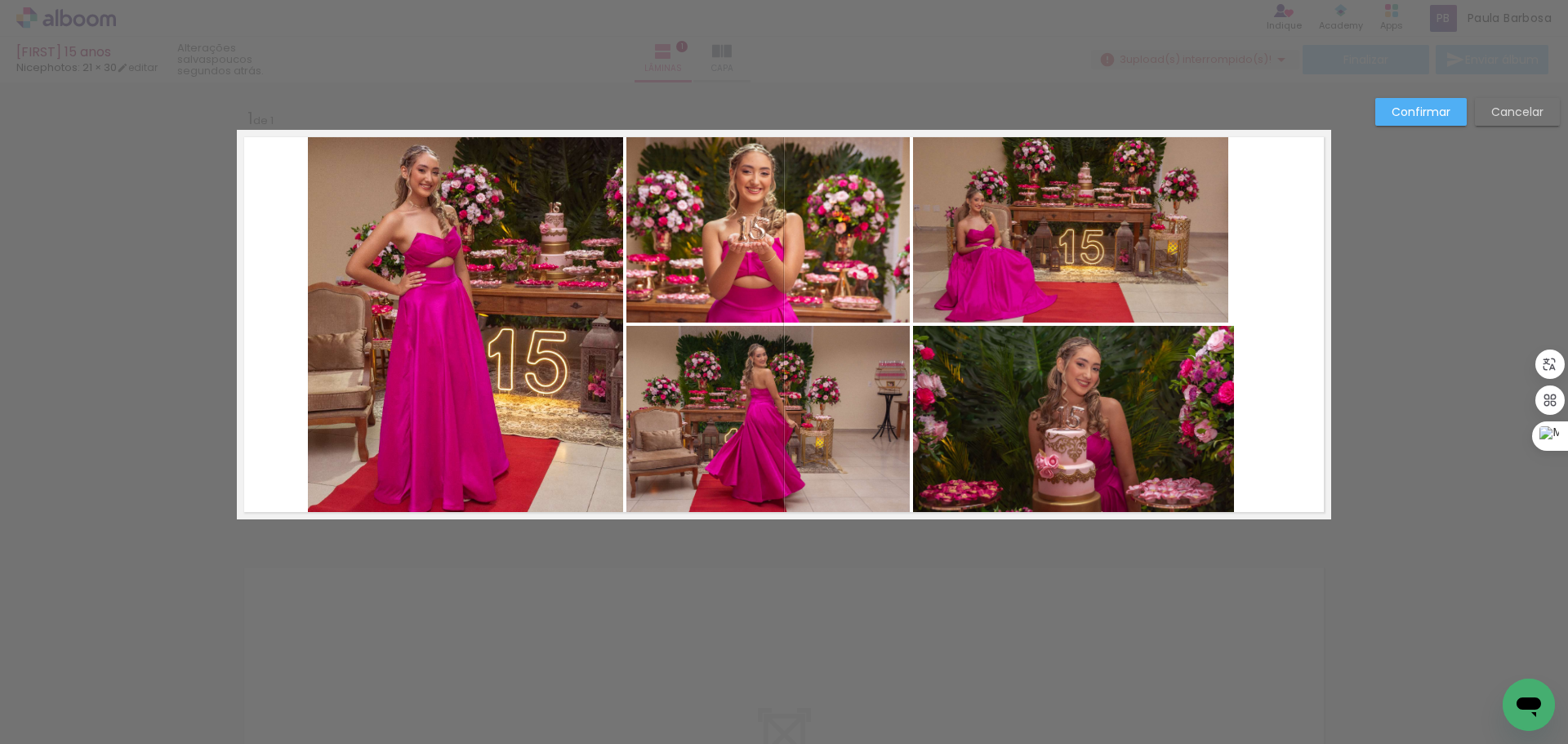 click 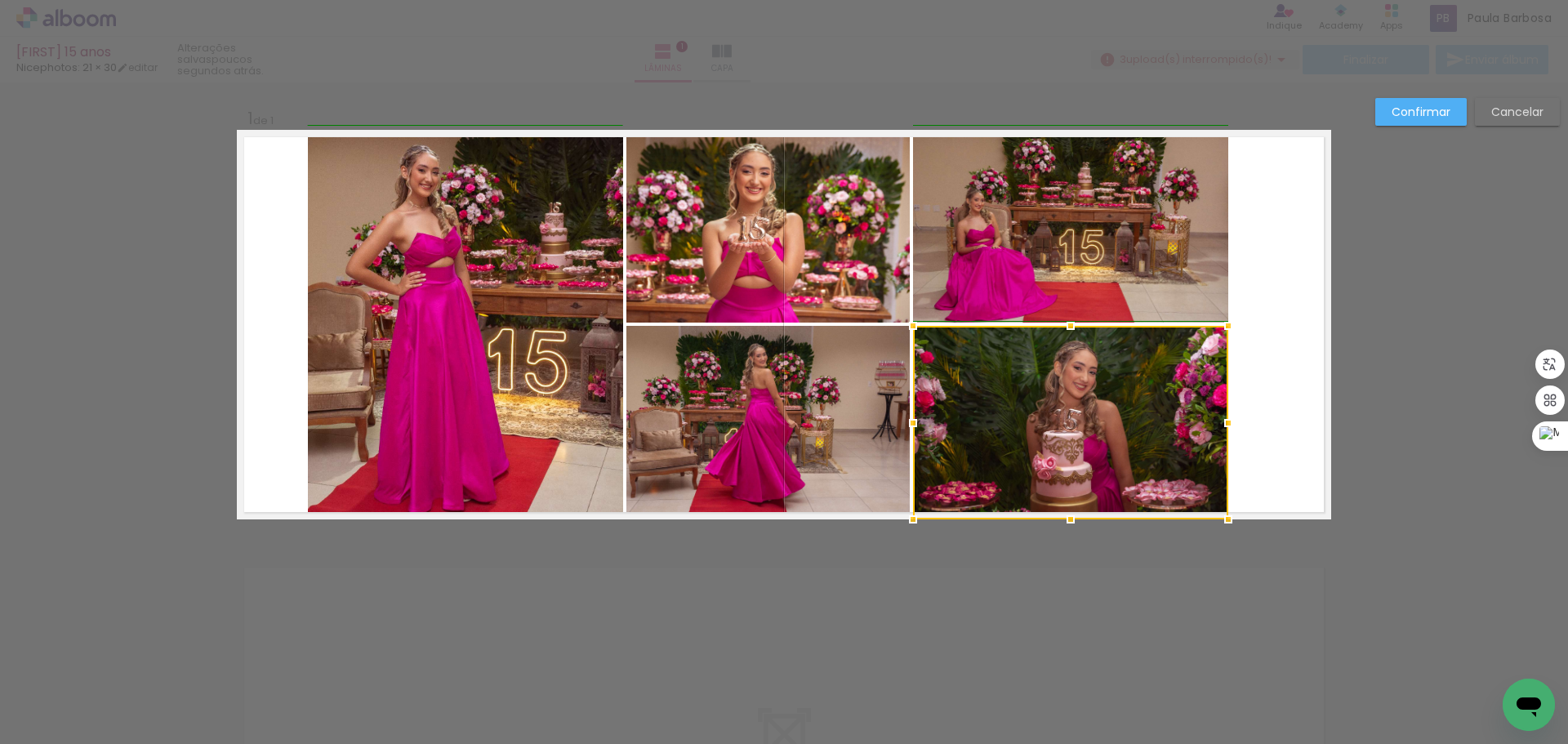 click at bounding box center [1228, 423] 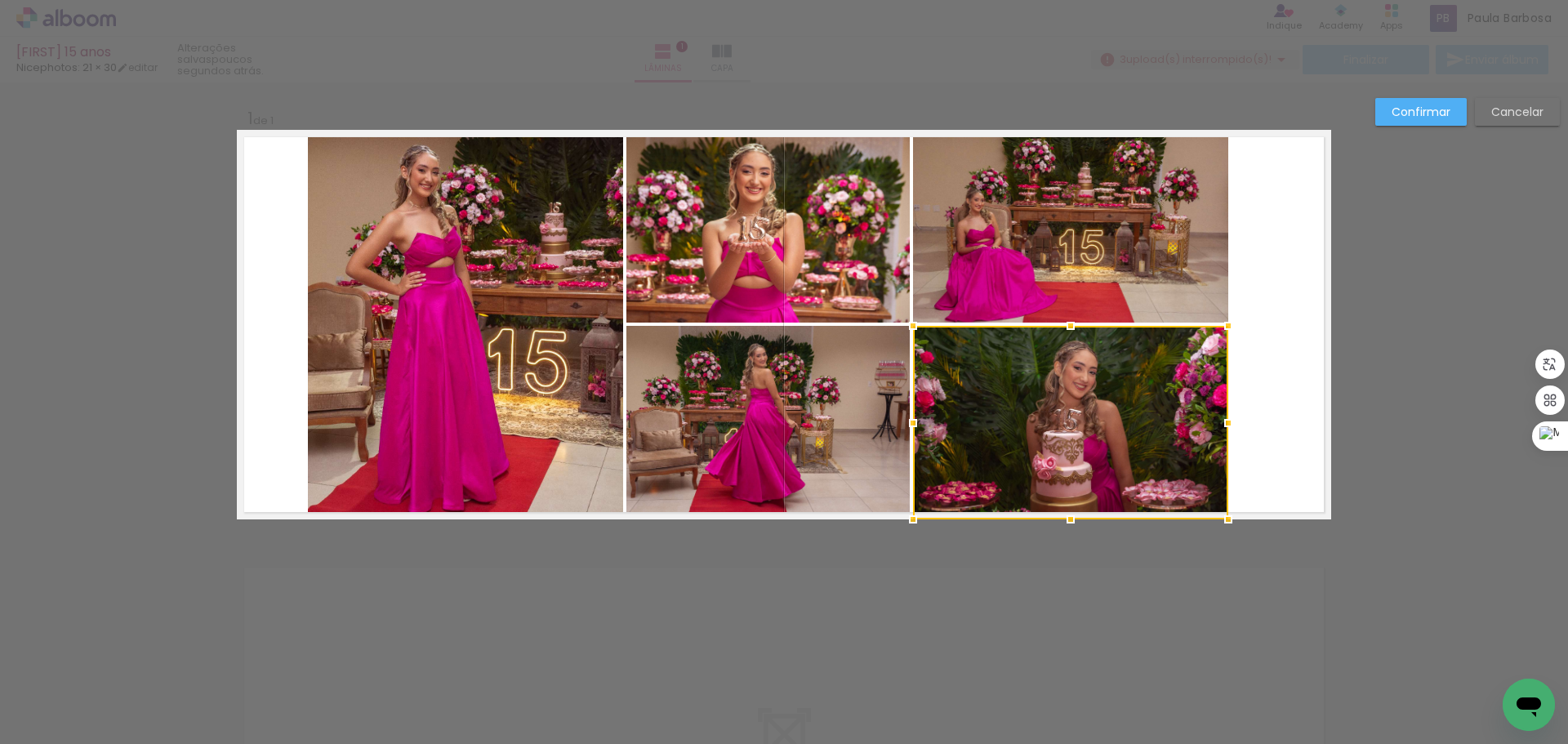 click at bounding box center (784, 324) 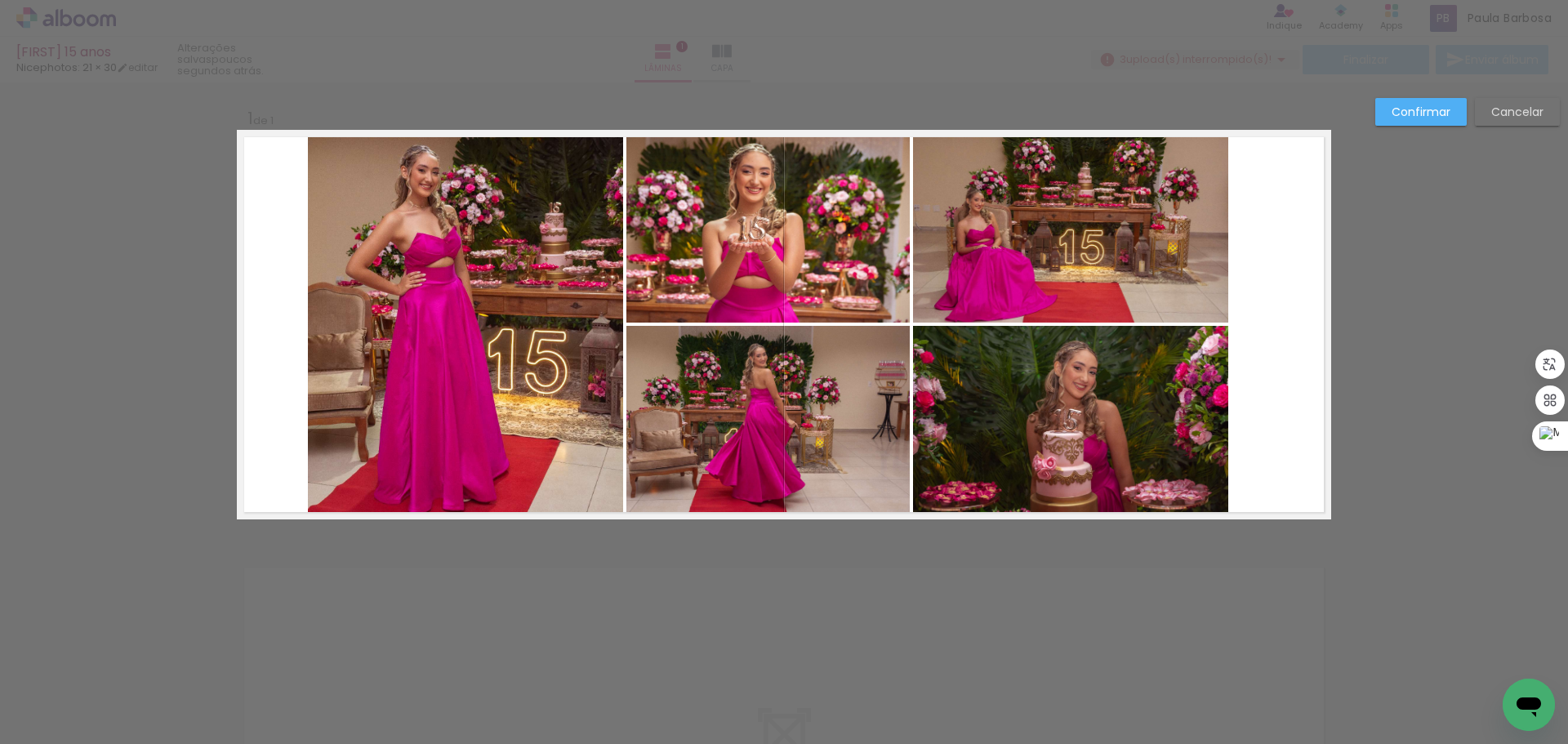 click on "Confirmar" at bounding box center (0, 0) 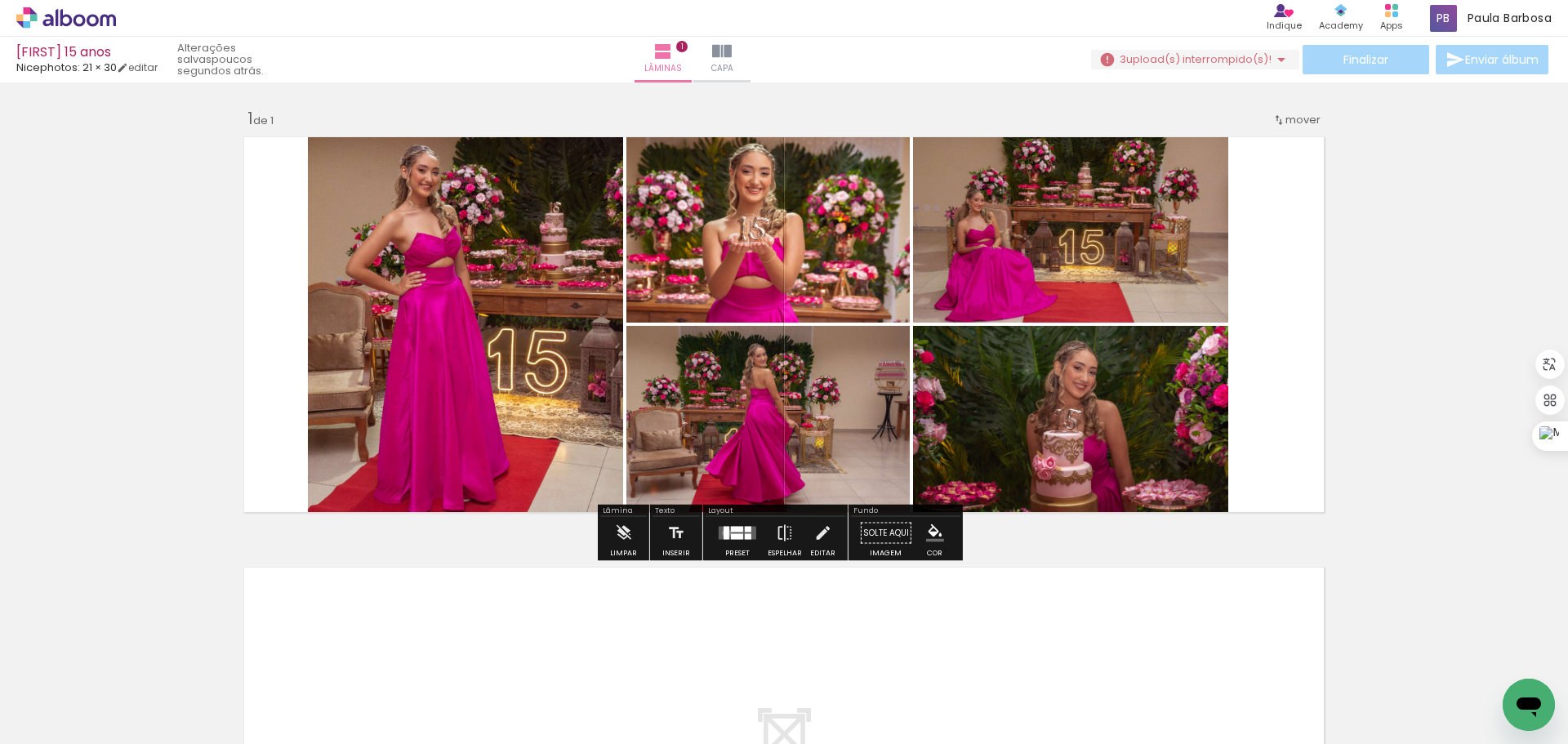 click at bounding box center (726, 533) 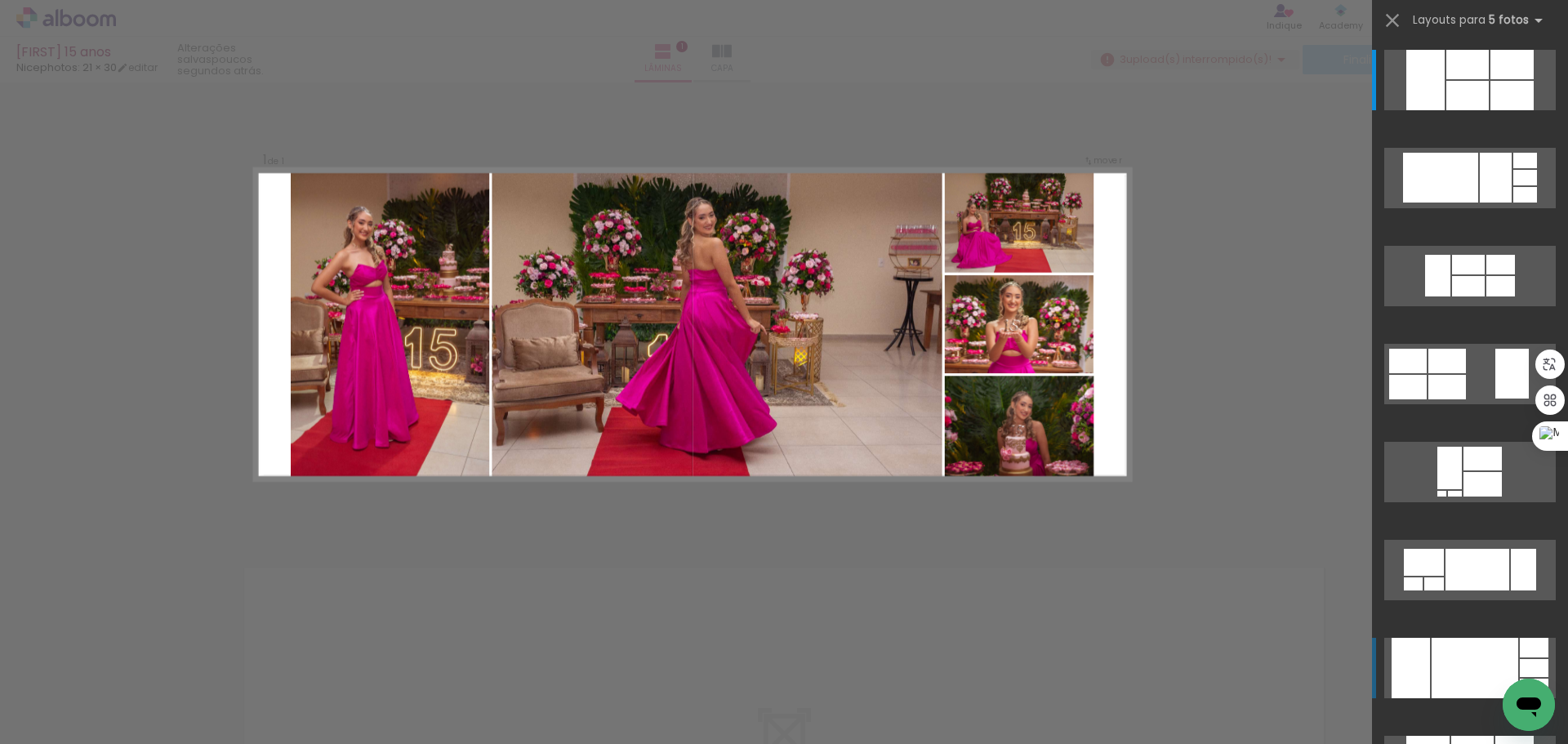 click at bounding box center [1468, 65] 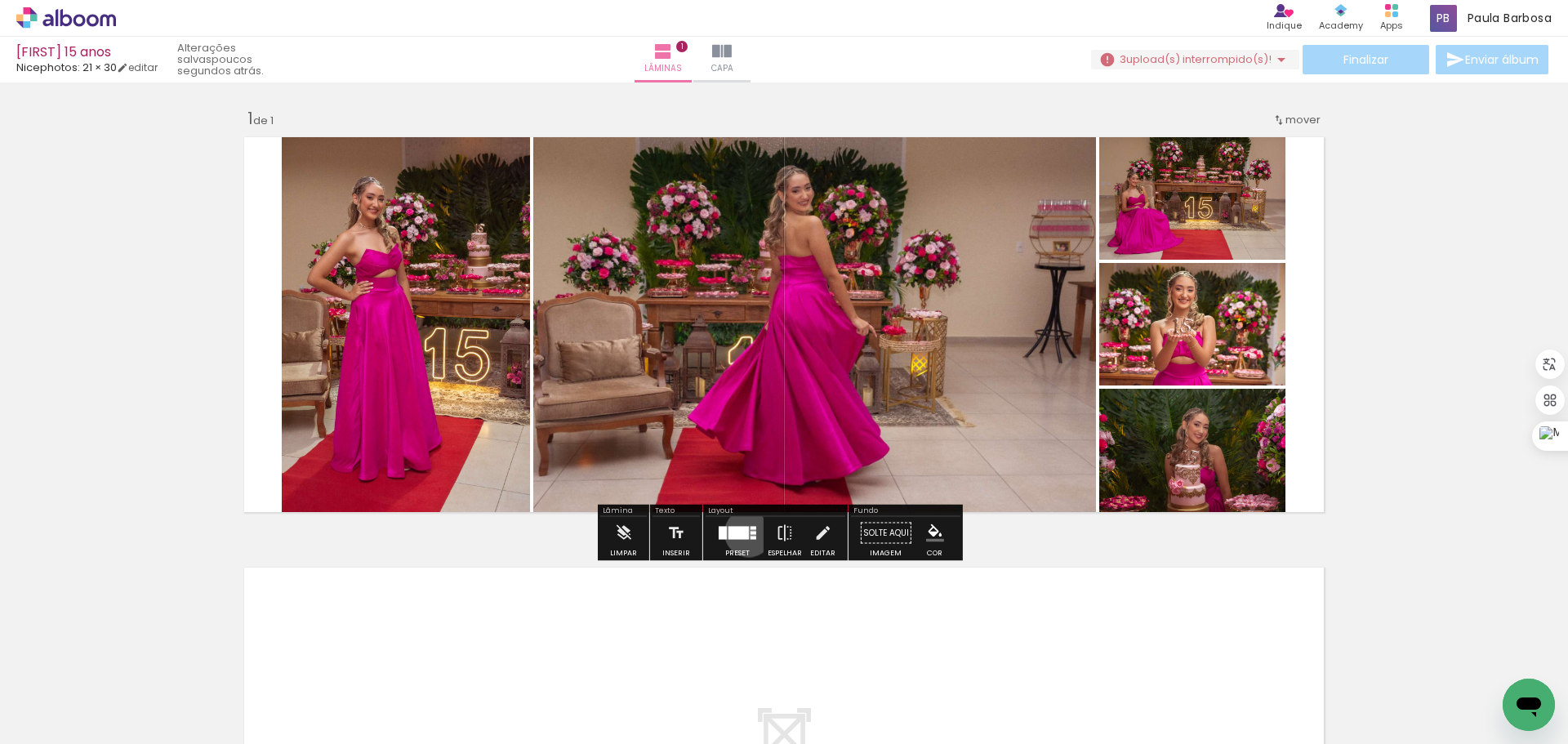 click at bounding box center (738, 533) 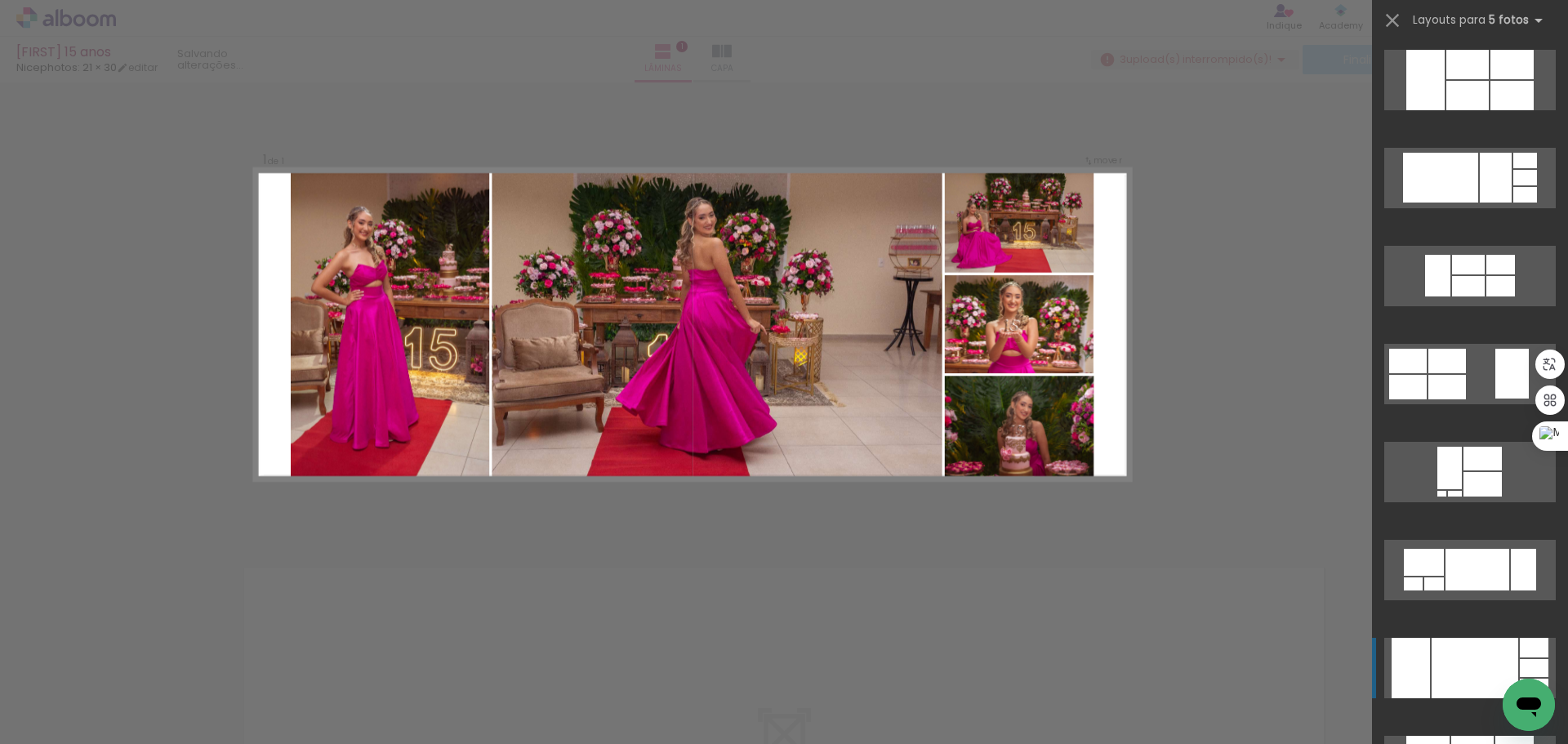 scroll, scrollTop: 588, scrollLeft: 0, axis: vertical 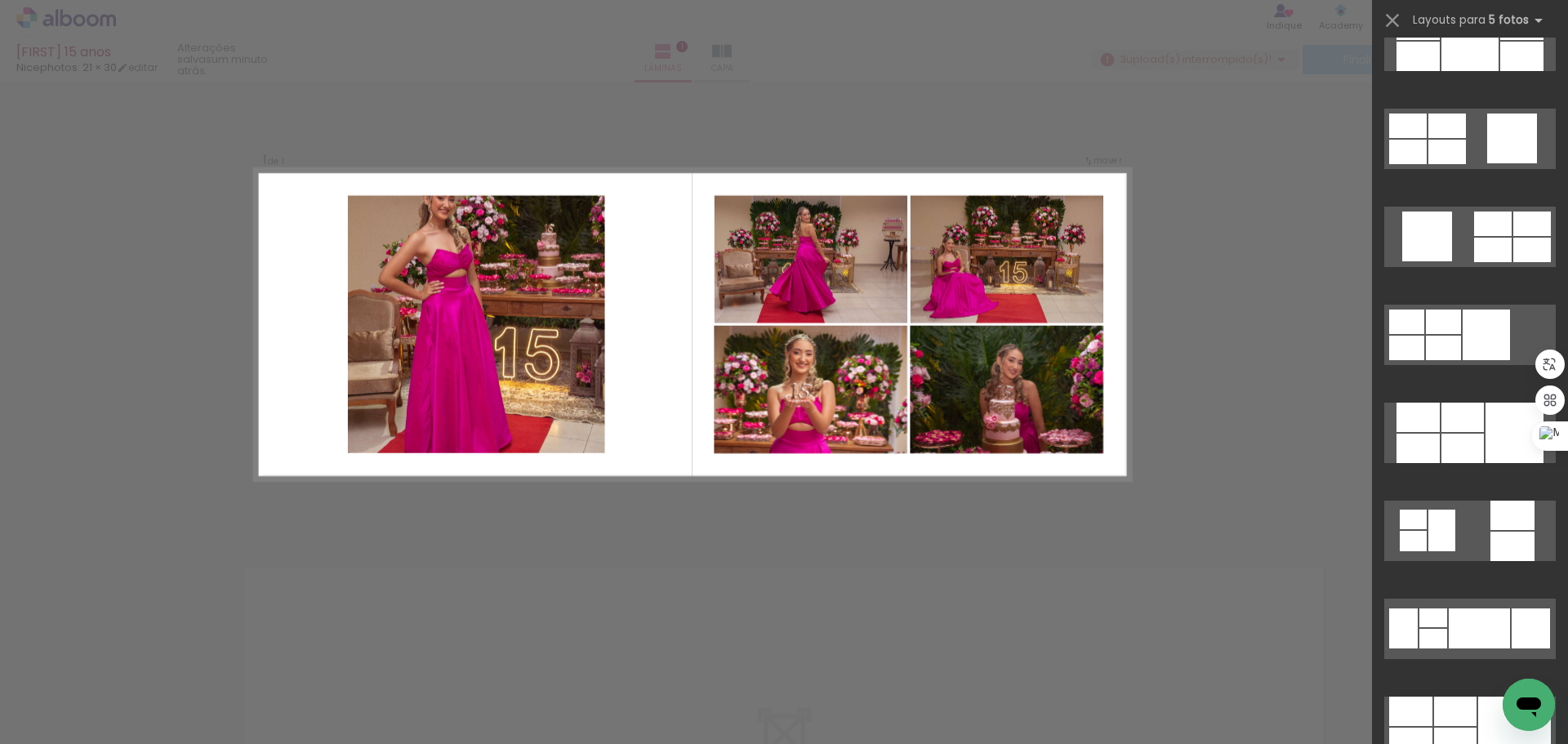 click on "Confirmar Cancelar" at bounding box center [784, 532] 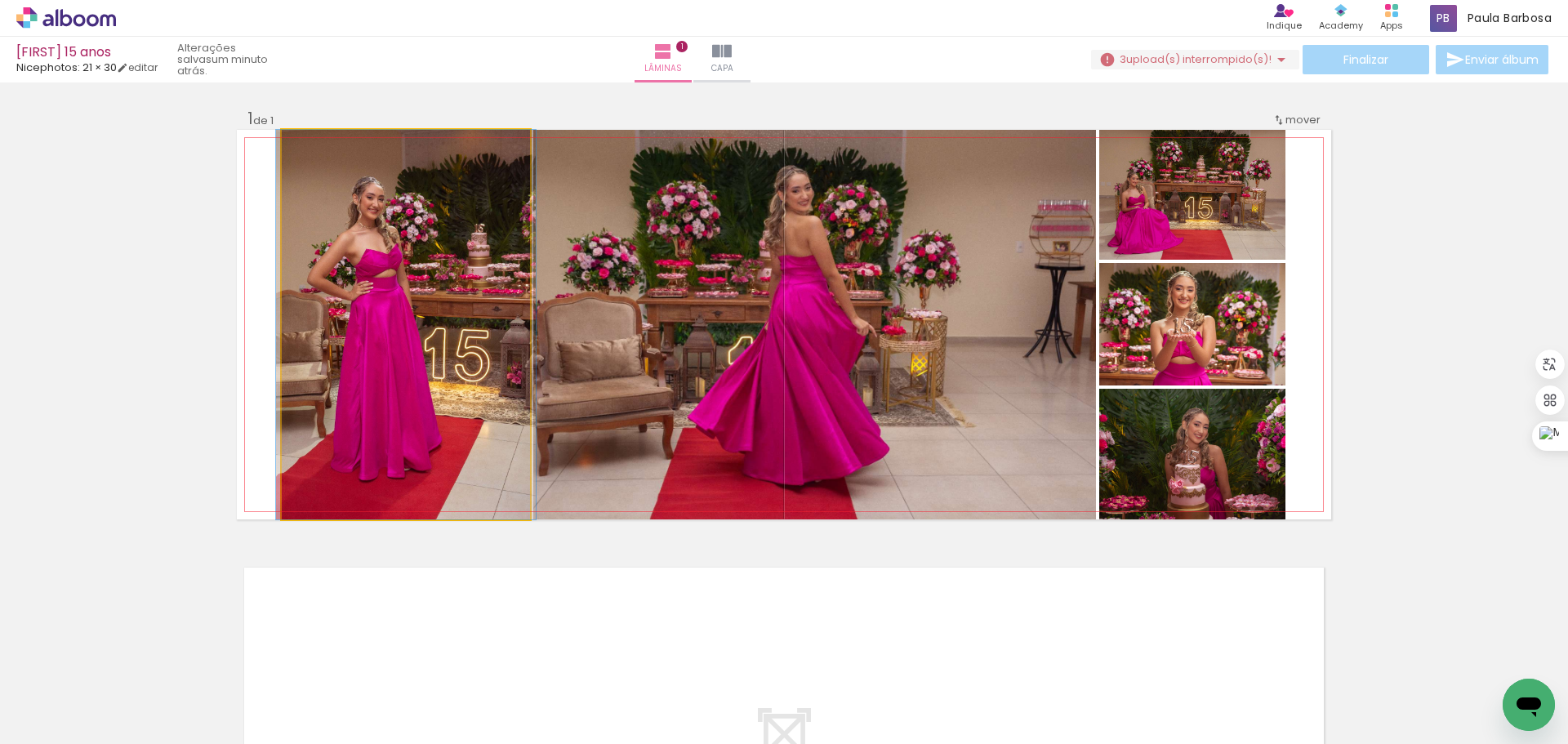 click 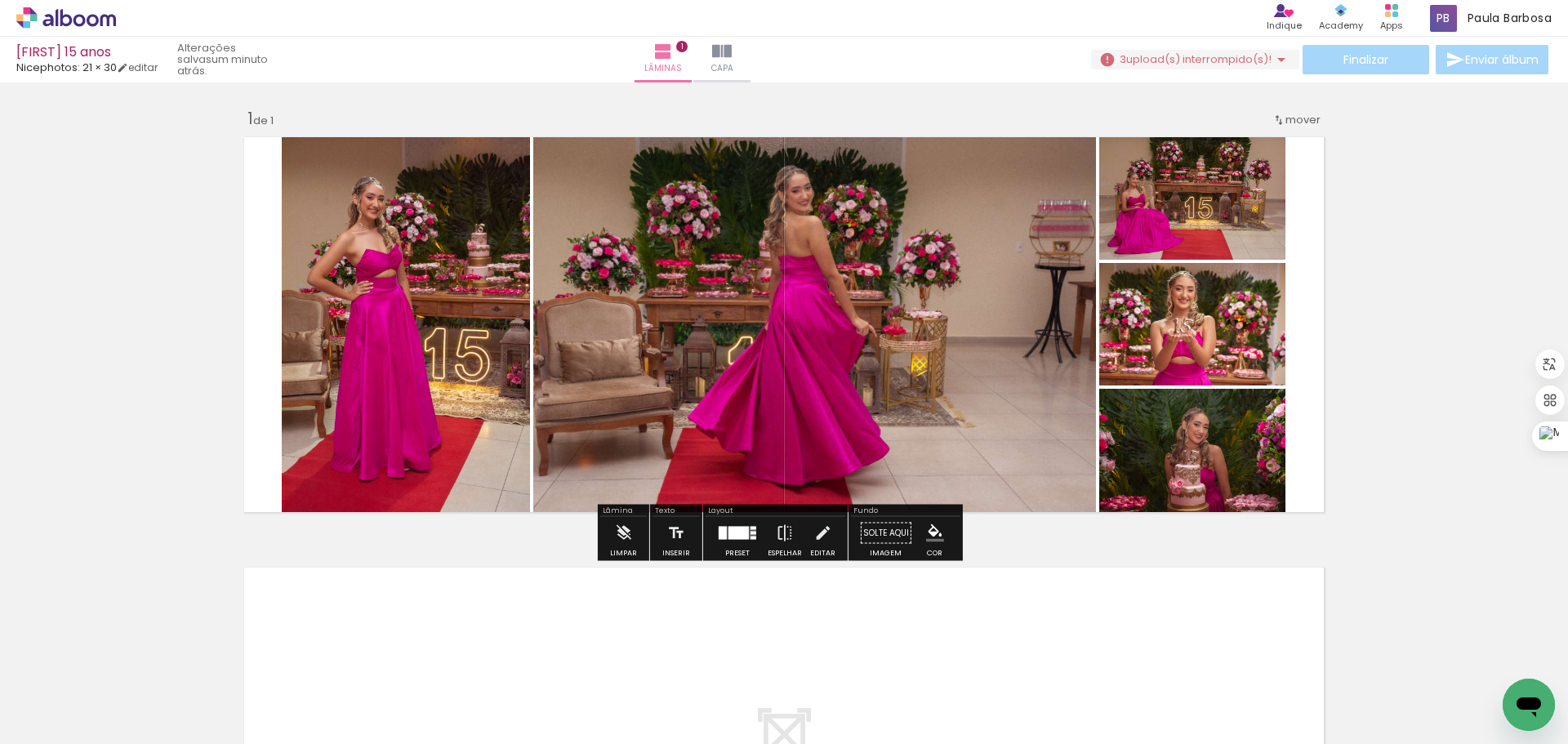 click 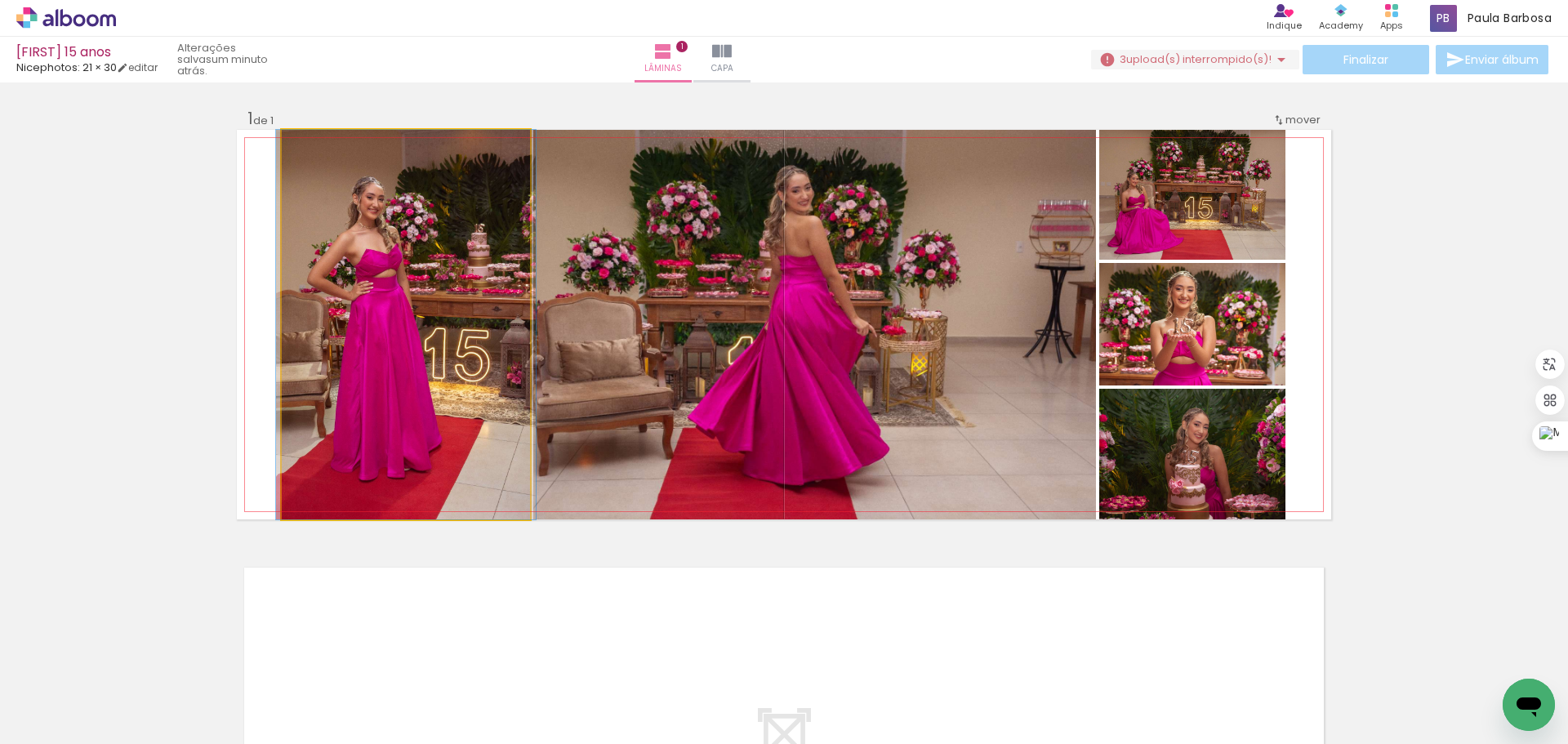 click 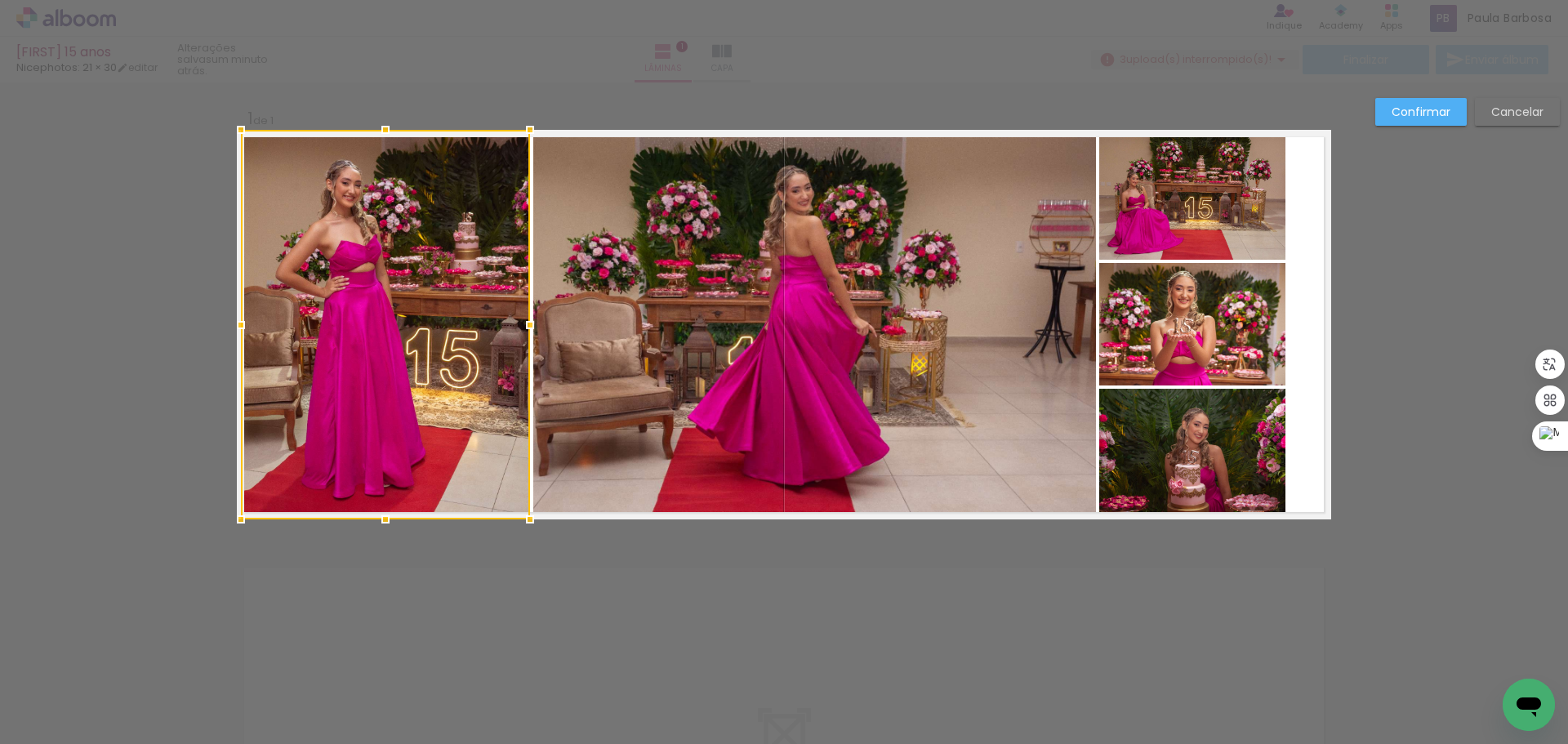 drag, startPoint x: 272, startPoint y: 324, endPoint x: 236, endPoint y: 325, distance: 36.013886 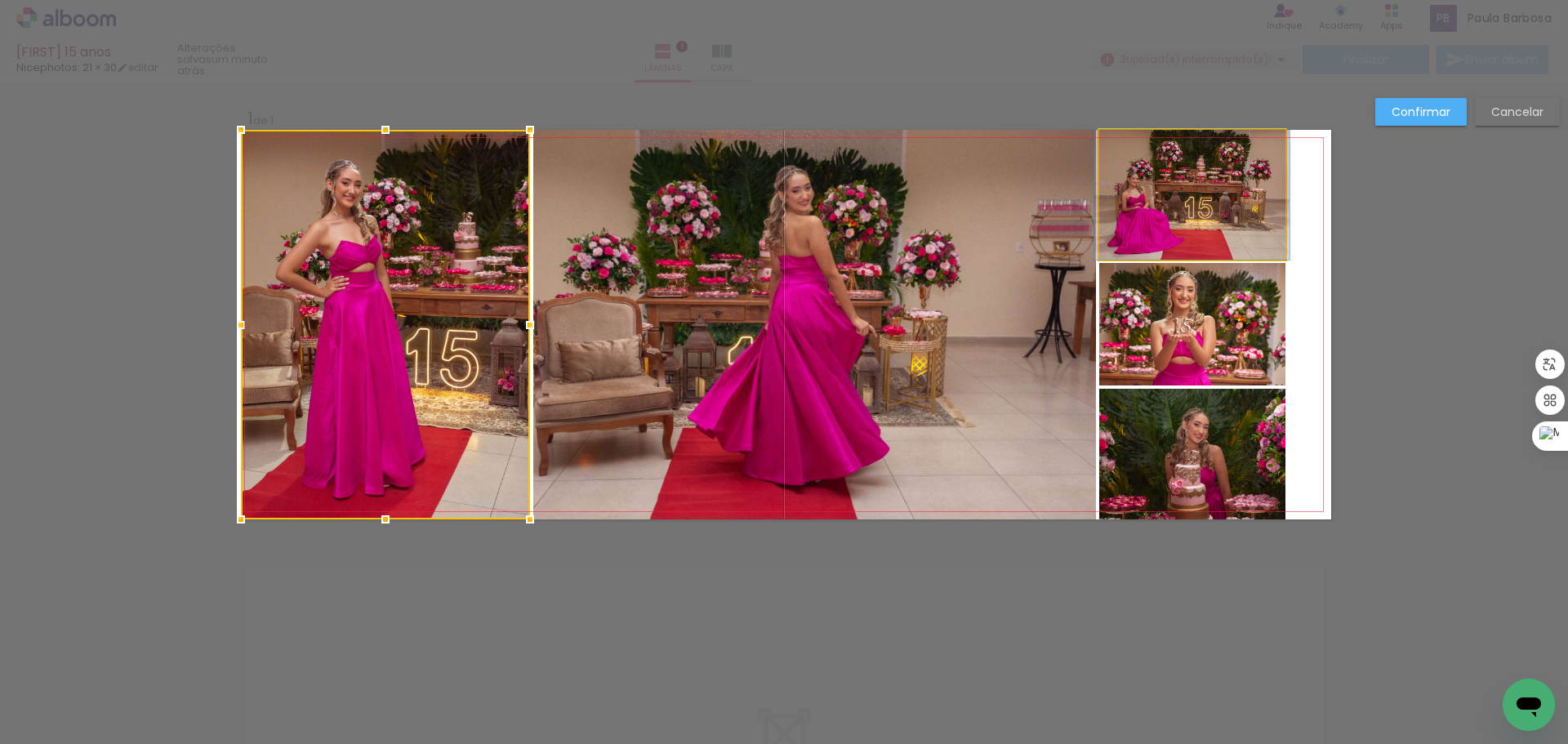 click 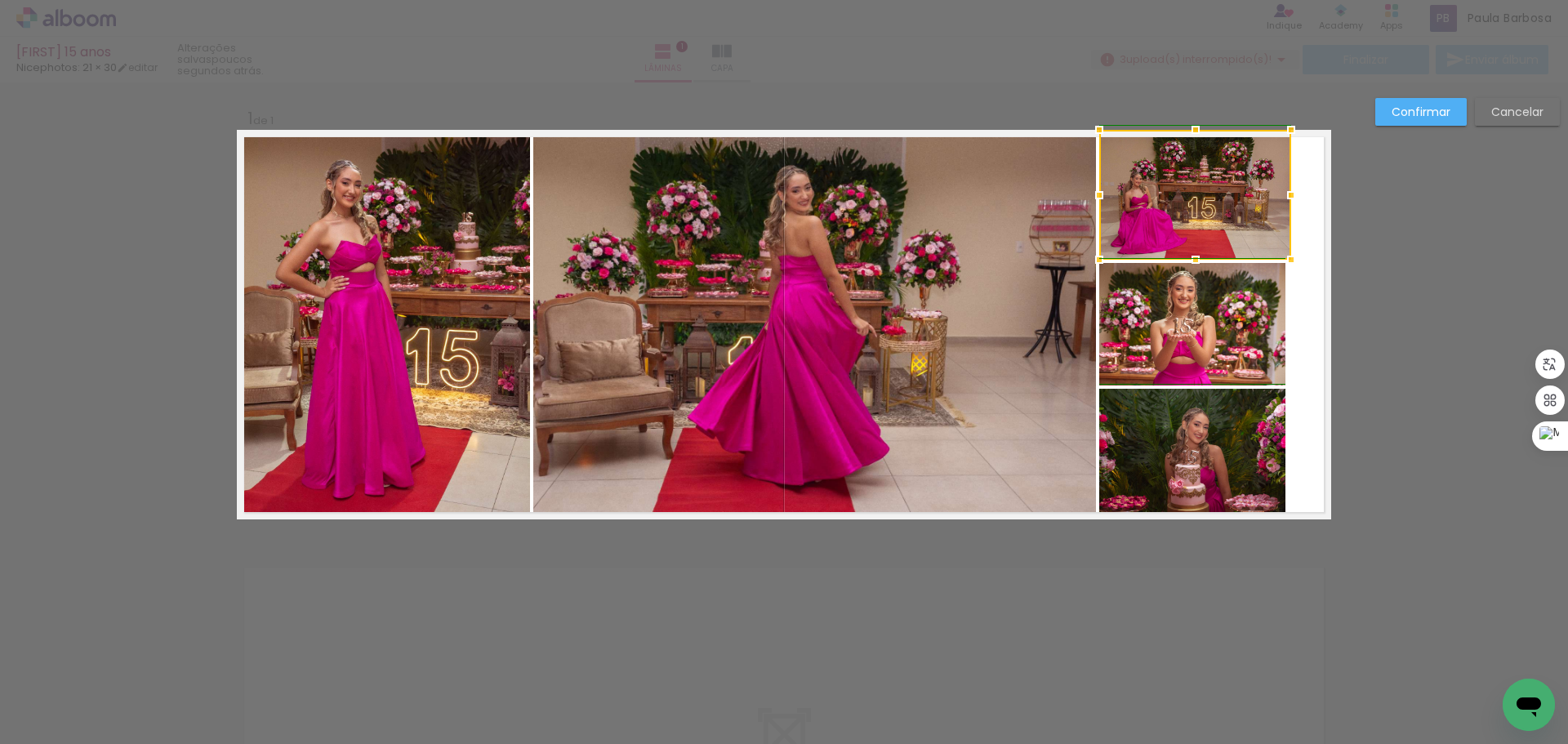 click at bounding box center (1291, 195) 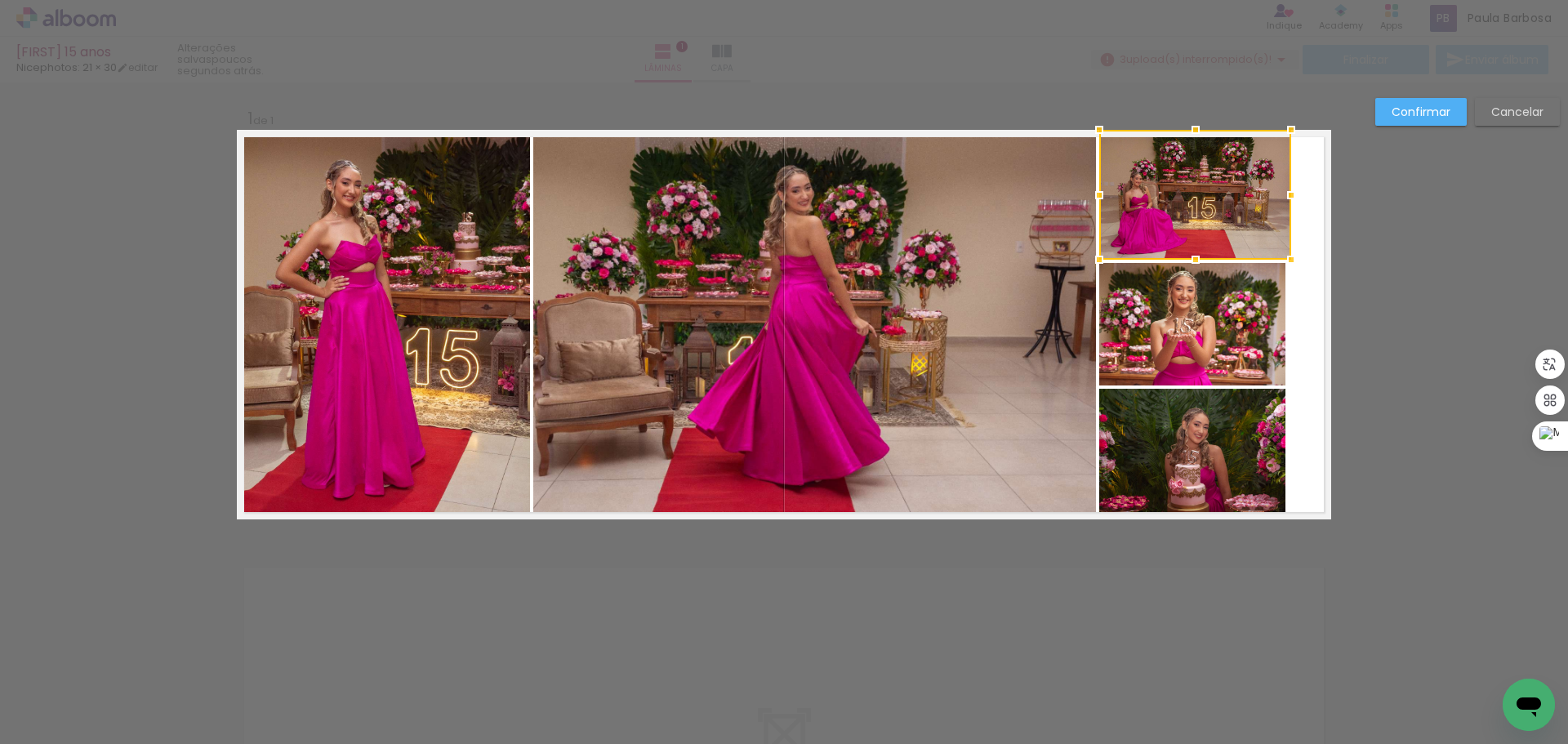 click 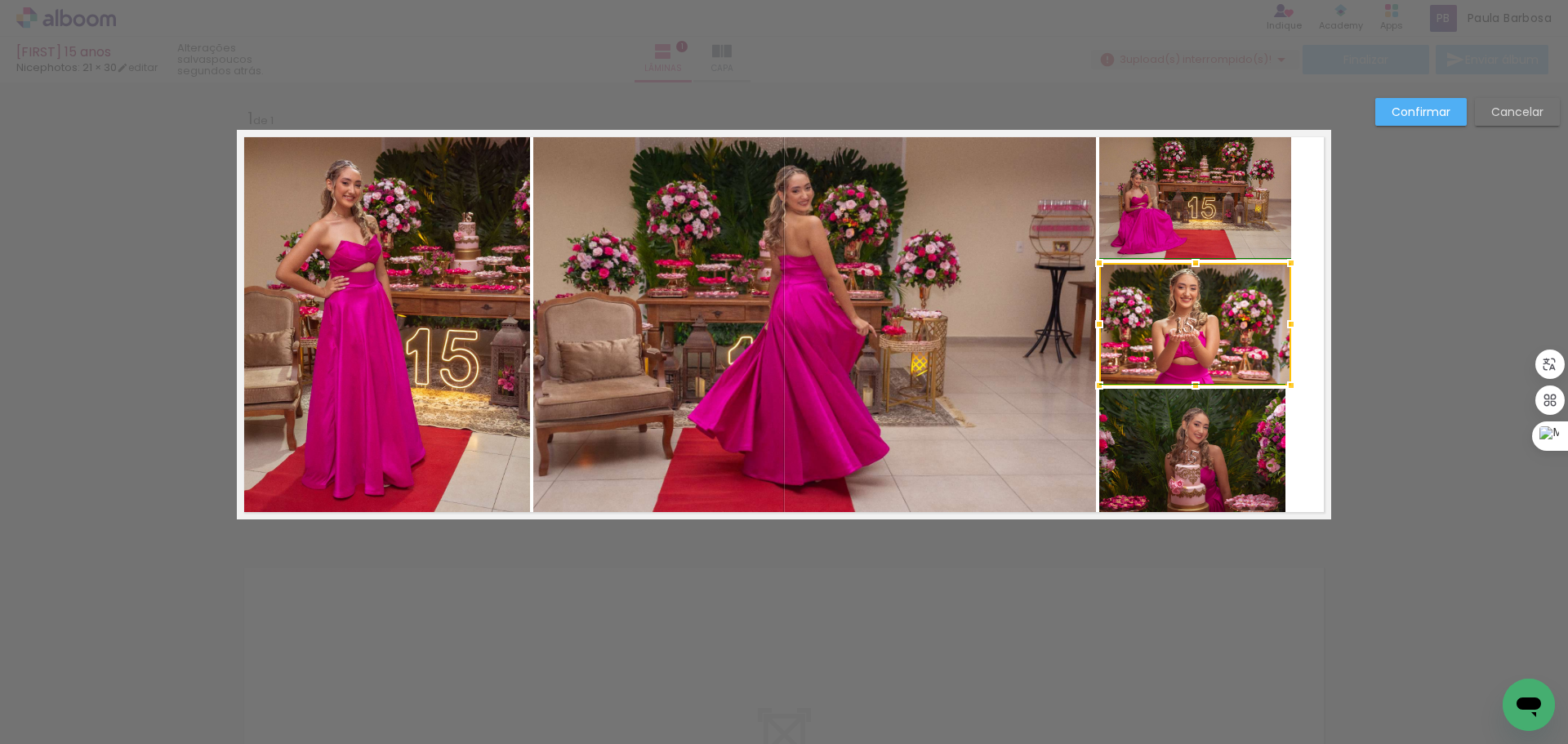 click at bounding box center [1291, 324] 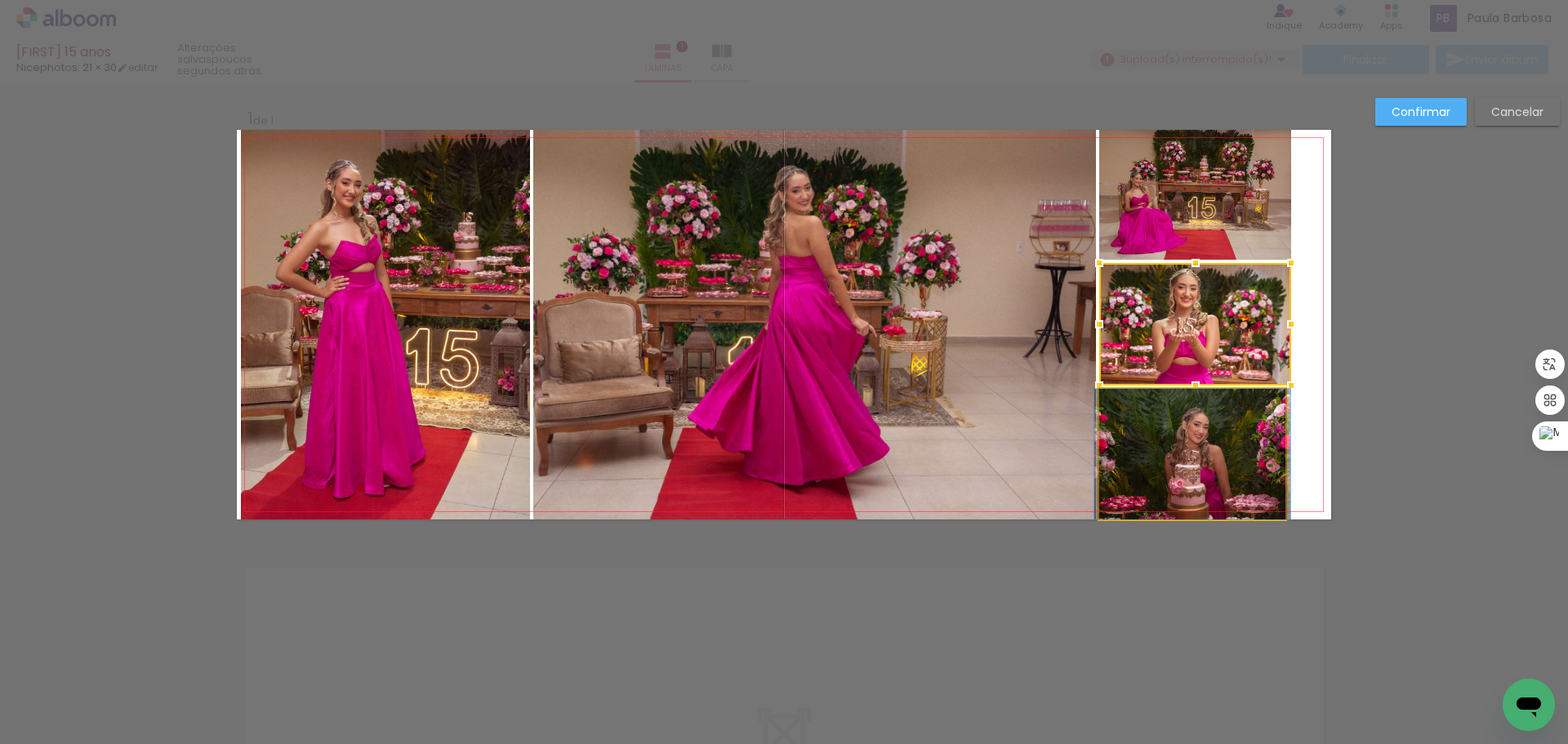click 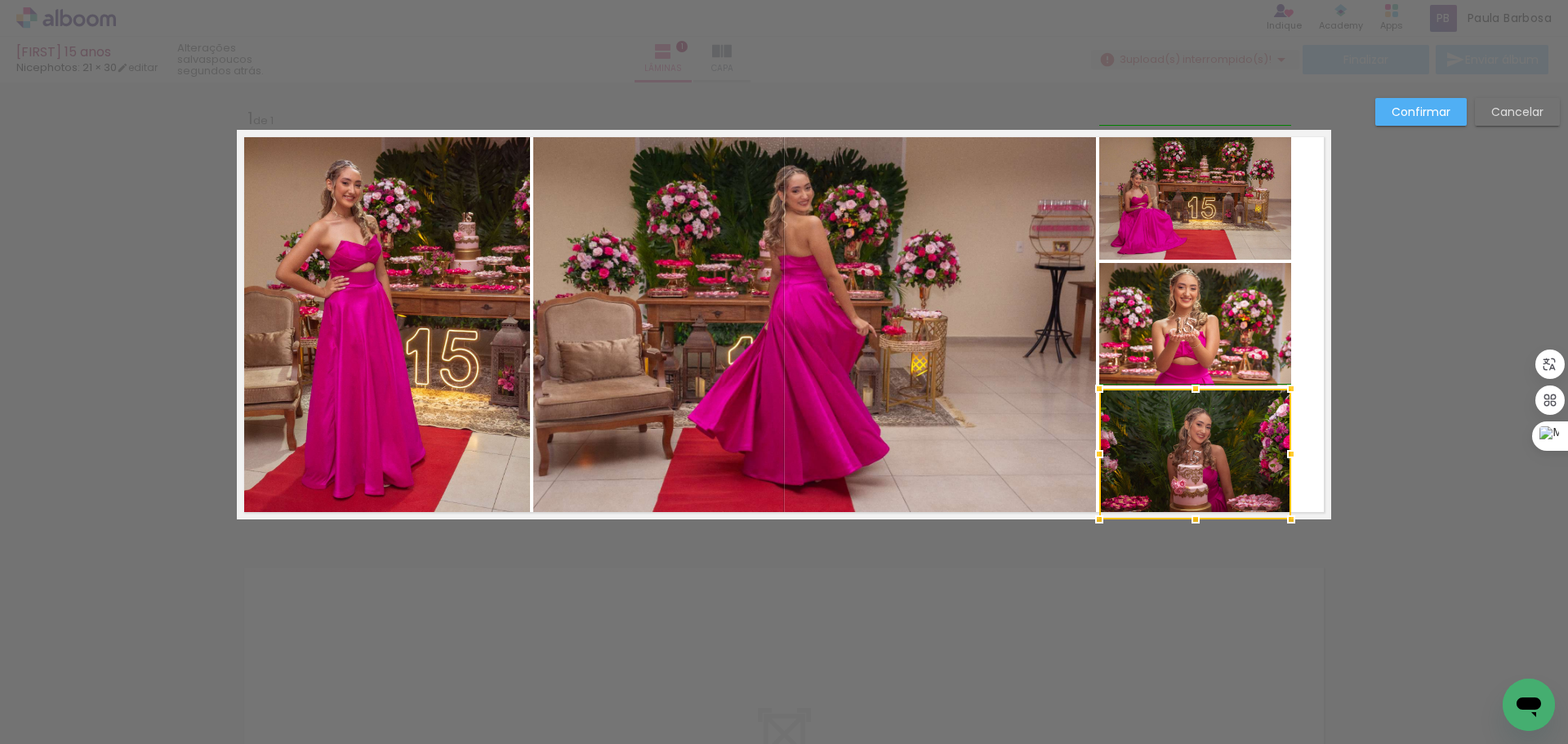 click at bounding box center [1291, 454] 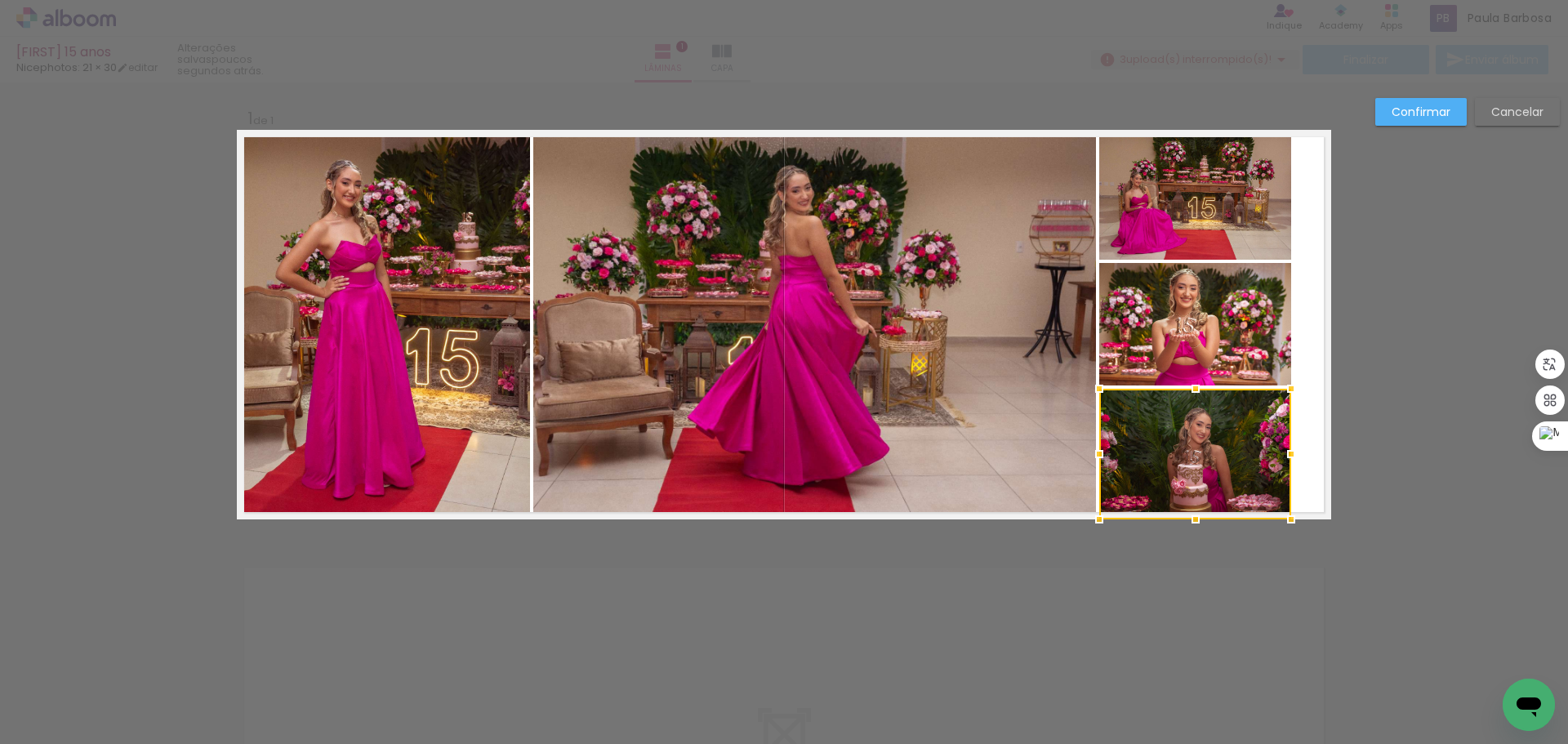click on "Confirmar Cancelar" at bounding box center [784, 532] 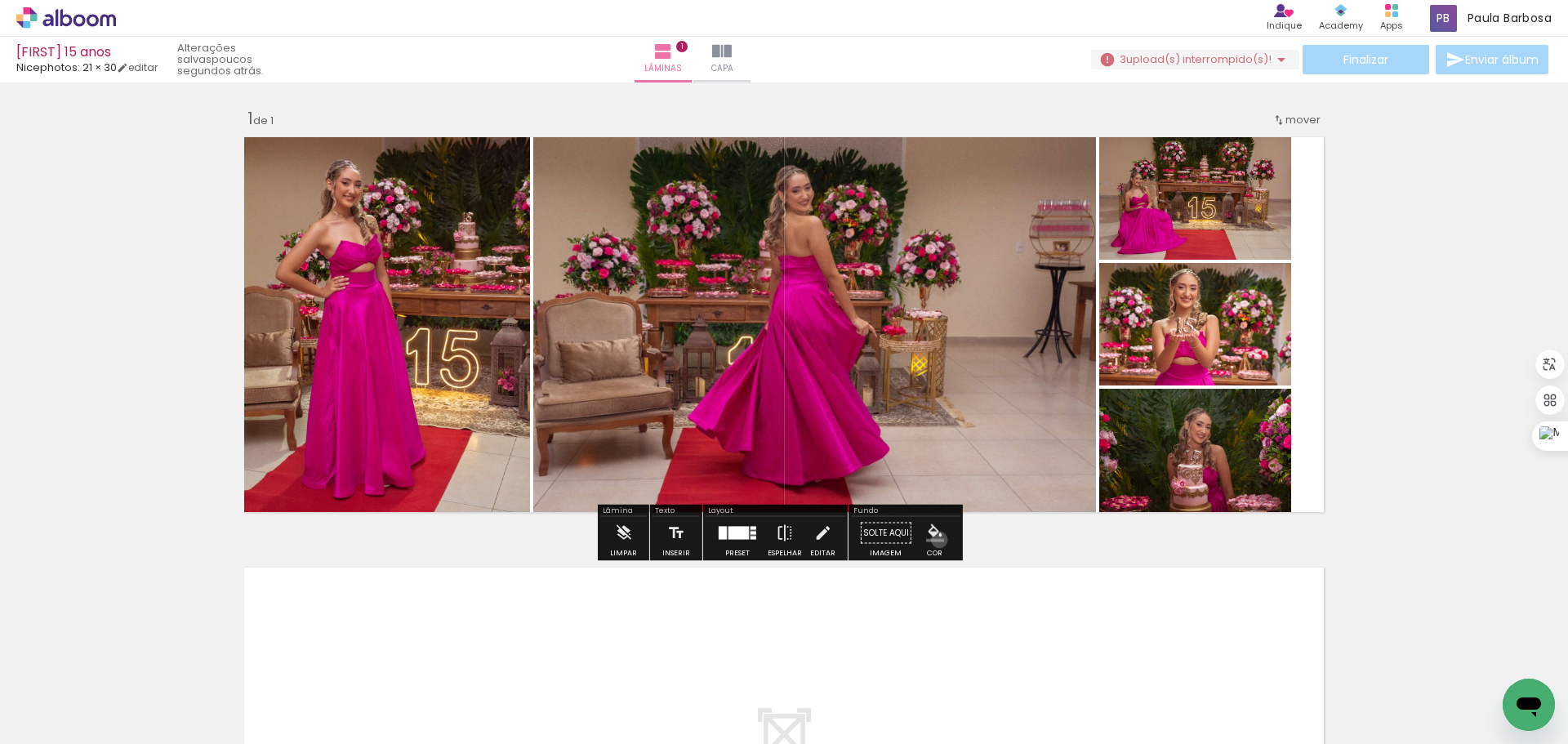 click at bounding box center (935, 533) 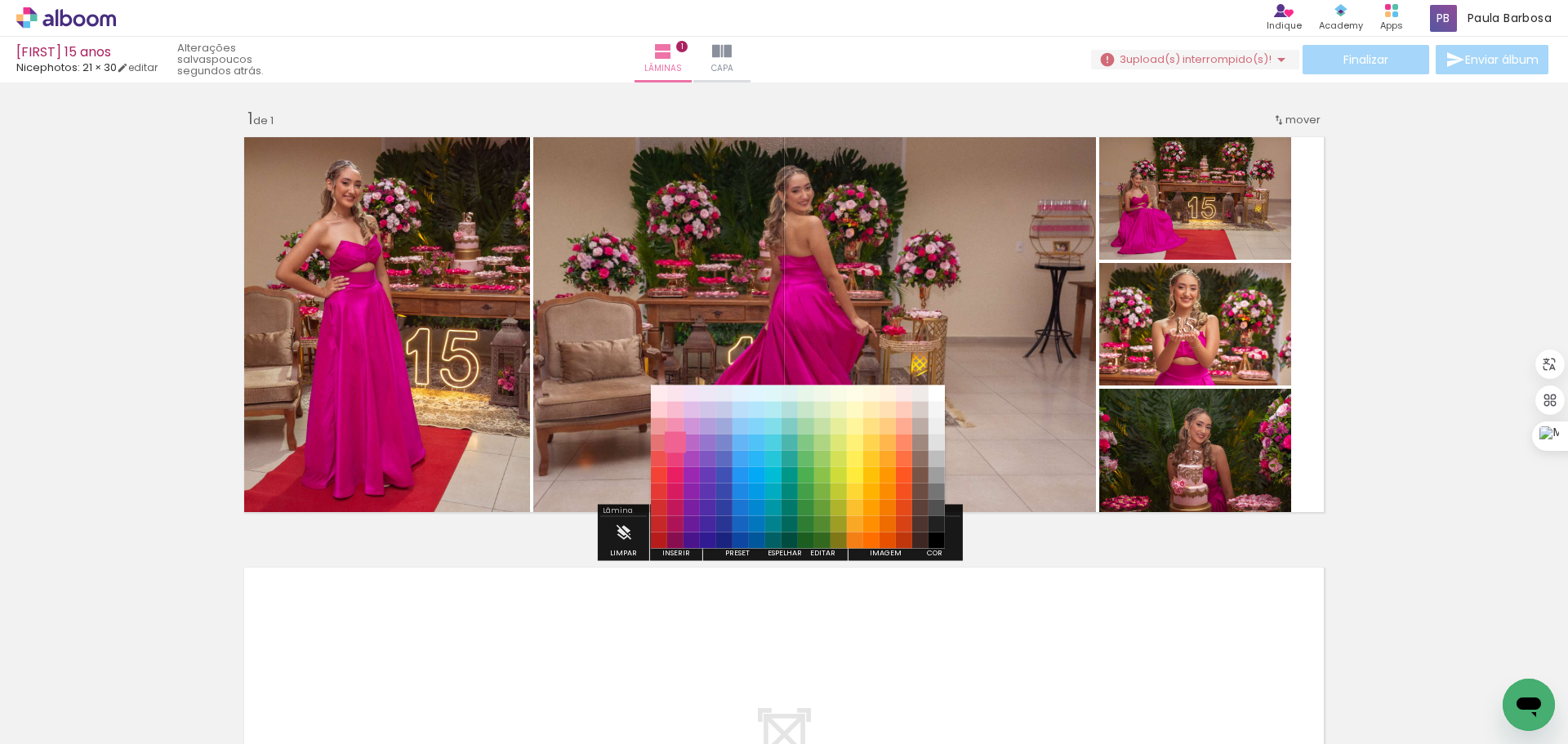 click on "#f06292" at bounding box center [675, 443] 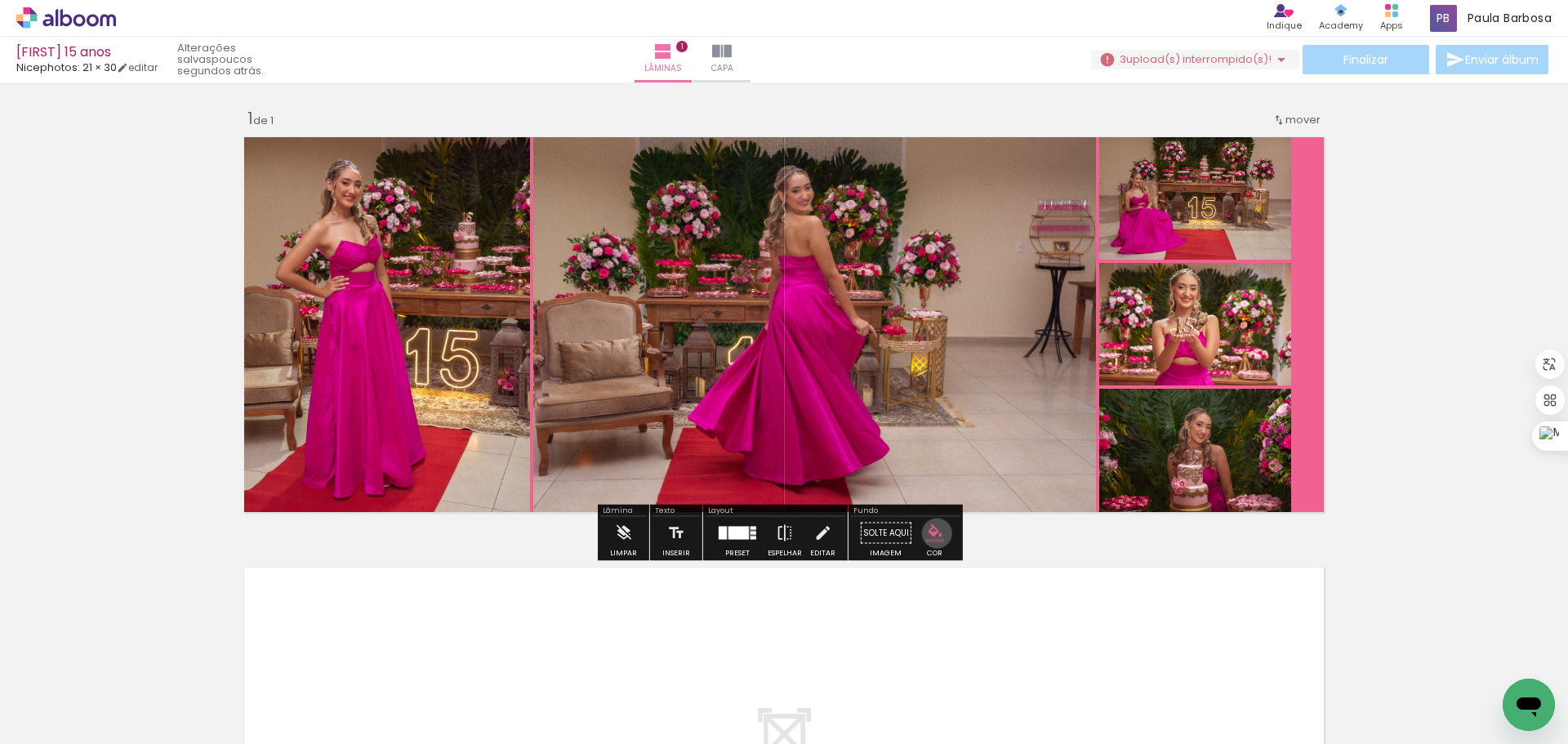 click at bounding box center [935, 533] 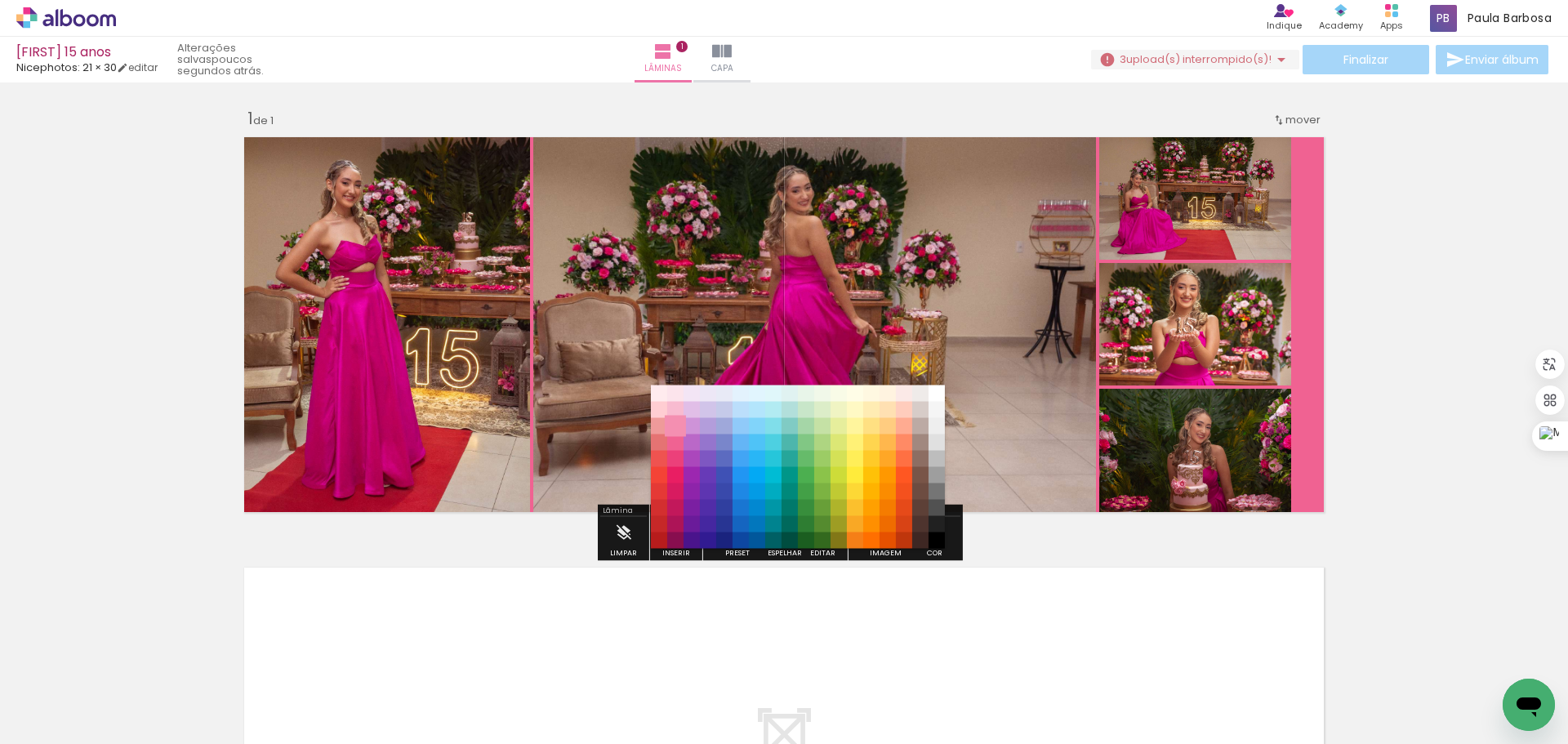 click on "#f48fb1" at bounding box center (675, 426) 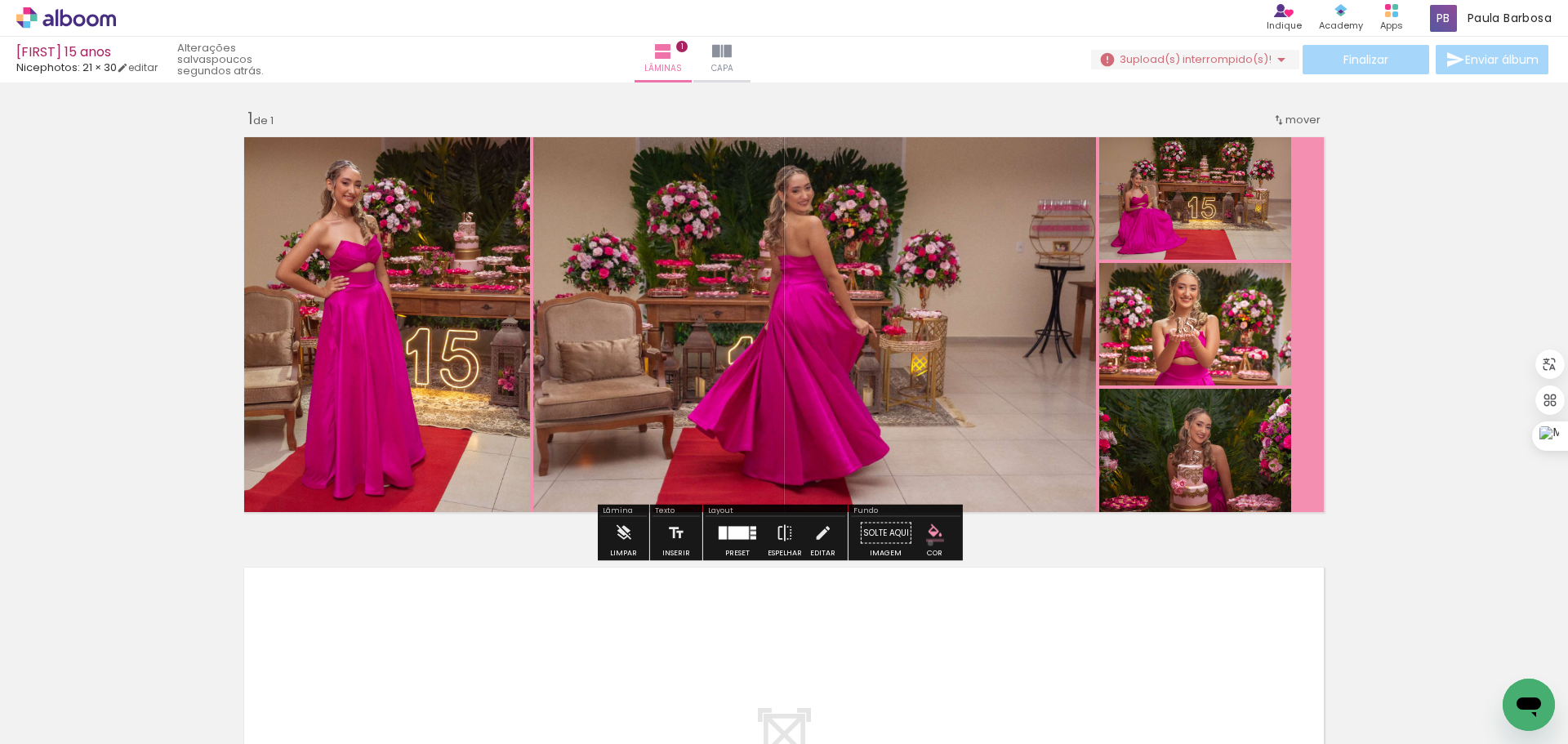 click on "#ffebee #ffcdd2 #ef9a9a #e57373 #ef5350 #f44336 #e53935 #d32f2f #c62828 #b71c1c #fce4ec #f8bbd0 #f48fb1 #f06292 #ec407a #e91e63 #d81b60 #c2185b #ad1457 #880e4f #f3e5f5 #e1bee7 #ce93d8 #ba68c8 #ab47bc #9c27b0 #8e24aa #7b1fa2 #6a1b9a #4a148c #ede7f6 #d1c4e9 #b39ddb #9575cd #7e57c2 #673ab7 #5e35b1 #512da8 #4527a0 #311b92 #e8eaf6 #c5cae9 #9fa8da #7986cb #5c6bc0 #3f51b5 #3949ab #303f9f #283593 #1a237e #e3f2fd #bbdefb #90caf9 #64b5f6 #42a5f5 #2196f3 #1e88e5 #1976d2 #1565c0 #0d47a1 #e1f5fe #b3e5fc #81d4fa #4fc3f7 #29b6f6 #03a9f4 #039be5 #0288d1 #0277bd #01579b #e0f7fa #b2ebf2 #80deea #4dd0e1 #26c6da #00bcd4 #00acc1 #0097a7 #00838f #006064 #e0f2f1 #b2dfdb #80cbc4 #4db6ac #26a69a #009688 #00897b #00796b #00695c #004d40 #e8f5e9 #c8e6c9 #a5d6a7 #81c784 #66bb6a #4caf50 #43a047 #388e3c #2e7d32 #1b5e20 #f1f8e9 #dcedc8 #c5e1a5 #aed581 #9ccc65 #8bc34a #7cb342 #689f38 #558b2f #33691e #f9fbe7 #f0f4c3 #e6ee9c #dce775 #d4e157 #cddc39 #c0ca33 #afb42b #9e9d24 #827717 #fffde7 #fff9c4 #fff59d #fff176 #ffee58 #ffeb3b #fdd835 #fbc02d" at bounding box center [935, 533] 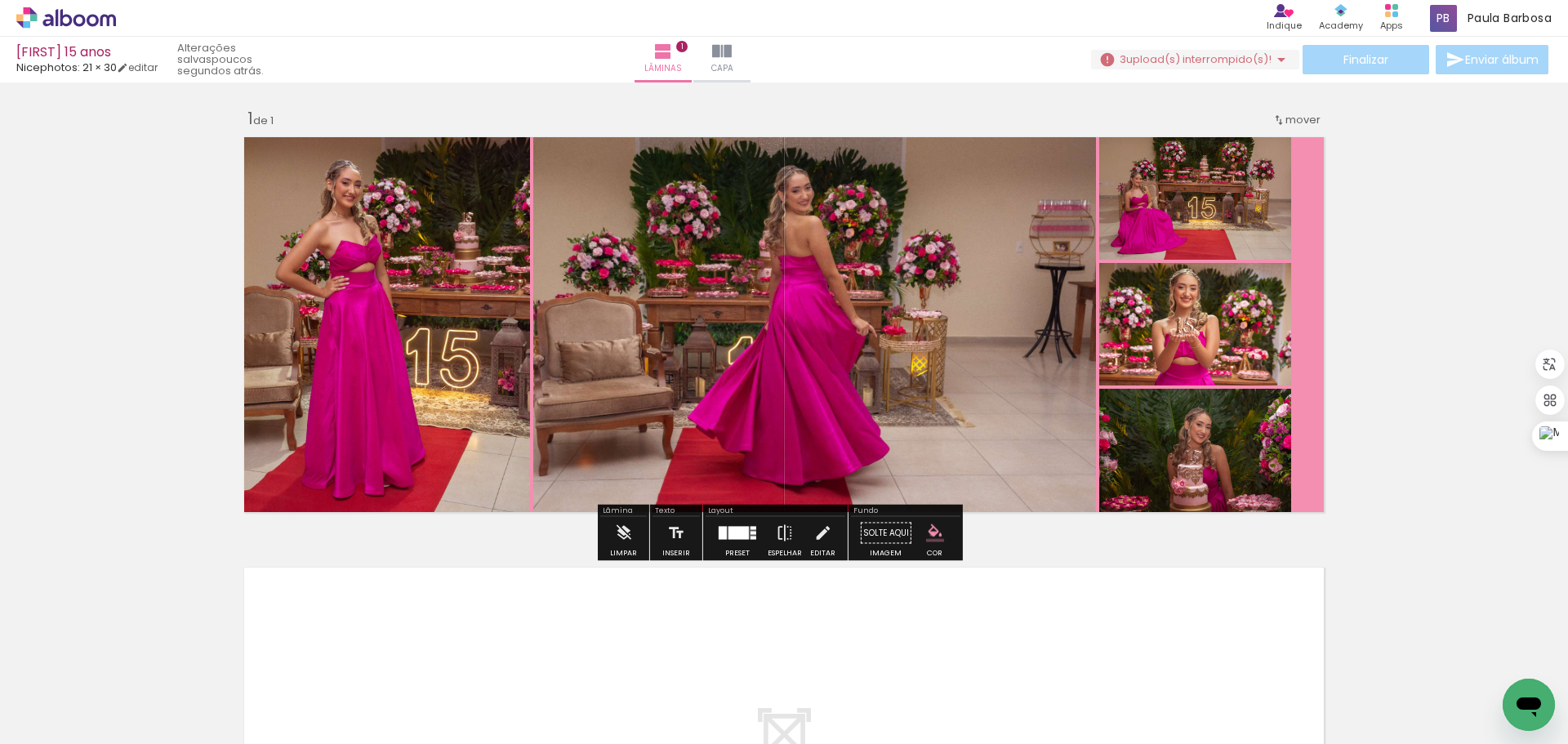 click at bounding box center [935, 533] 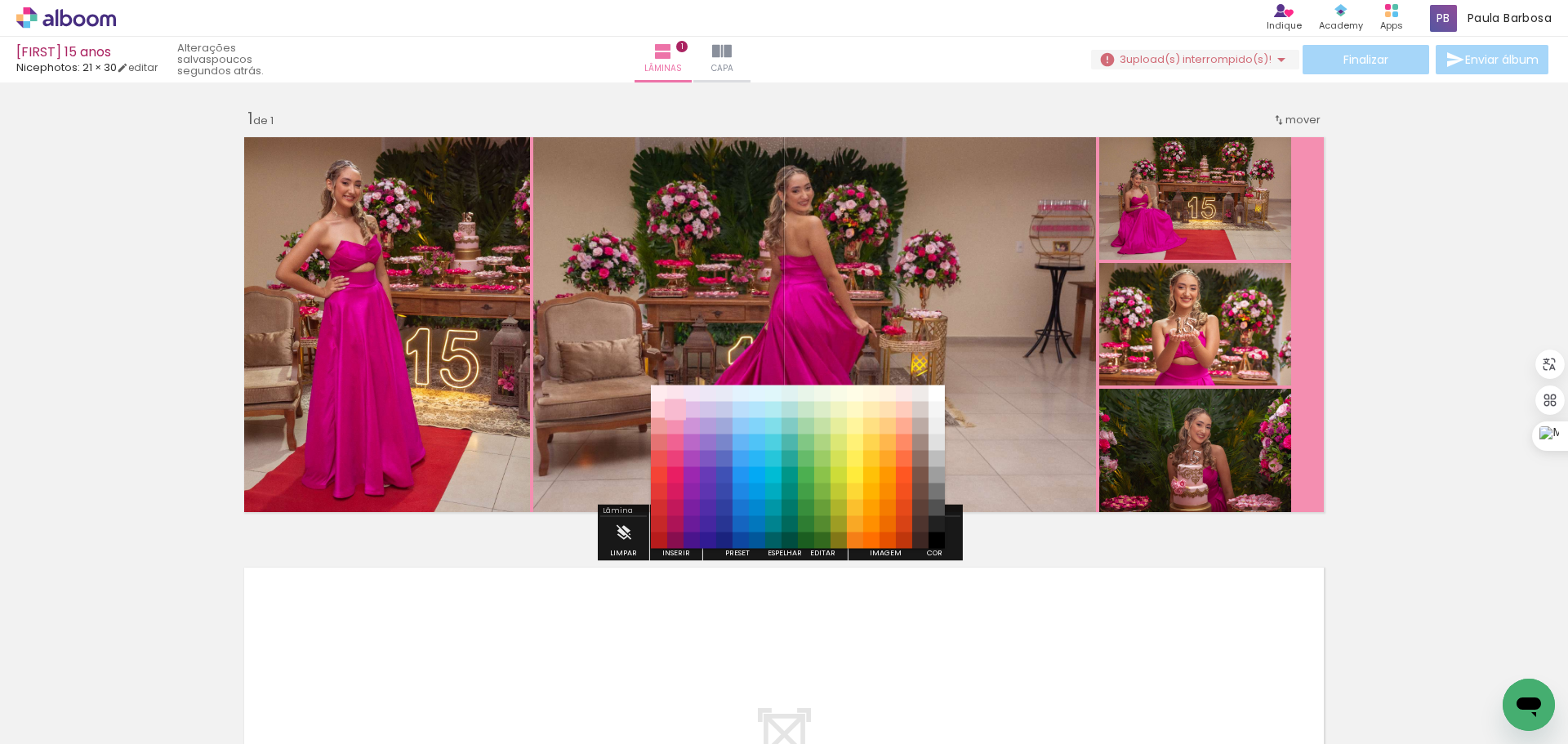 click on "#f8bbd0" at bounding box center [675, 410] 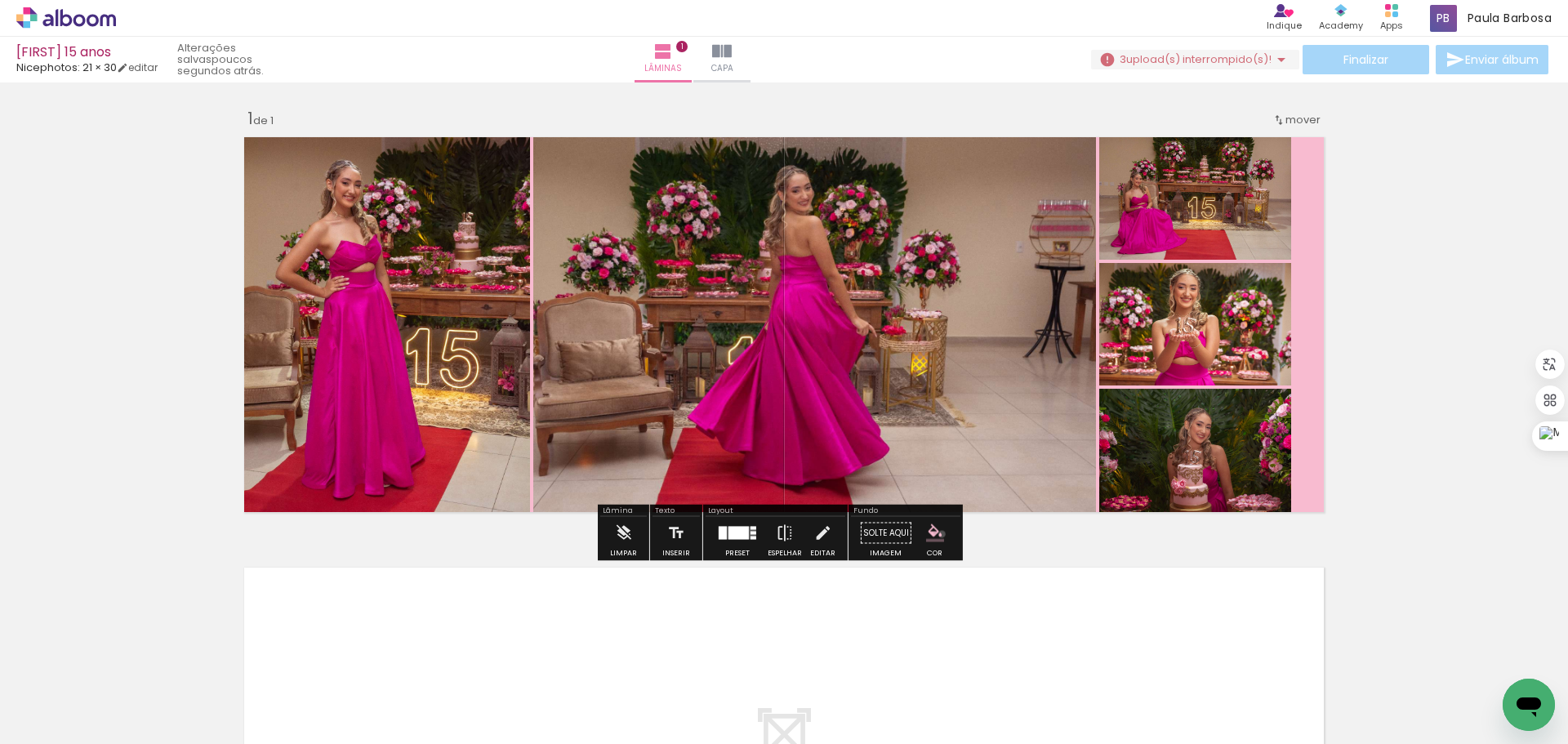 click at bounding box center [935, 533] 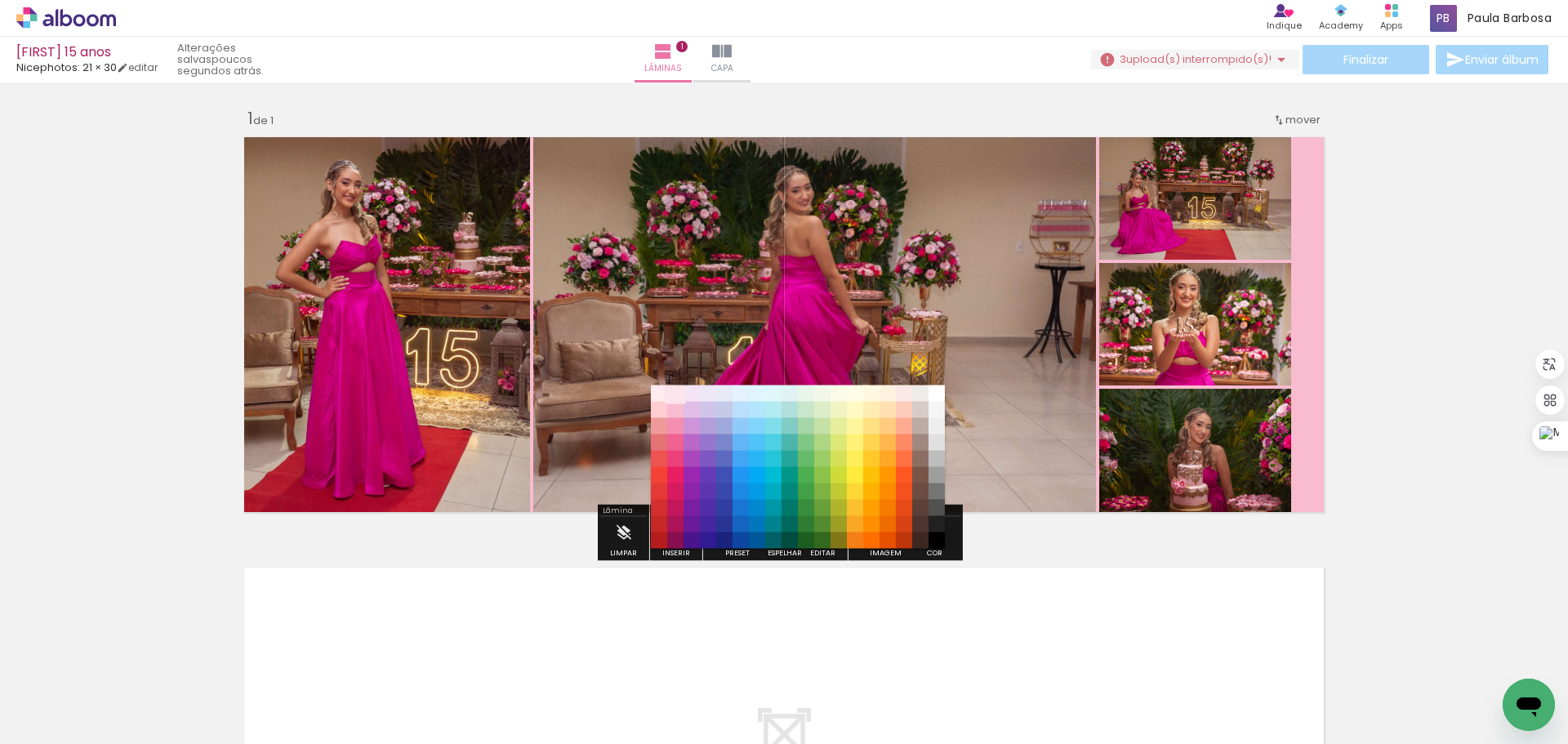 click on "#fce4ec" at bounding box center (675, 394) 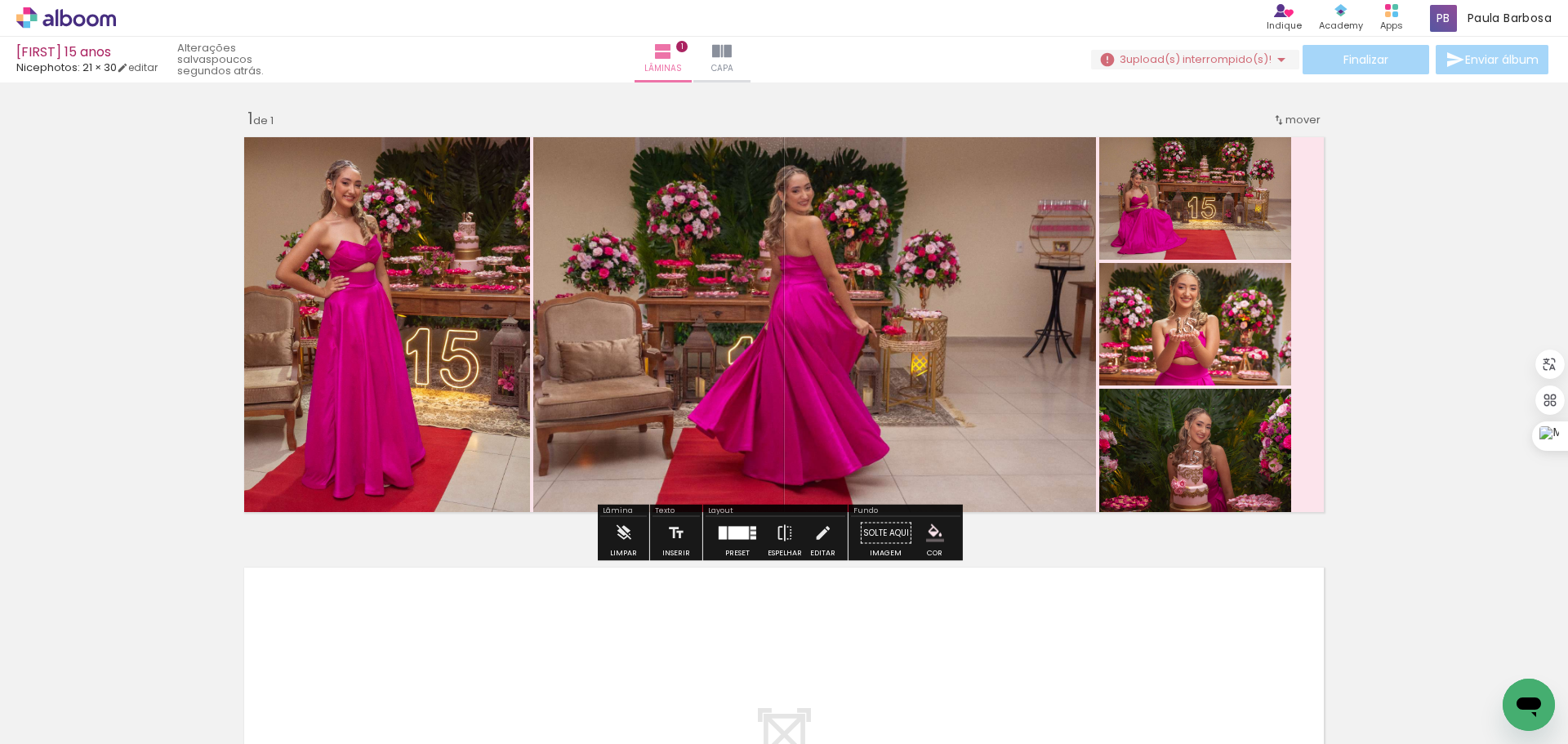 click on "Inserir lâmina 1  de 1" at bounding box center (784, 519) 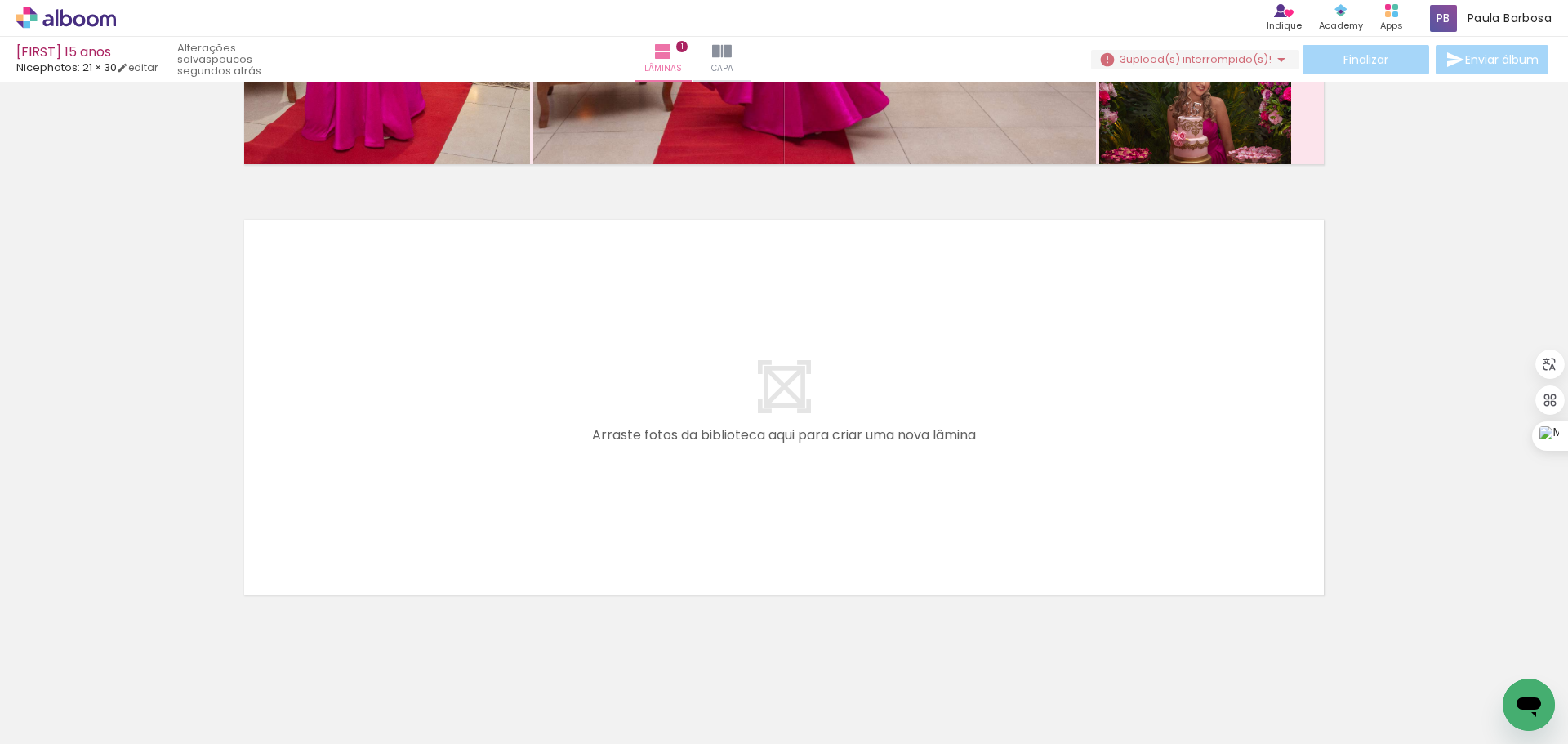 scroll, scrollTop: 365, scrollLeft: 0, axis: vertical 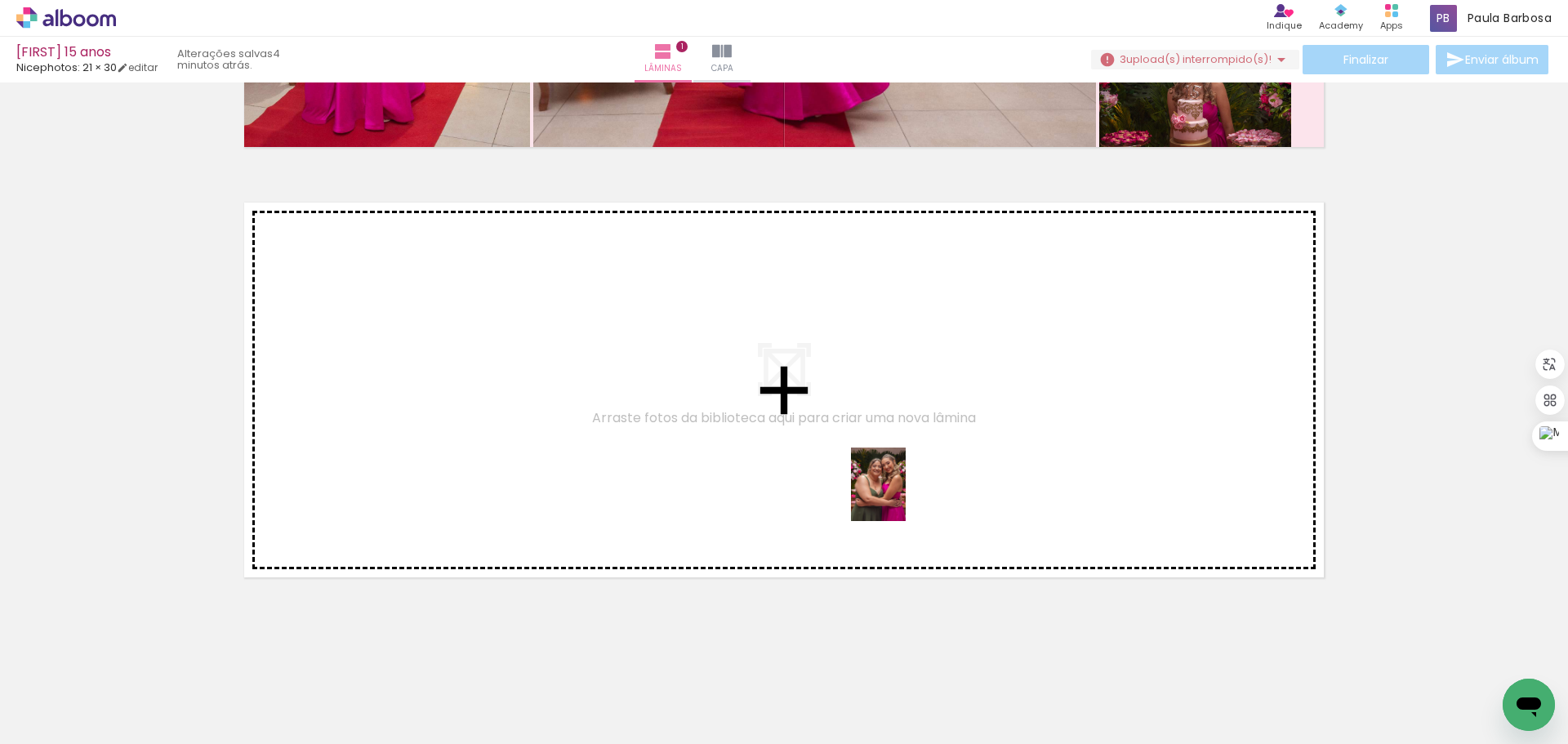 drag, startPoint x: 897, startPoint y: 700, endPoint x: 900, endPoint y: 497, distance: 203.02217 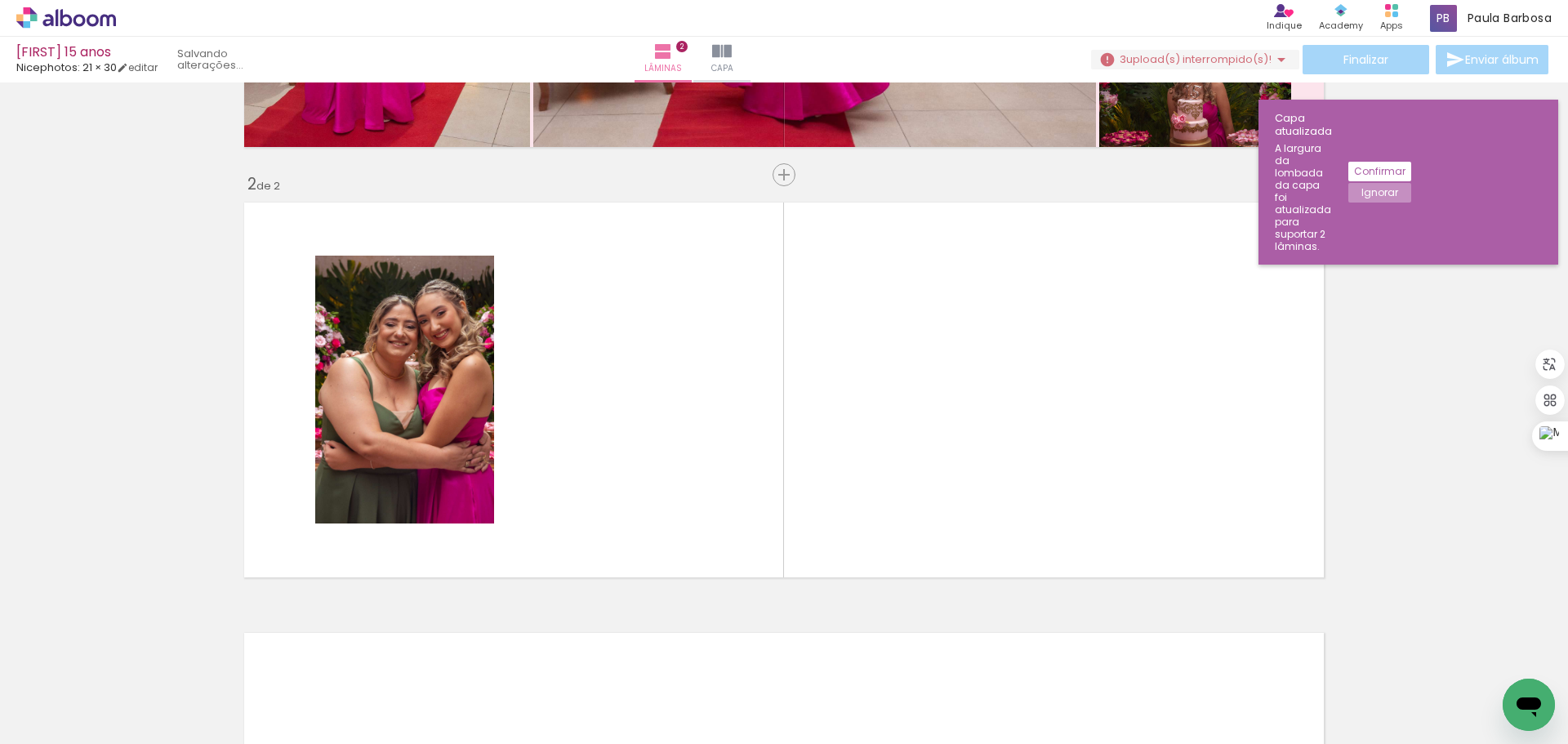 scroll, scrollTop: 393, scrollLeft: 0, axis: vertical 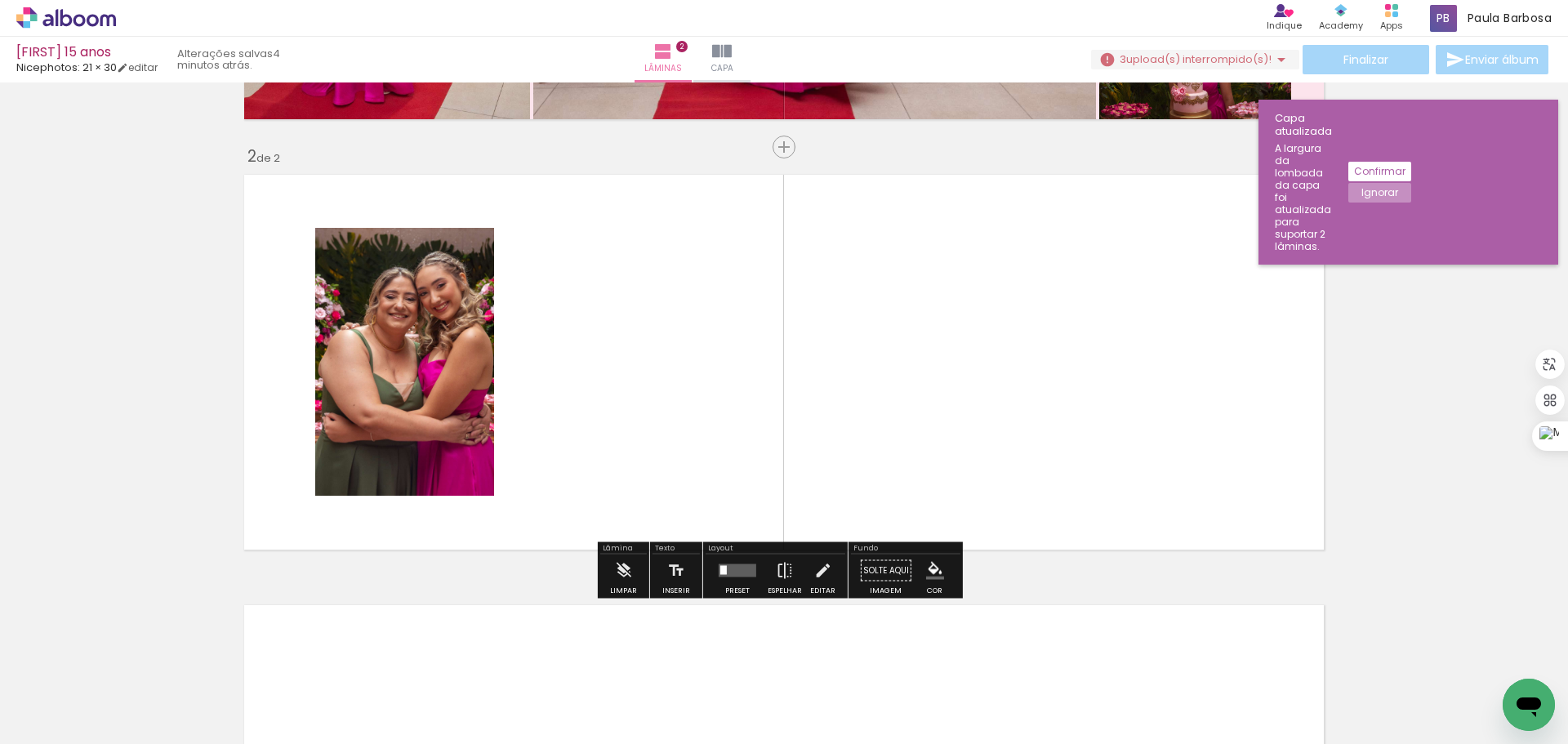 click on "Confirmar" 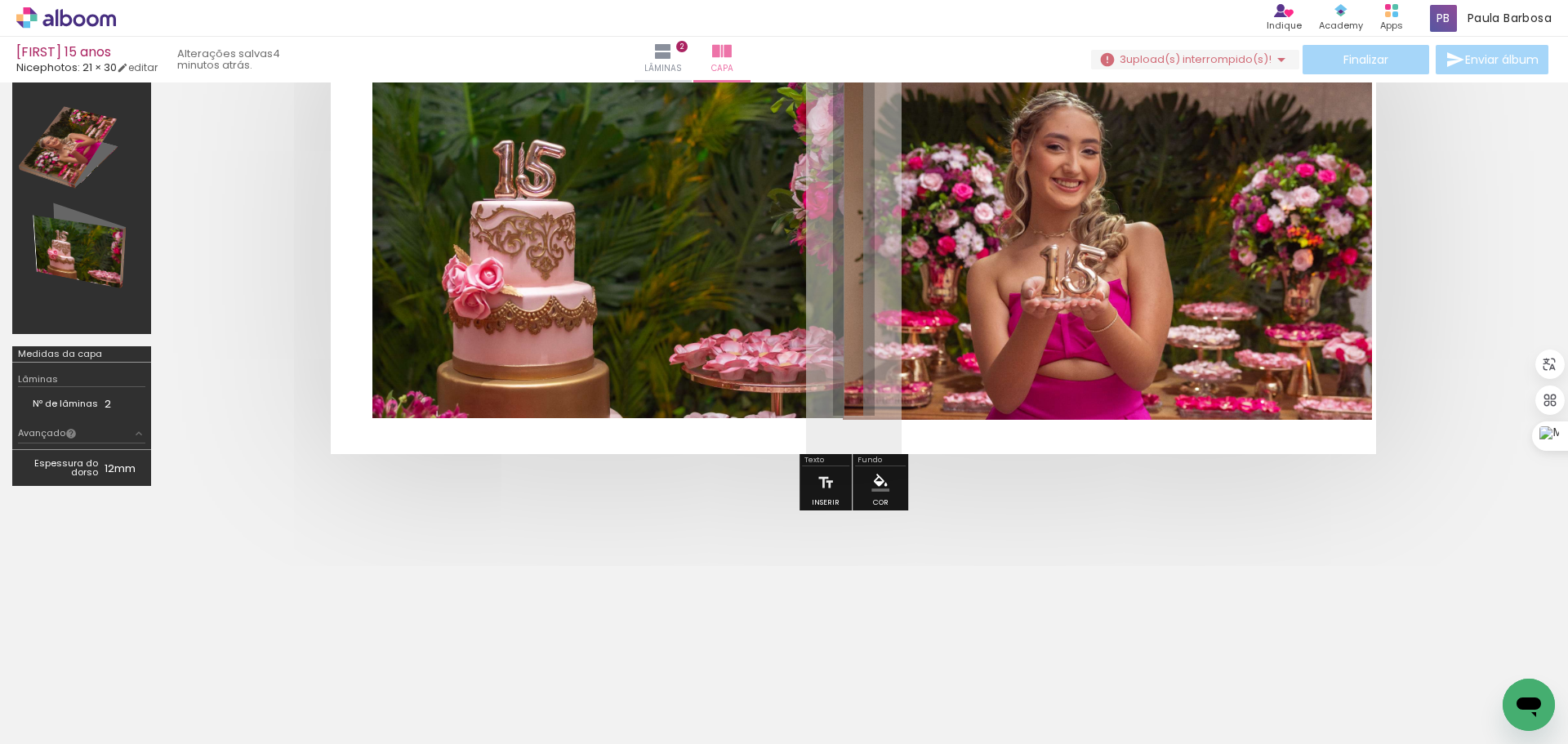 scroll, scrollTop: 140, scrollLeft: 0, axis: vertical 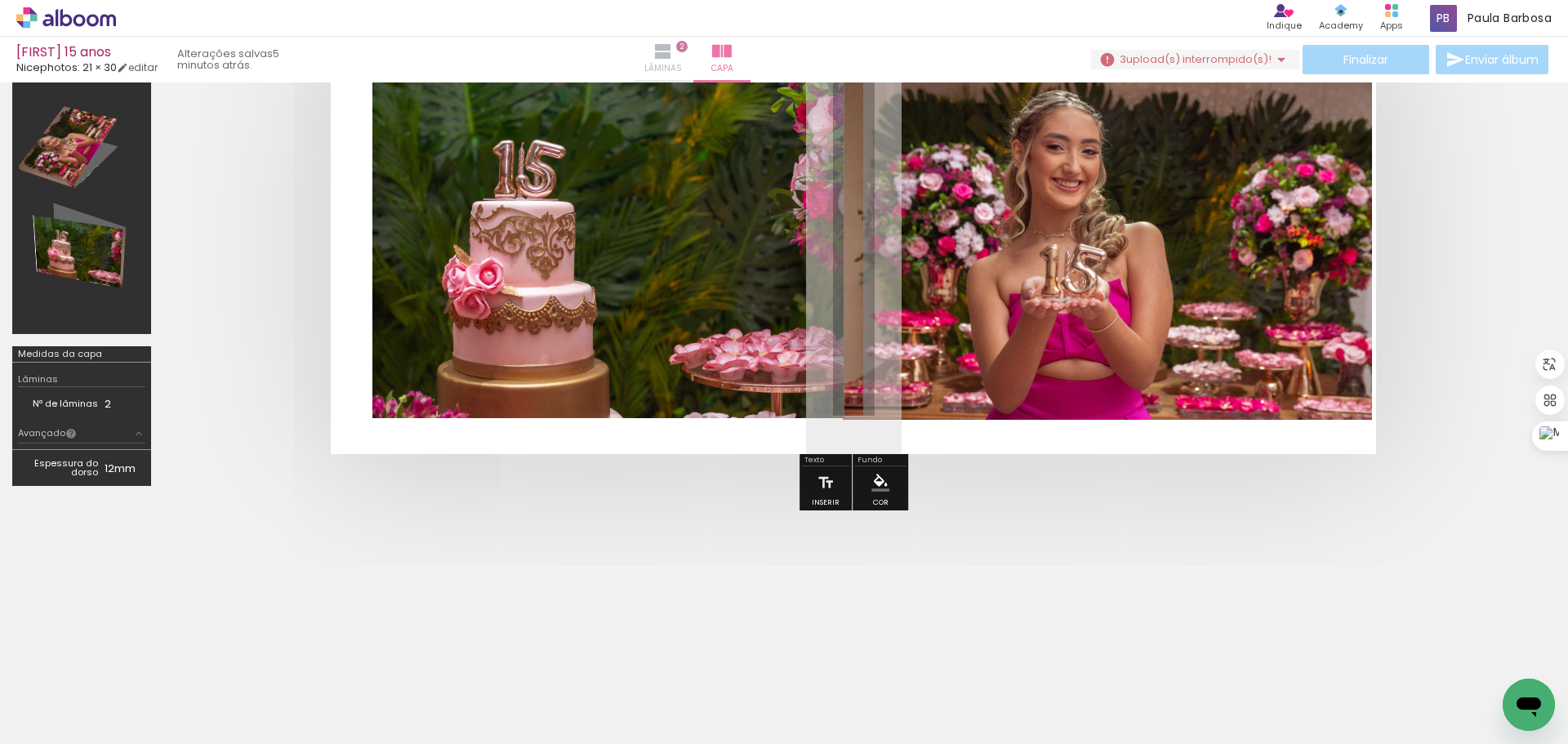 click at bounding box center (663, 51) 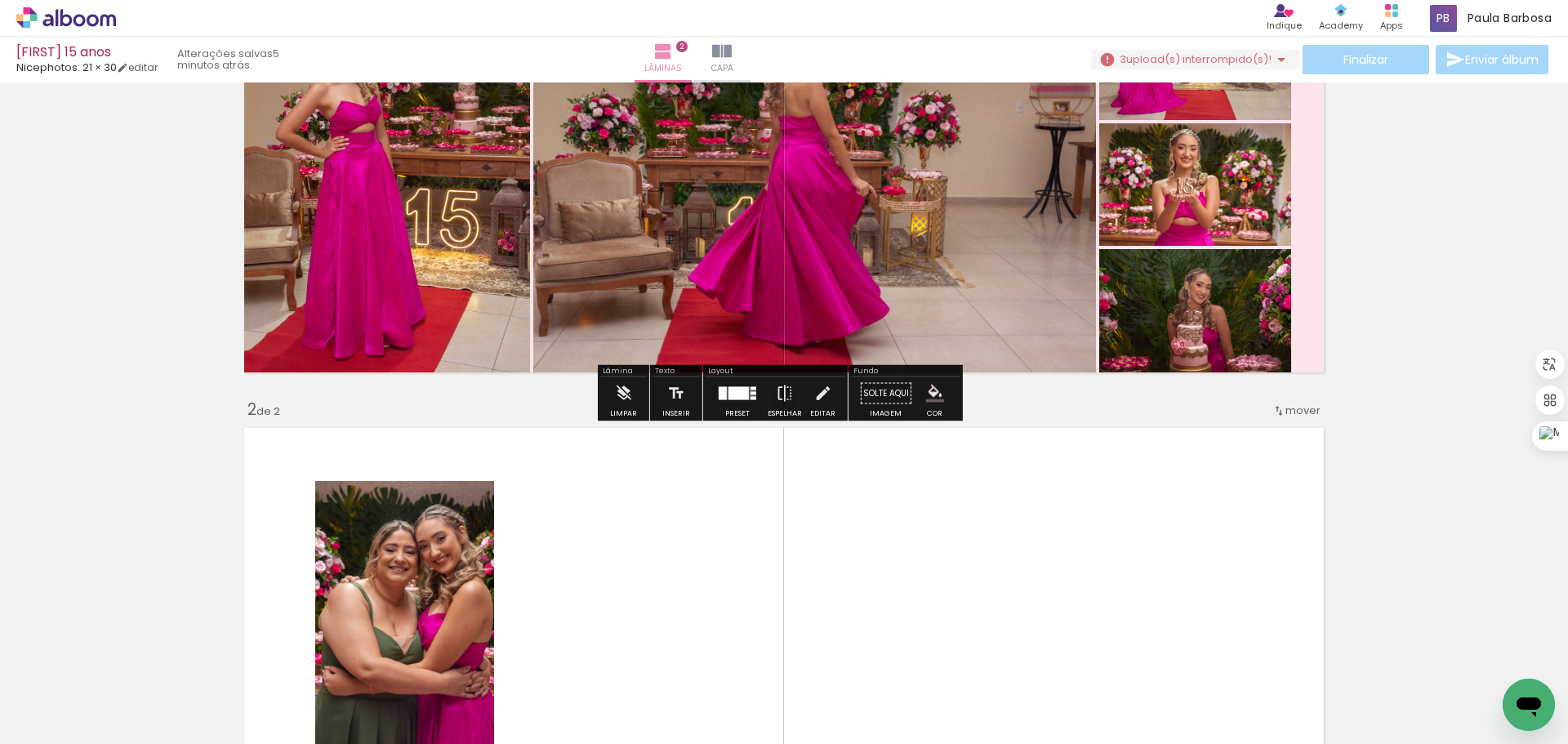 scroll, scrollTop: 393, scrollLeft: 0, axis: vertical 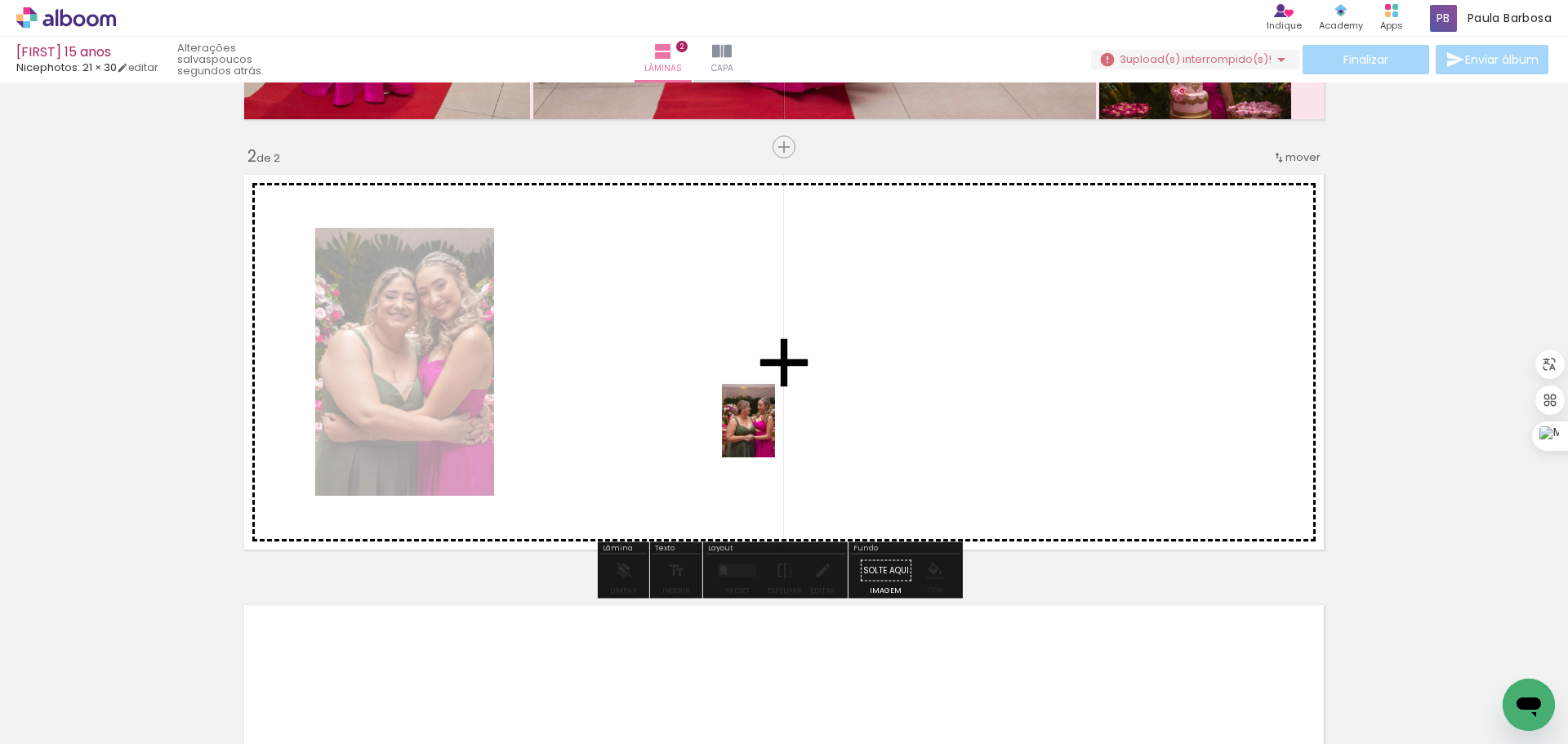drag, startPoint x: 991, startPoint y: 689, endPoint x: 1218, endPoint y: 501, distance: 294.7423 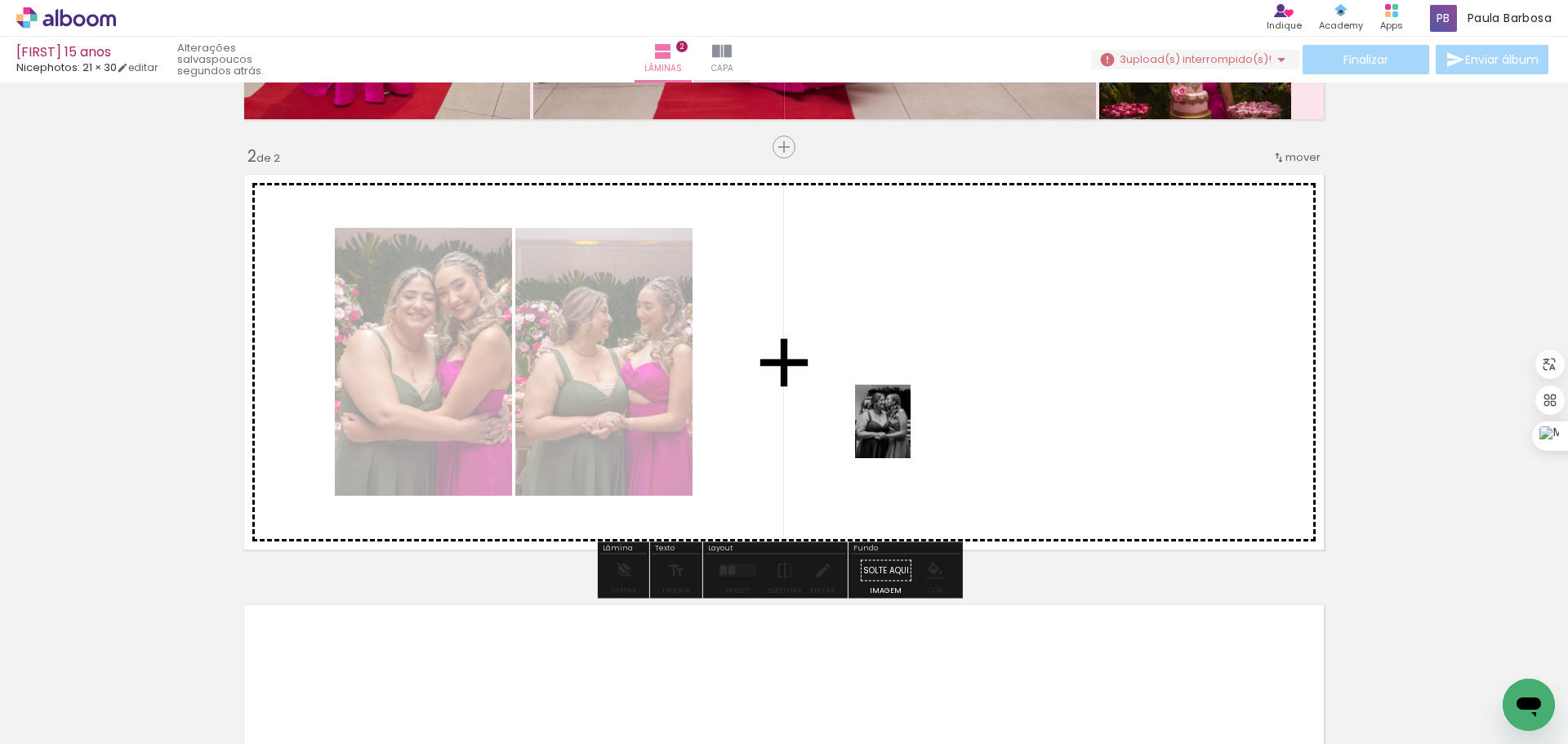 drag, startPoint x: 974, startPoint y: 695, endPoint x: 904, endPoint y: 430, distance: 274.0894 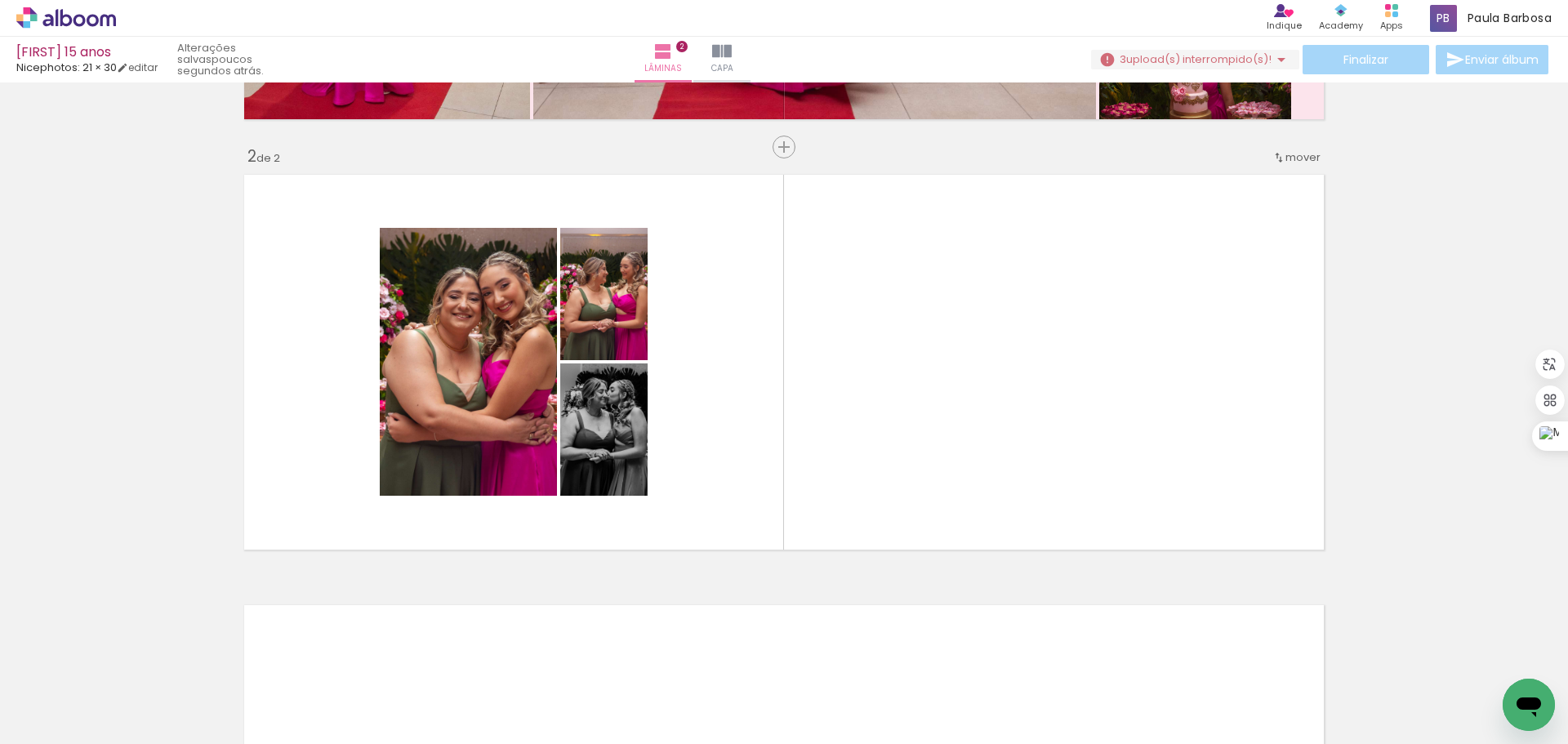 scroll, scrollTop: 0, scrollLeft: 243, axis: horizontal 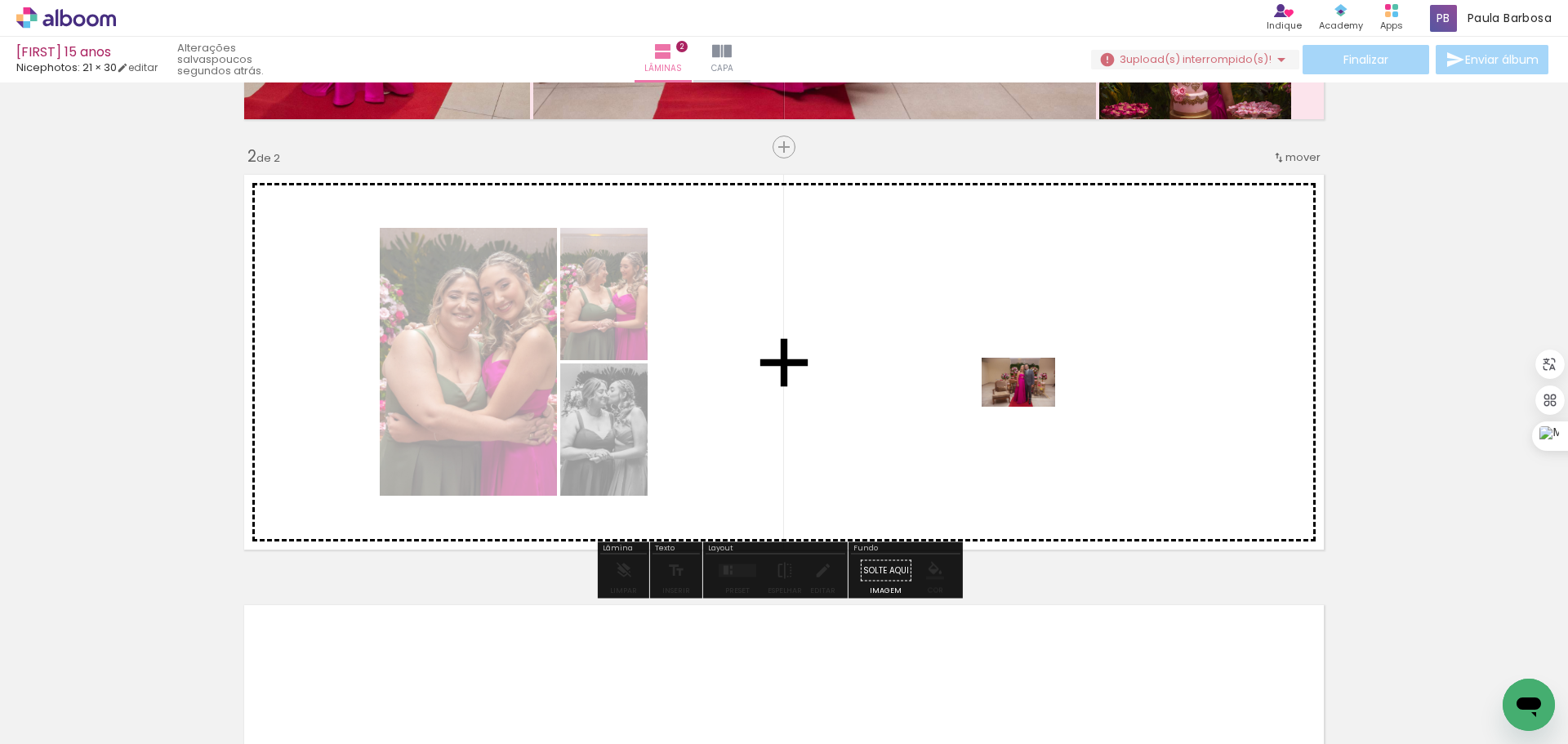 drag, startPoint x: 1014, startPoint y: 697, endPoint x: 1031, endPoint y: 407, distance: 290.49785 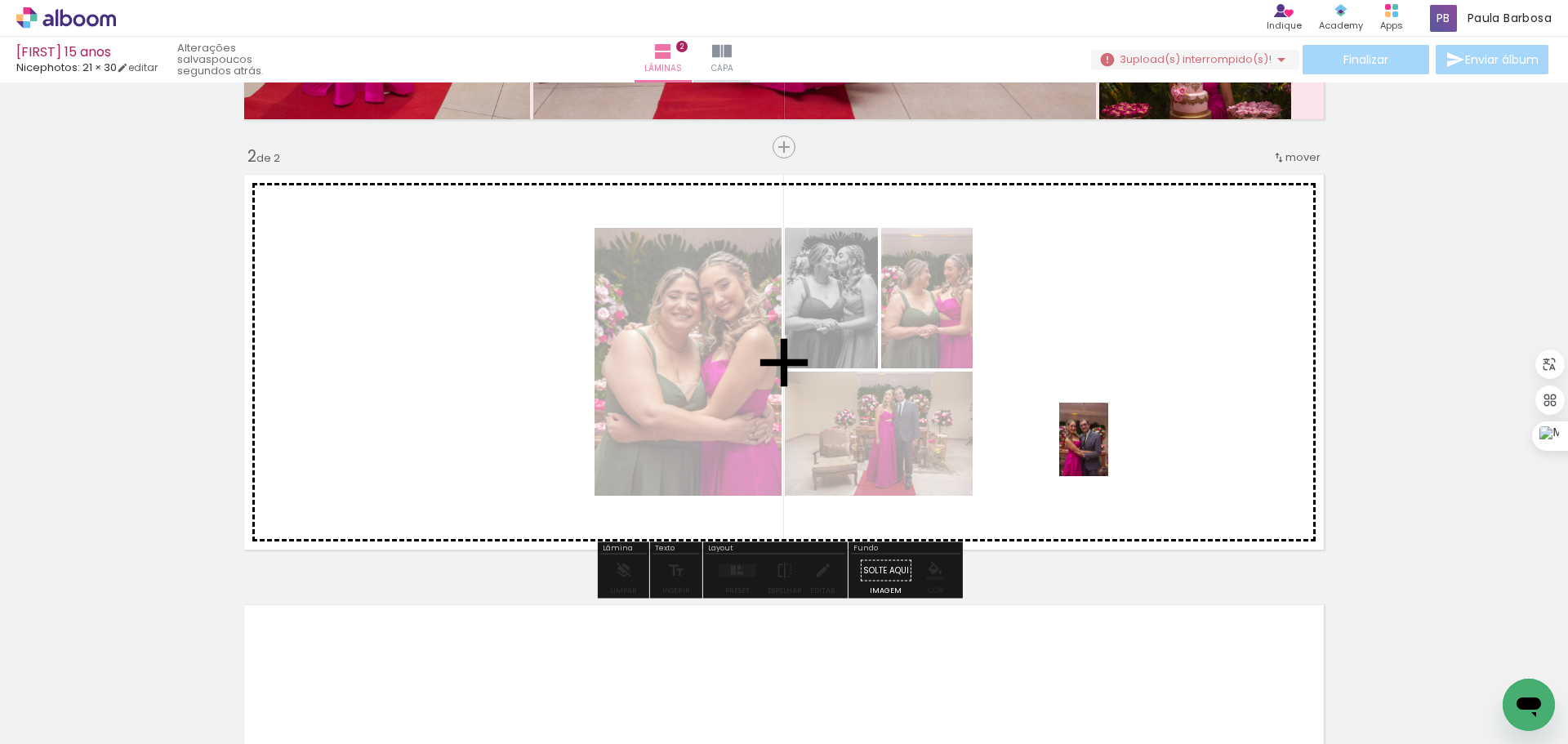 drag, startPoint x: 1024, startPoint y: 703, endPoint x: 1108, endPoint y: 452, distance: 264.68283 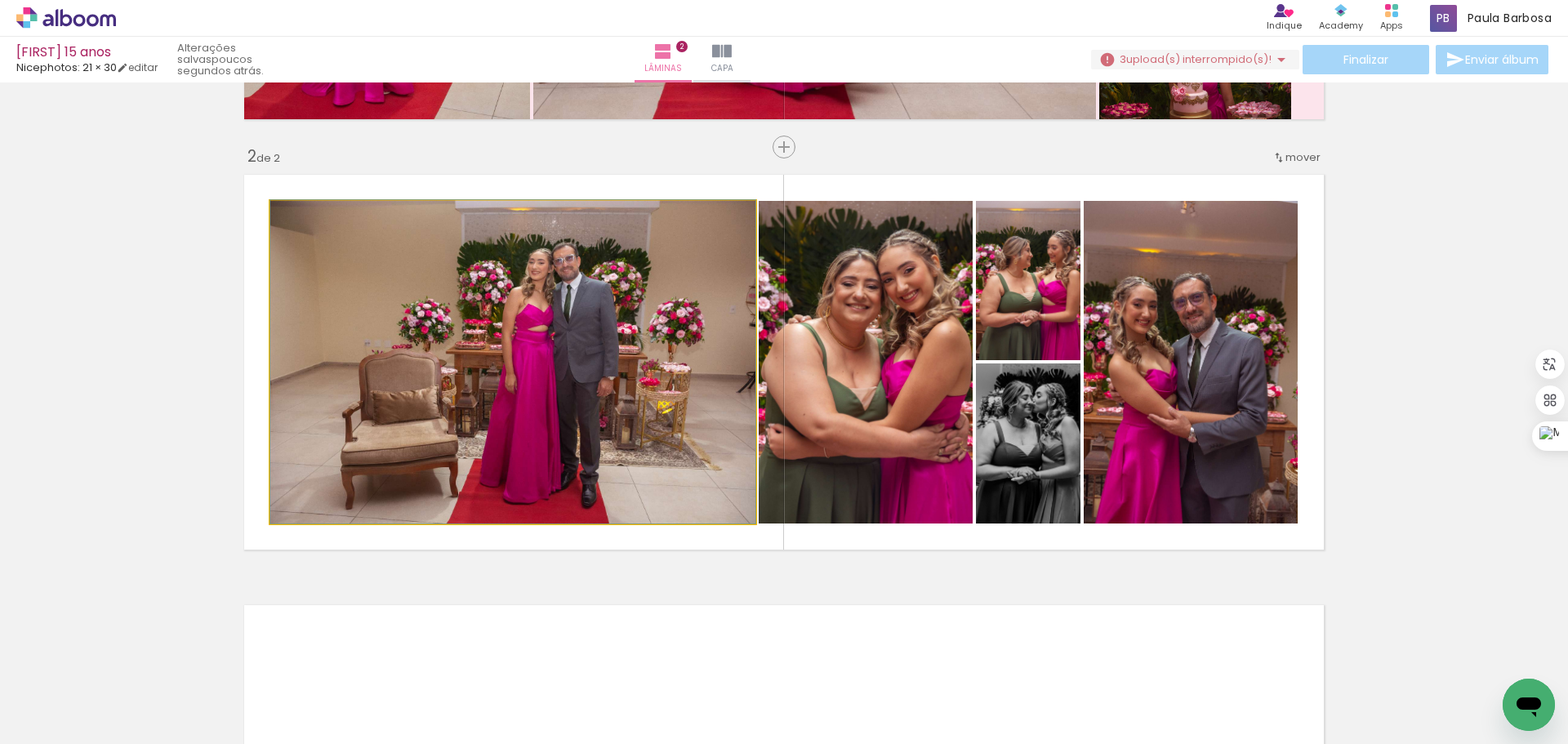 click 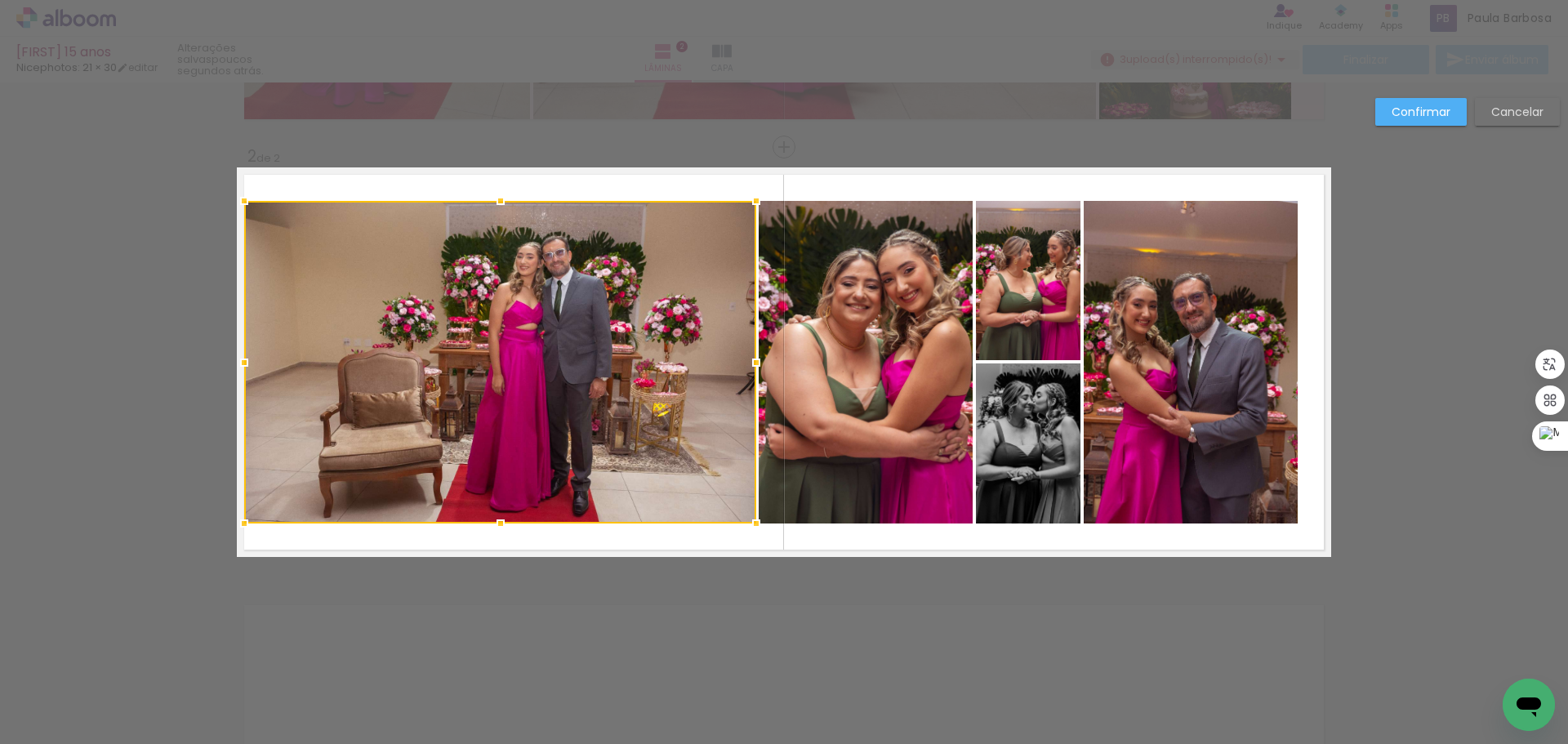 drag, startPoint x: 266, startPoint y: 363, endPoint x: 241, endPoint y: 366, distance: 25.179357 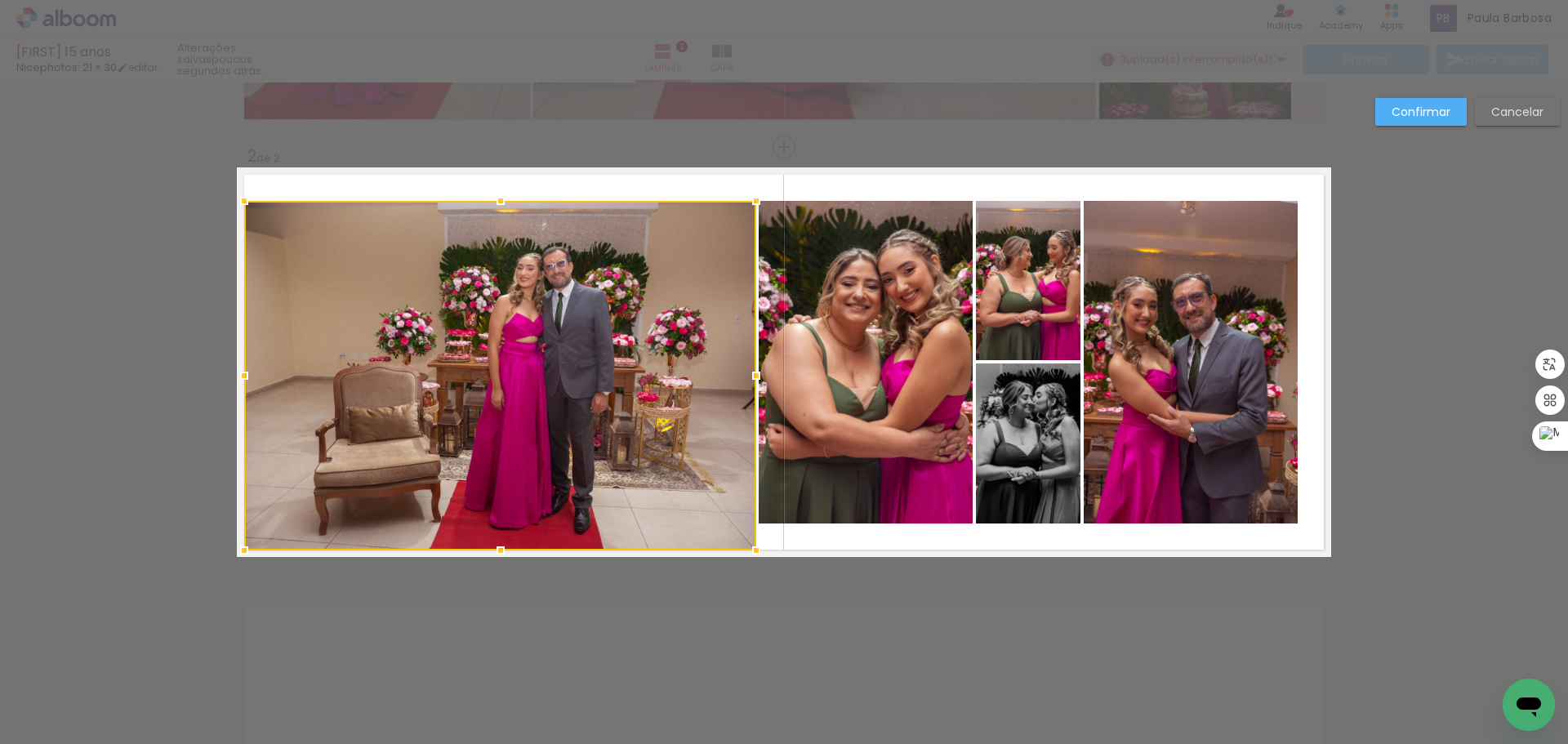 drag, startPoint x: 492, startPoint y: 521, endPoint x: 492, endPoint y: 548, distance: 27 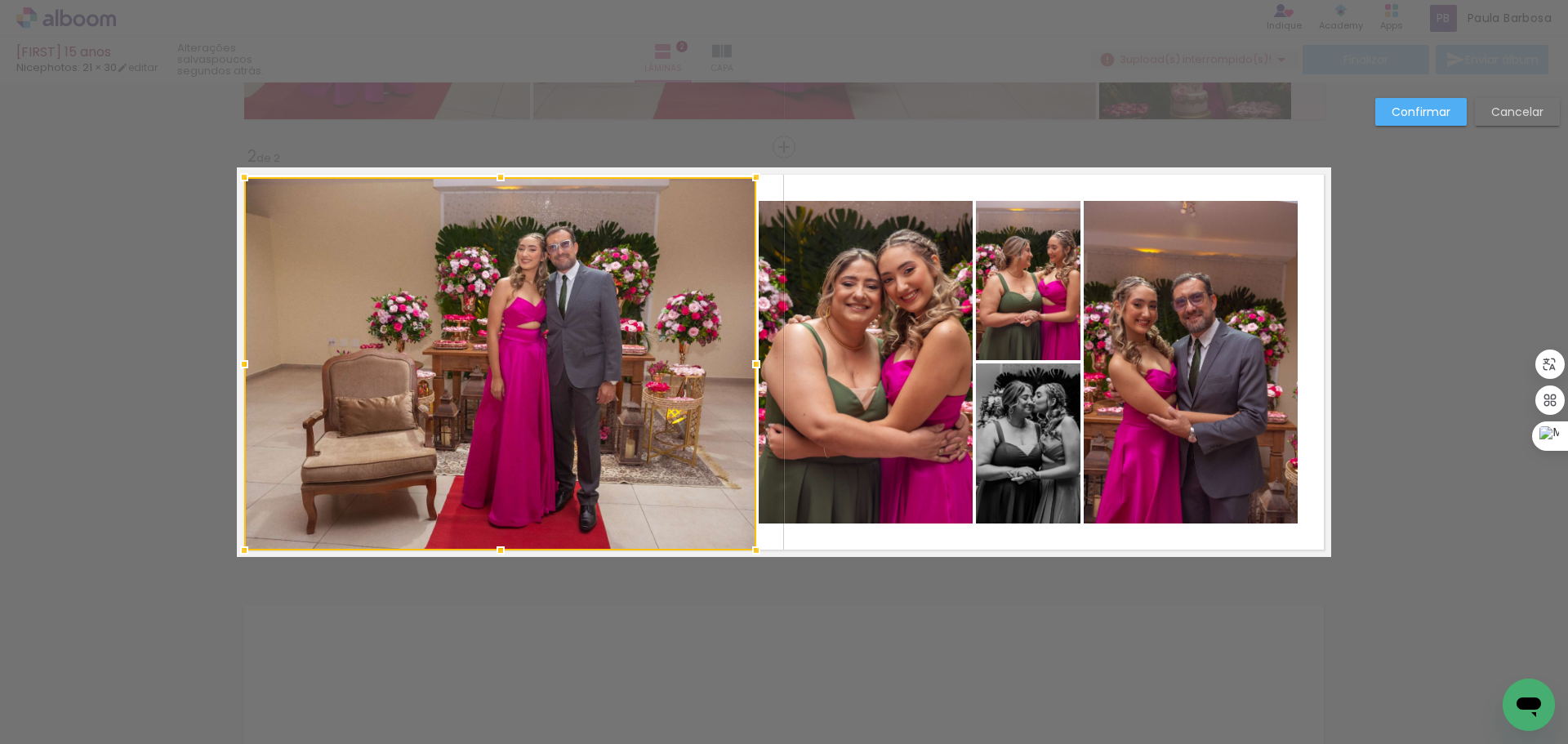 drag, startPoint x: 495, startPoint y: 203, endPoint x: 493, endPoint y: 179, distance: 24.083189 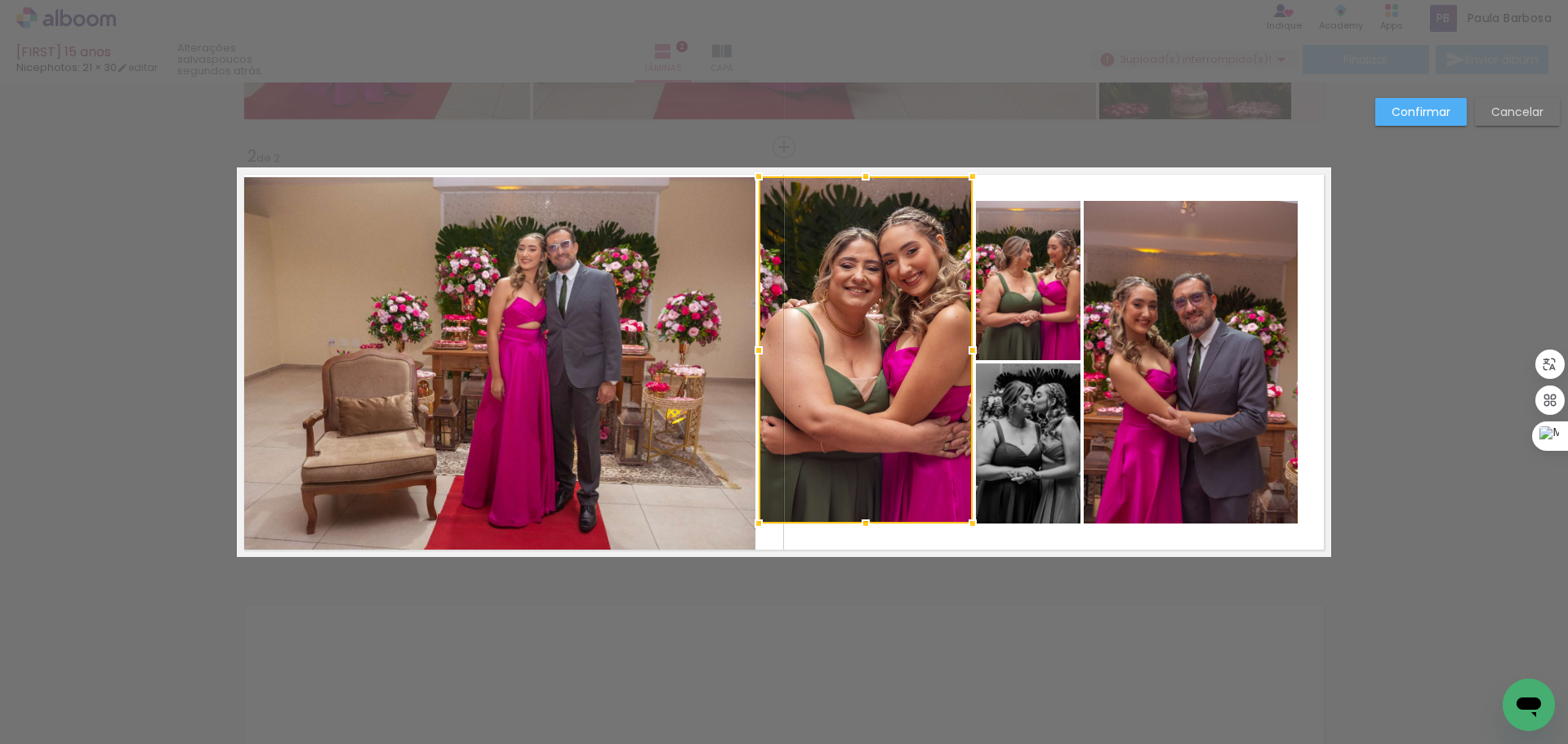 drag, startPoint x: 858, startPoint y: 204, endPoint x: 855, endPoint y: 180, distance: 24.186773 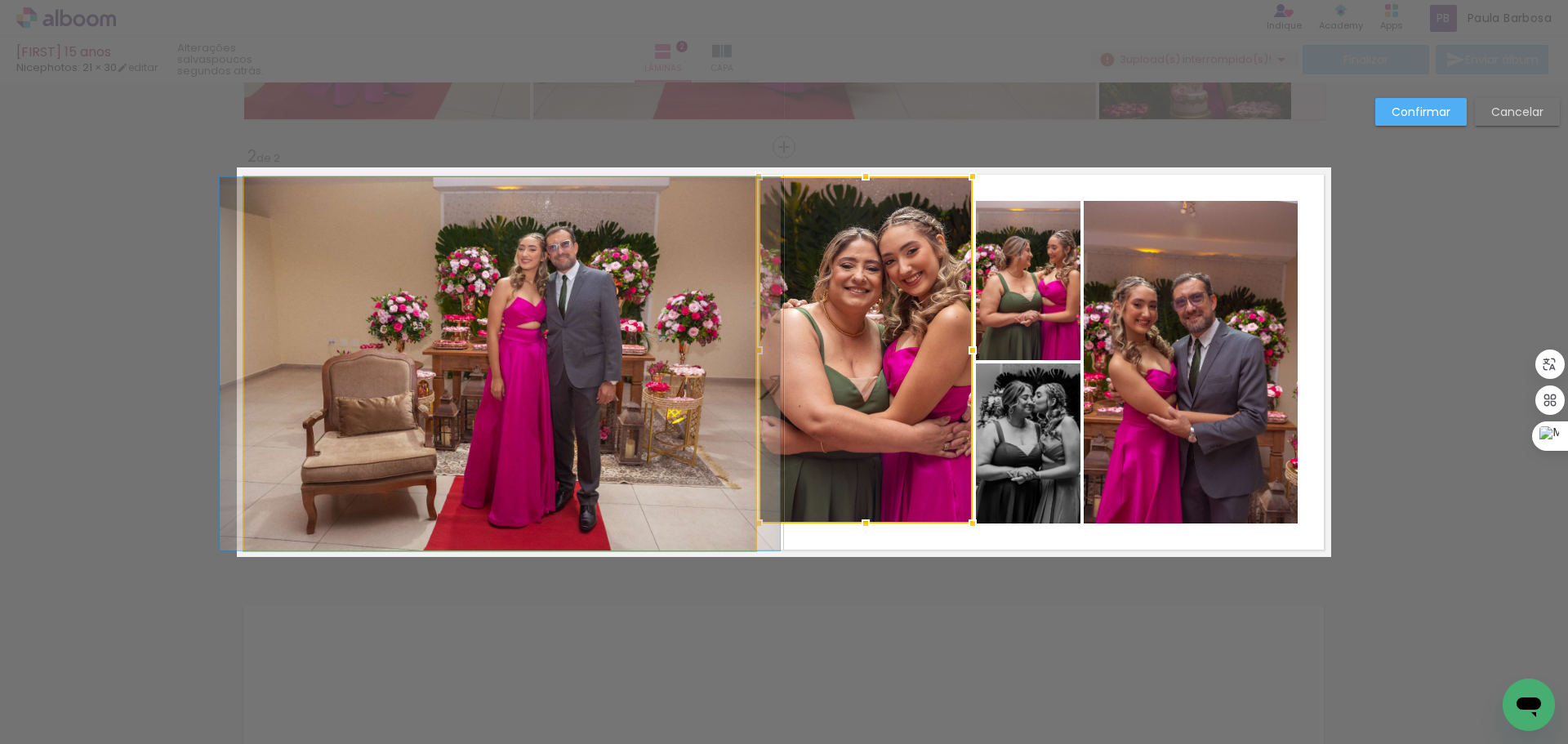 click 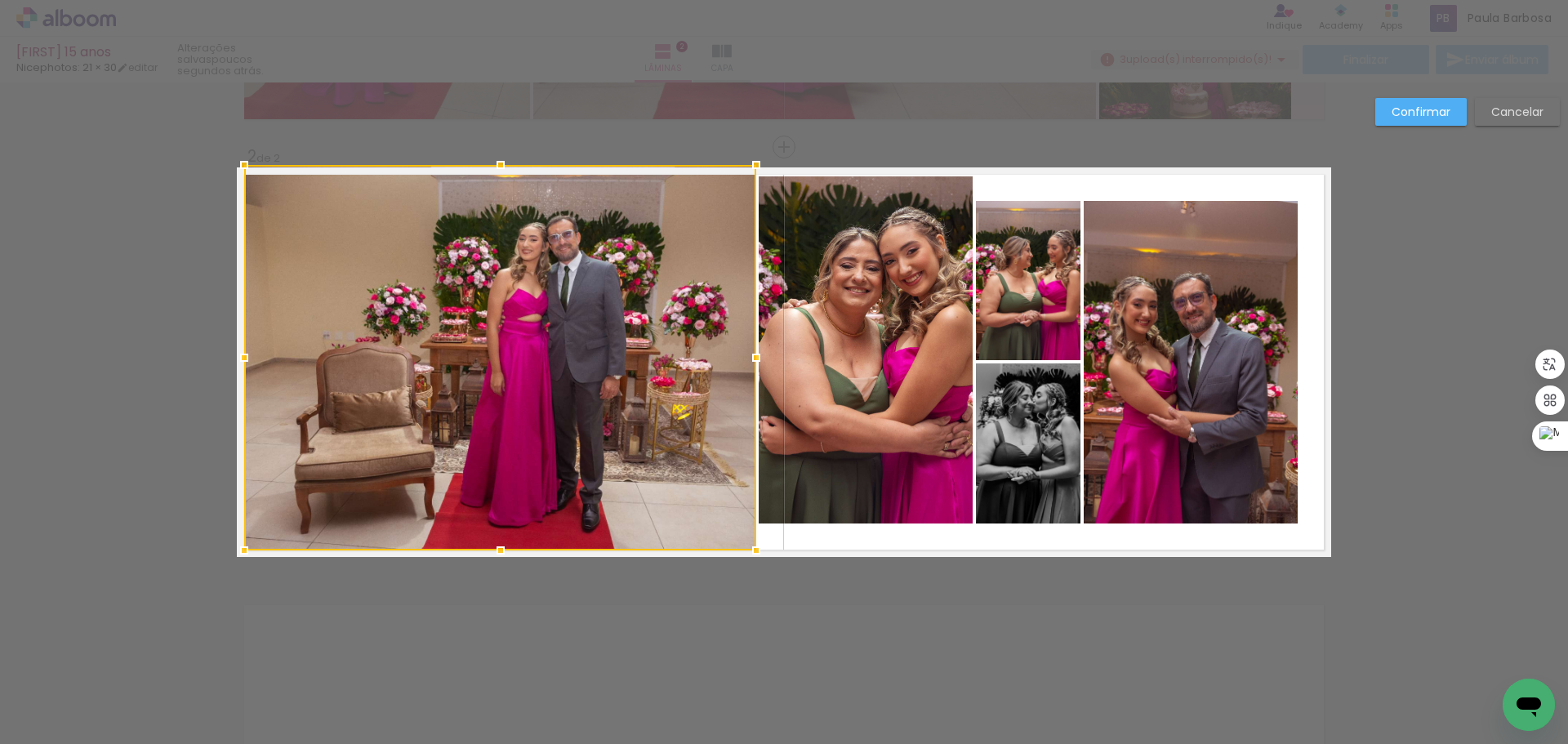 click at bounding box center [501, 165] 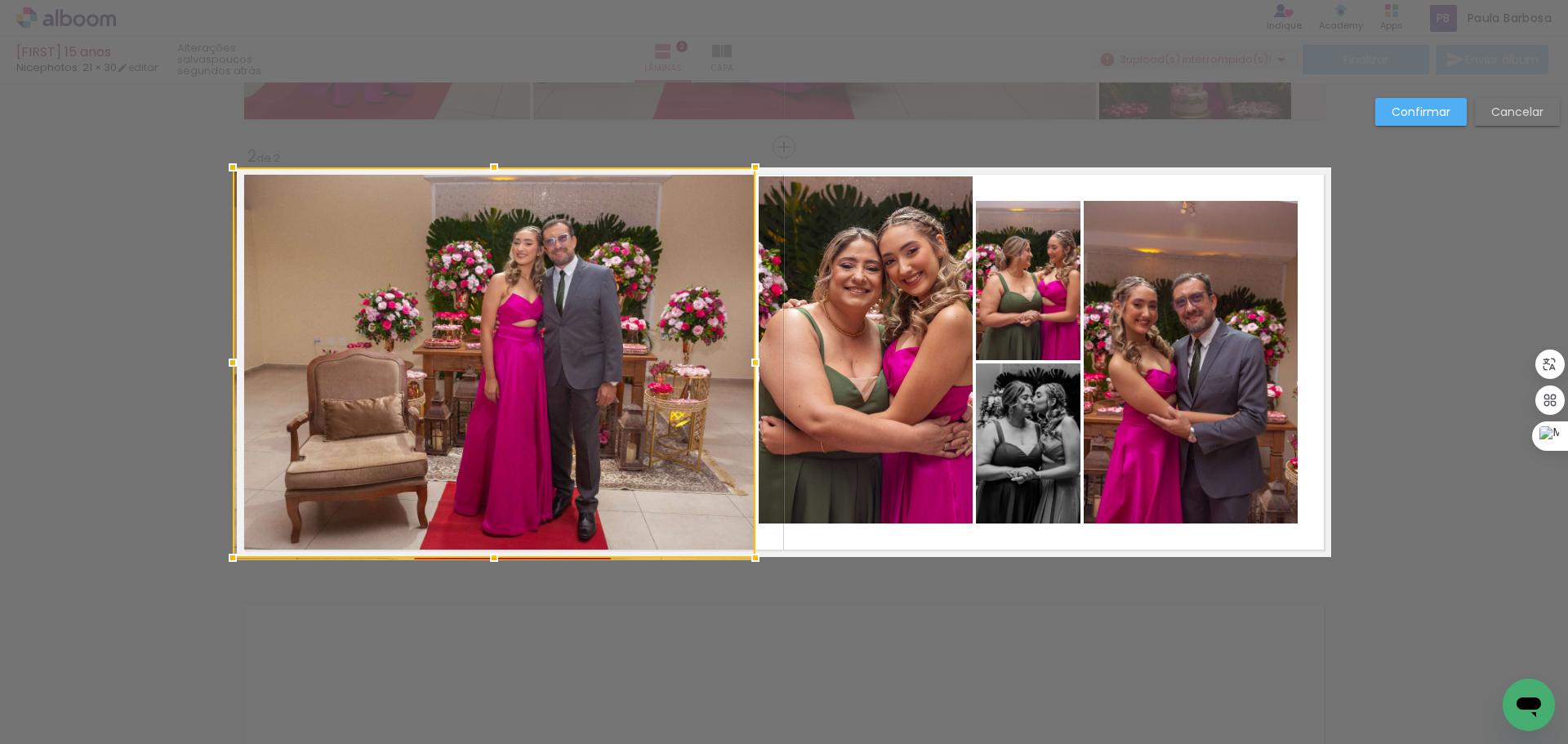 click at bounding box center (233, 363) 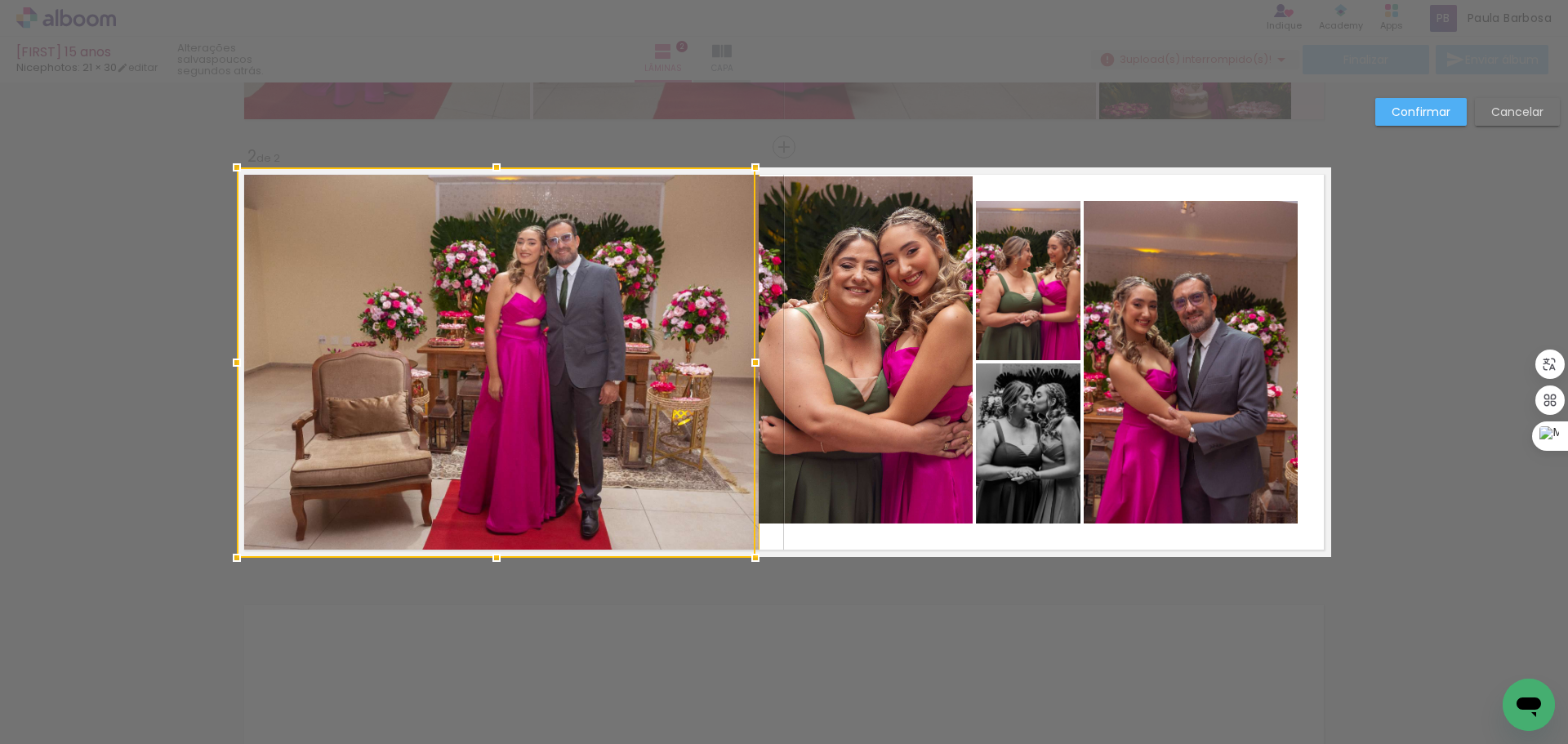 click 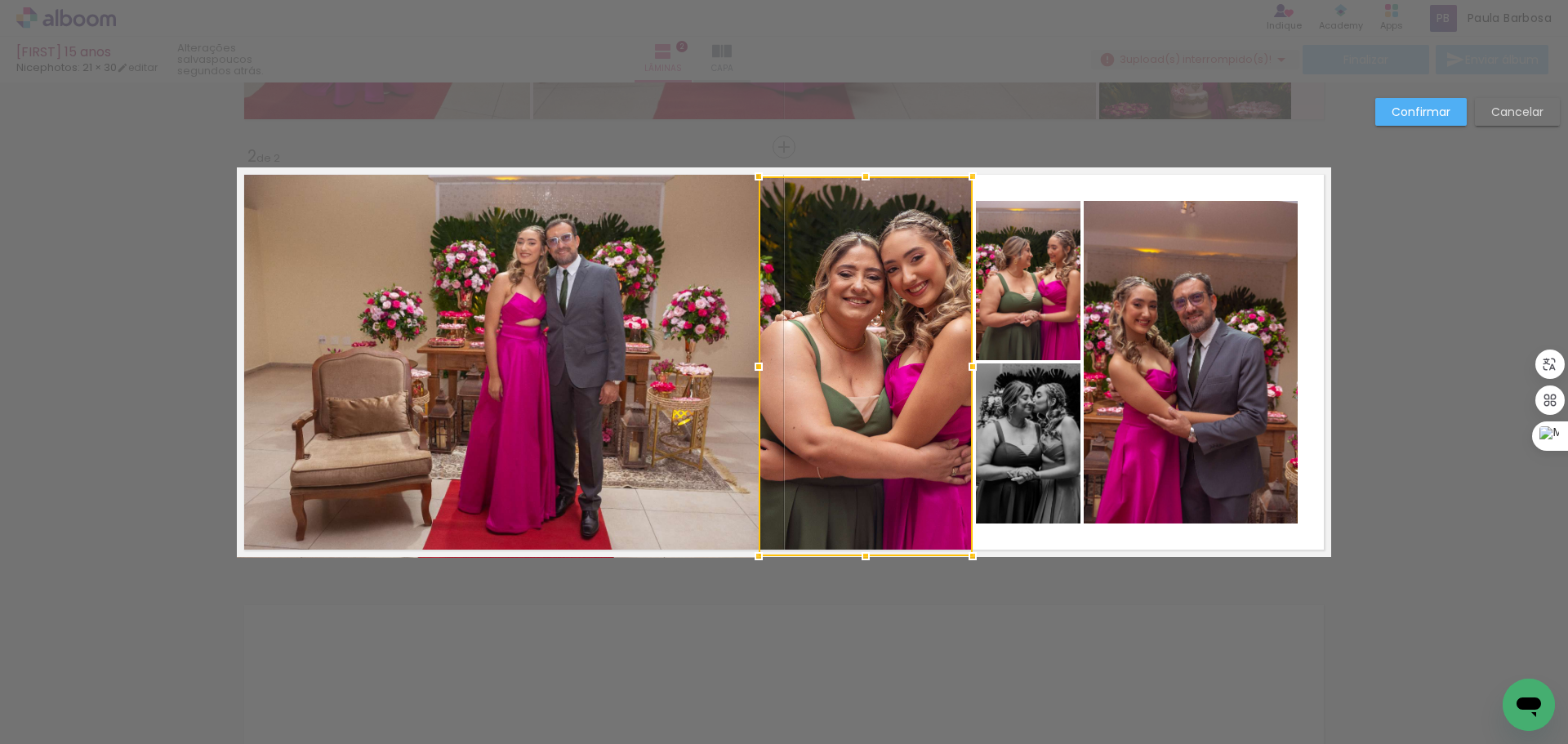 drag, startPoint x: 861, startPoint y: 524, endPoint x: 864, endPoint y: 552, distance: 28.160256 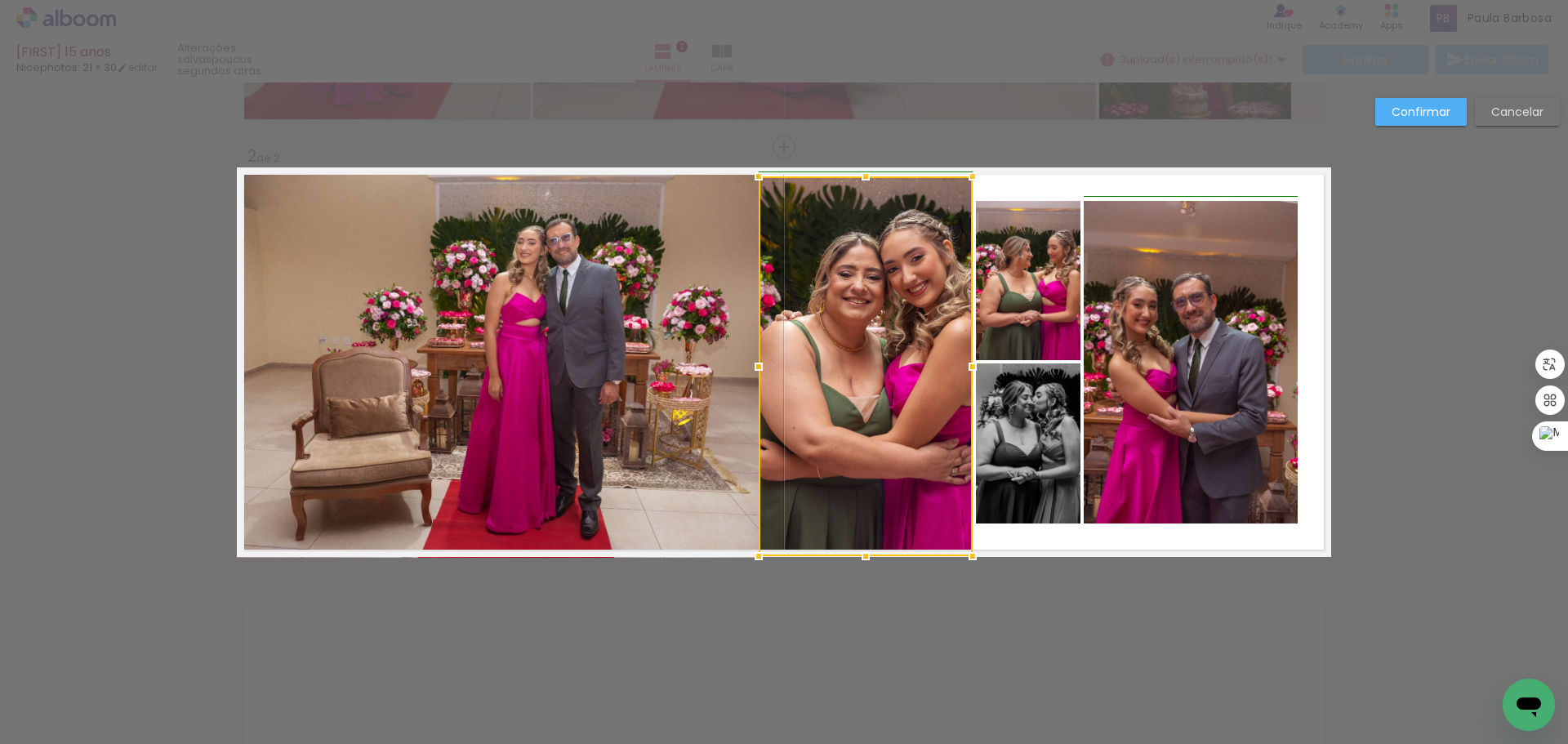 click at bounding box center (759, 367) 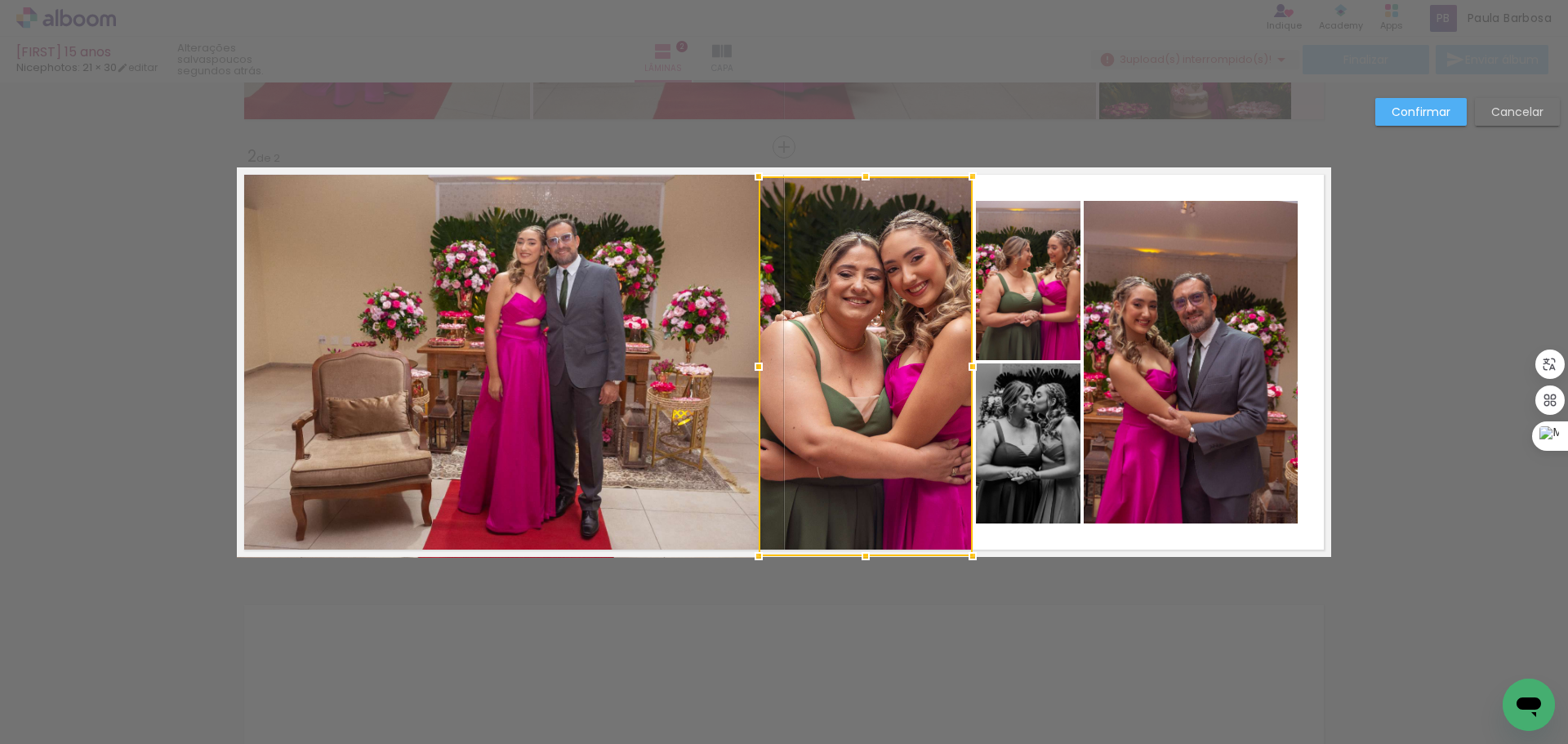 click at bounding box center [866, 366] 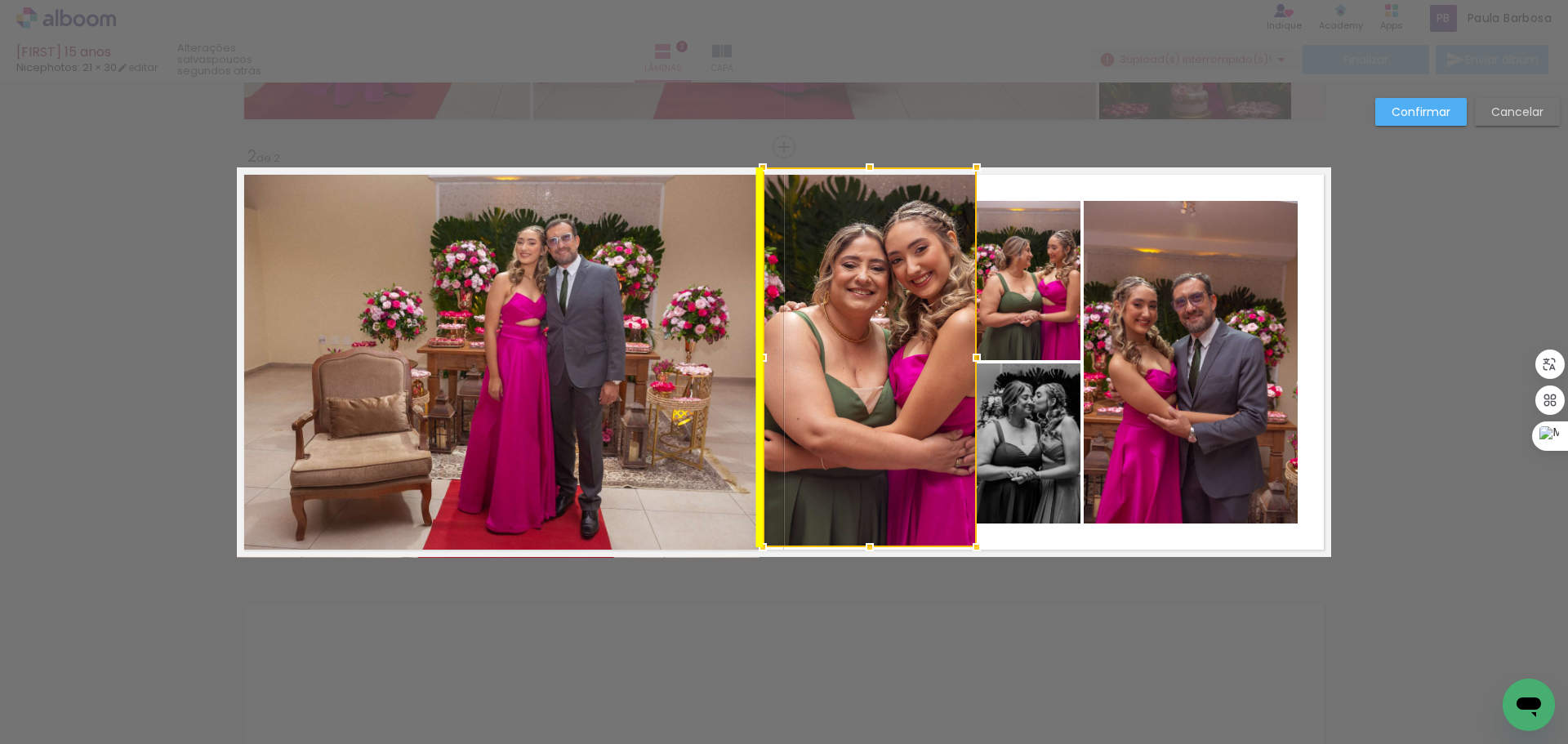 drag, startPoint x: 878, startPoint y: 353, endPoint x: 884, endPoint y: 299, distance: 54.33231 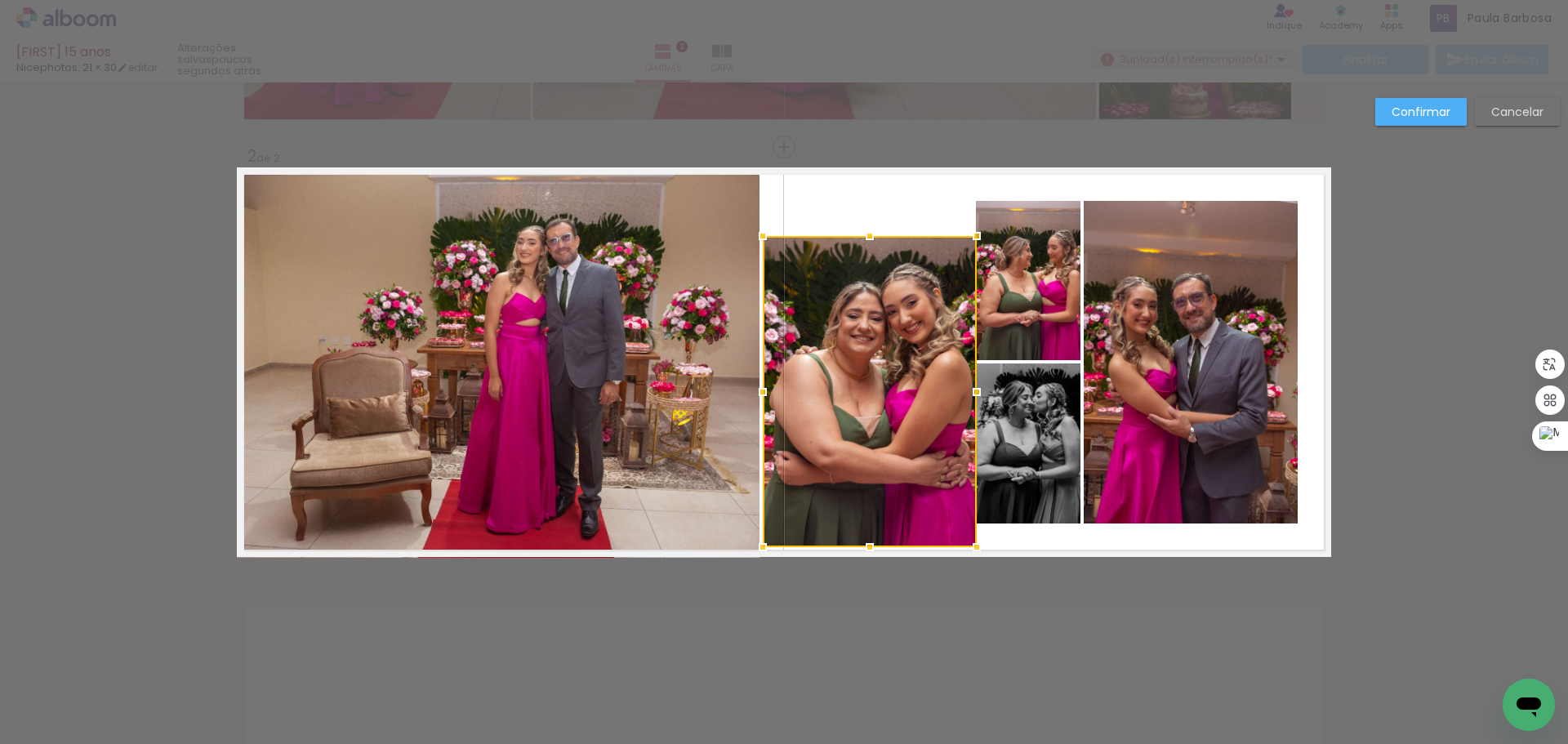 drag, startPoint x: 866, startPoint y: 167, endPoint x: 875, endPoint y: 281, distance: 114.35471 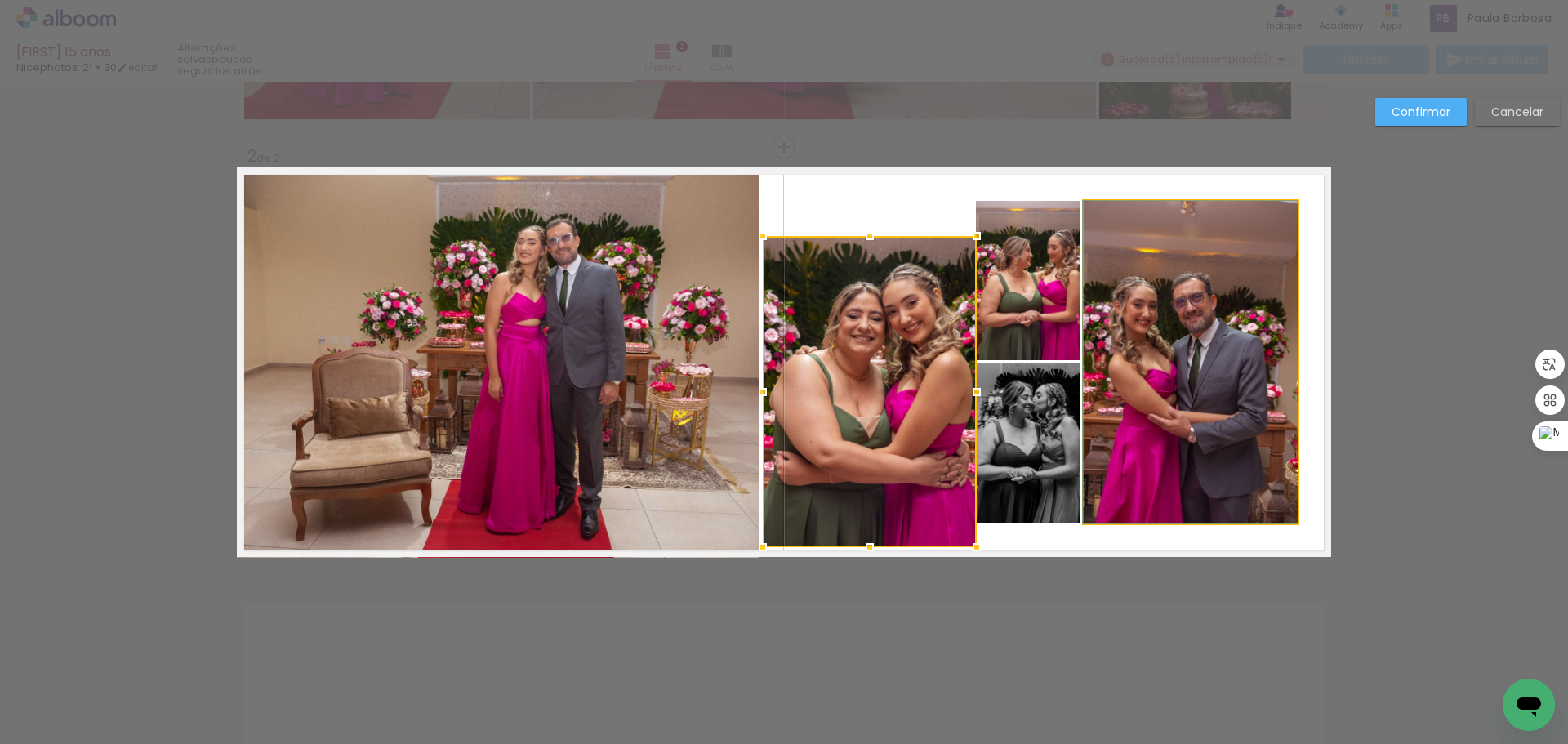 click 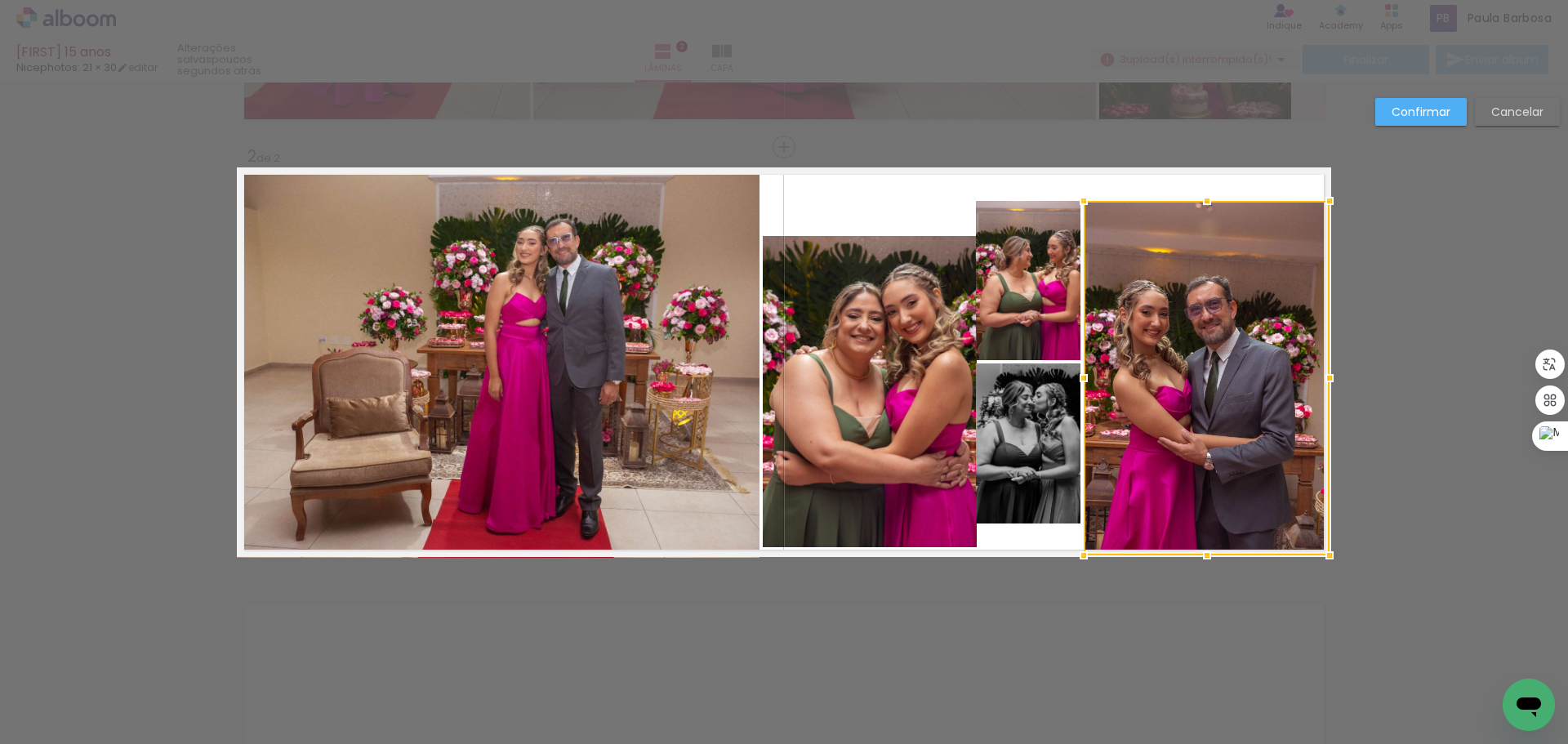 drag, startPoint x: 1294, startPoint y: 524, endPoint x: 1325, endPoint y: 556, distance: 44.553339 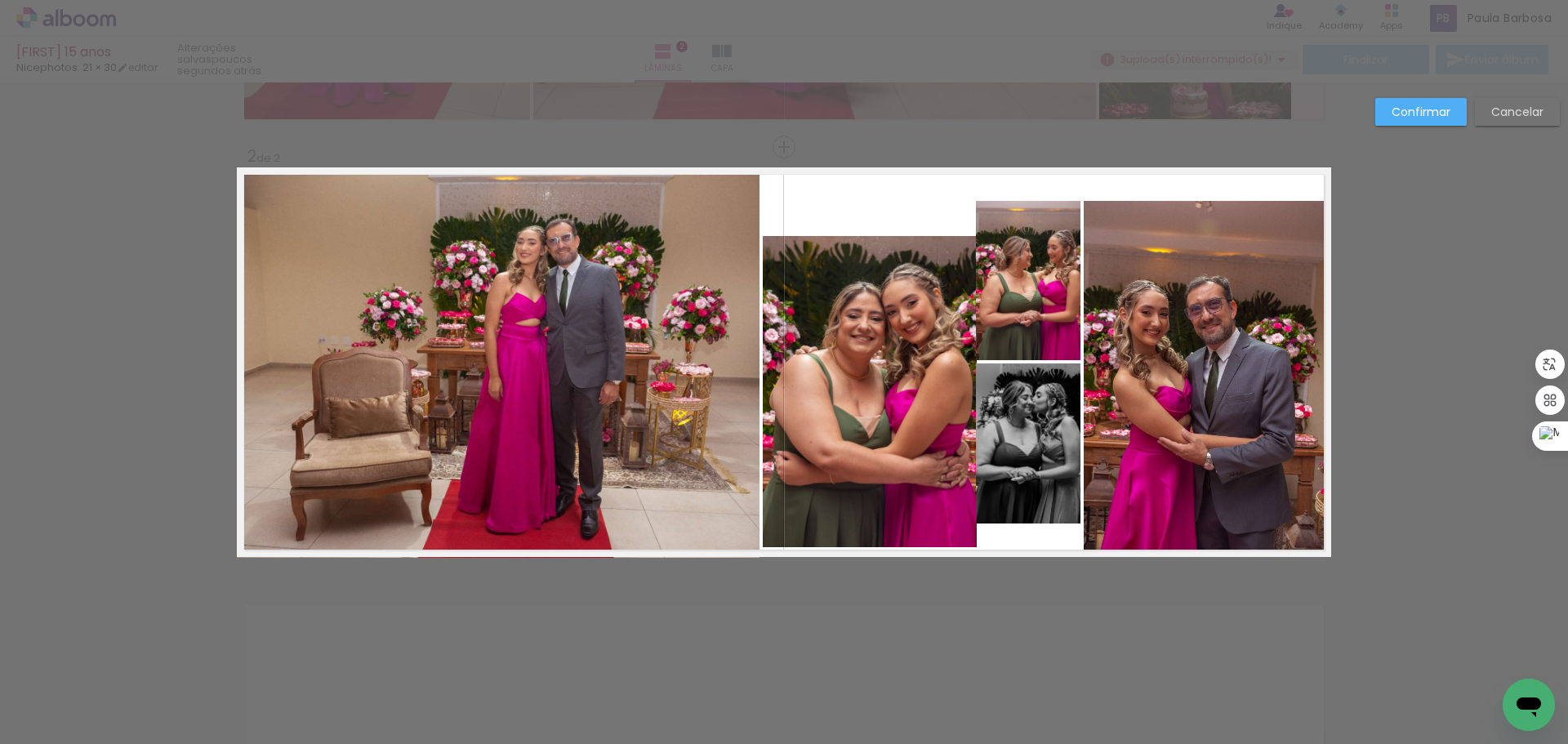 click 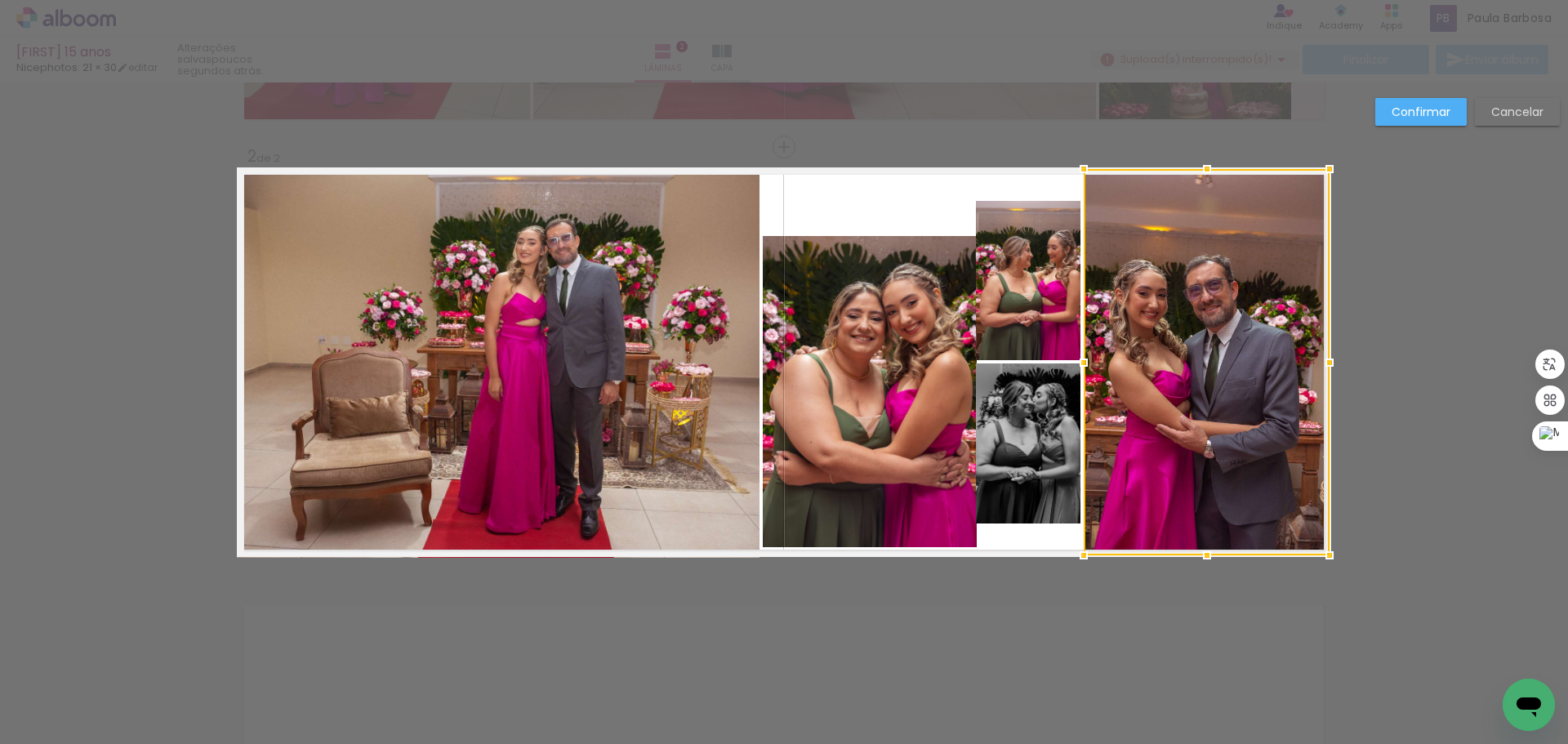 drag, startPoint x: 1202, startPoint y: 198, endPoint x: 1202, endPoint y: 163, distance: 35 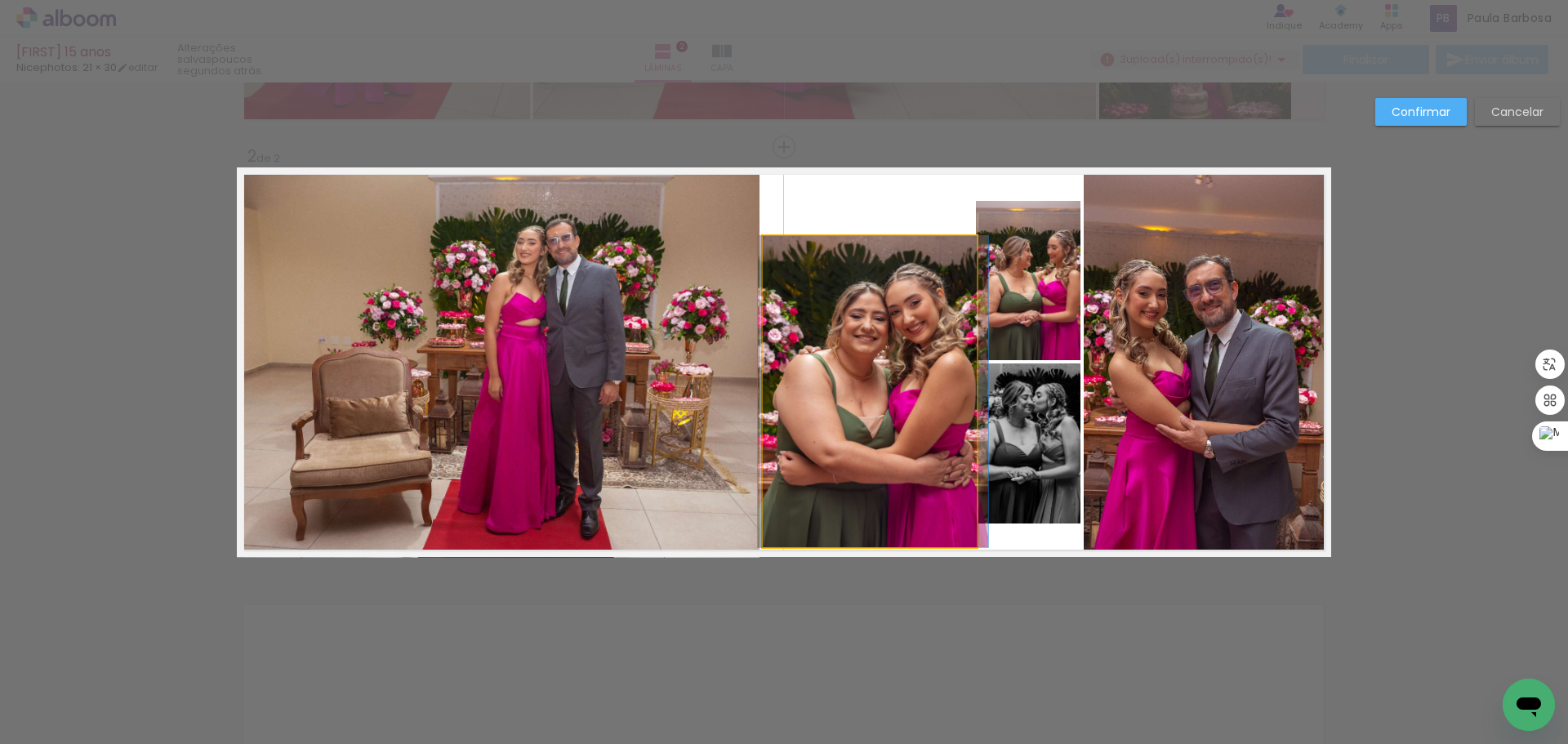 drag, startPoint x: 893, startPoint y: 376, endPoint x: 896, endPoint y: 346, distance: 30.149627 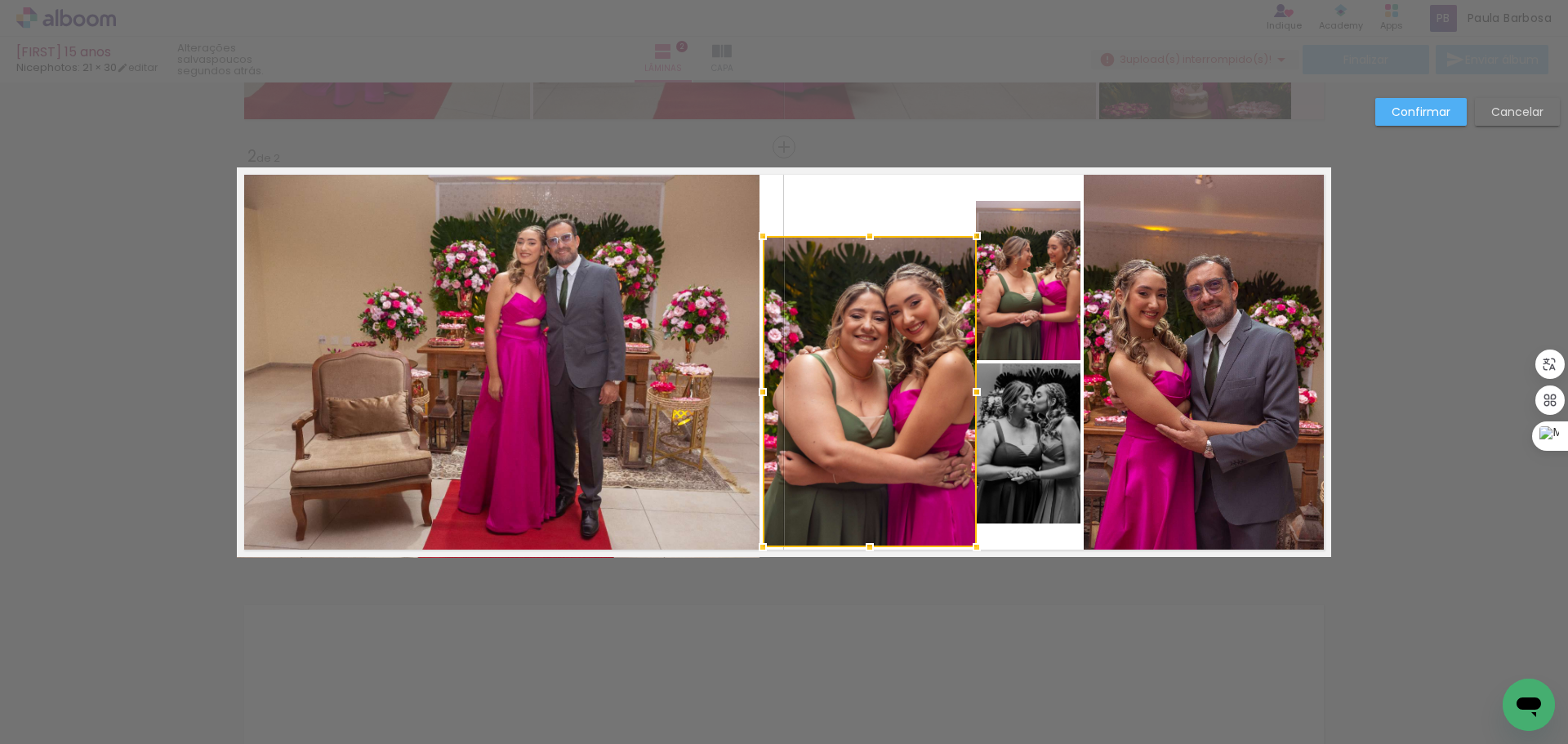 click at bounding box center [784, 362] 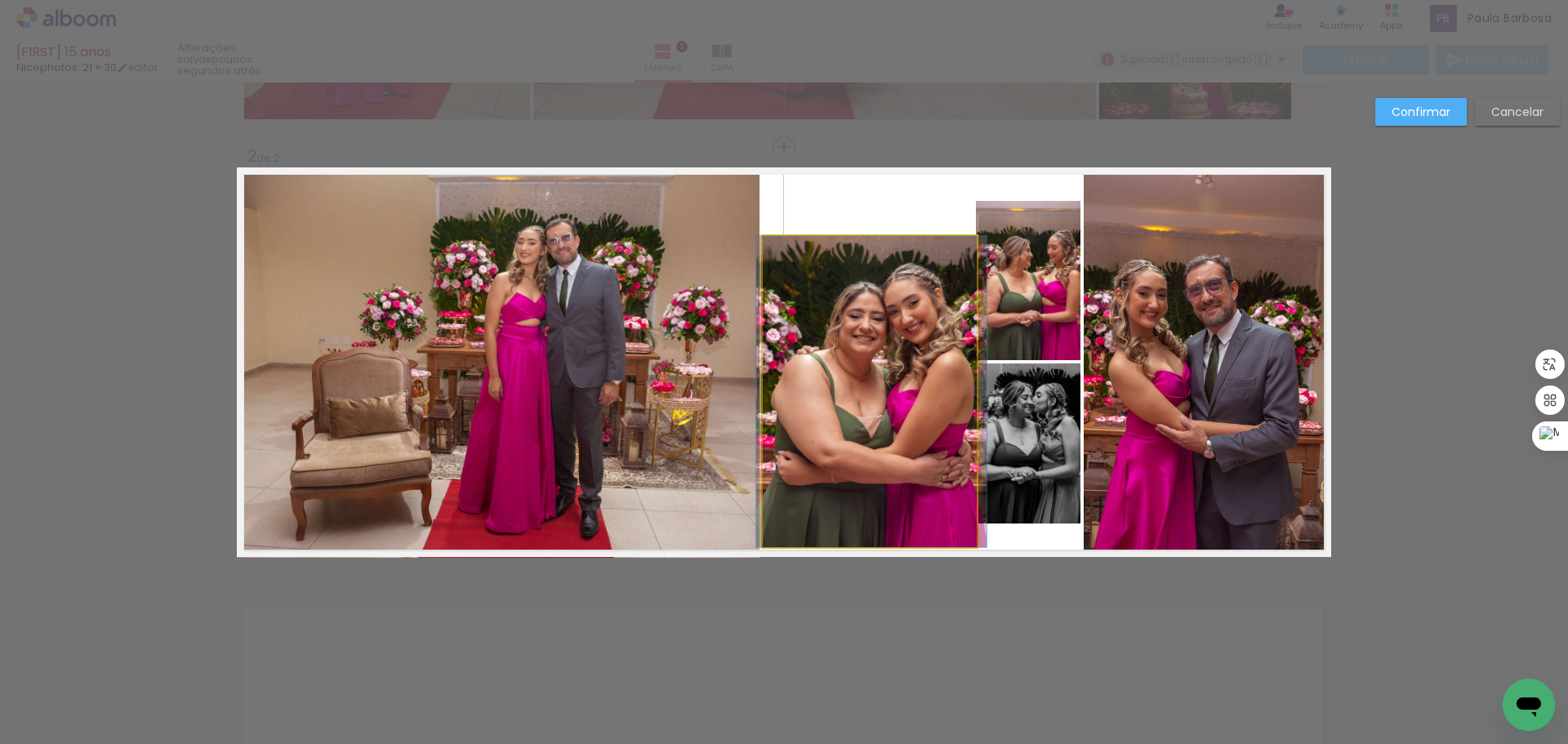 drag, startPoint x: 885, startPoint y: 351, endPoint x: 884, endPoint y: 304, distance: 47.010637 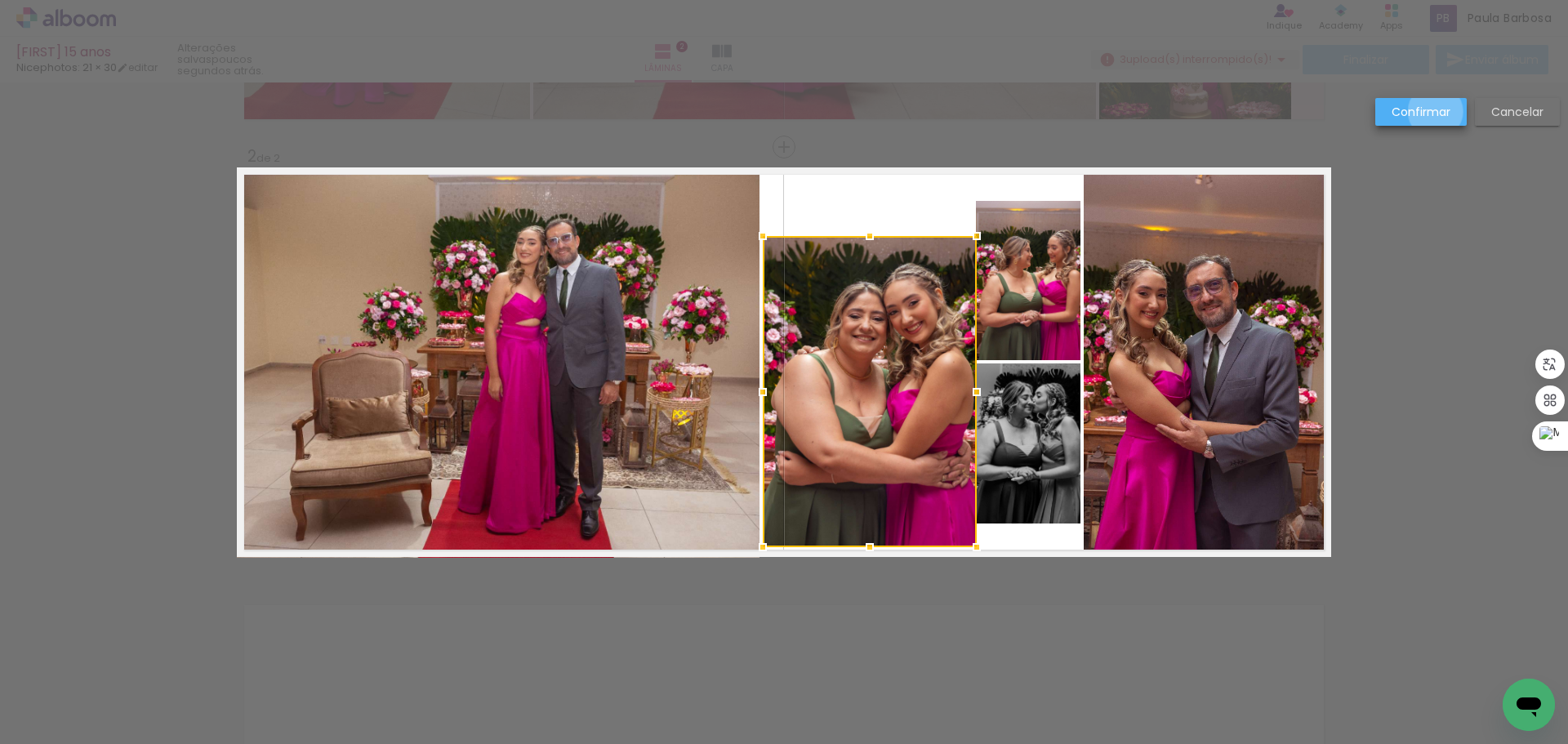 click on "Confirmar" at bounding box center [0, 0] 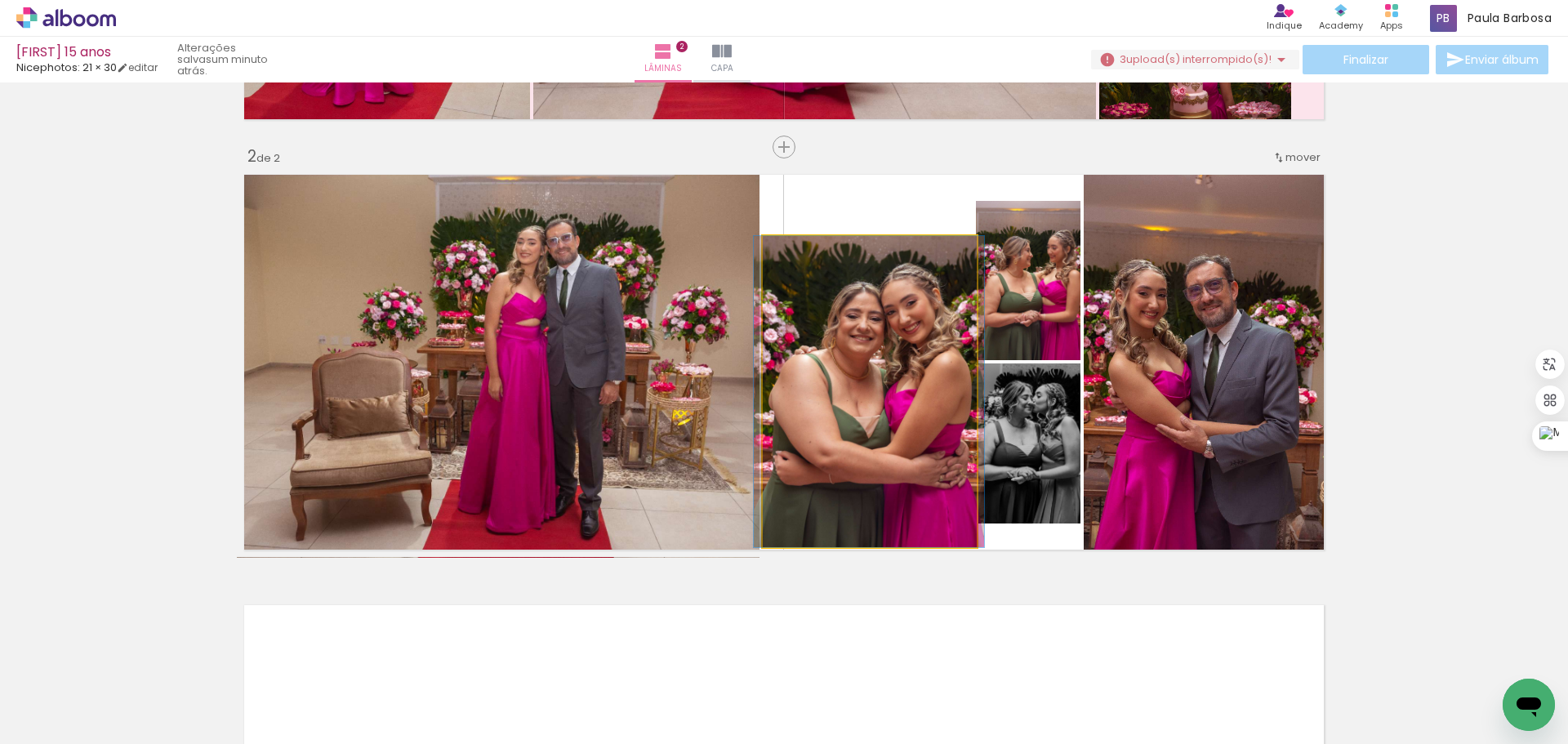 drag, startPoint x: 887, startPoint y: 416, endPoint x: 884, endPoint y: 354, distance: 62.07254 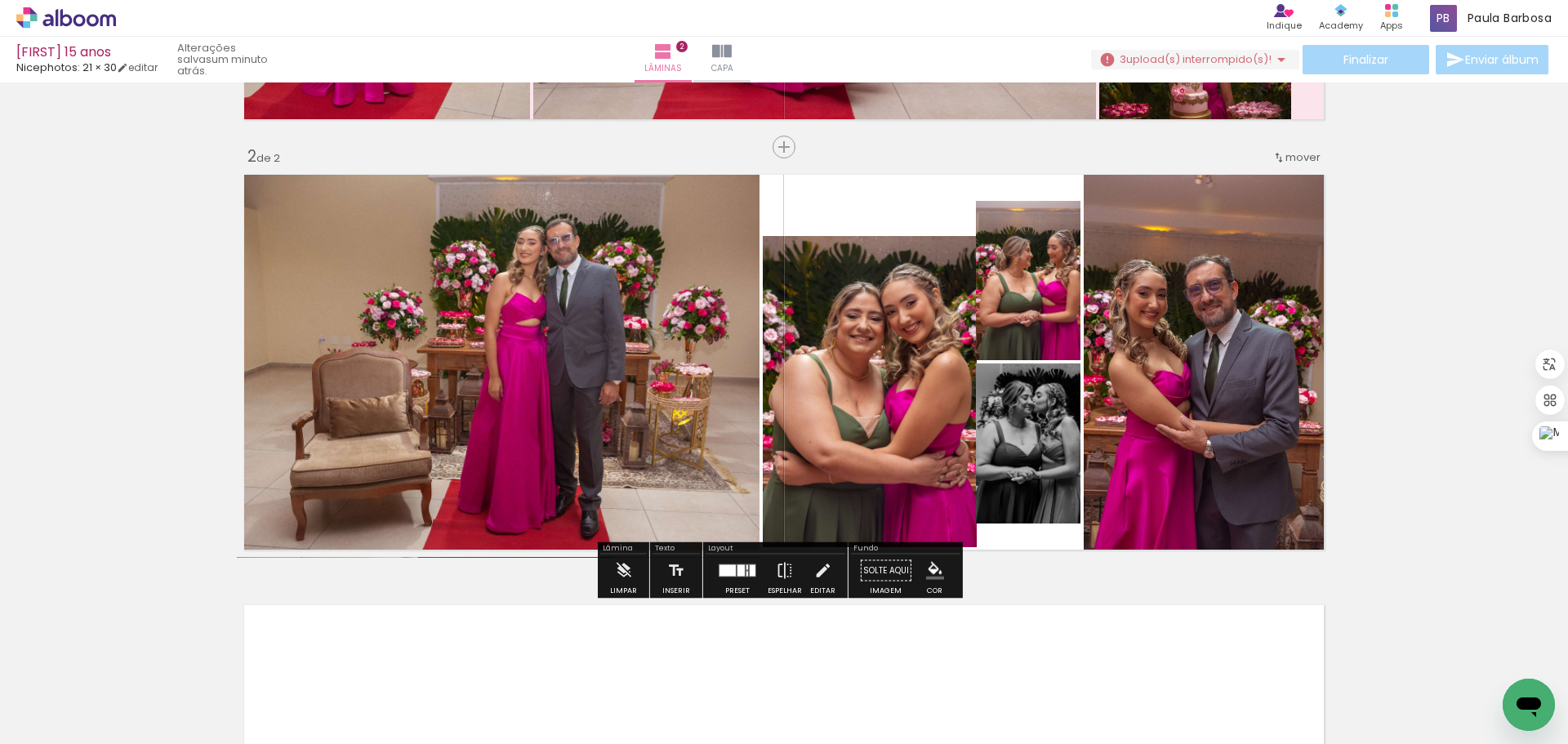 click at bounding box center [784, 362] 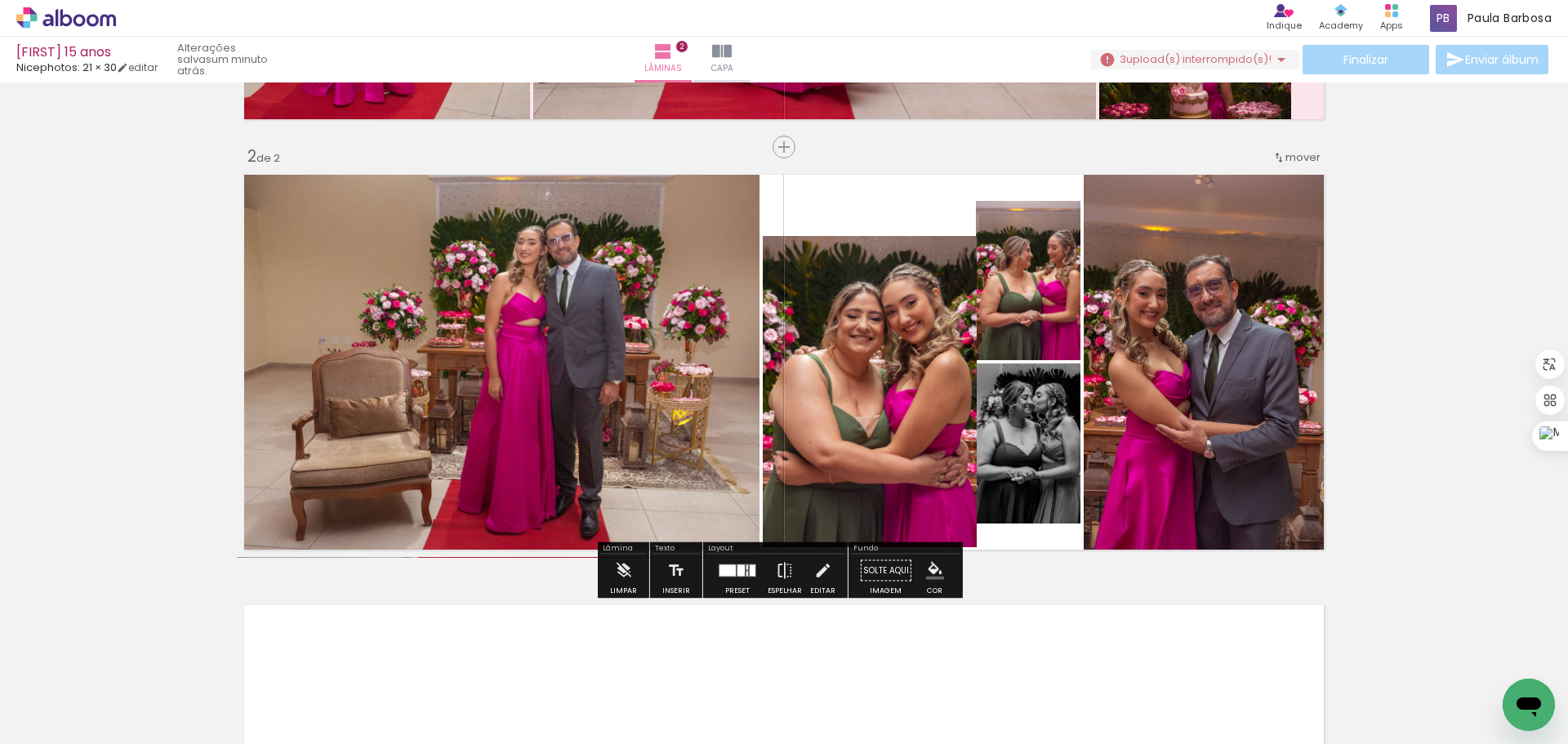 click 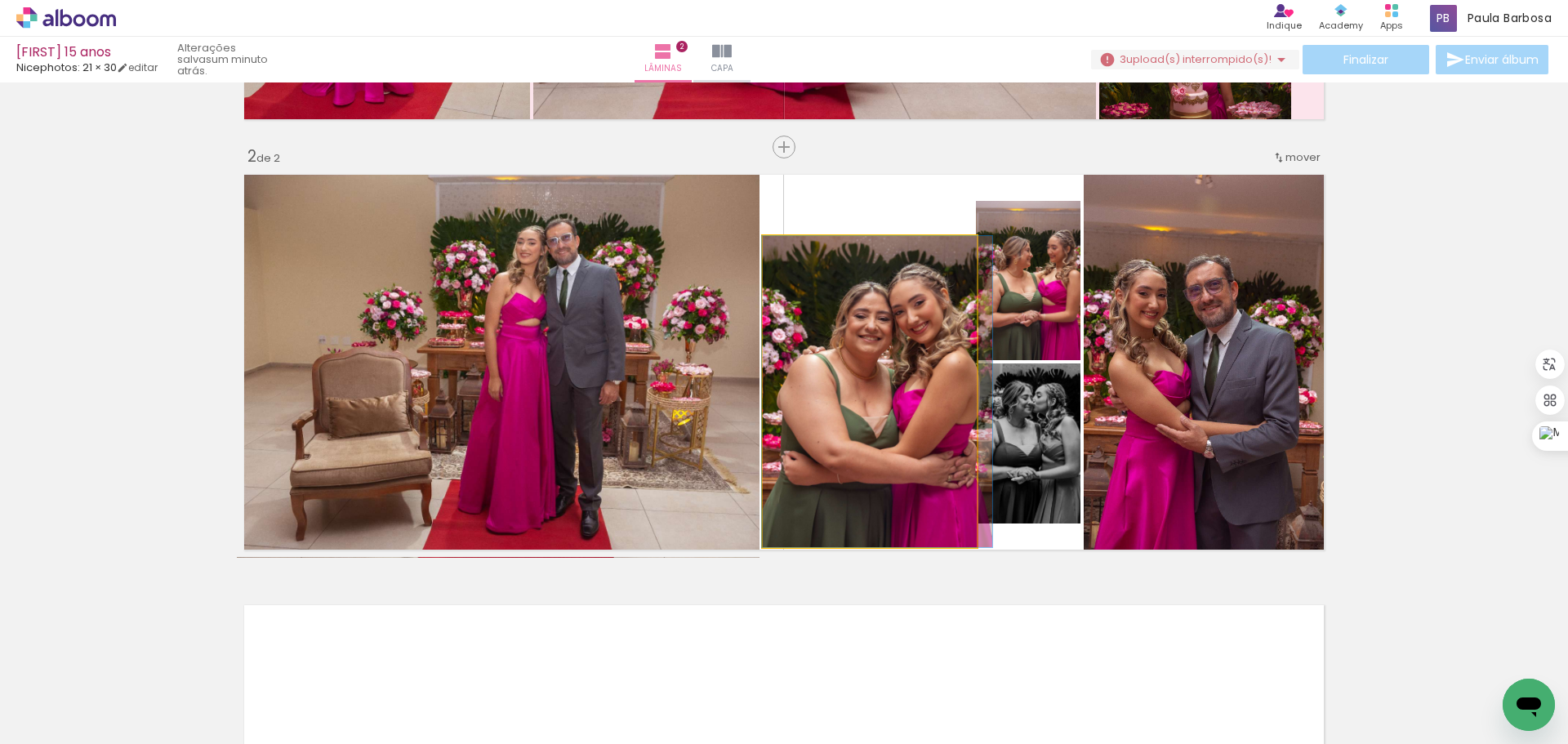 drag, startPoint x: 862, startPoint y: 363, endPoint x: 870, endPoint y: 332, distance: 32.015621 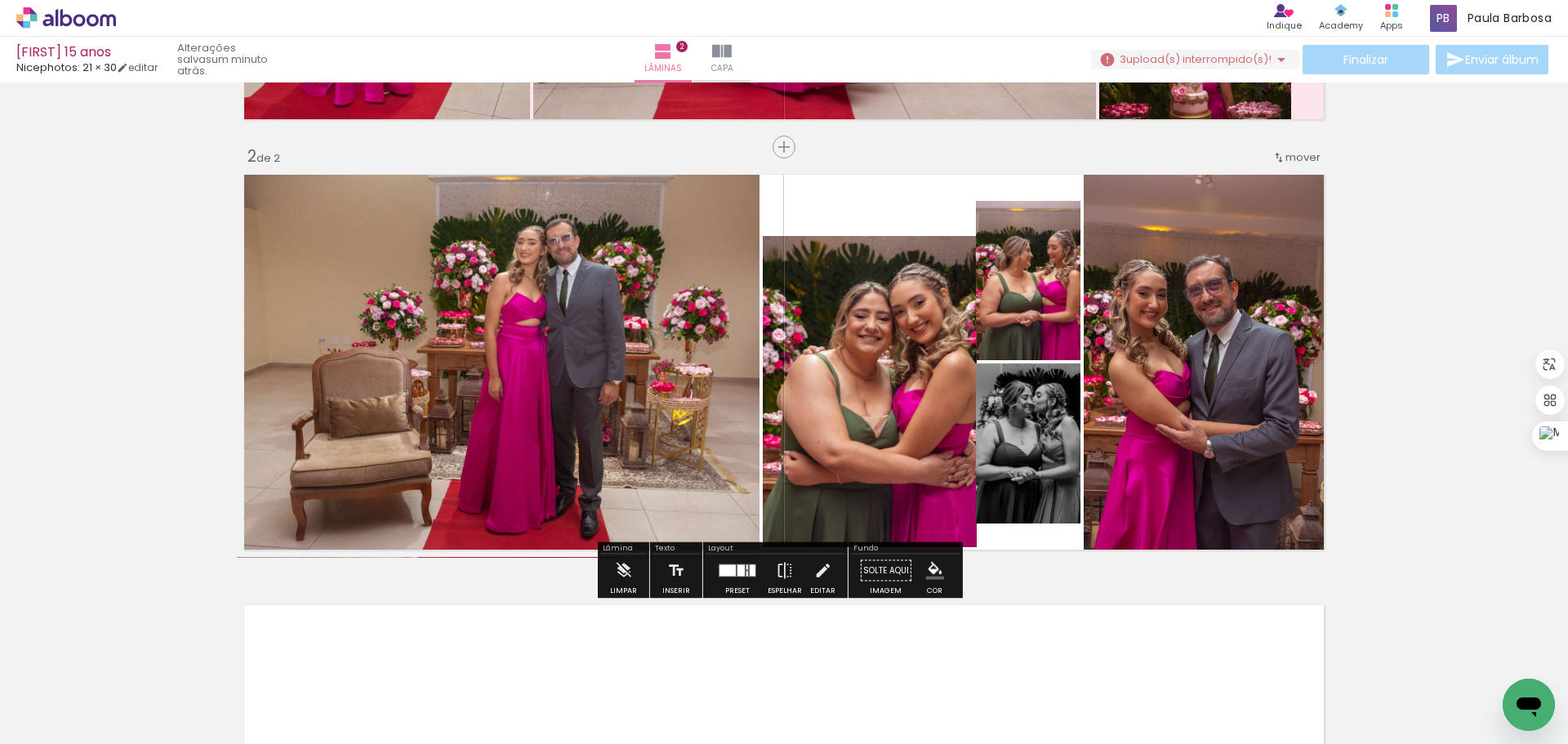 click at bounding box center (784, 362) 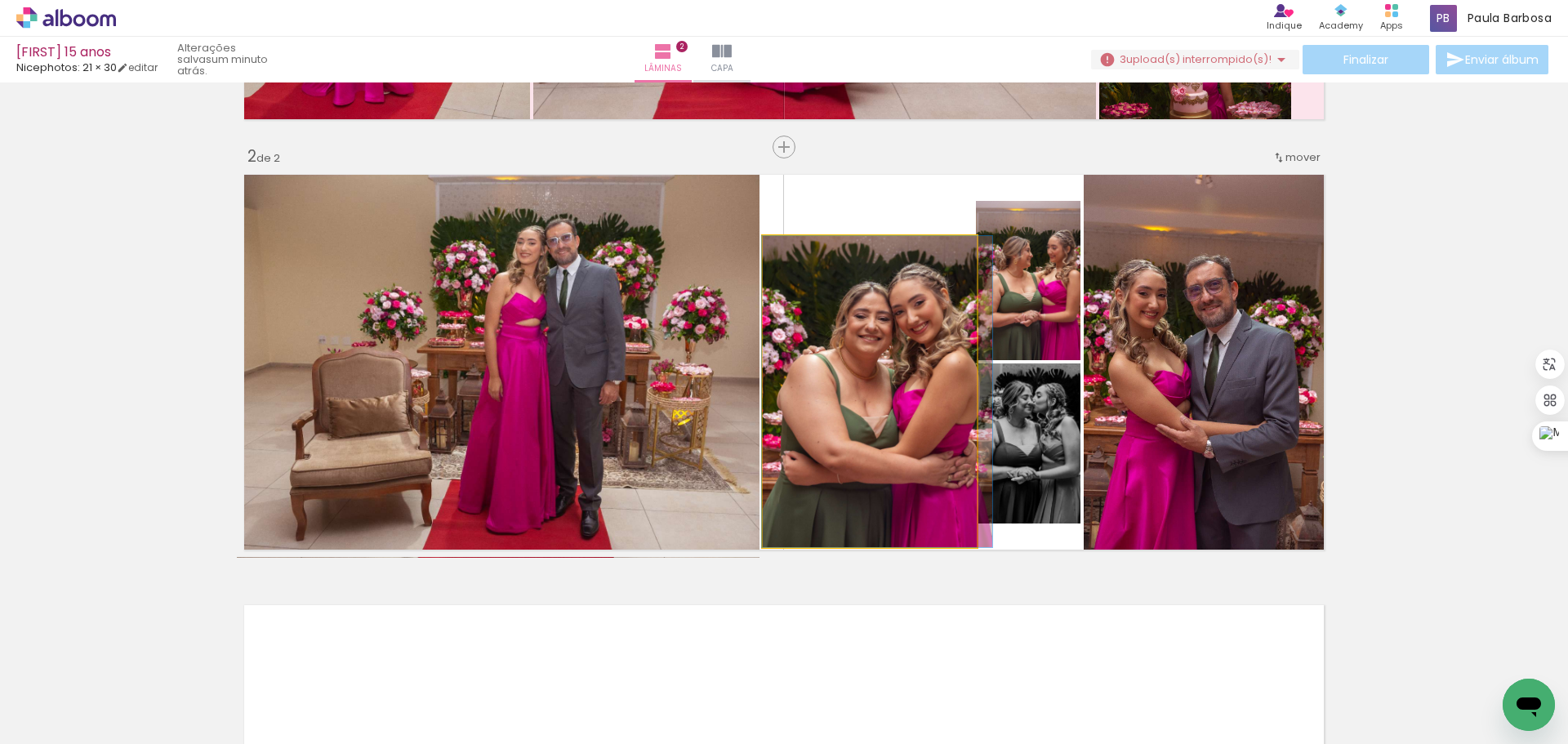click 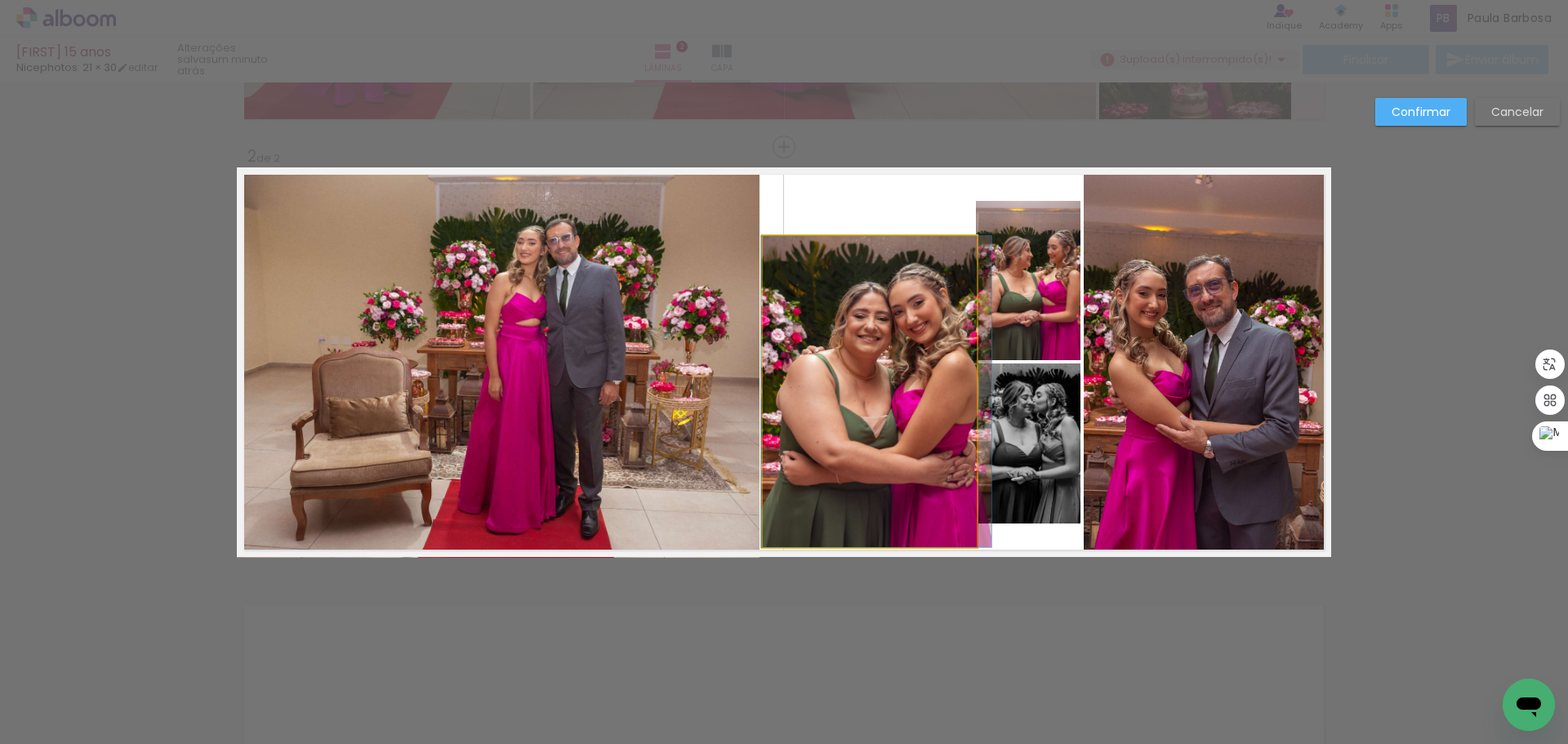 drag, startPoint x: 870, startPoint y: 374, endPoint x: 869, endPoint y: 296, distance: 78.00641 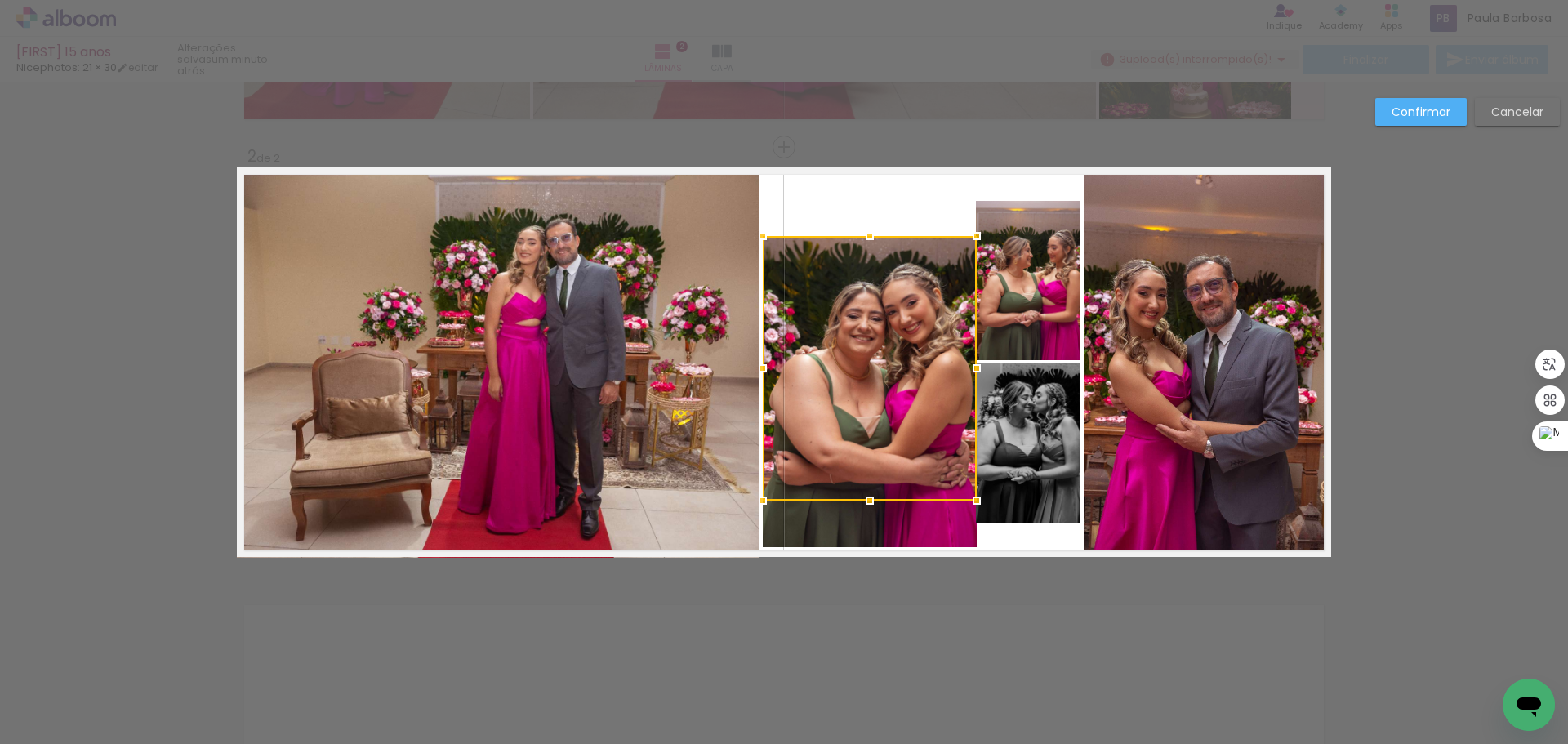 drag, startPoint x: 861, startPoint y: 547, endPoint x: 856, endPoint y: 506, distance: 41.303753 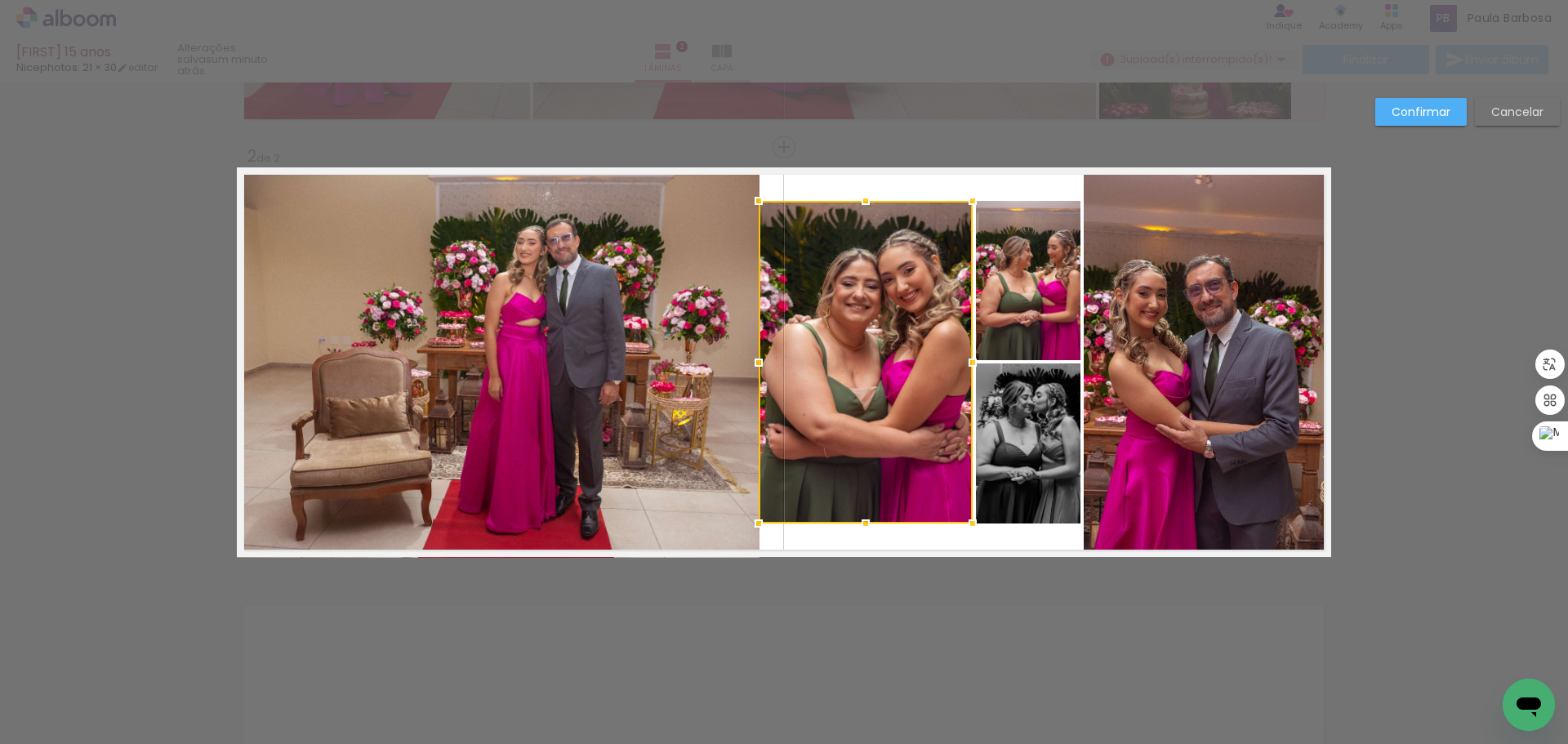 click at bounding box center (784, 362) 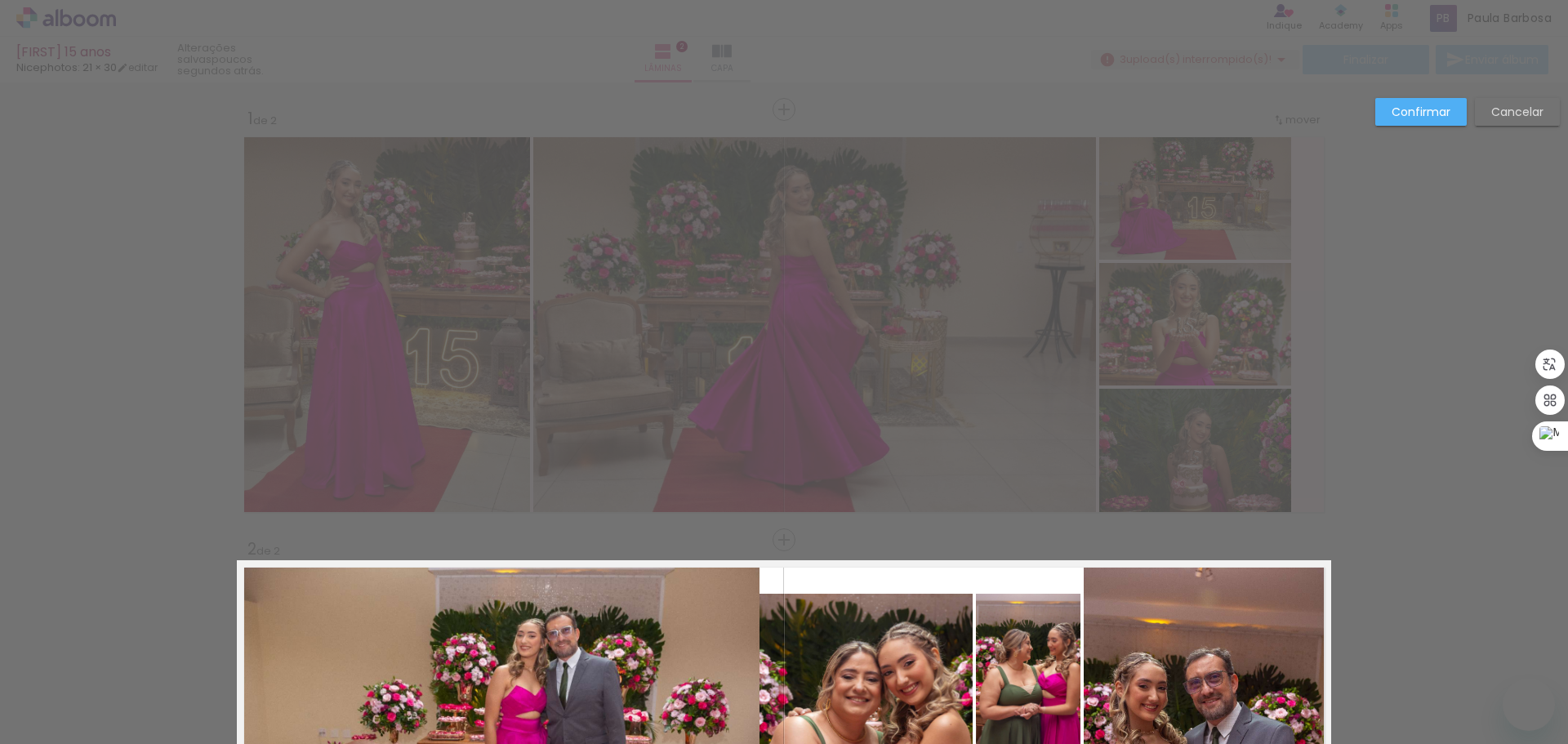 scroll, scrollTop: 0, scrollLeft: 0, axis: both 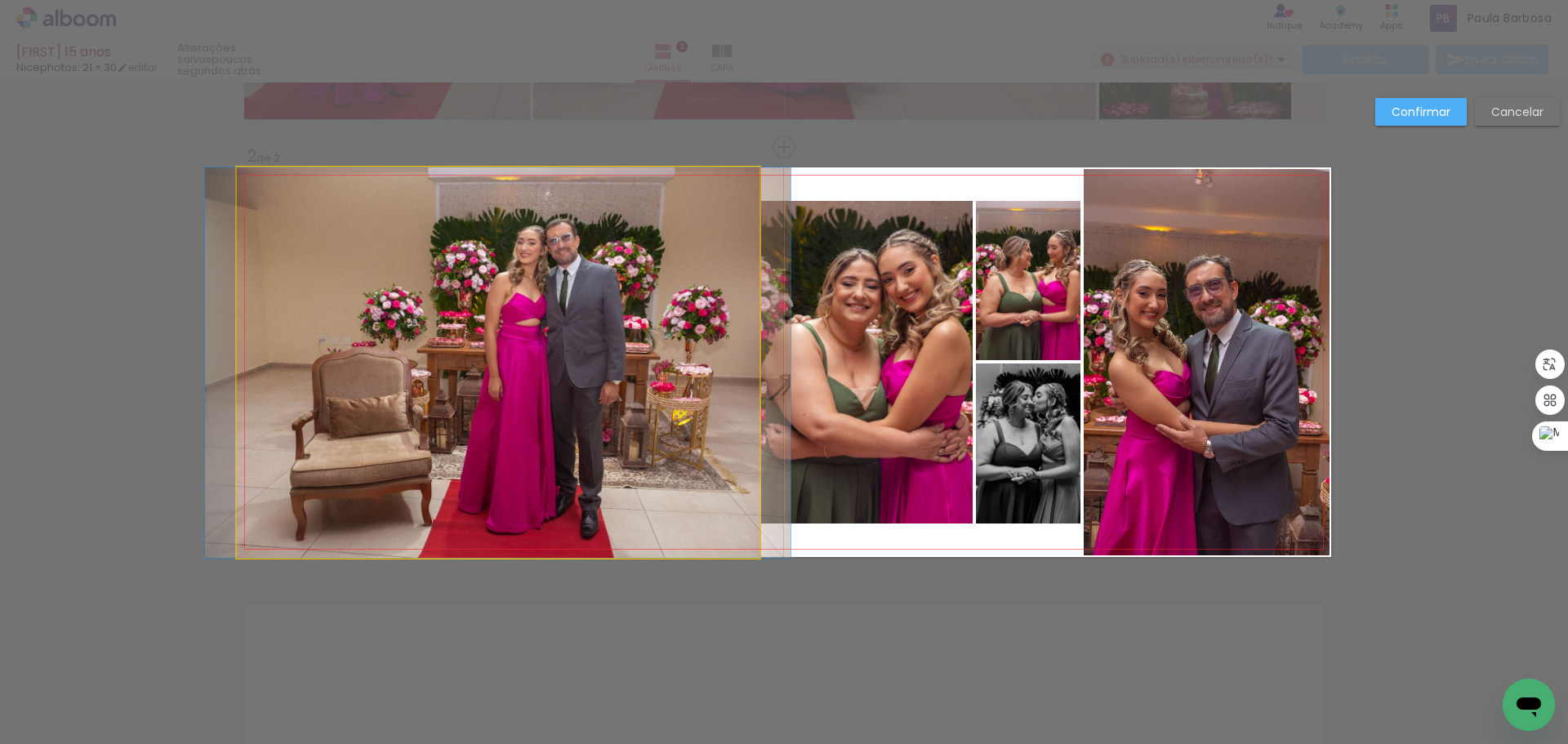 click 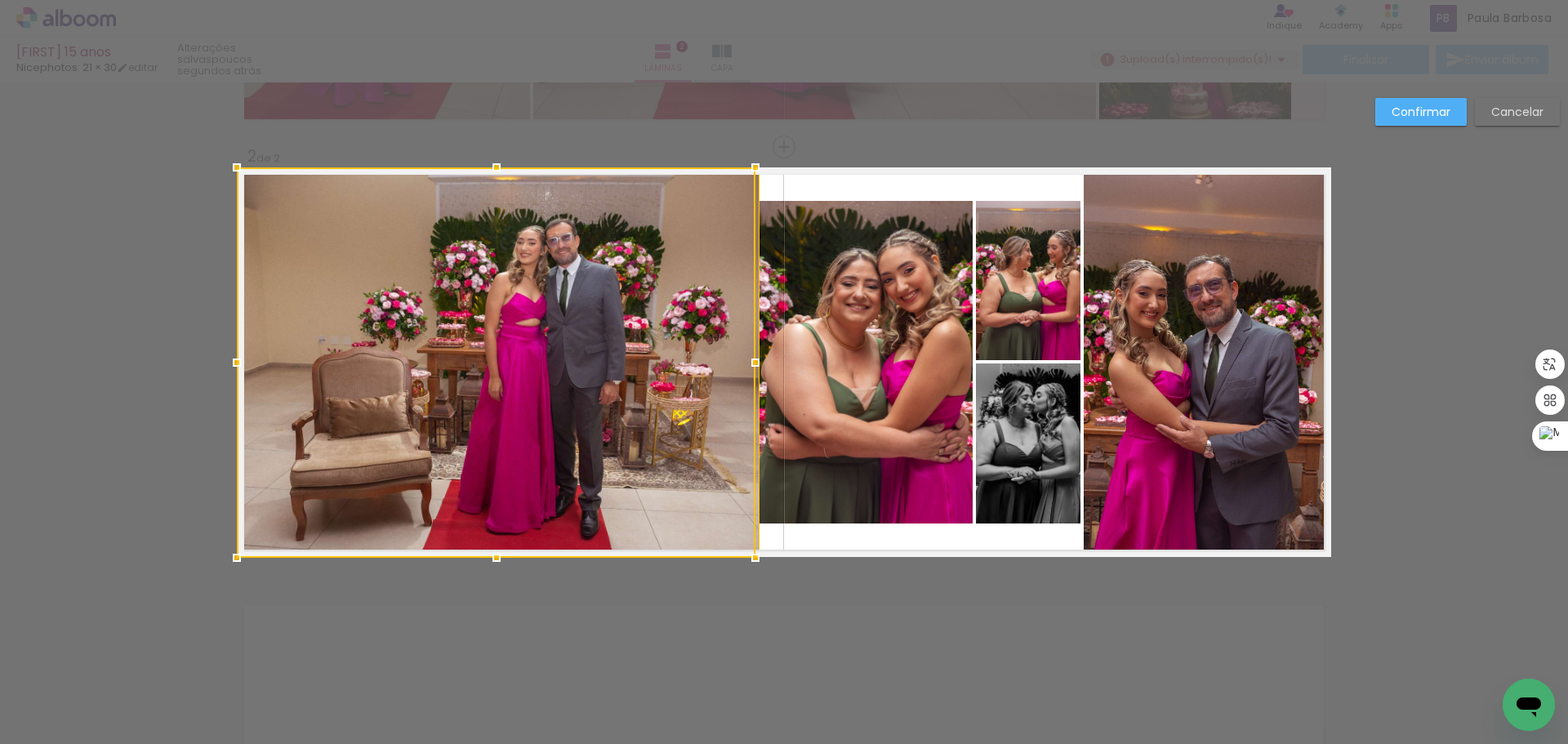 click on "Confirmar" at bounding box center (0, 0) 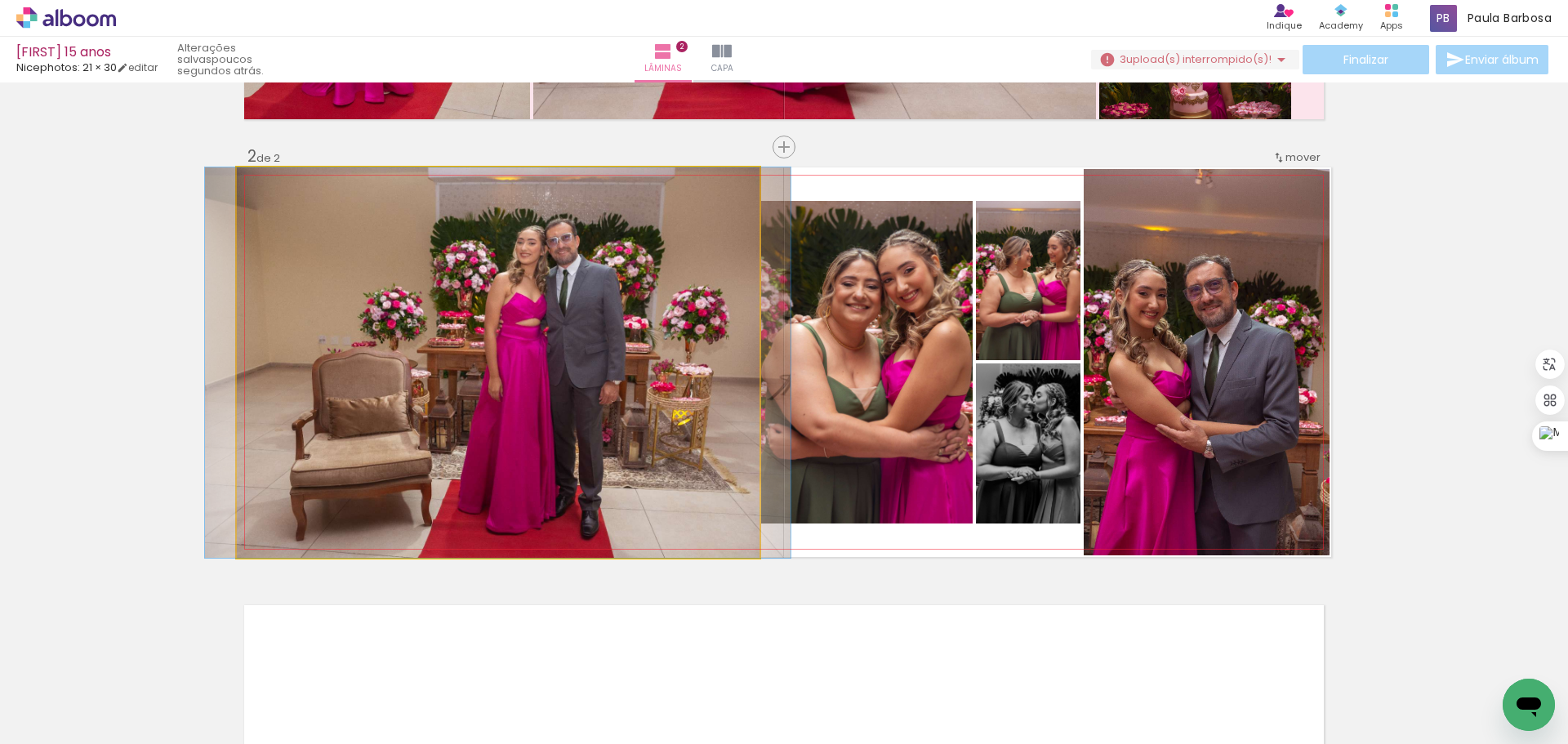 click 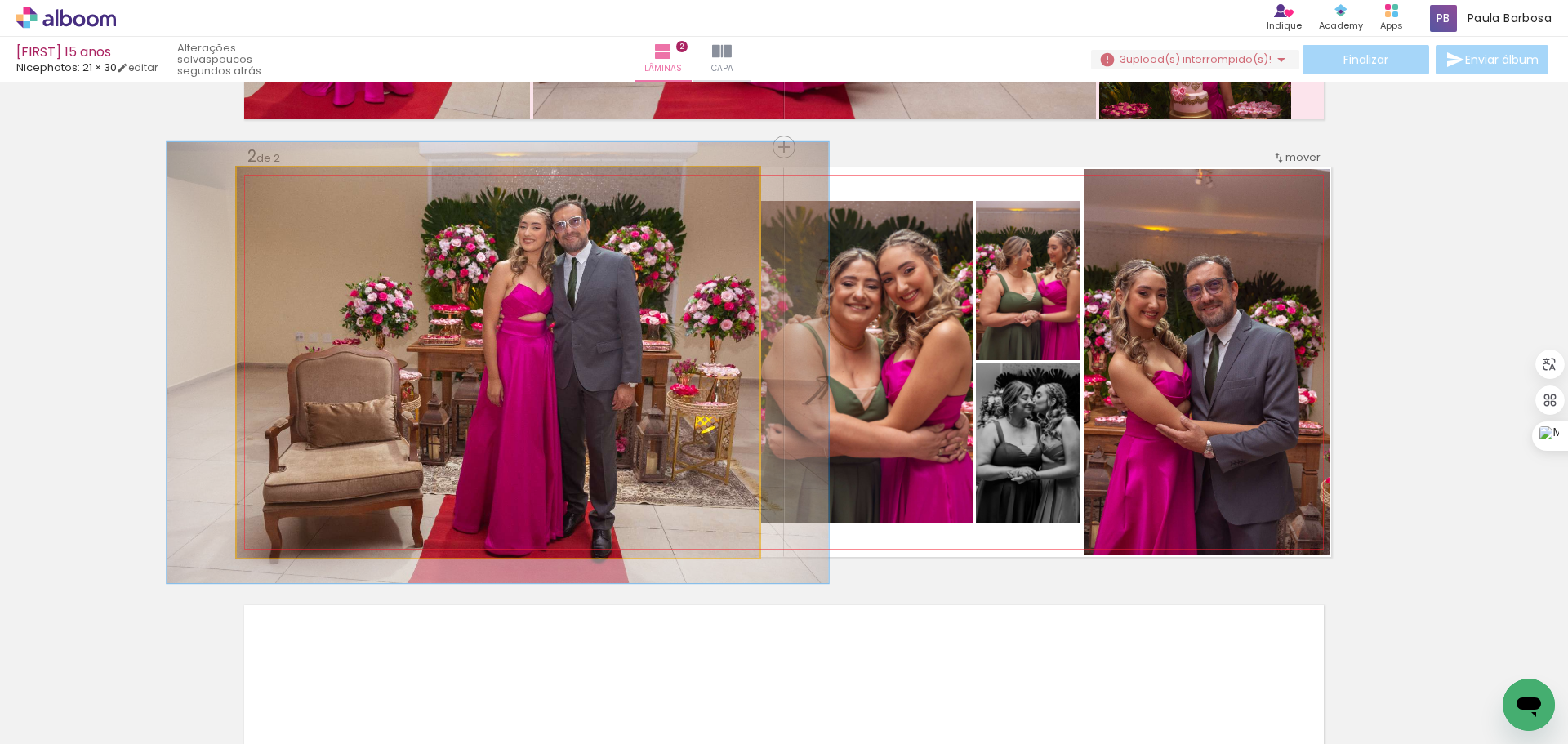 type on "113" 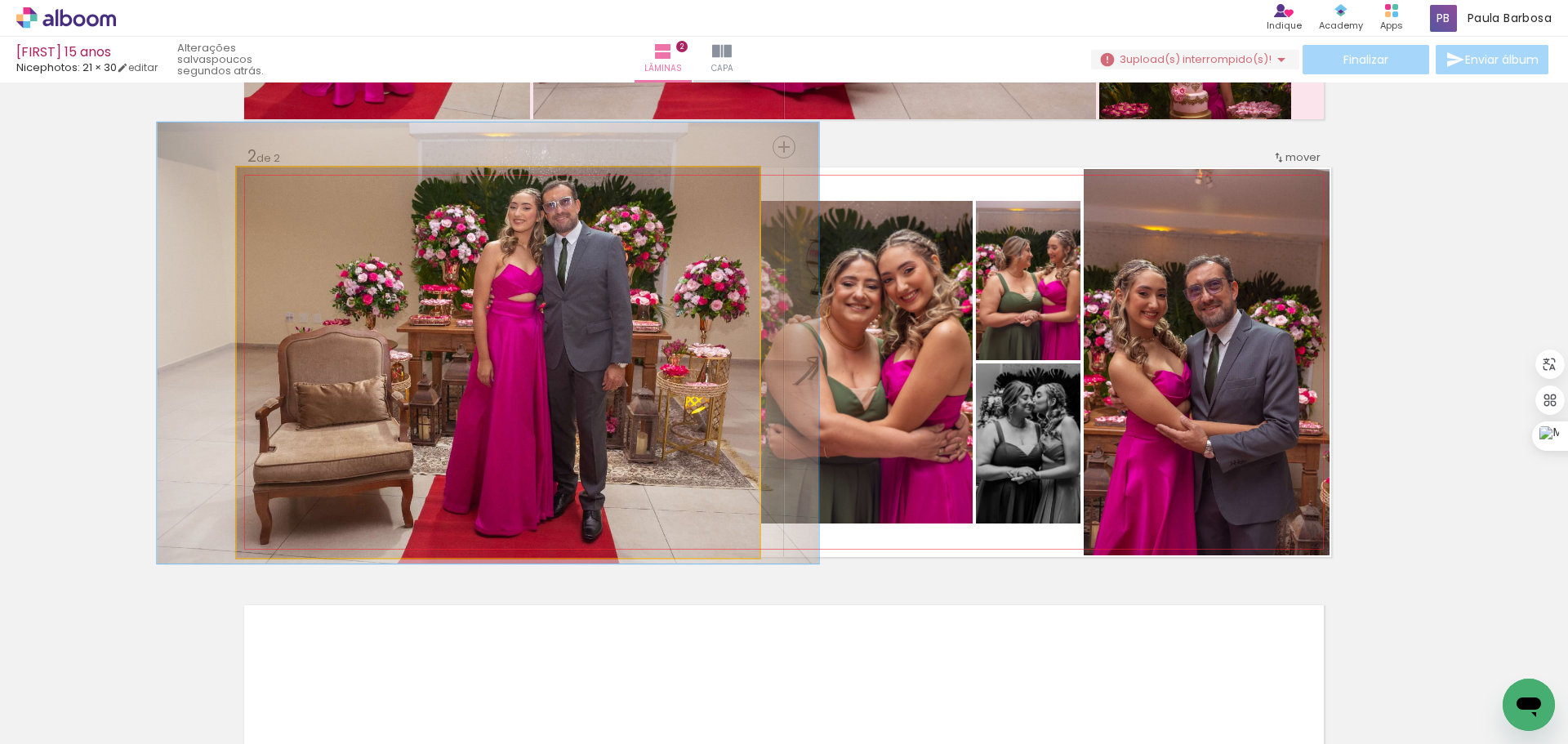 drag, startPoint x: 595, startPoint y: 336, endPoint x: 585, endPoint y: 317, distance: 21.470911 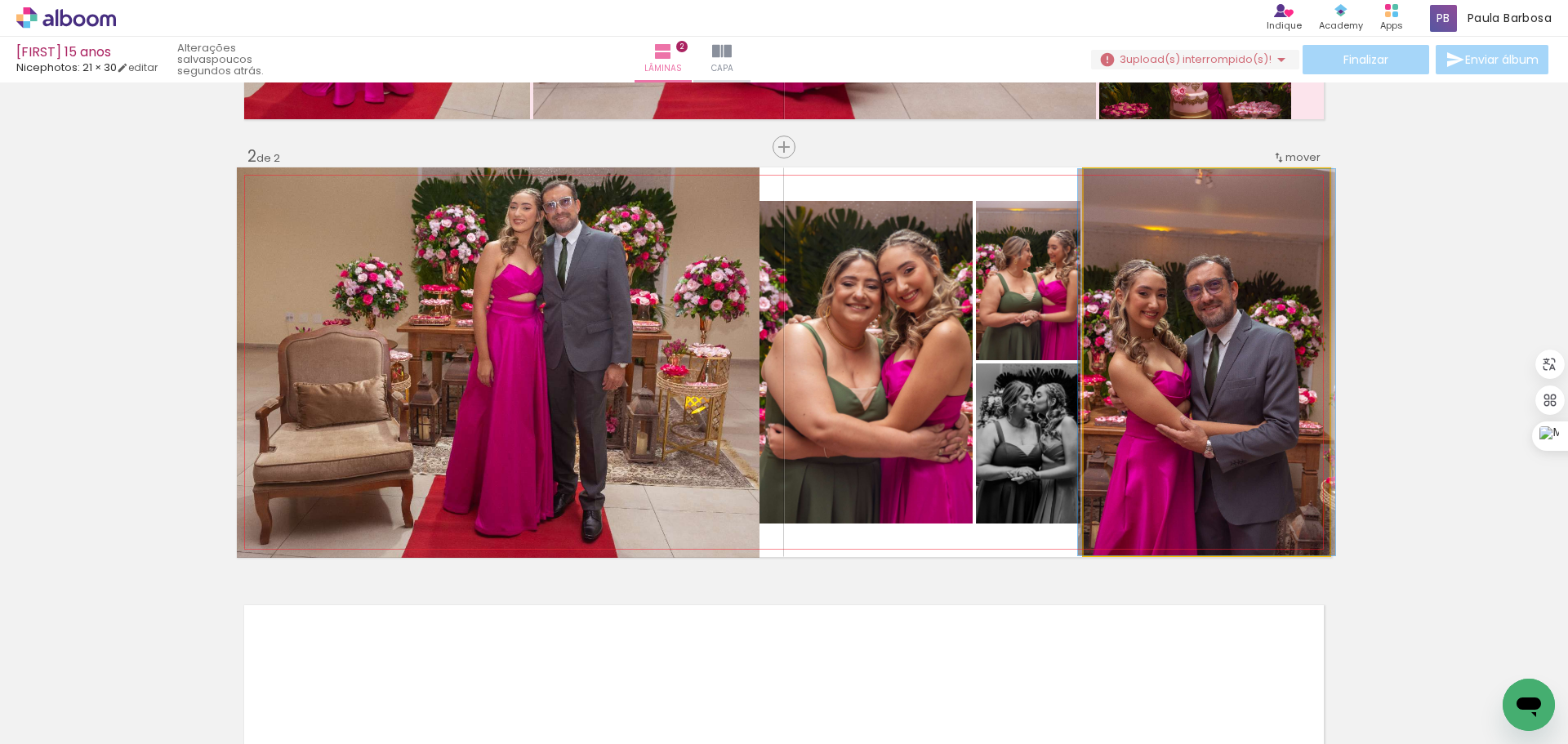 drag, startPoint x: 1238, startPoint y: 366, endPoint x: 1238, endPoint y: 348, distance: 18 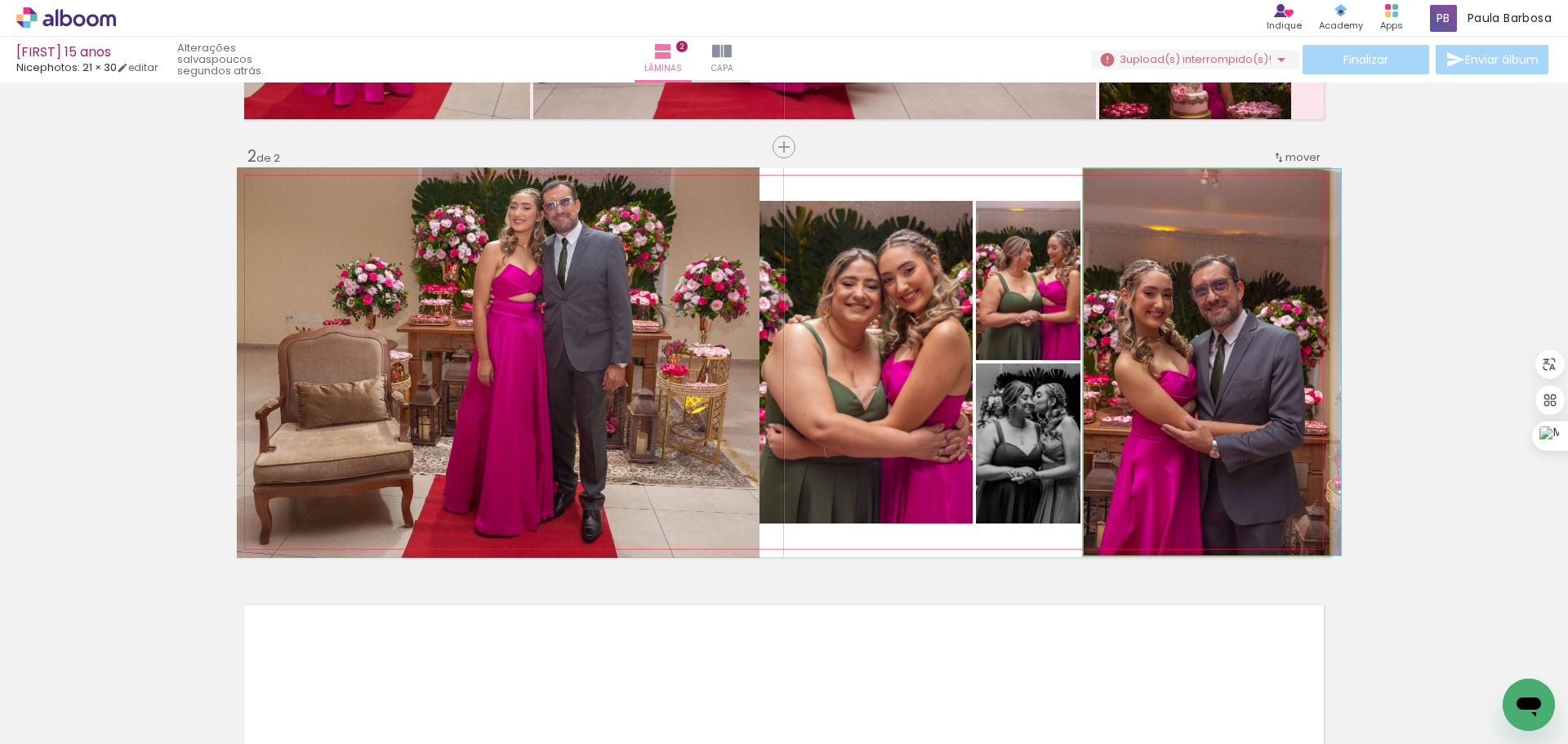 drag, startPoint x: 1227, startPoint y: 369, endPoint x: 1237, endPoint y: 366, distance: 10.440307 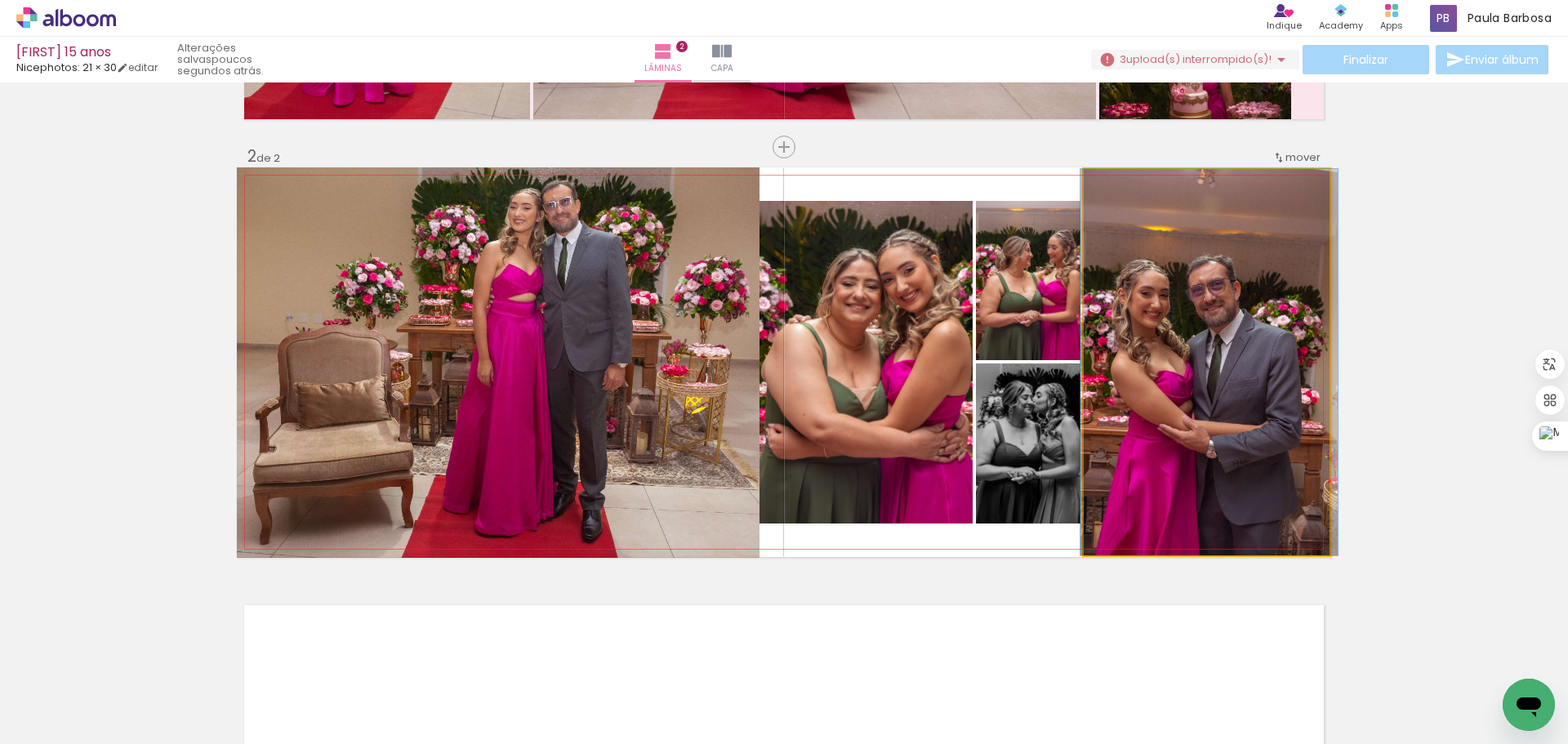 drag, startPoint x: 1229, startPoint y: 368, endPoint x: 1227, endPoint y: 352, distance: 16.12452 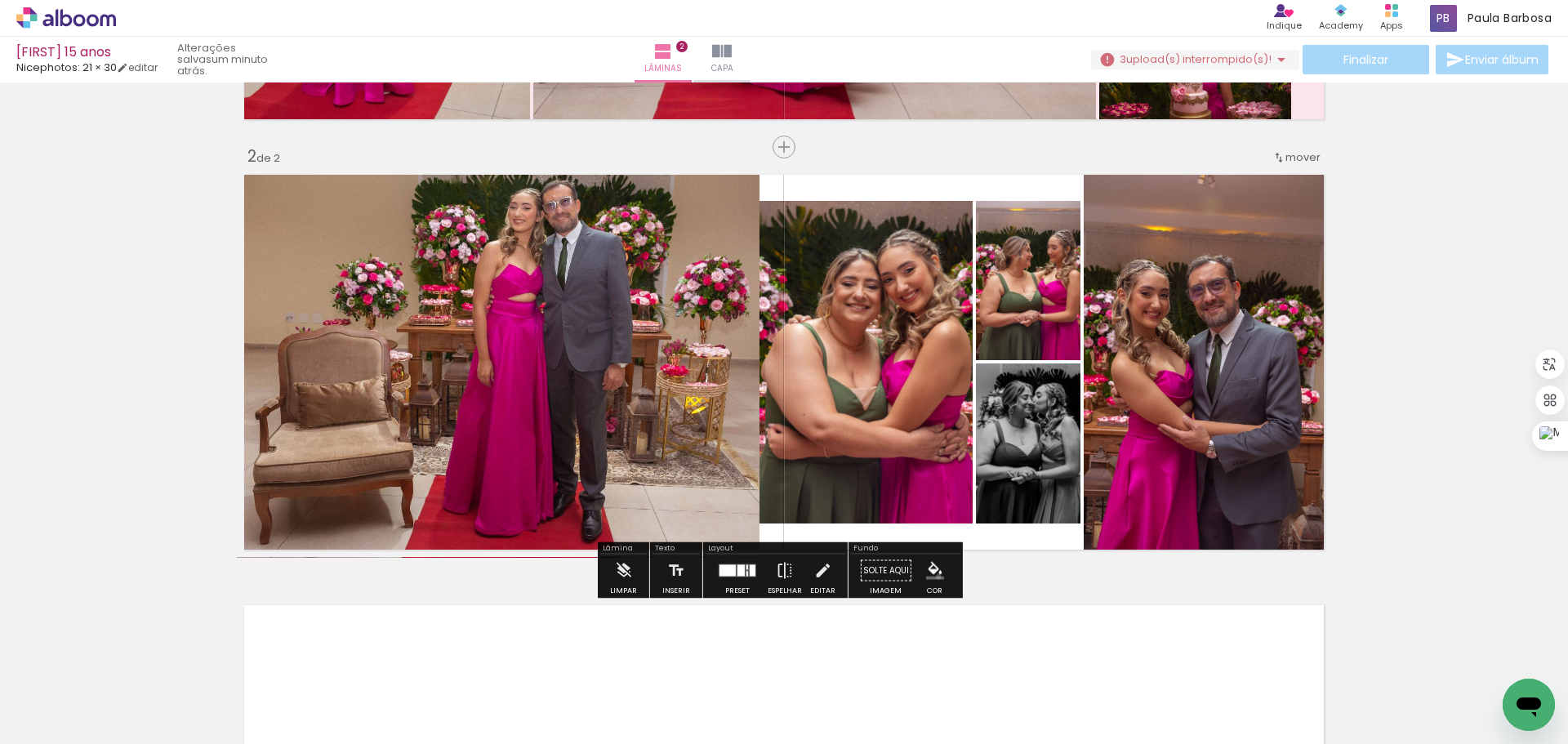 click at bounding box center (935, 571) 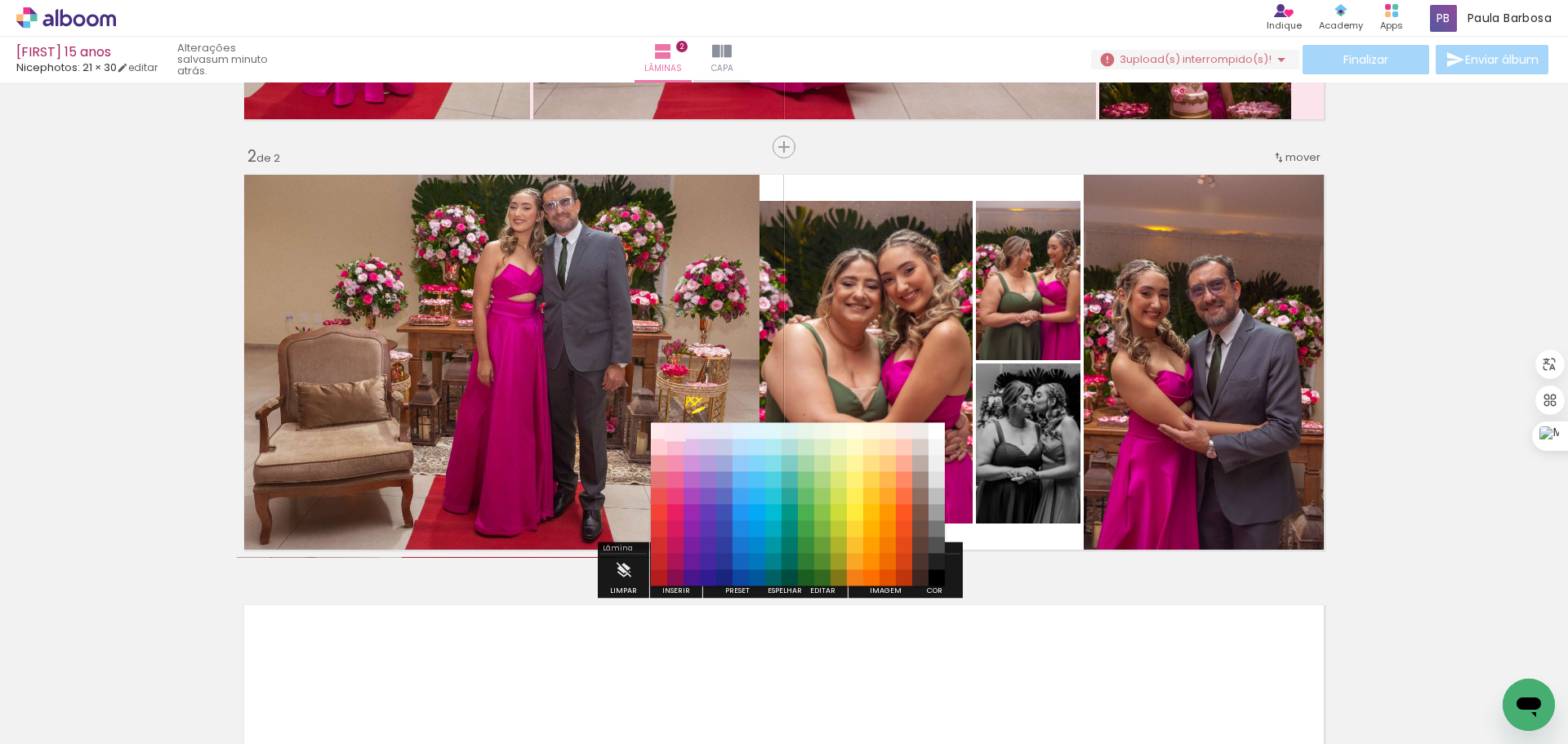 click on "#fce4ec" at bounding box center (675, 431) 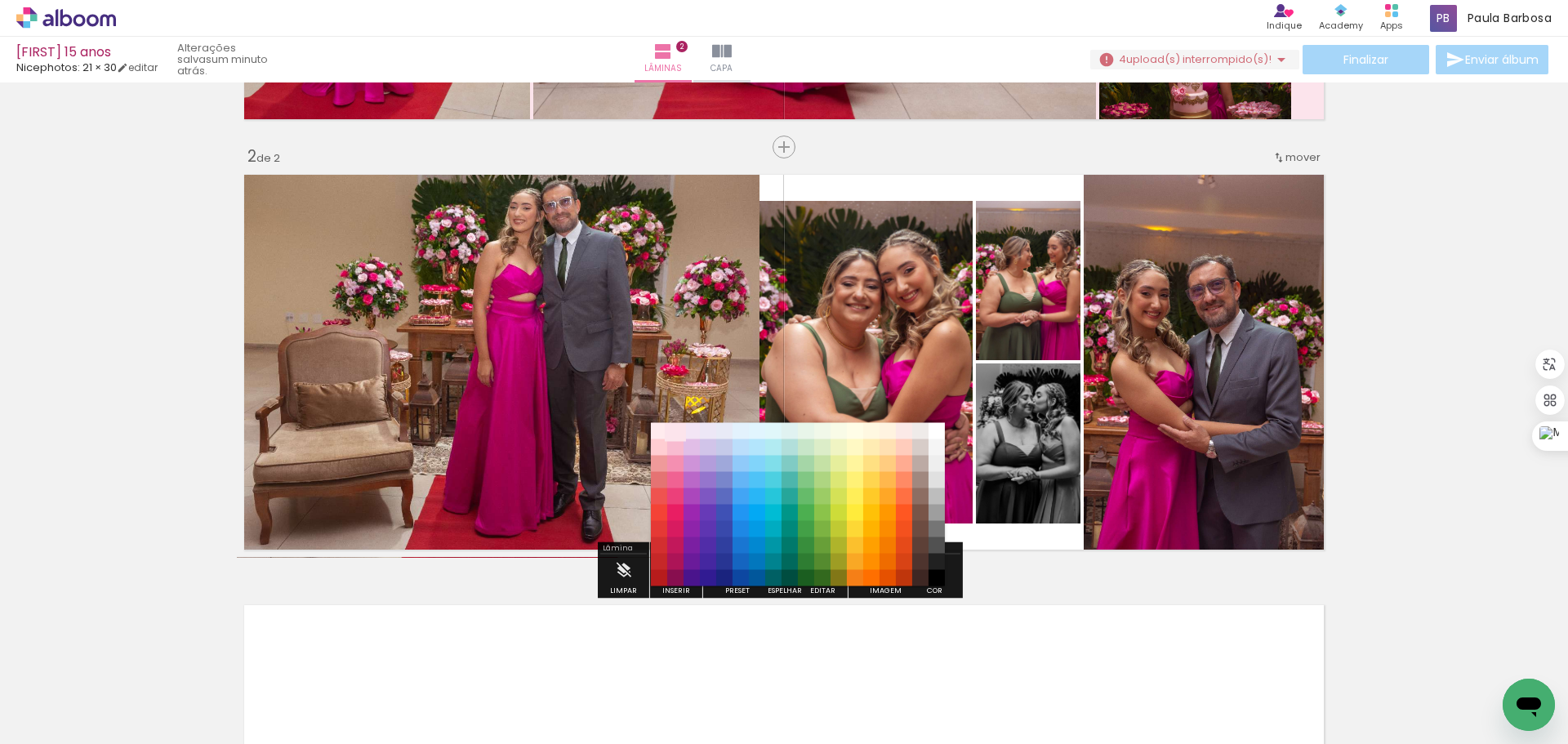 click on "#fce4ec" at bounding box center [675, 431] 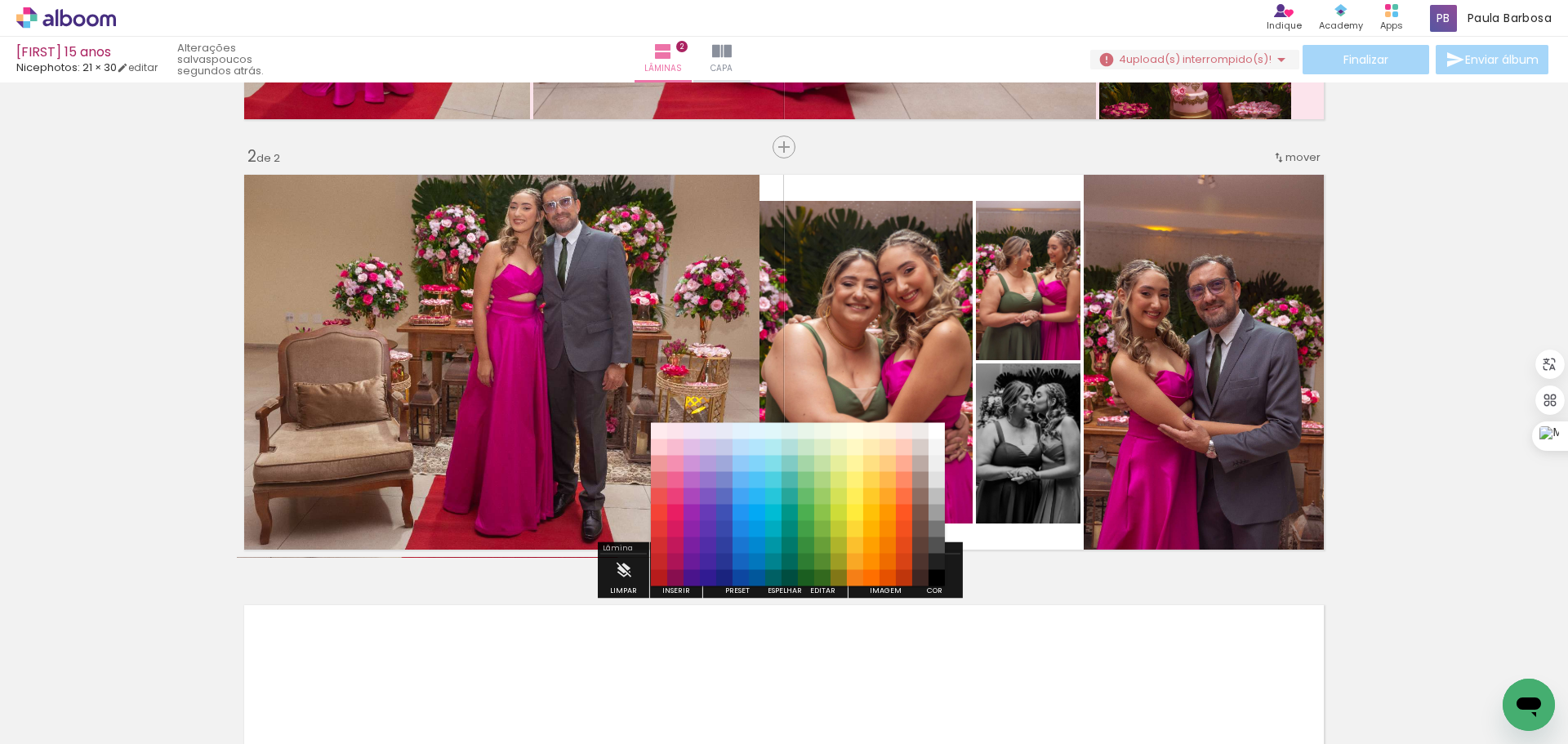 click on "Inserir lâmina 1  de 2  Inserir lâmina 2  de 2" at bounding box center (784, 341) 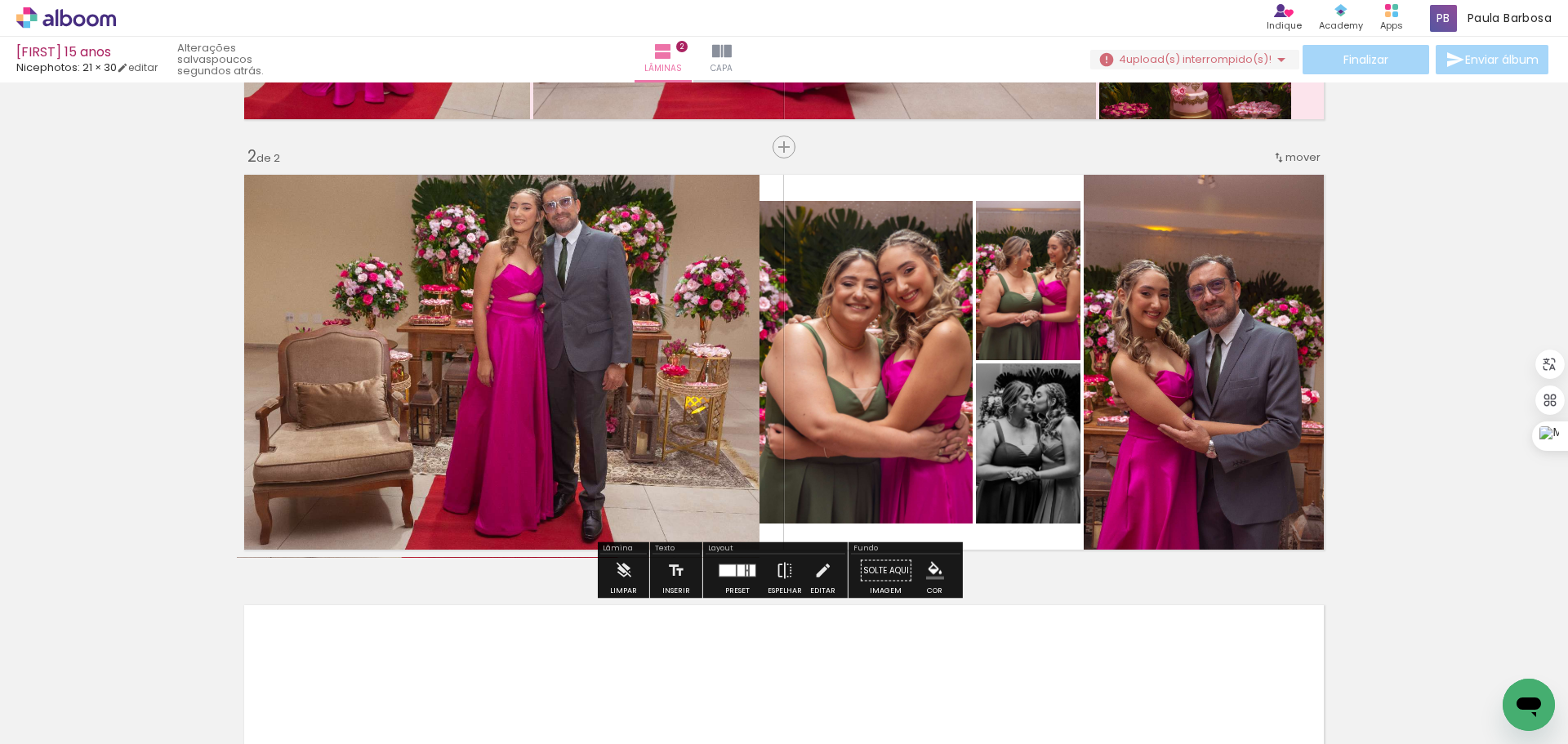 click at bounding box center [935, 571] 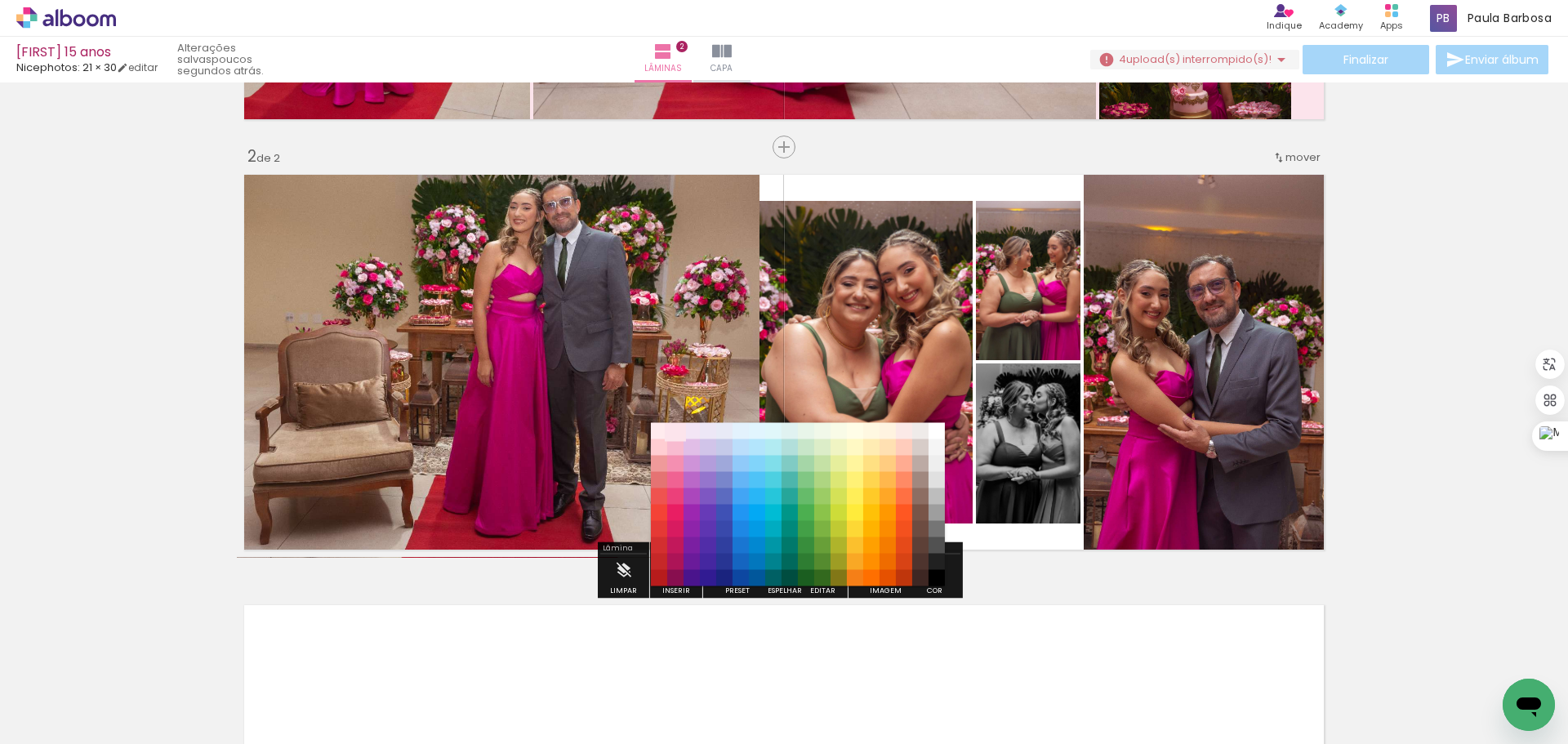 click on "#fce4ec" at bounding box center (675, 431) 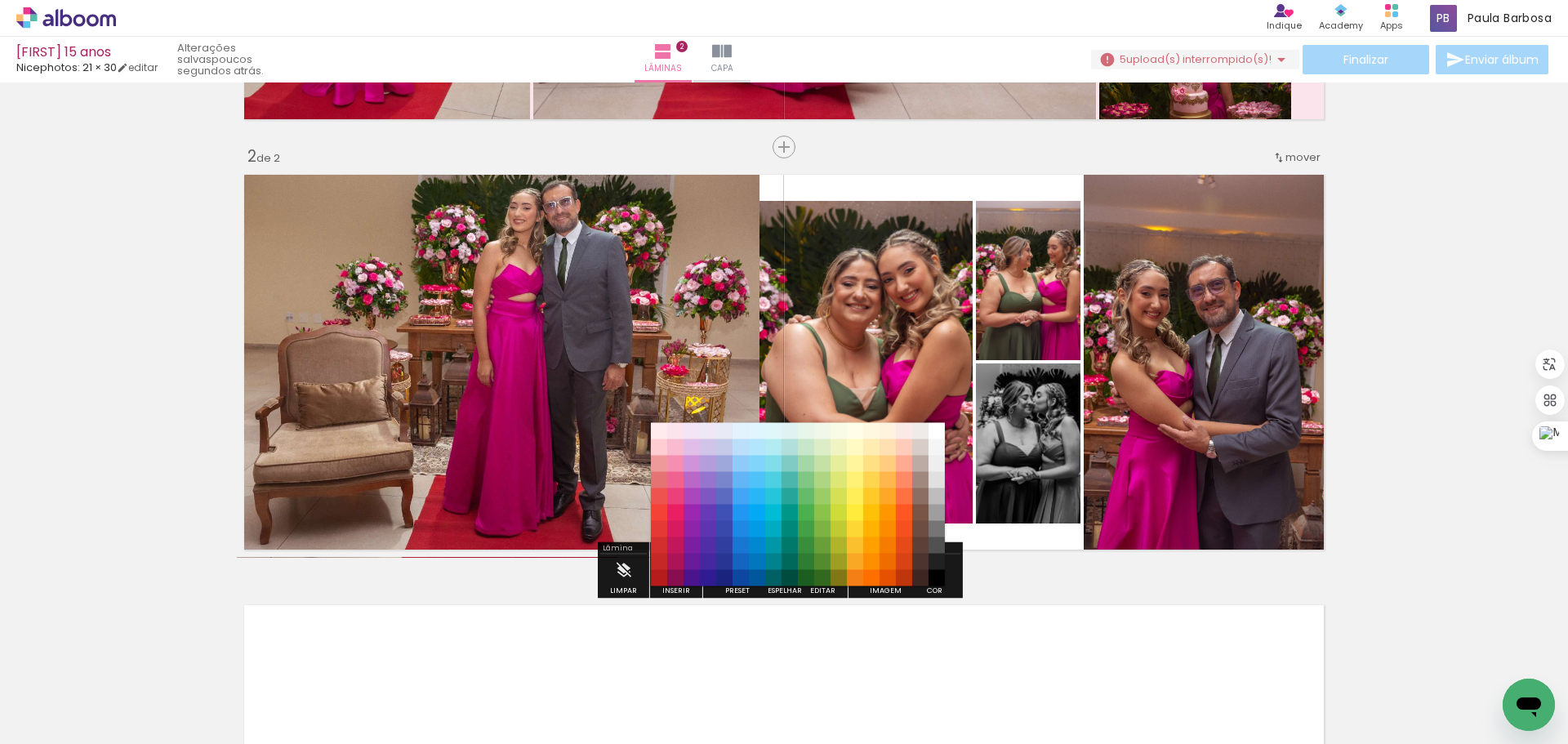 click at bounding box center [784, 362] 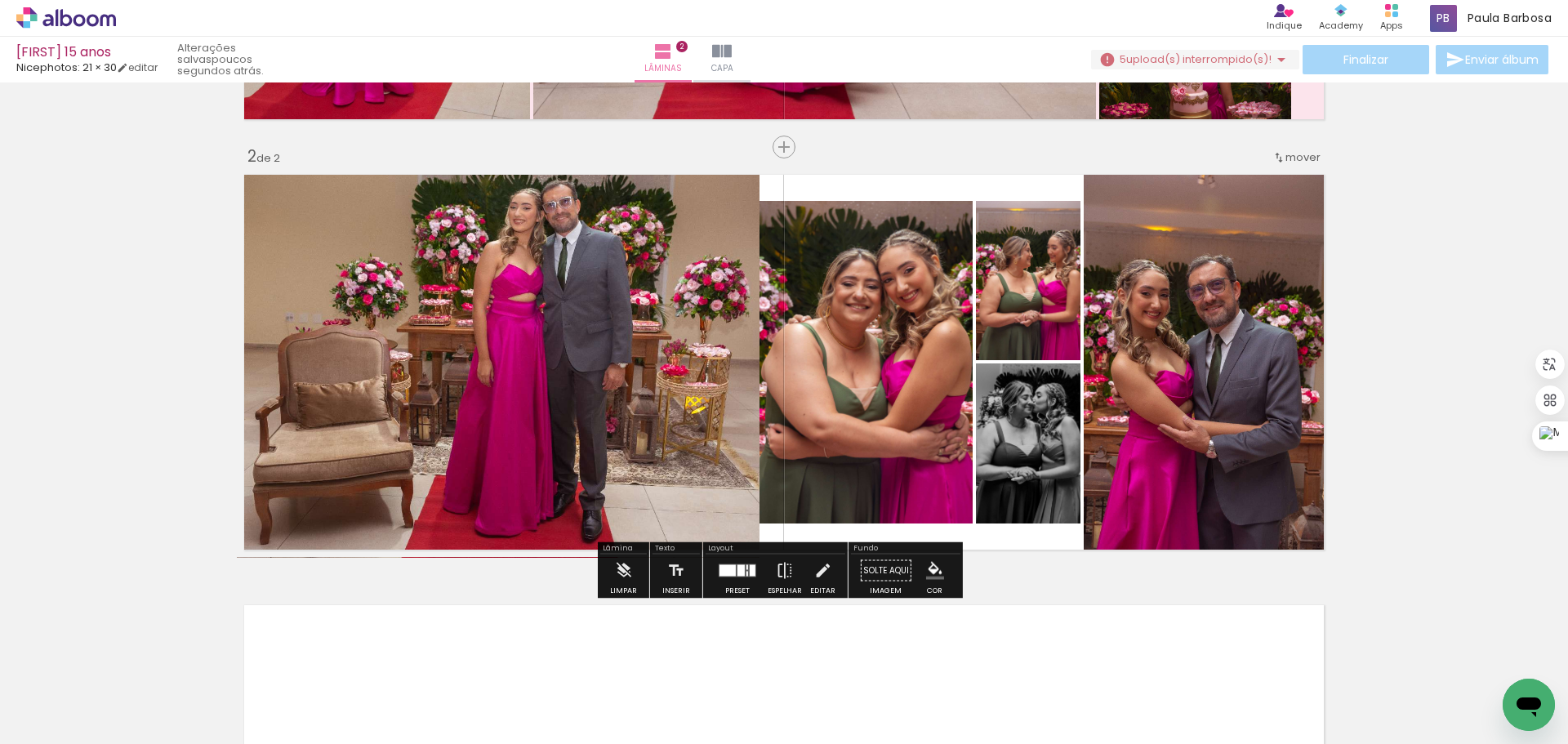 click at bounding box center [784, 362] 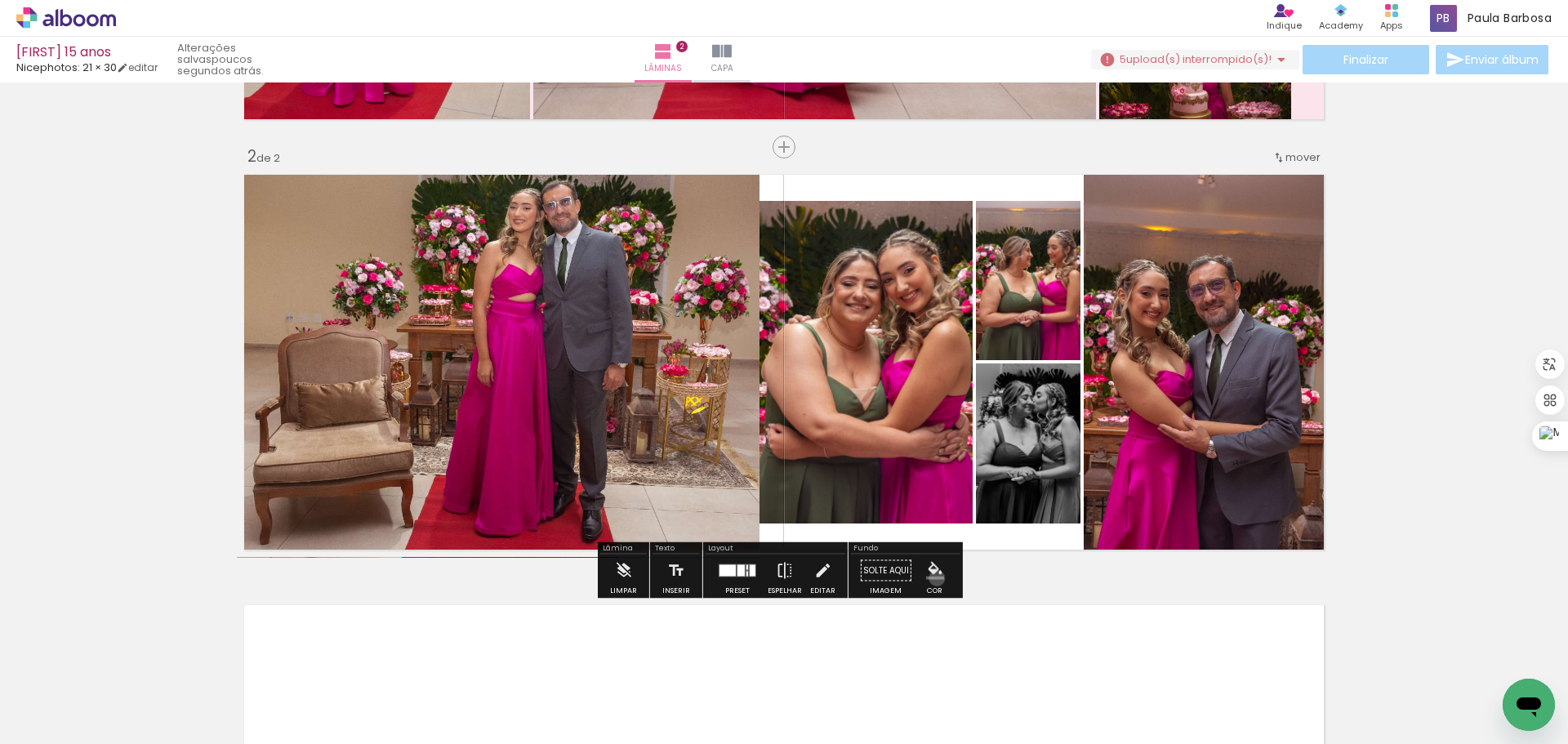 click at bounding box center (935, 571) 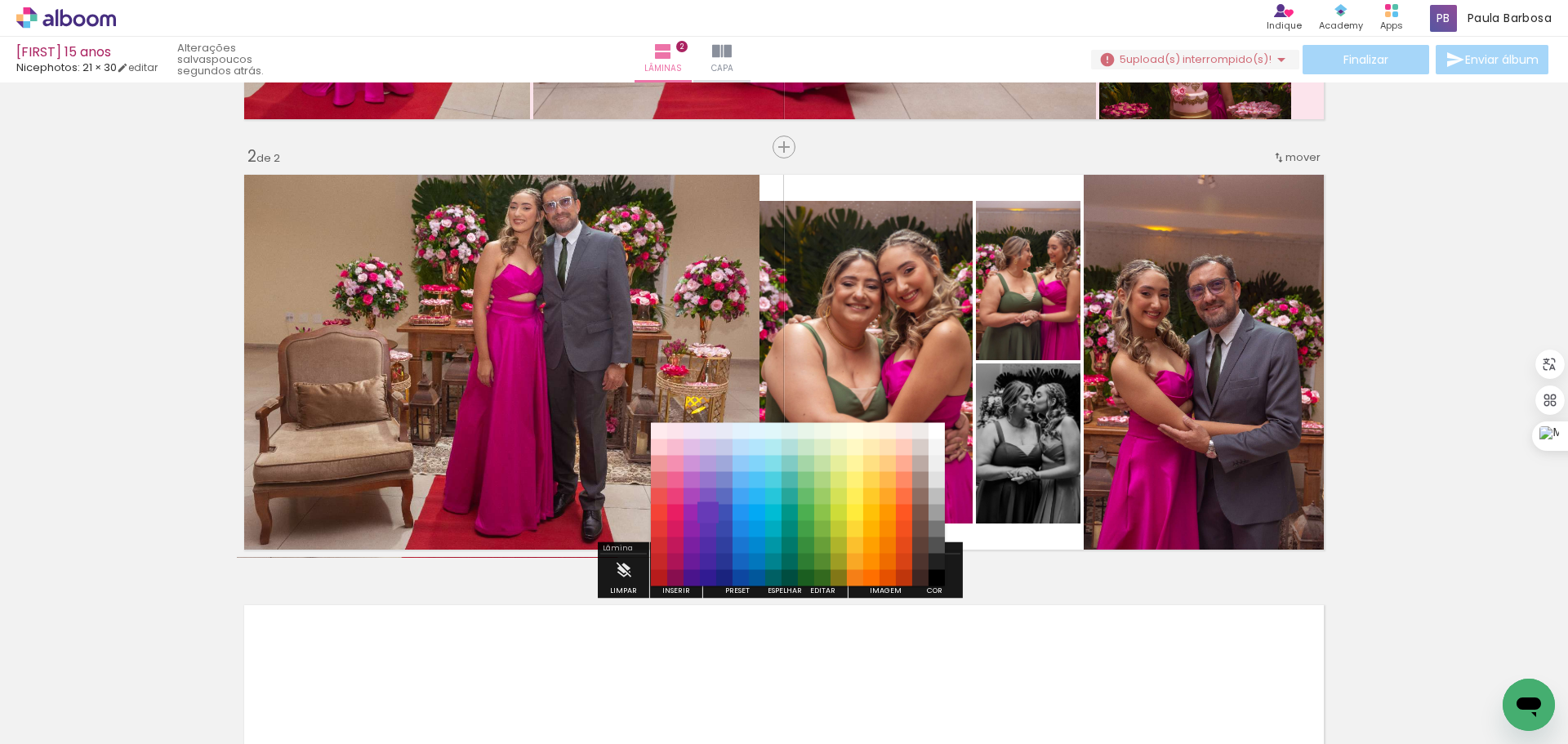 click on "#673ab7" at bounding box center (708, 513) 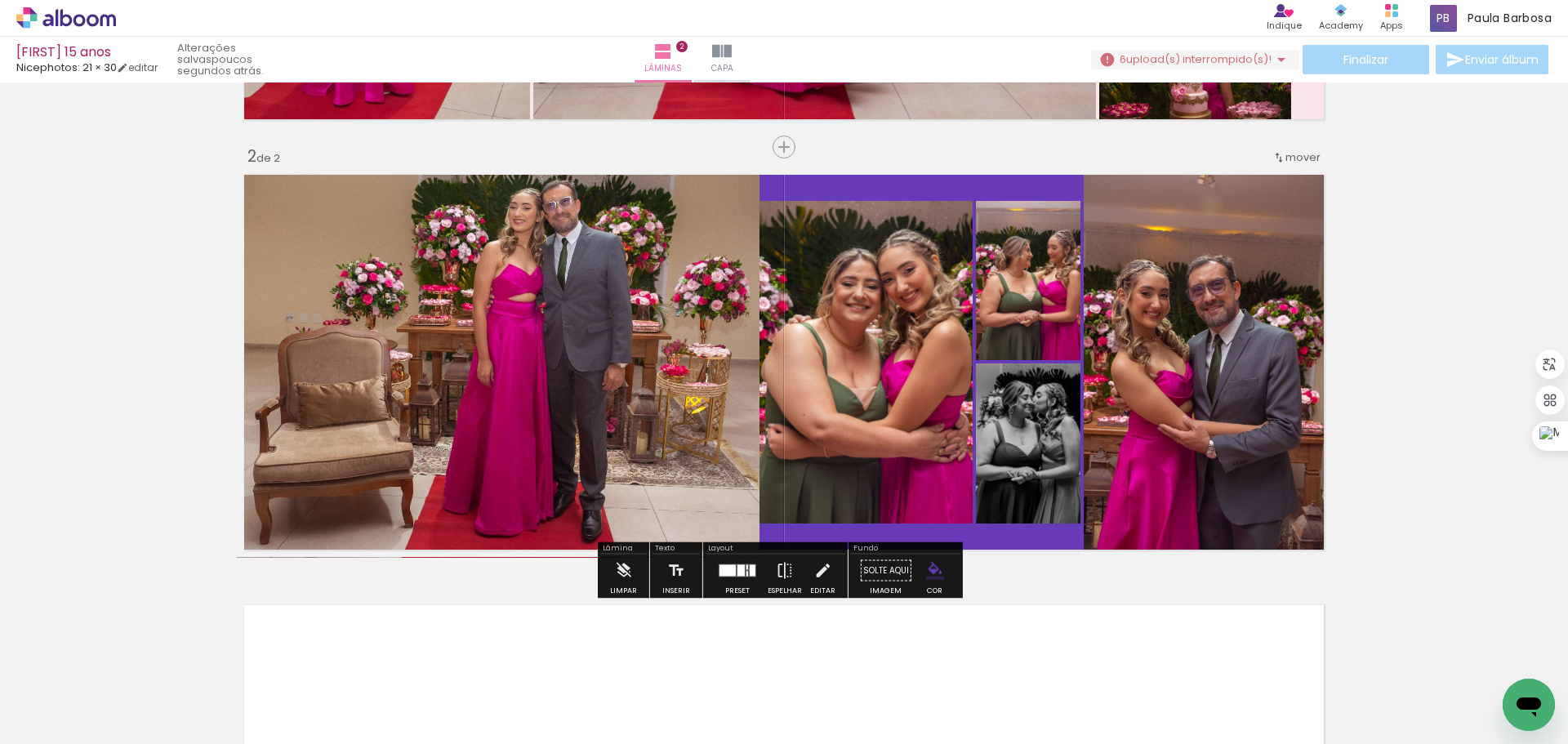click at bounding box center (935, 571) 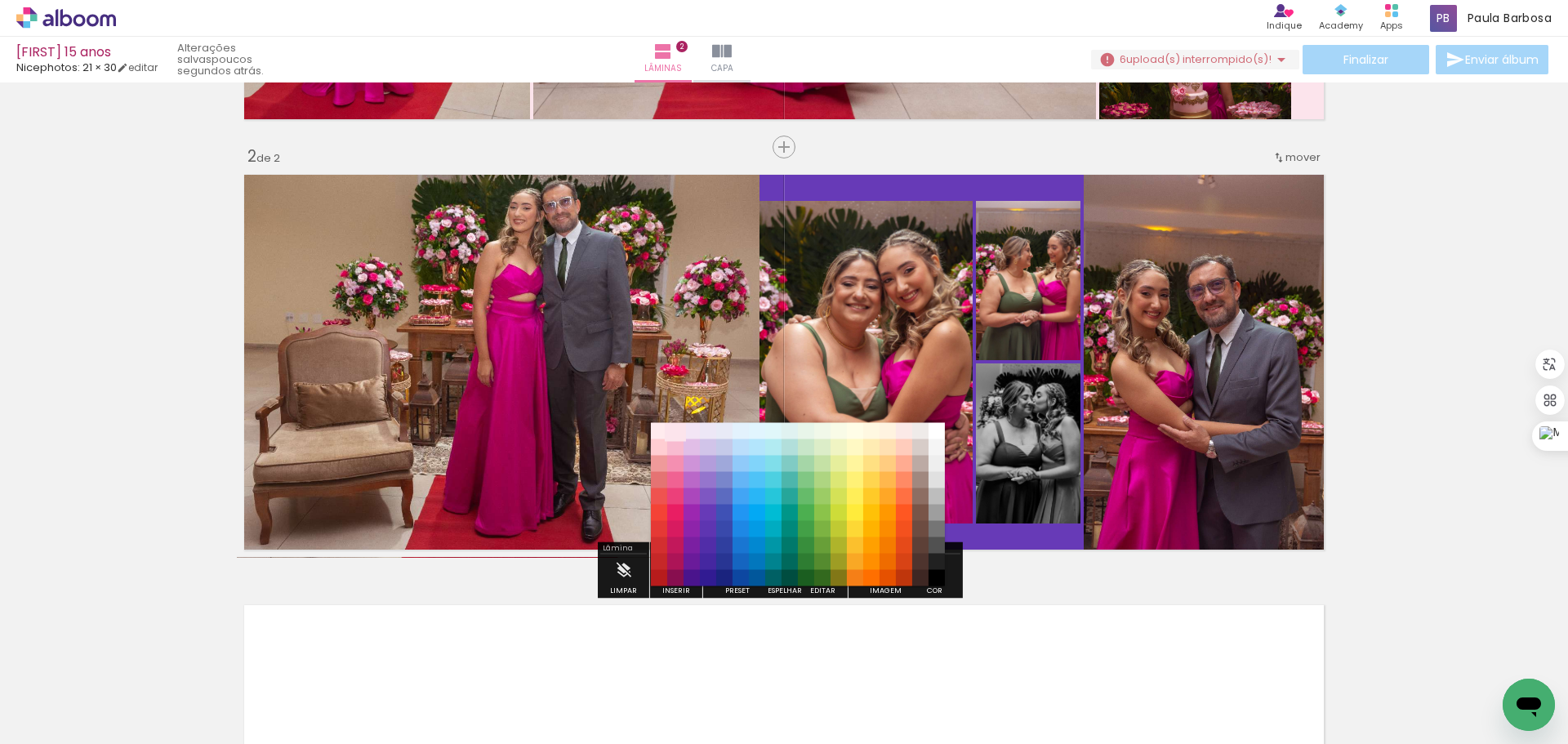 click on "#fce4ec" at bounding box center [675, 431] 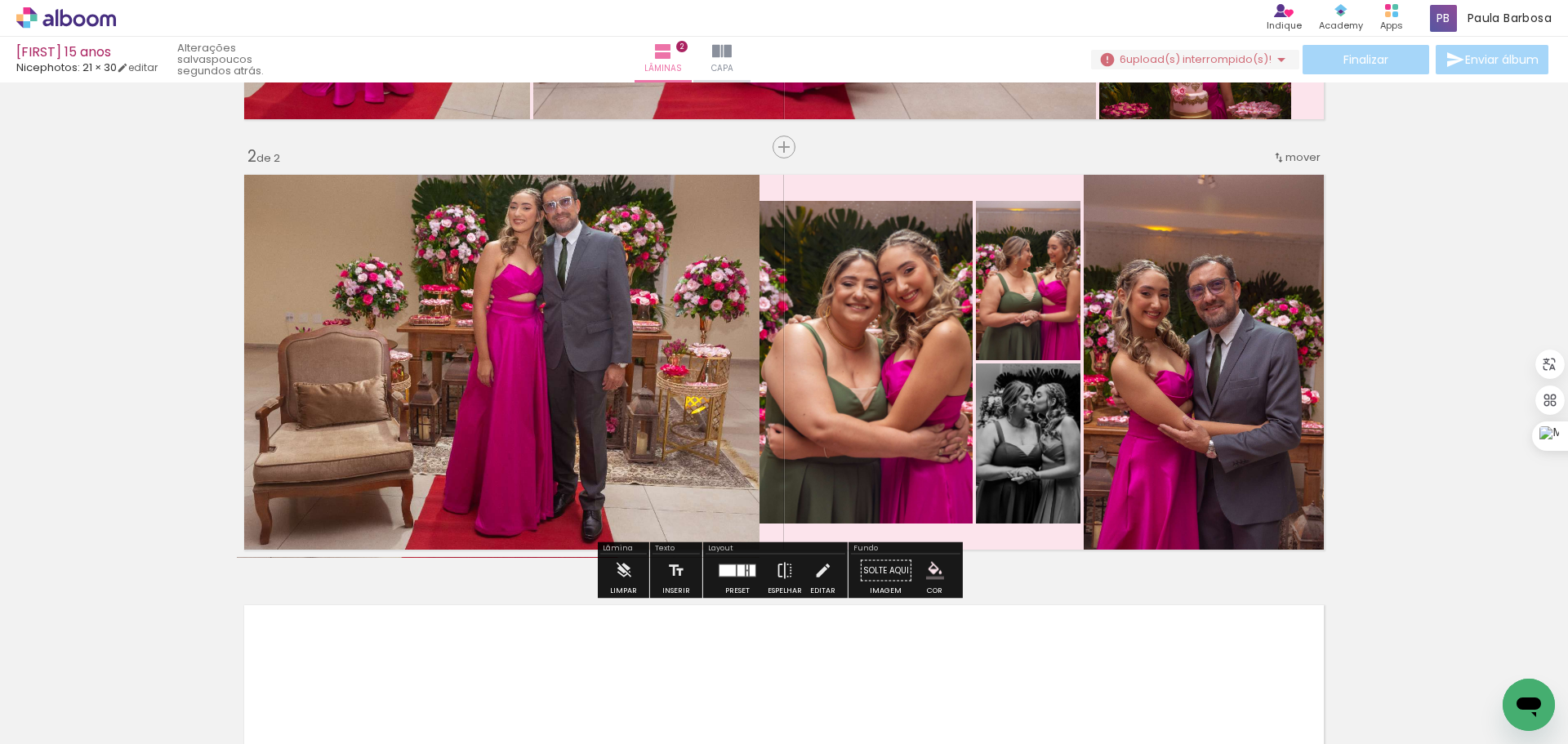 click on "Inserir lâmina 1  de 2  Inserir lâmina 2  de 2" at bounding box center [784, 341] 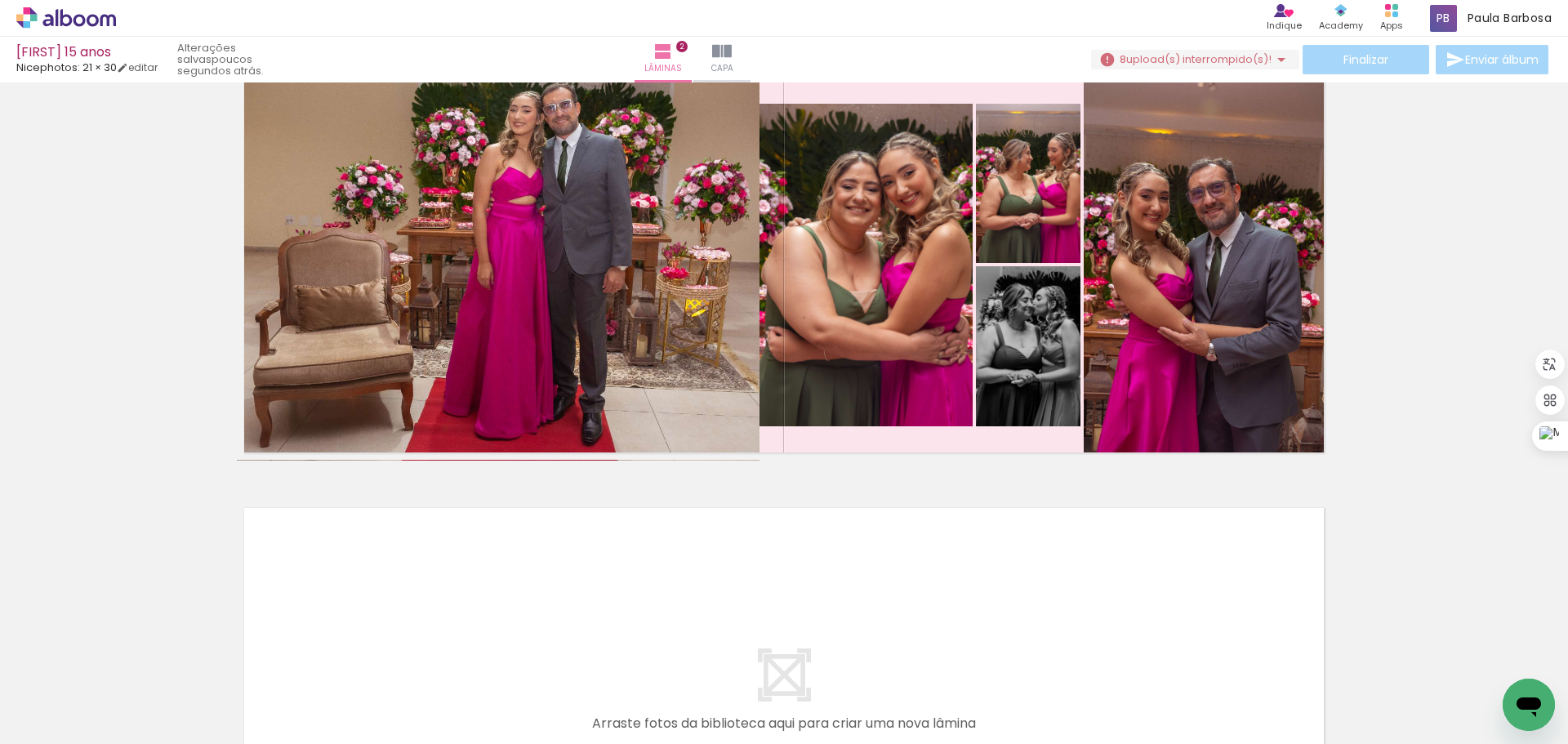 scroll, scrollTop: 795, scrollLeft: 0, axis: vertical 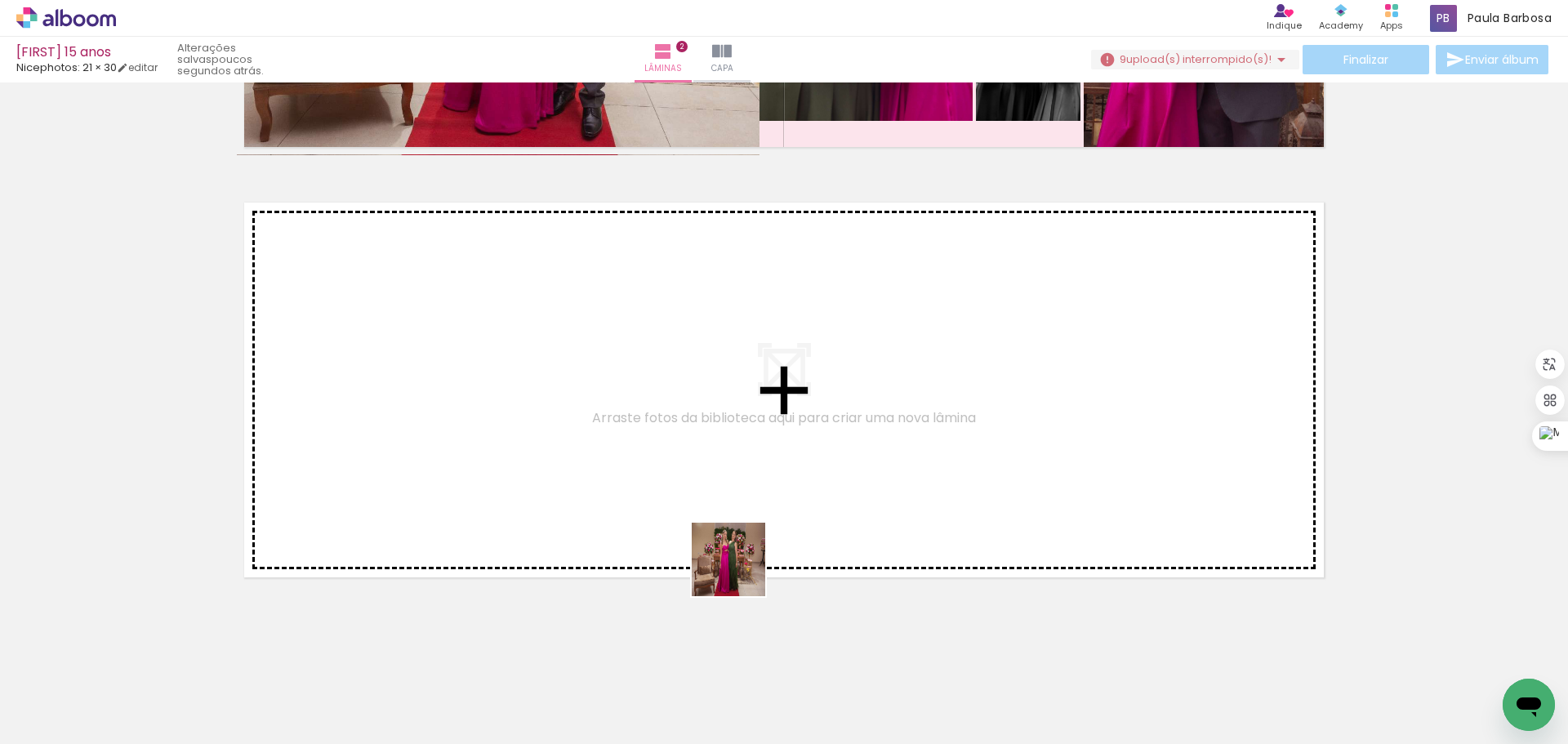drag, startPoint x: 751, startPoint y: 697, endPoint x: 788, endPoint y: 621, distance: 84.5281 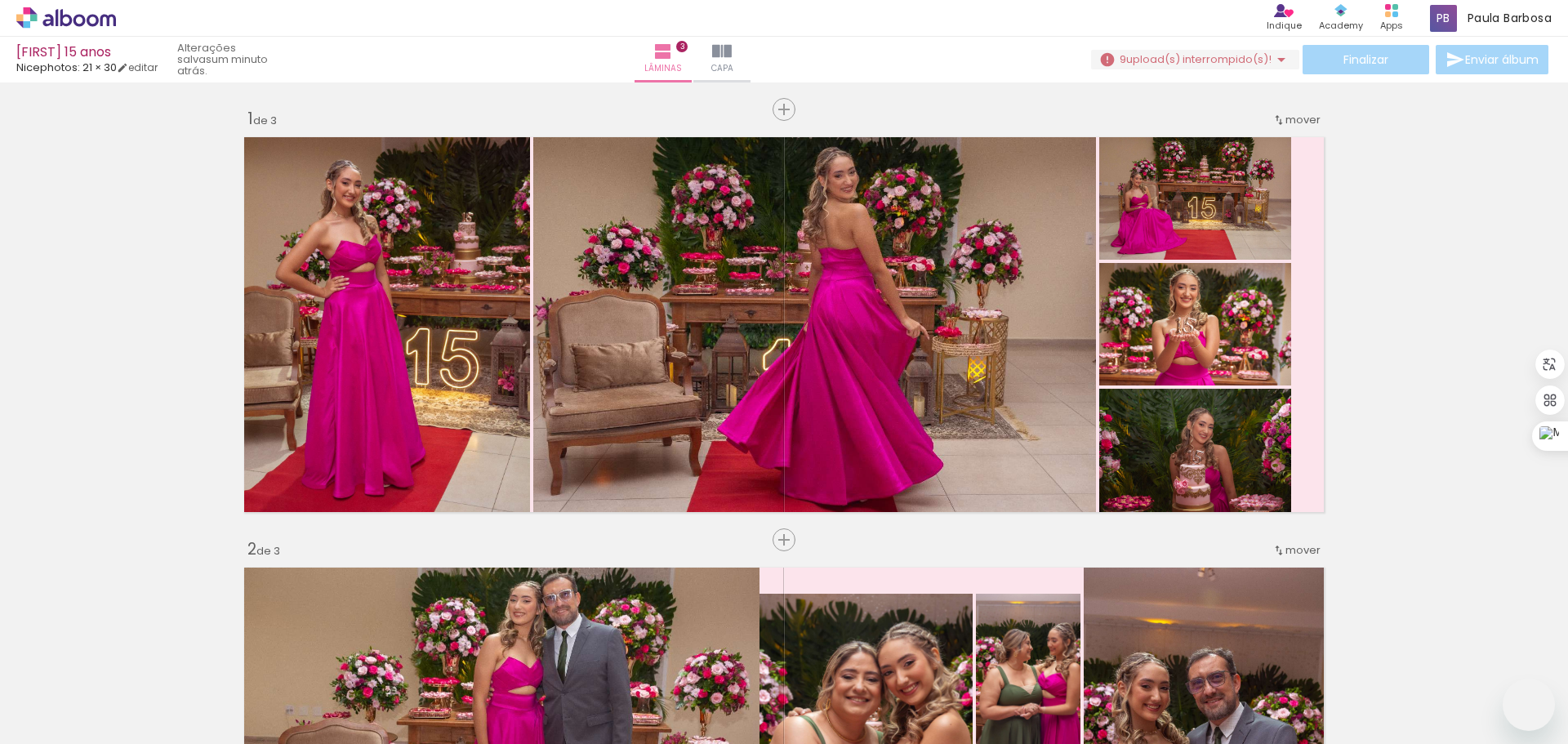 scroll, scrollTop: 0, scrollLeft: 0, axis: both 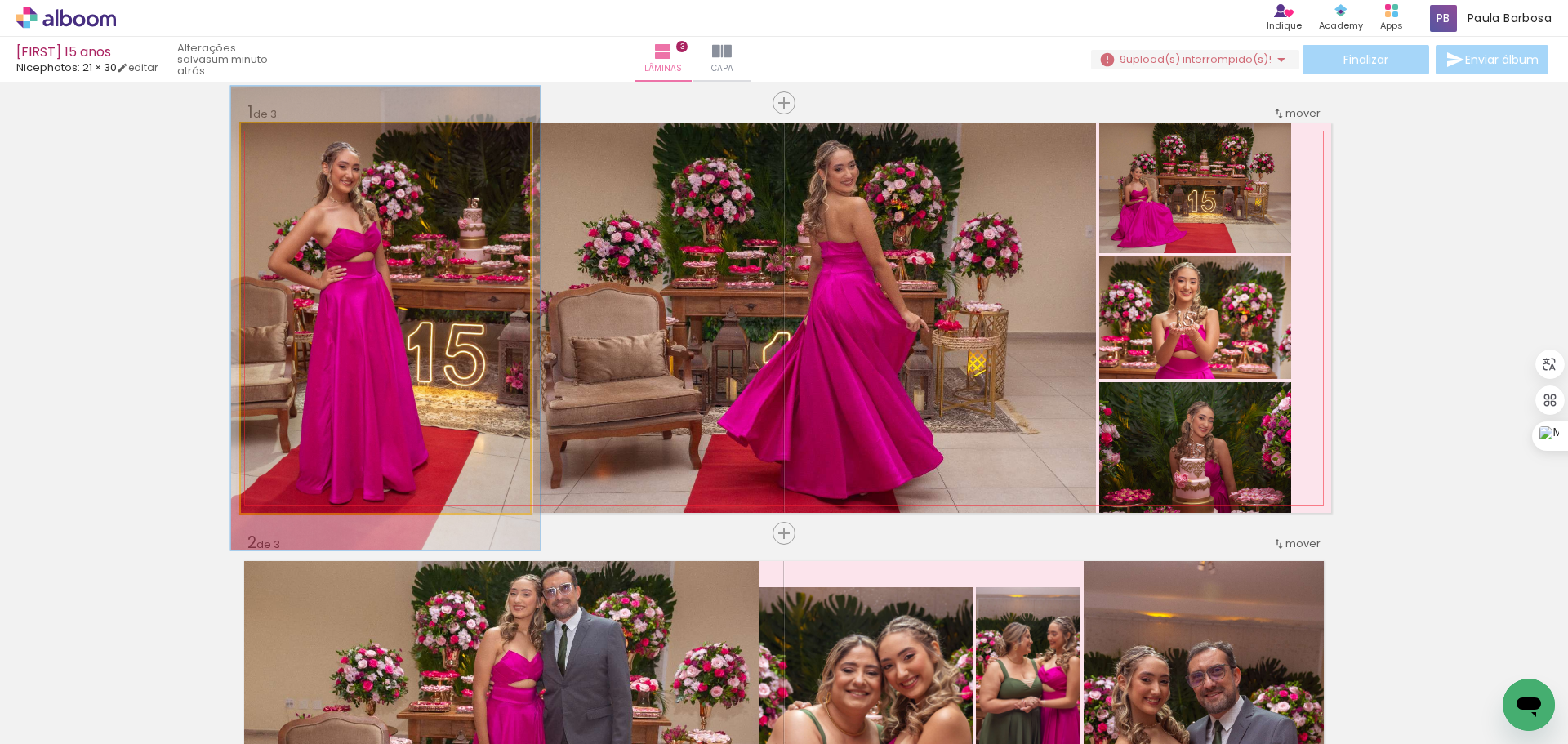 type on "107" 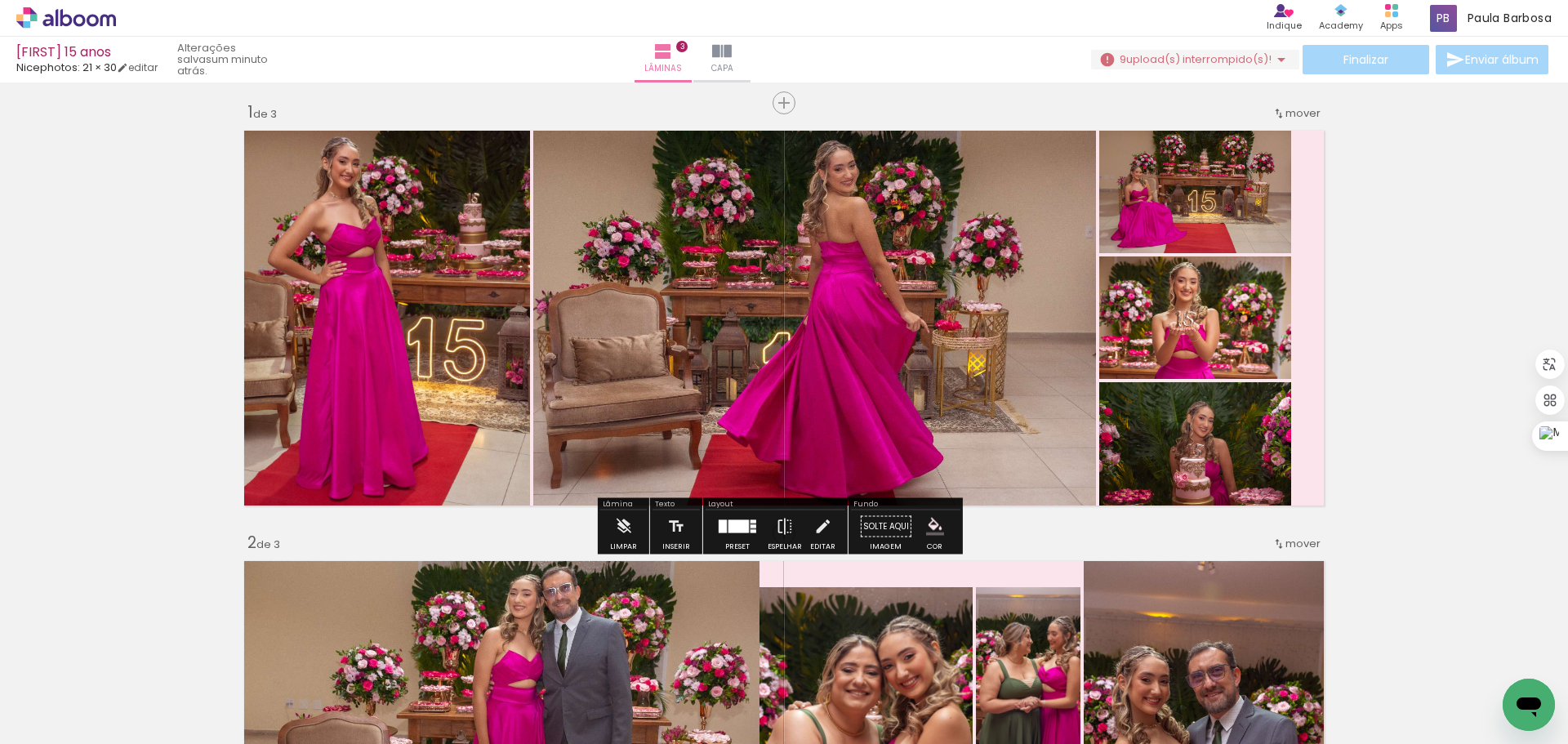 click on "Inserir lâmina 1  de 3  Inserir lâmina 2  de 3  Inserir lâmina 3  de 3" at bounding box center (784, 942) 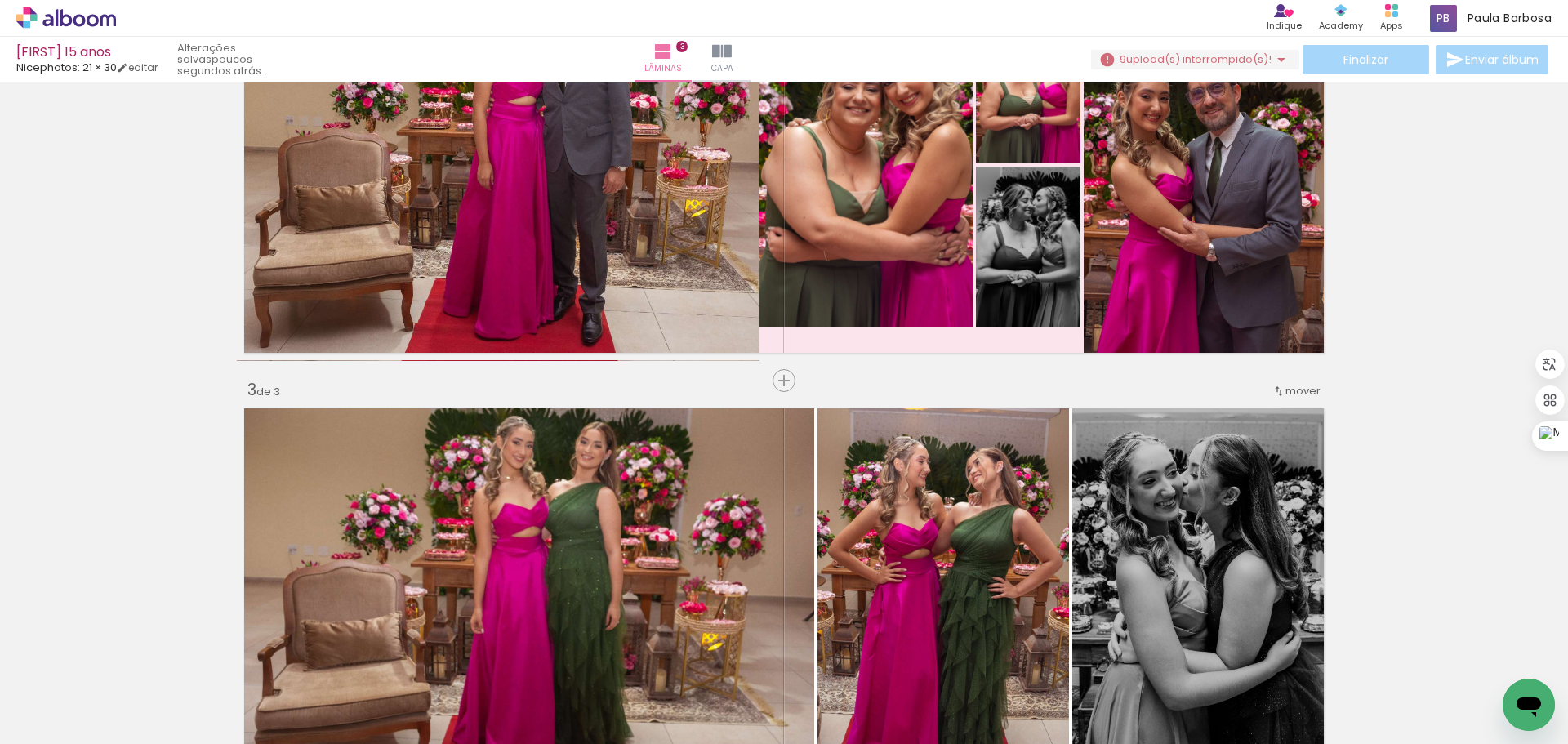 scroll, scrollTop: 653, scrollLeft: 0, axis: vertical 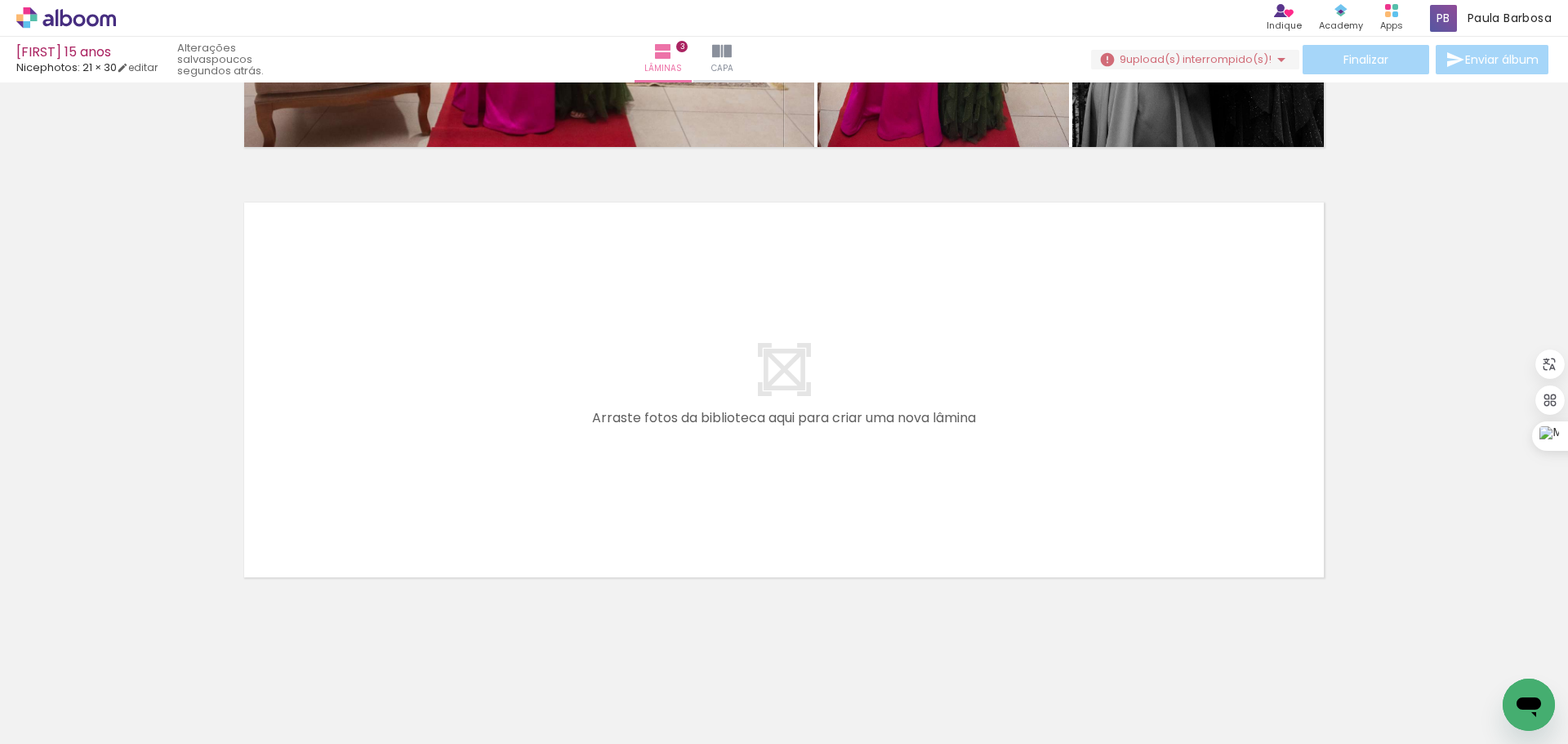 click at bounding box center (342, 656) 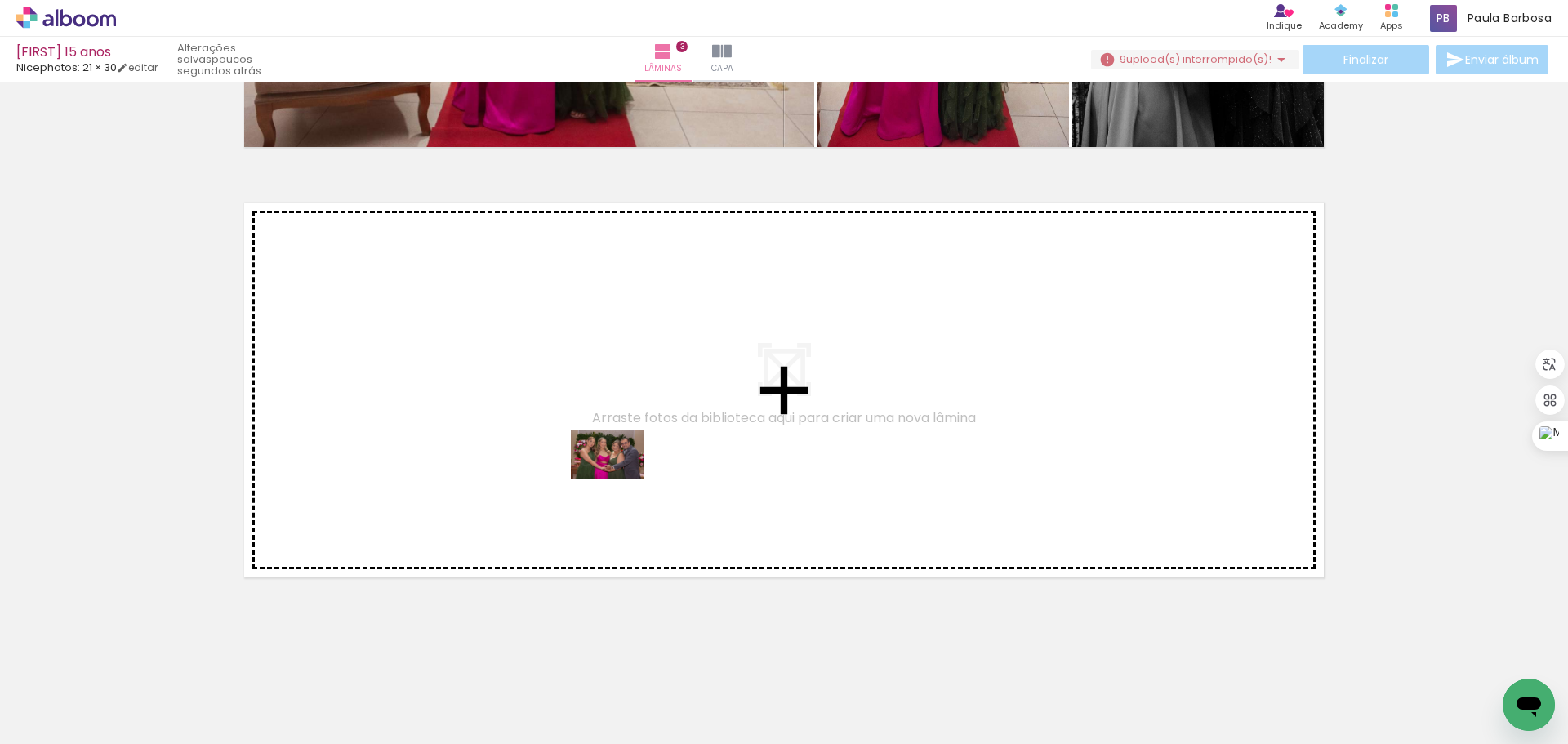 drag, startPoint x: 658, startPoint y: 697, endPoint x: 620, endPoint y: 479, distance: 221.28714 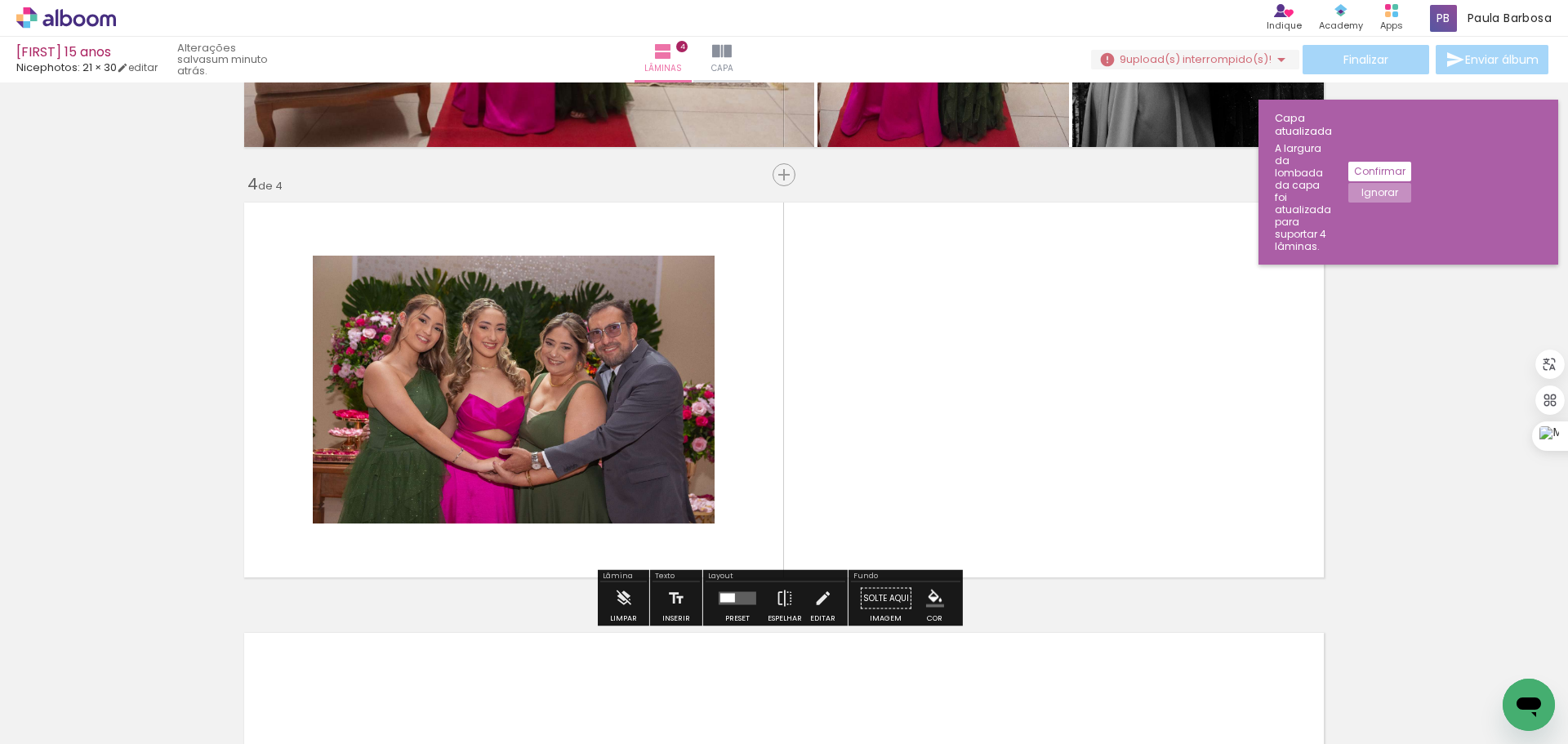 scroll, scrollTop: 1254, scrollLeft: 0, axis: vertical 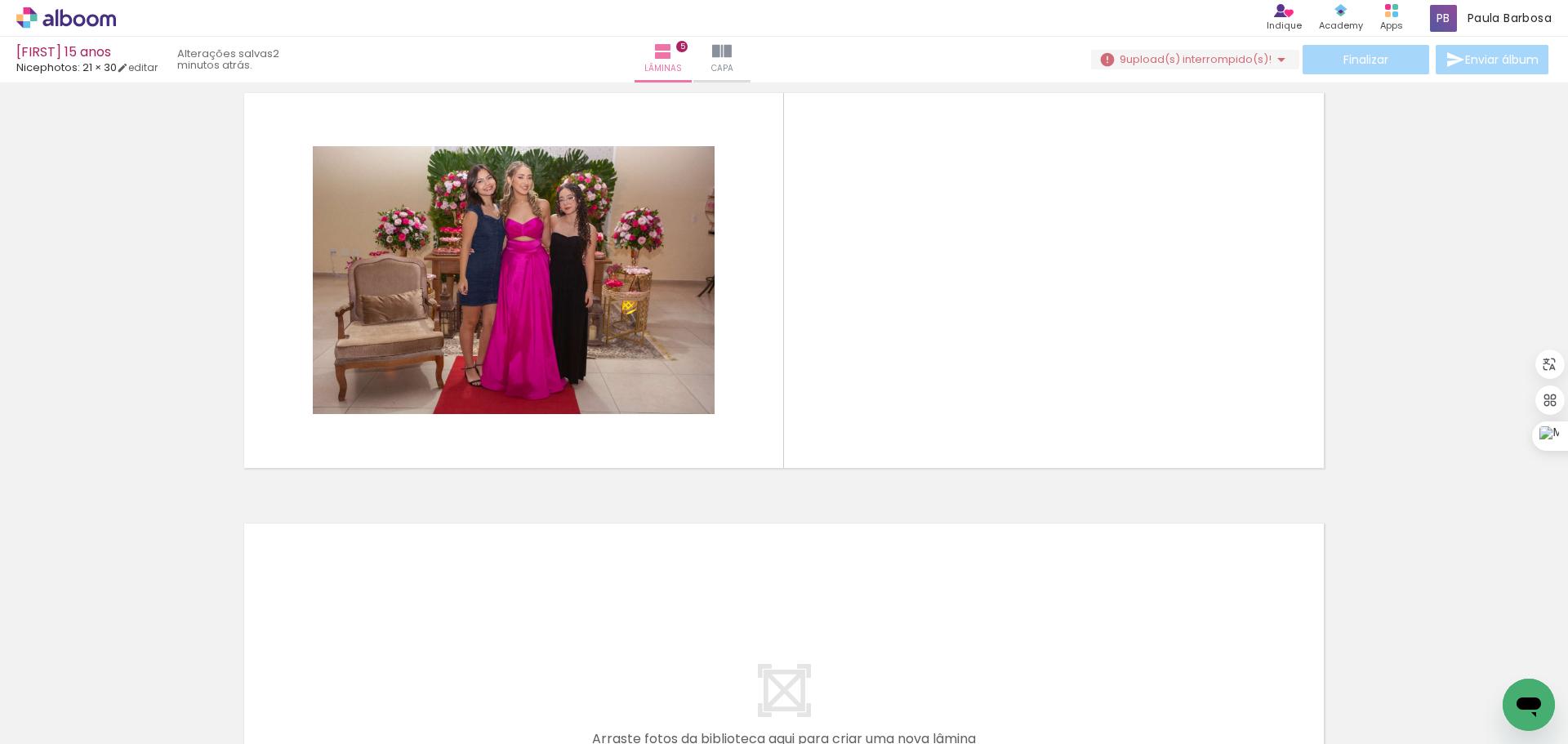click at bounding box center (140, 656) 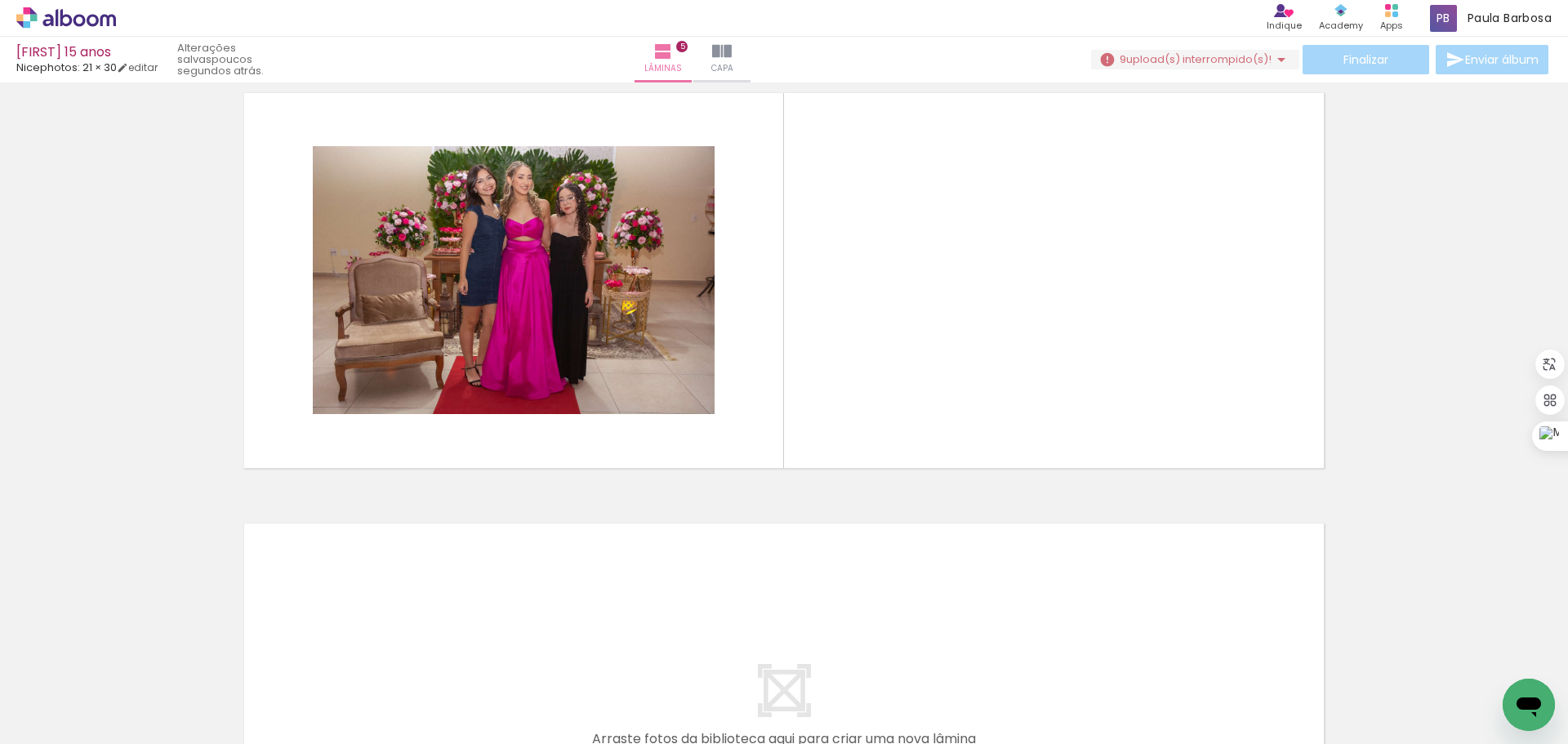 scroll, scrollTop: 0, scrollLeft: 6278, axis: horizontal 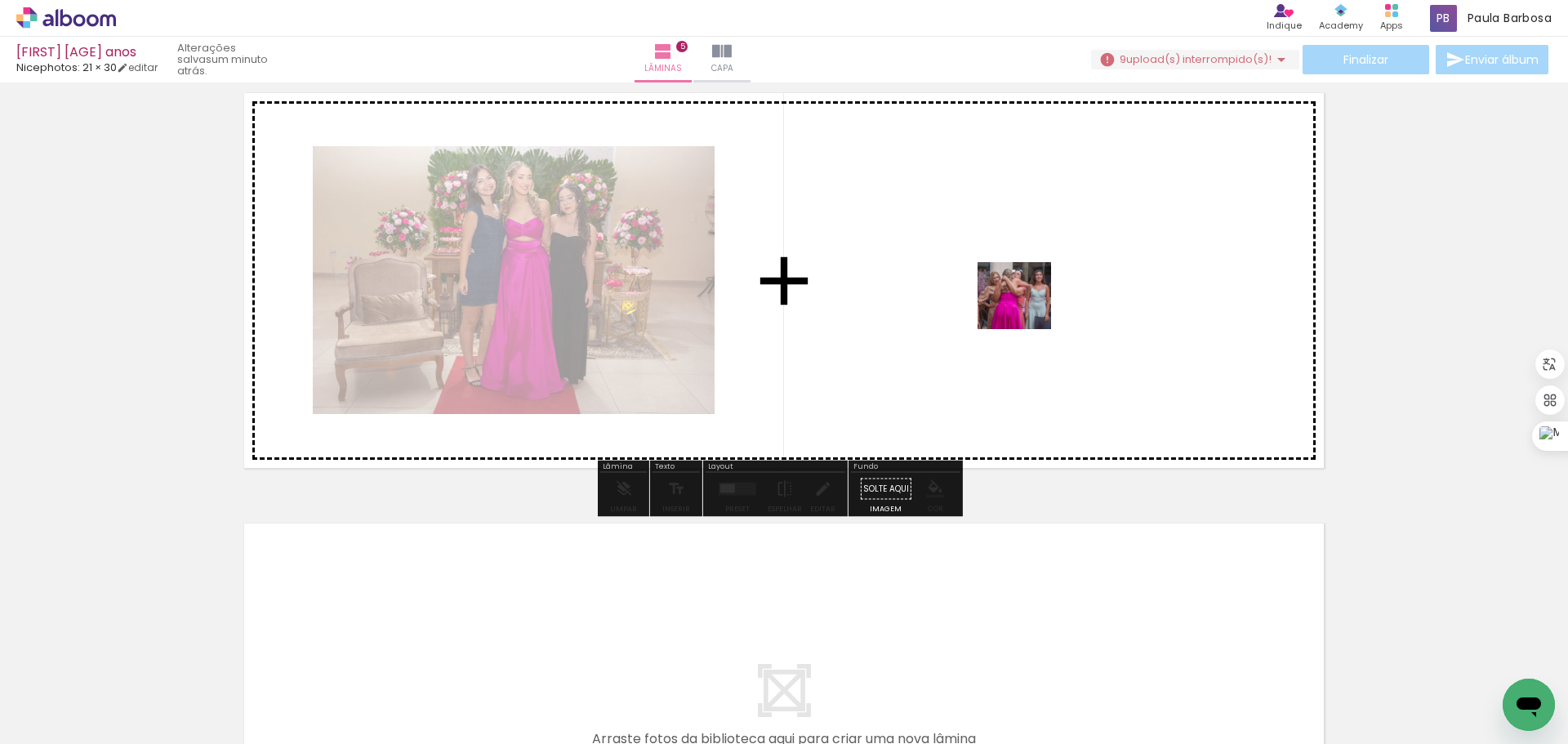 drag, startPoint x: 903, startPoint y: 701, endPoint x: 1027, endPoint y: 311, distance: 409.2383 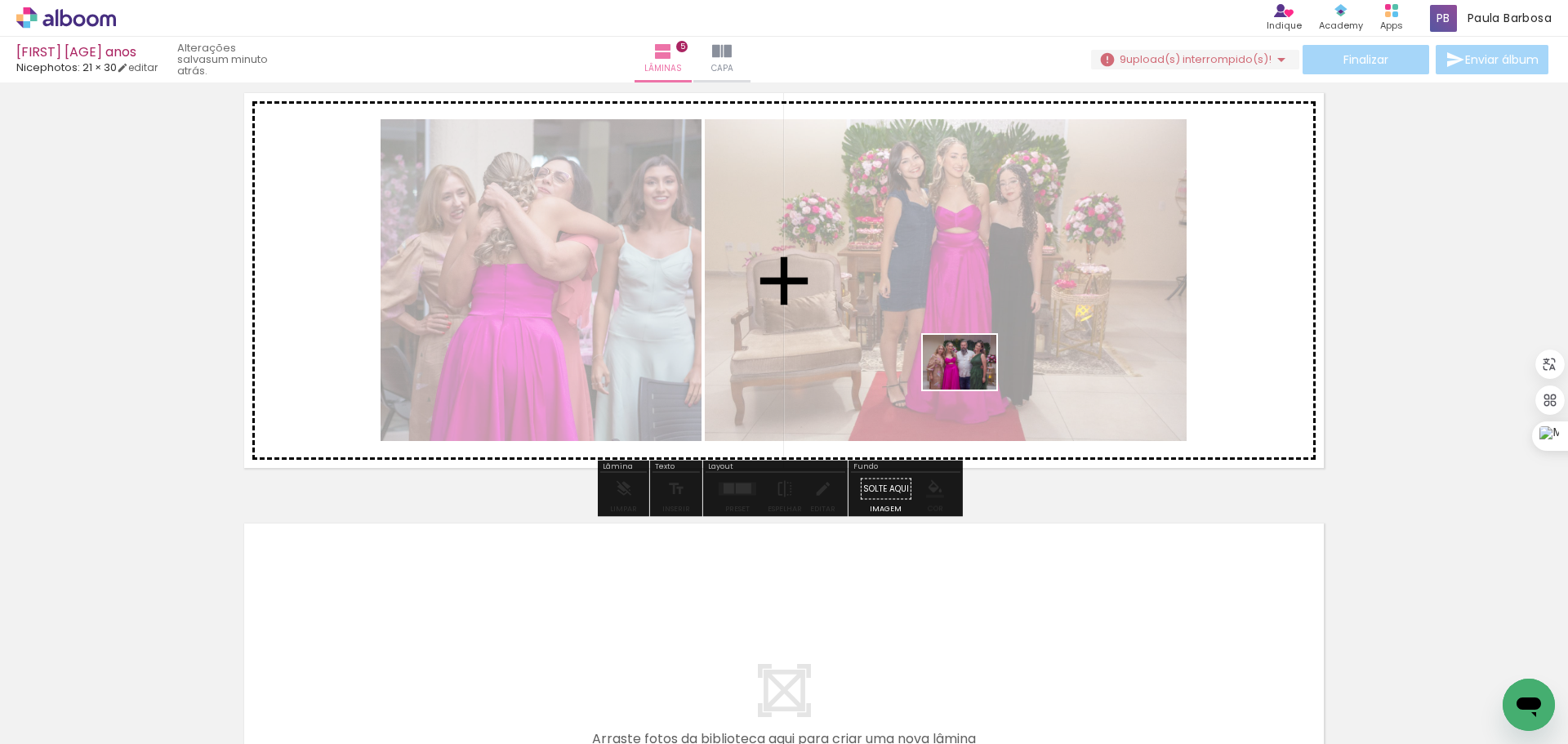 drag, startPoint x: 901, startPoint y: 694, endPoint x: 972, endPoint y: 313, distance: 387.55903 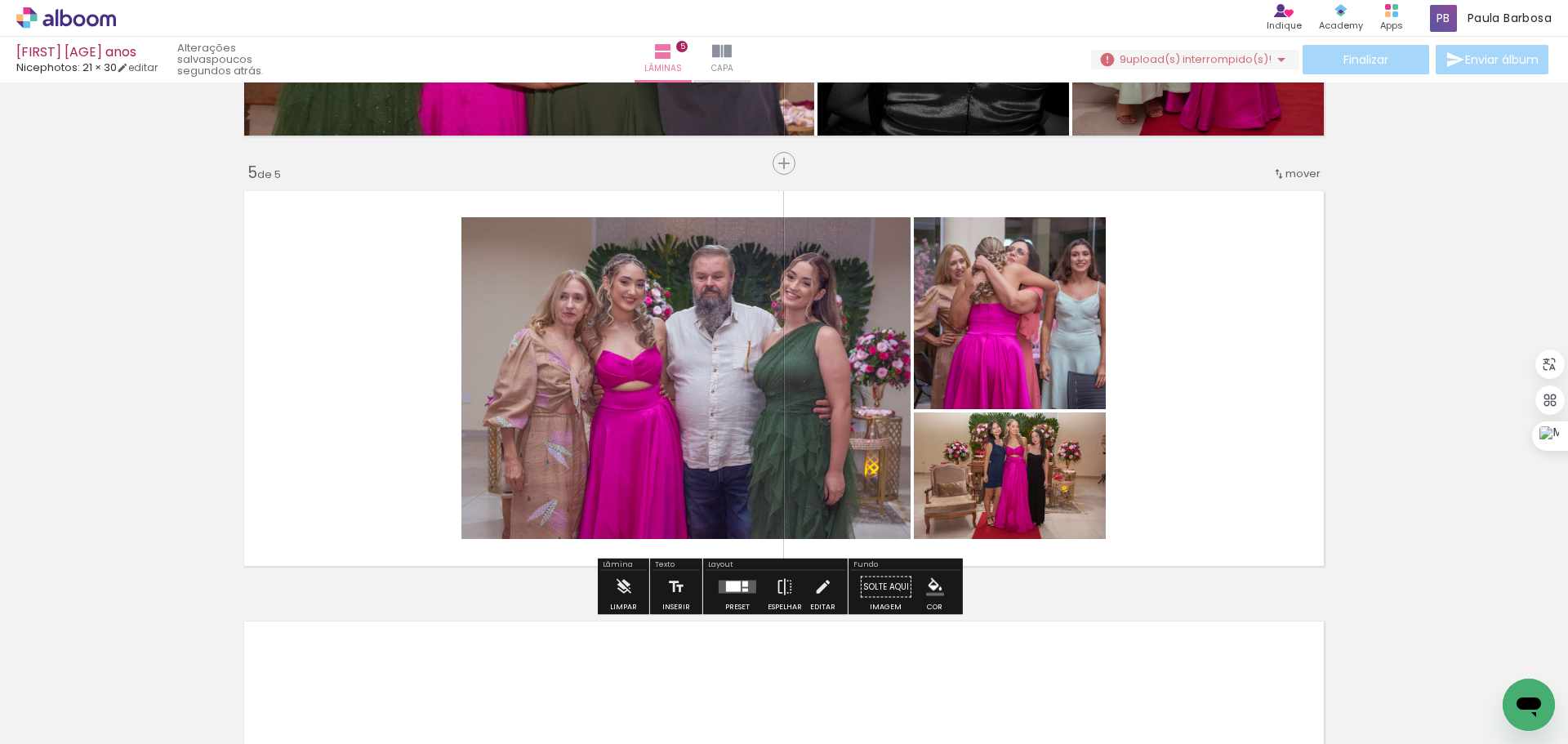 scroll, scrollTop: 1684, scrollLeft: 0, axis: vertical 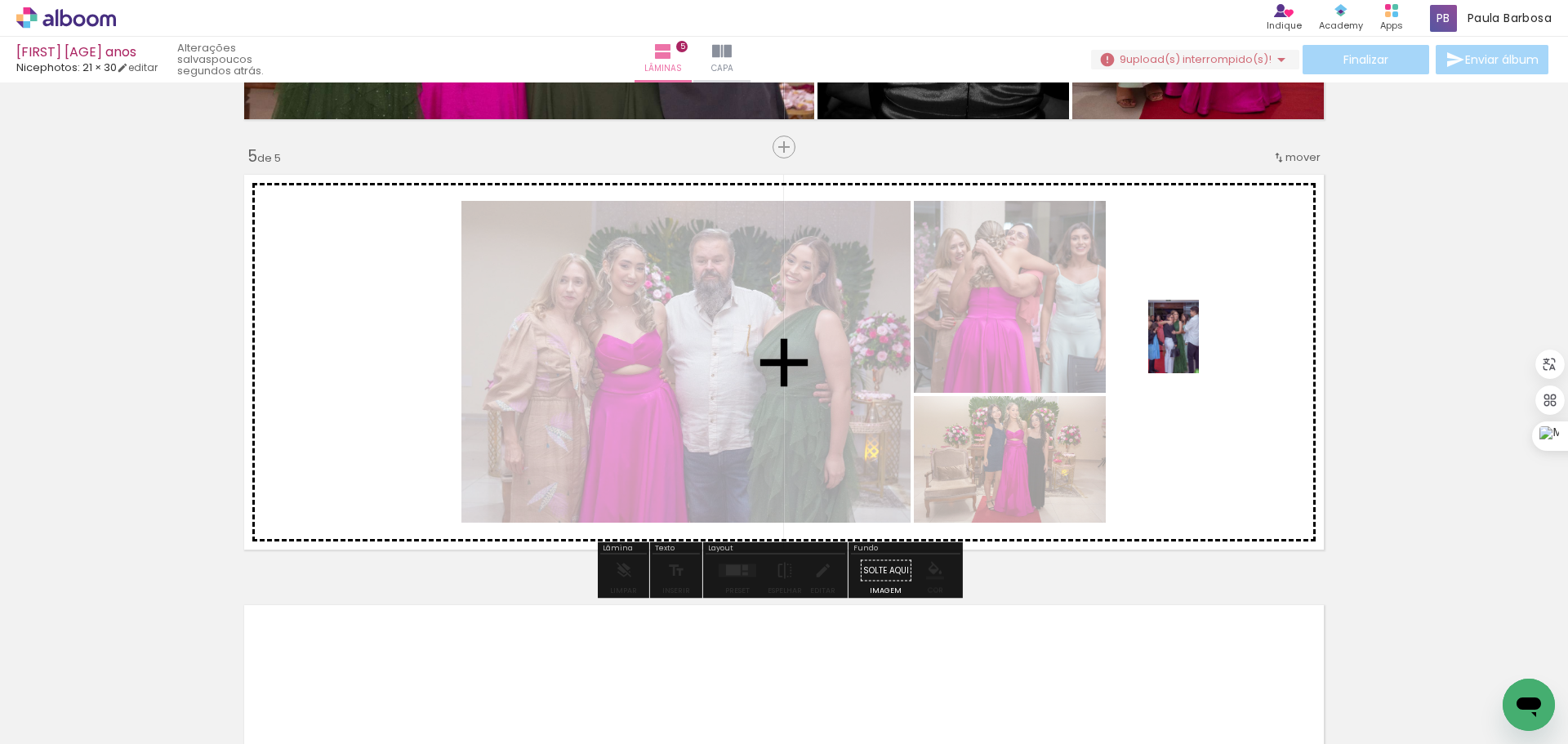 drag, startPoint x: 1083, startPoint y: 697, endPoint x: 1202, endPoint y: 342, distance: 374.41421 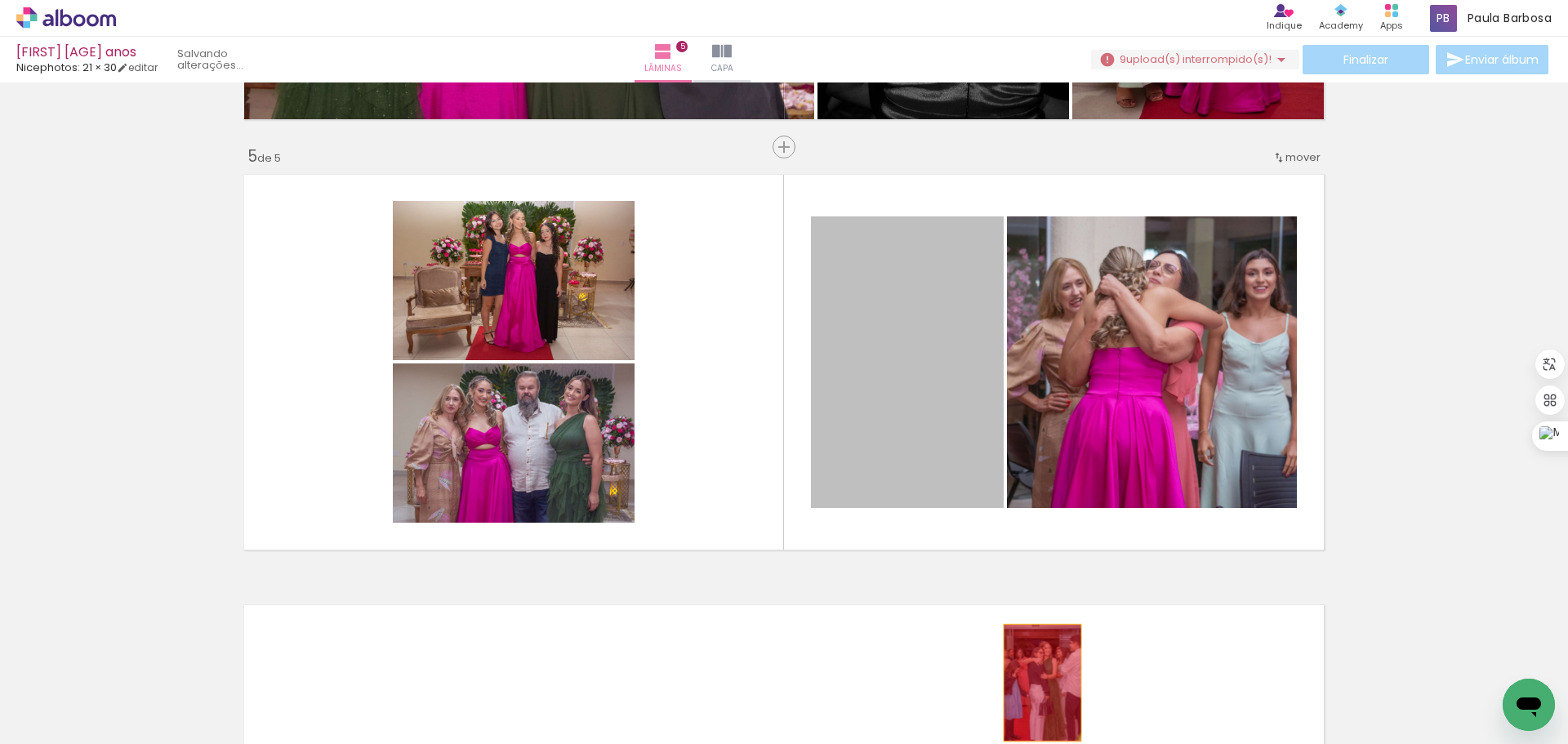 drag, startPoint x: 911, startPoint y: 336, endPoint x: 1036, endPoint y: 683, distance: 368.82787 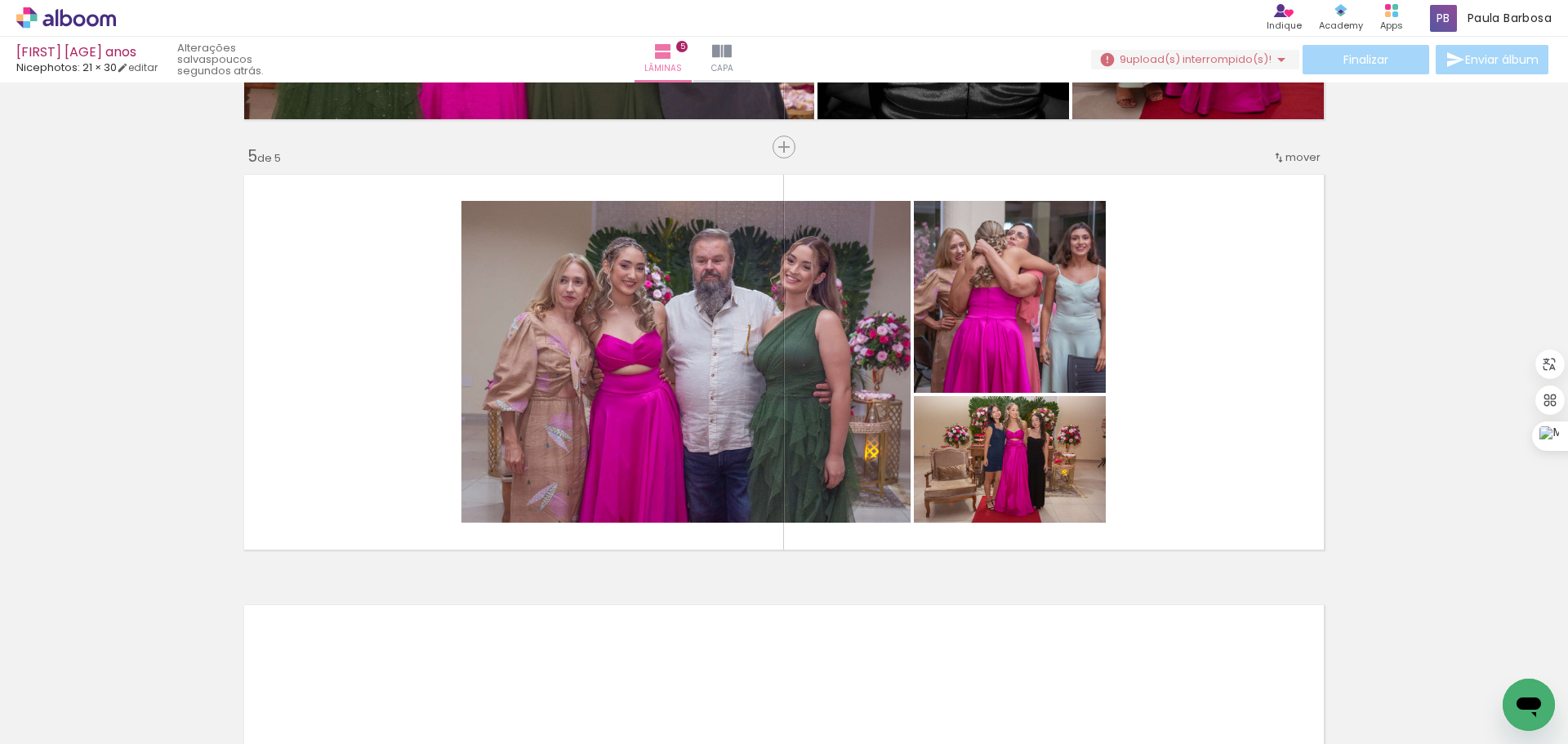 click at bounding box center (216, 656) 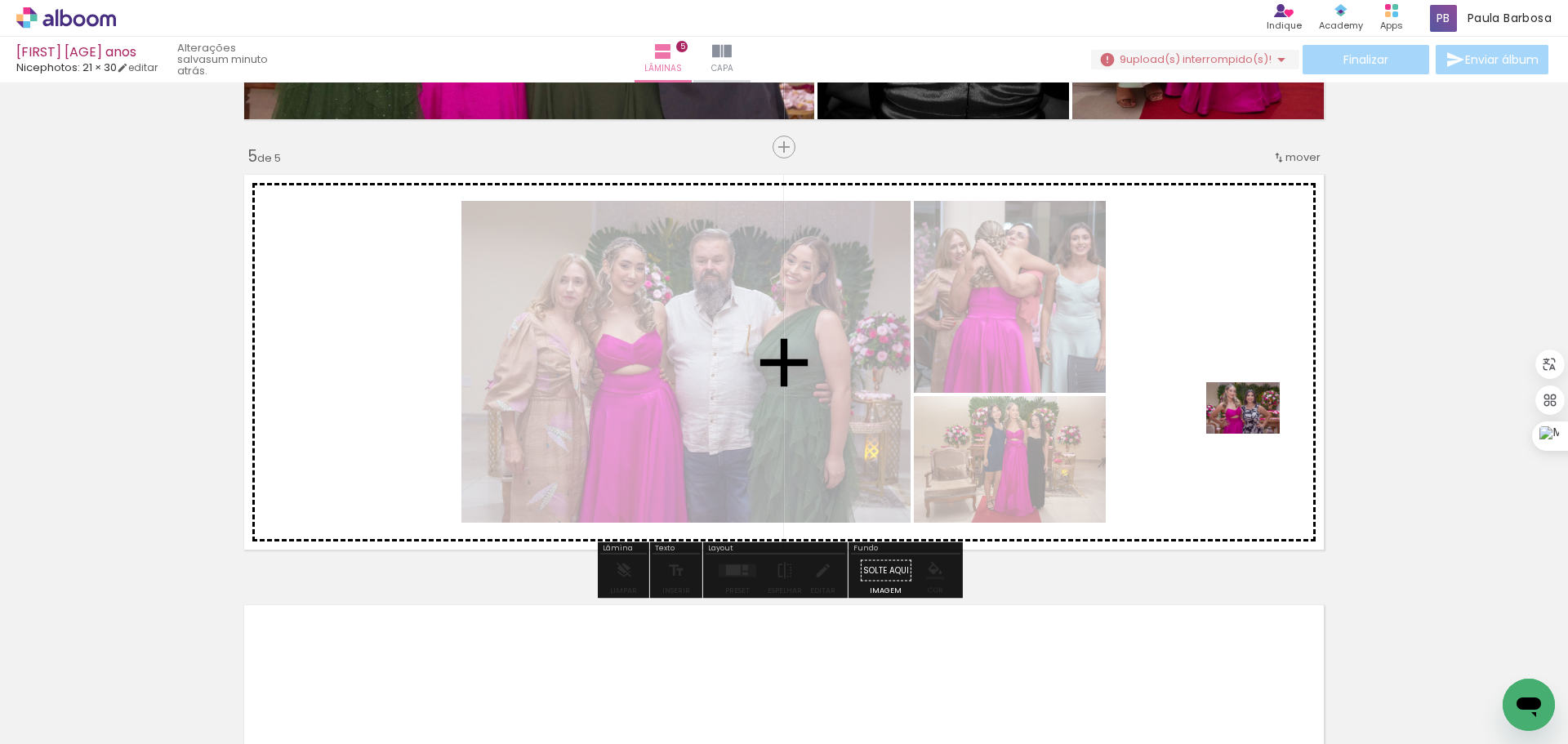 drag, startPoint x: 1449, startPoint y: 697, endPoint x: 1241, endPoint y: 430, distance: 338.45679 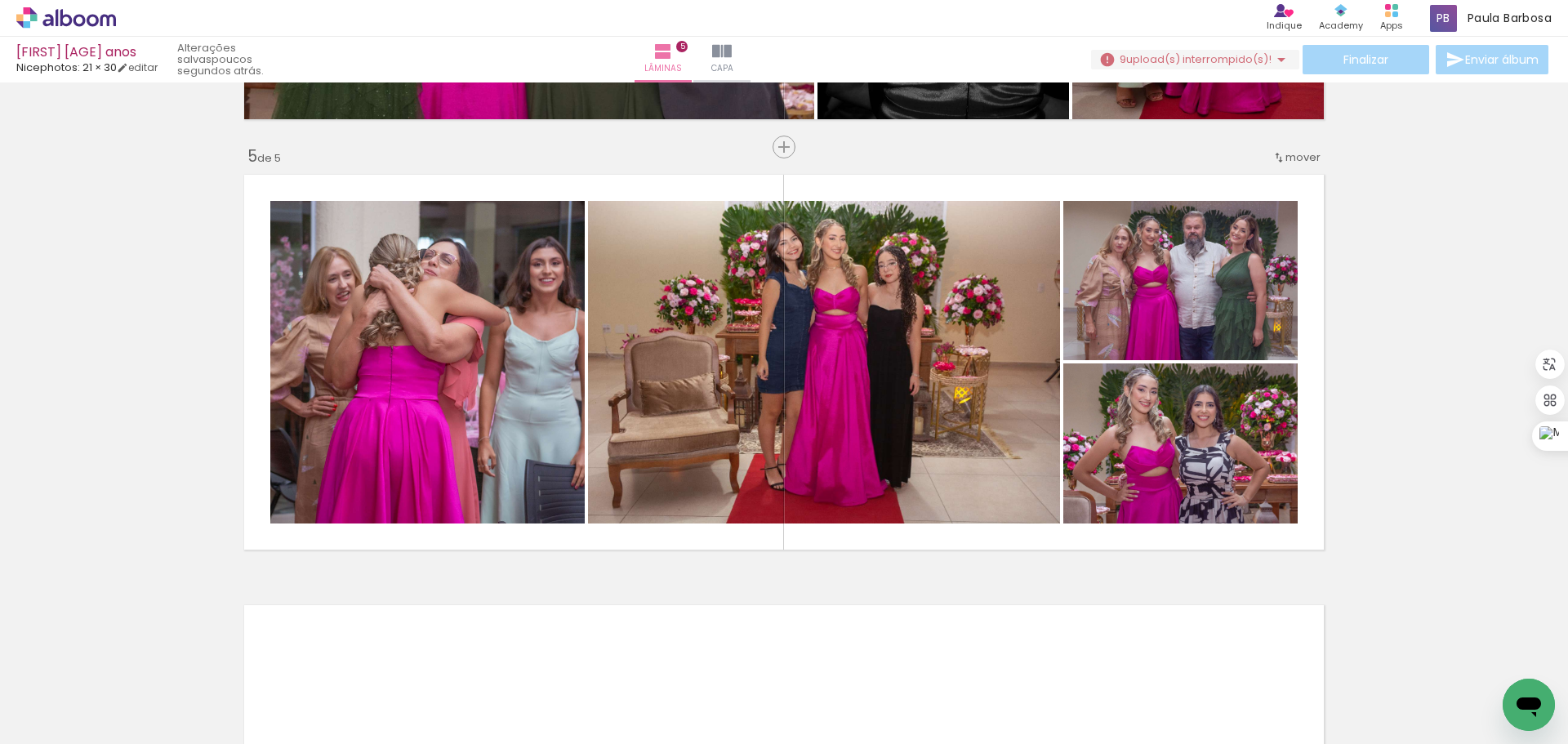 scroll, scrollTop: 0, scrollLeft: 16998, axis: horizontal 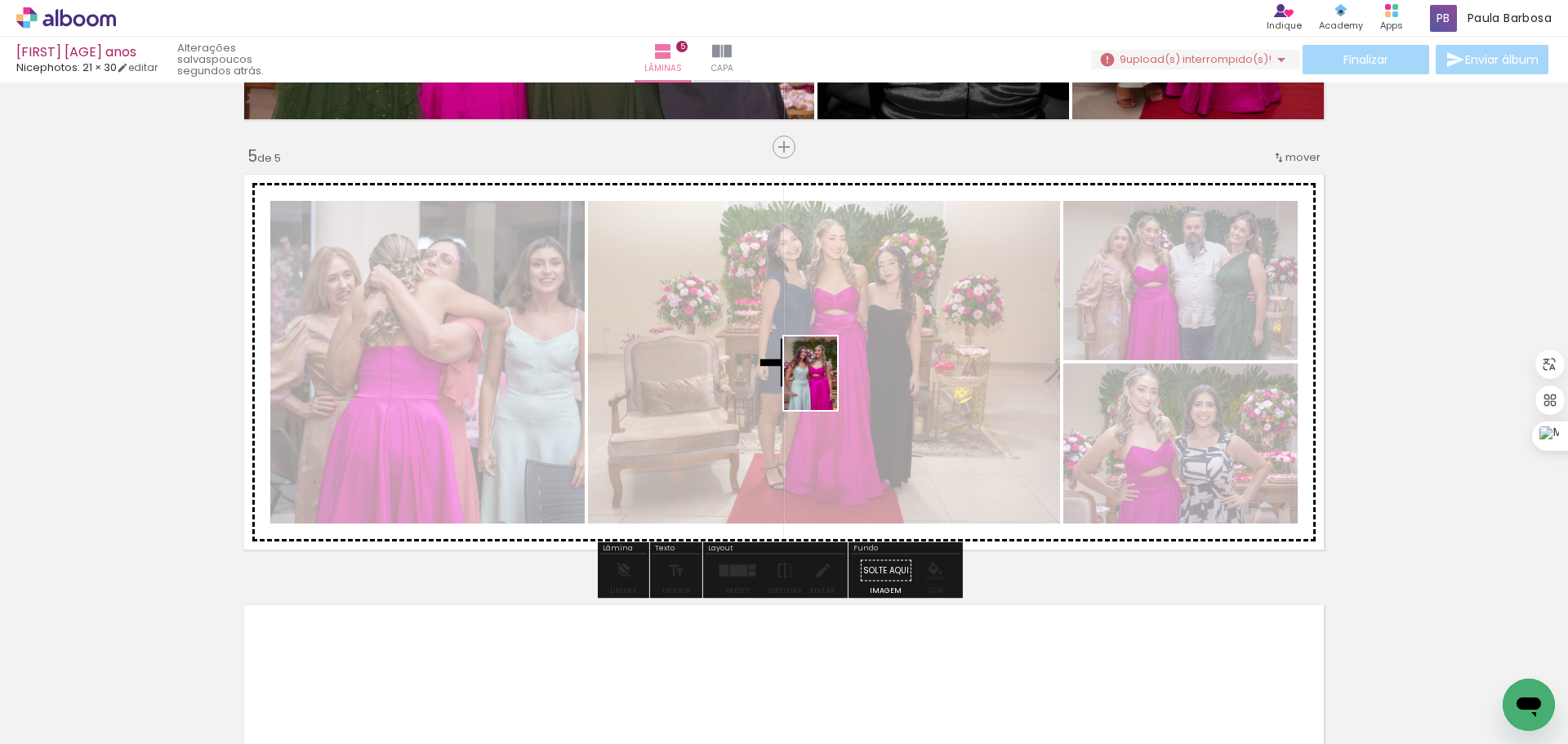 drag, startPoint x: 834, startPoint y: 703, endPoint x: 833, endPoint y: 385, distance: 318.00157 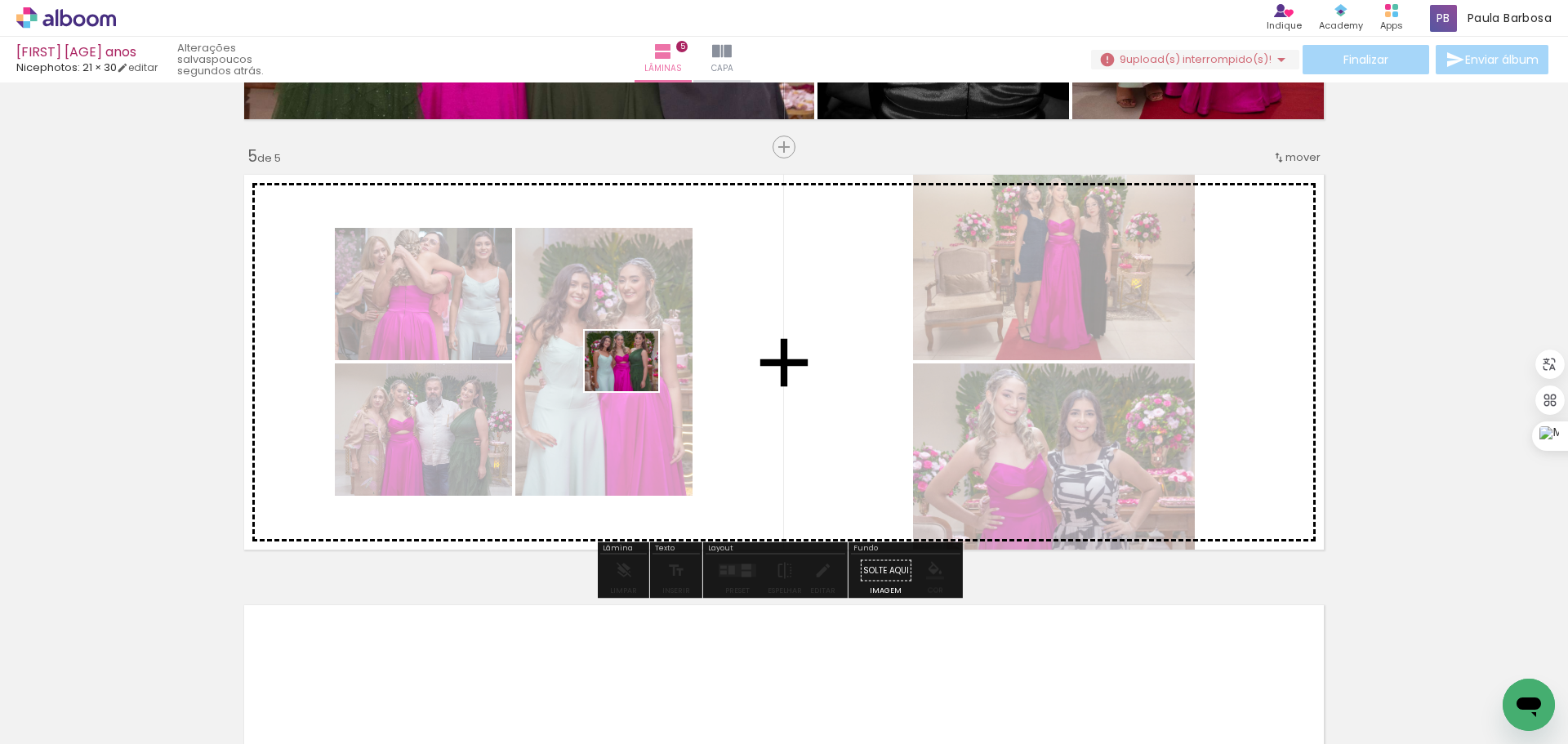 drag, startPoint x: 916, startPoint y: 696, endPoint x: 609, endPoint y: 386, distance: 436.29 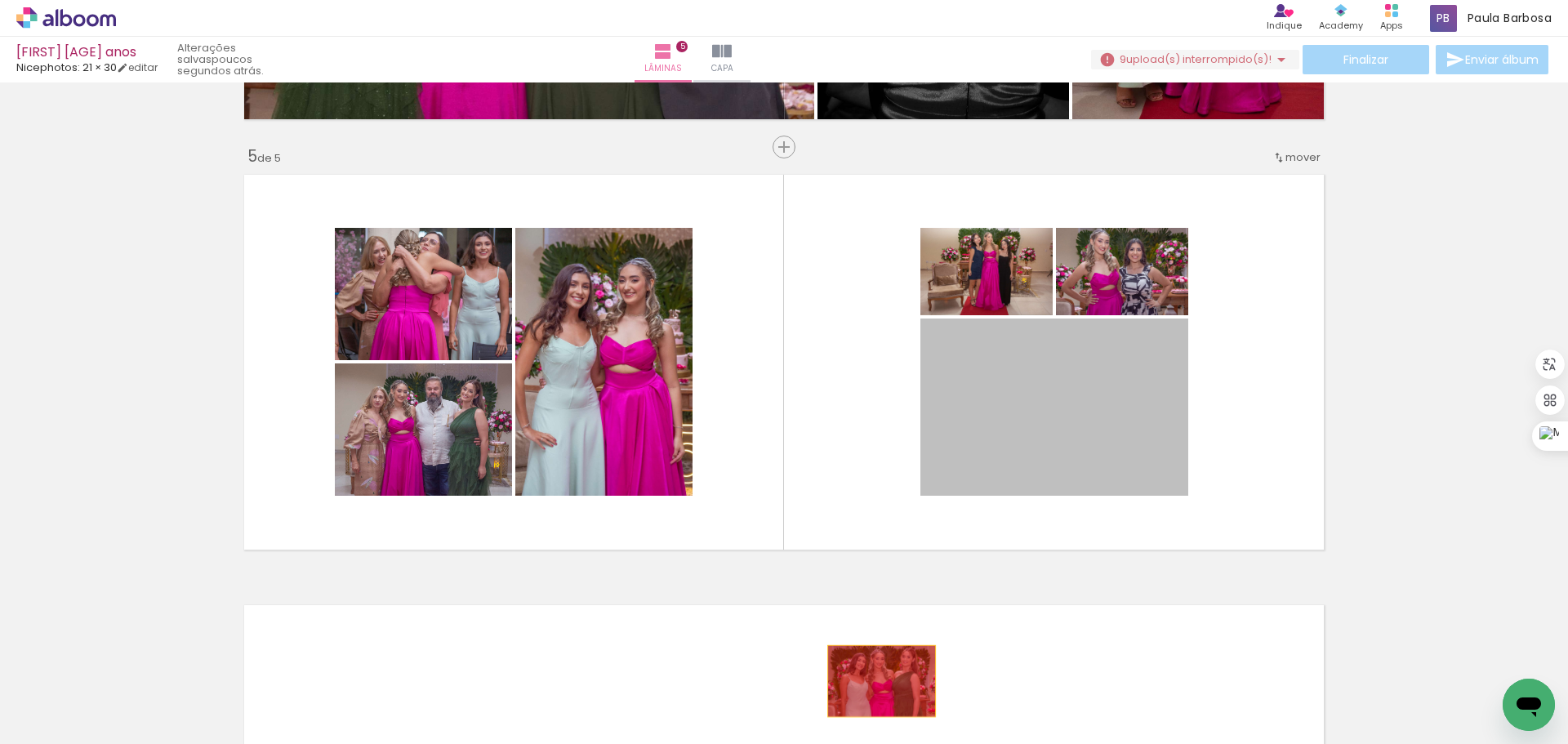 drag, startPoint x: 1086, startPoint y: 401, endPoint x: 875, endPoint y: 681, distance: 350.6009 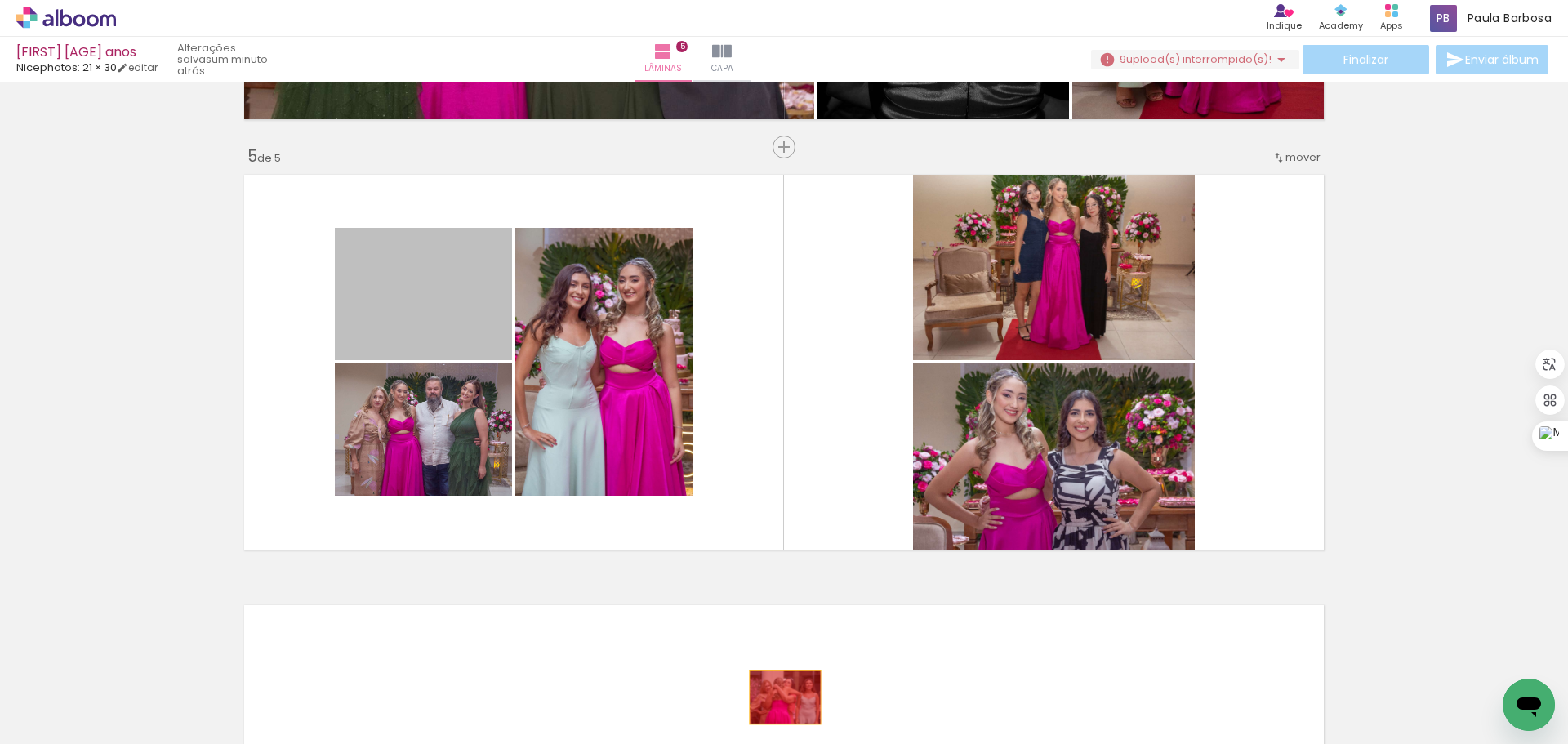 drag, startPoint x: 403, startPoint y: 296, endPoint x: 779, endPoint y: 697, distance: 549.7063 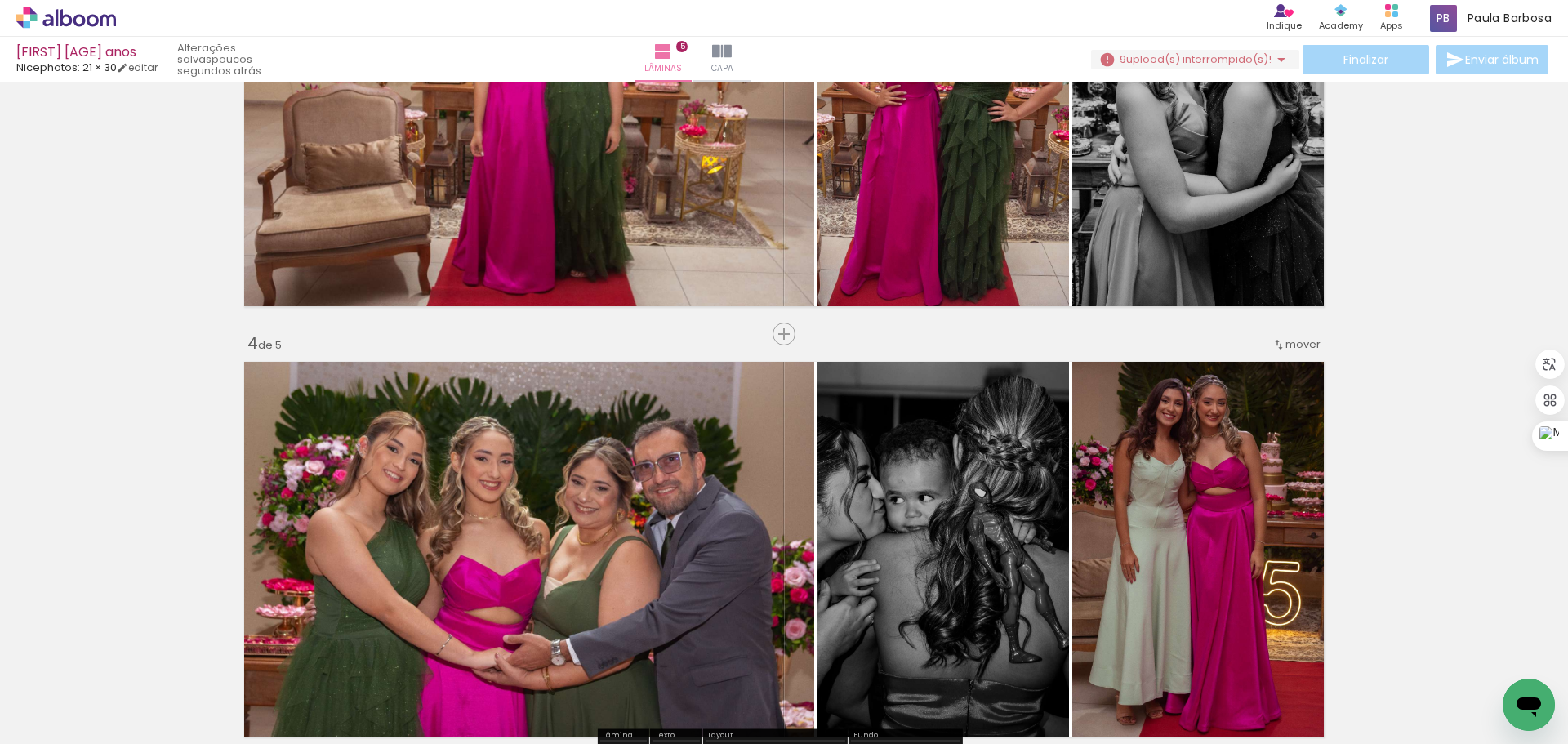 scroll, scrollTop: 1112, scrollLeft: 0, axis: vertical 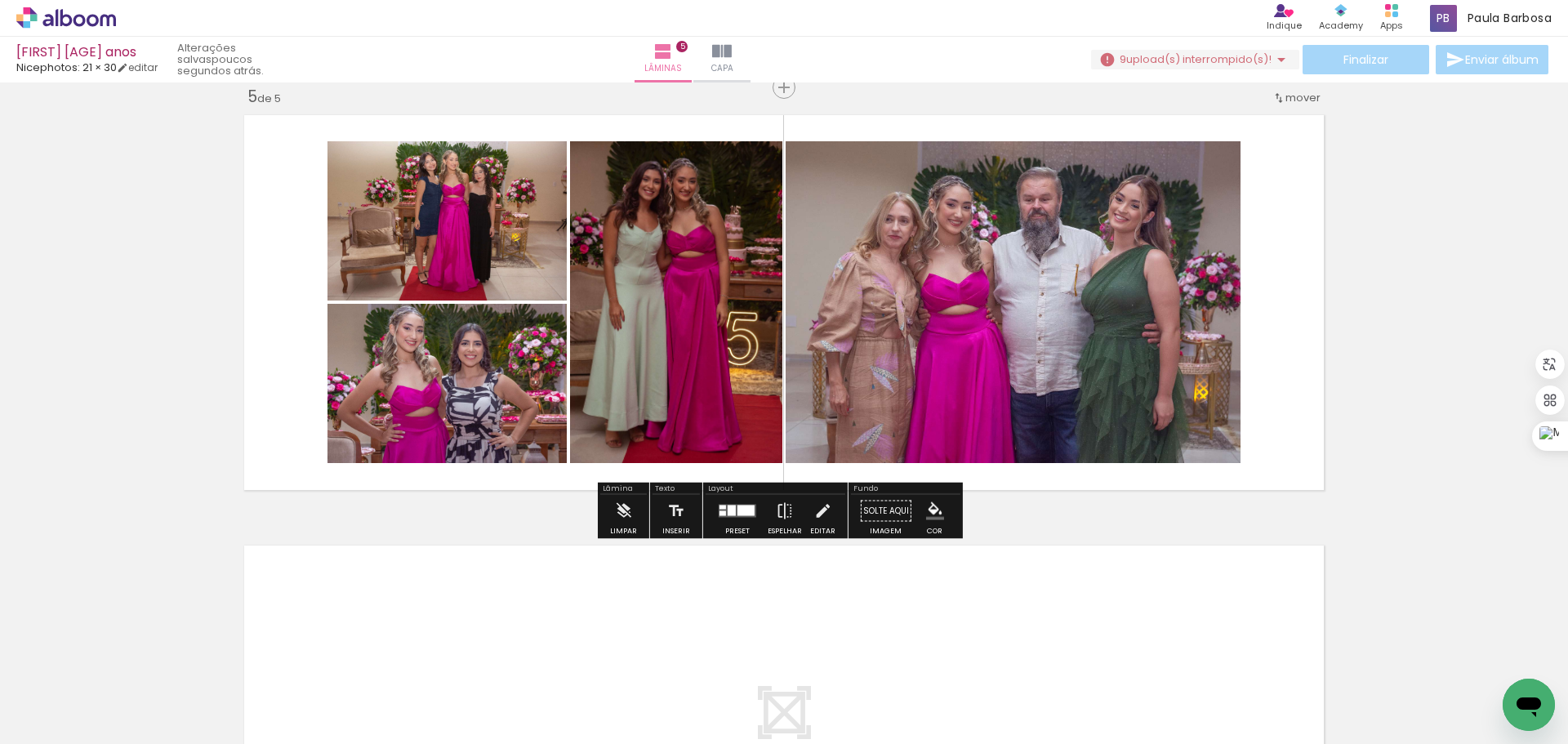 click at bounding box center (746, 510) 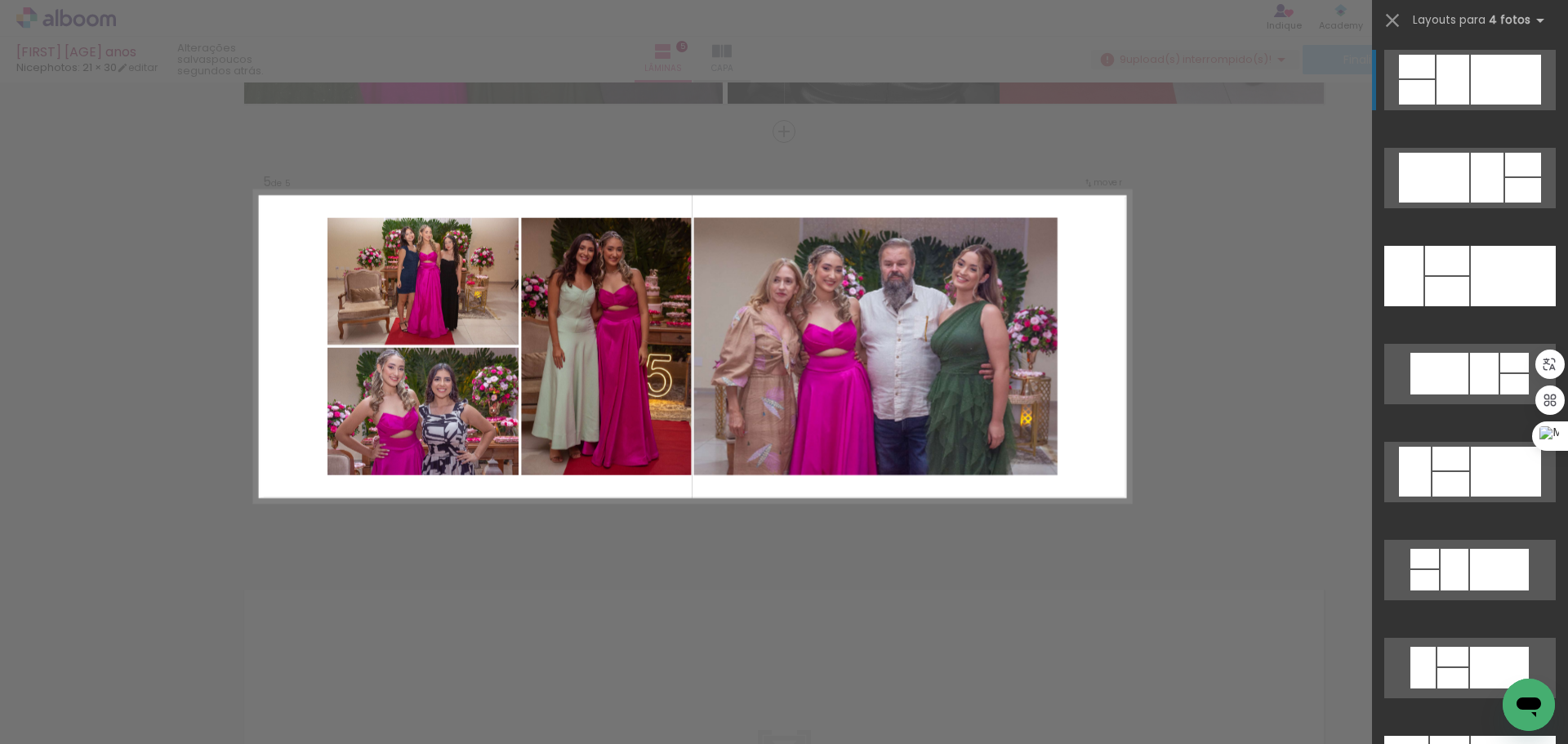 scroll, scrollTop: 1684, scrollLeft: 0, axis: vertical 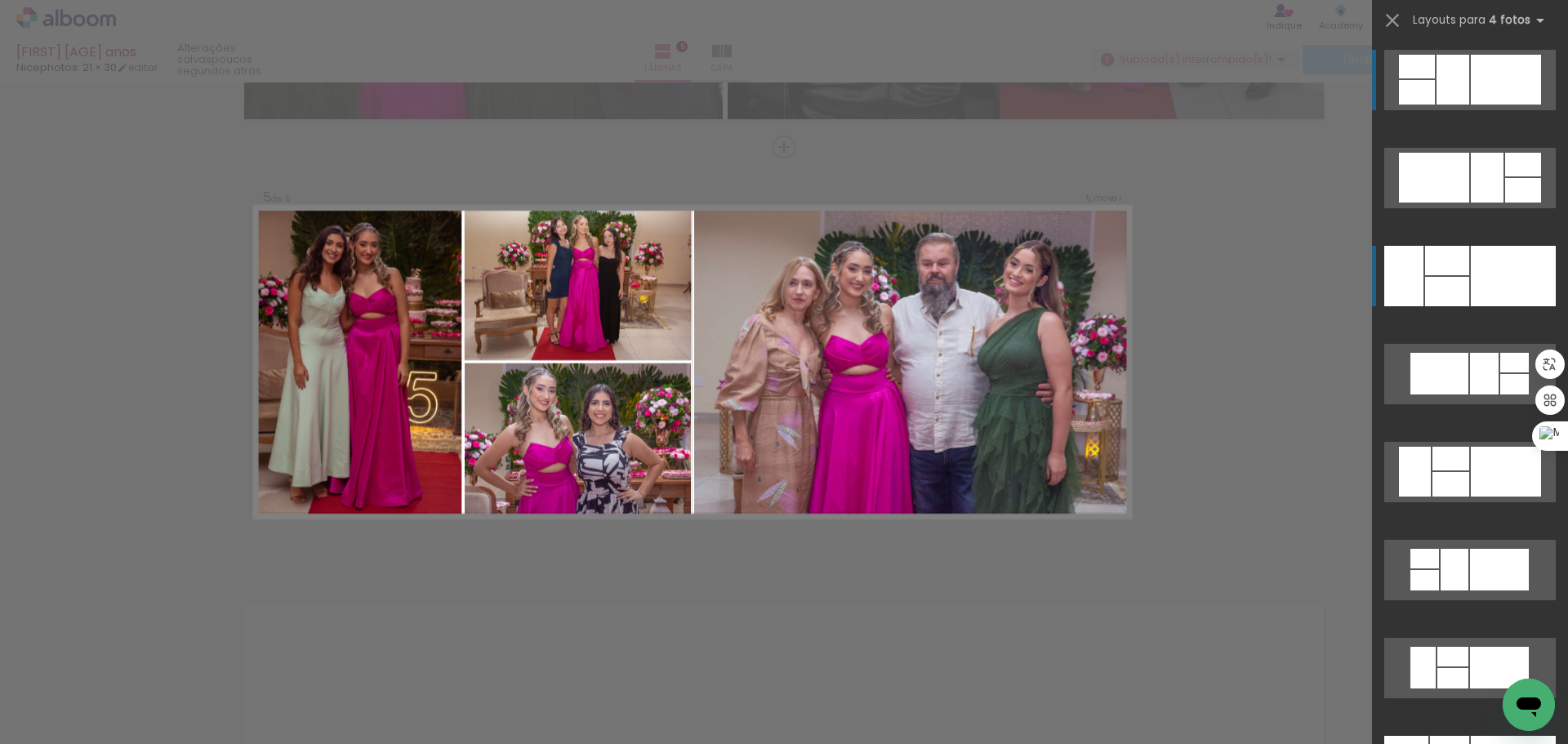 click at bounding box center [1447, 261] 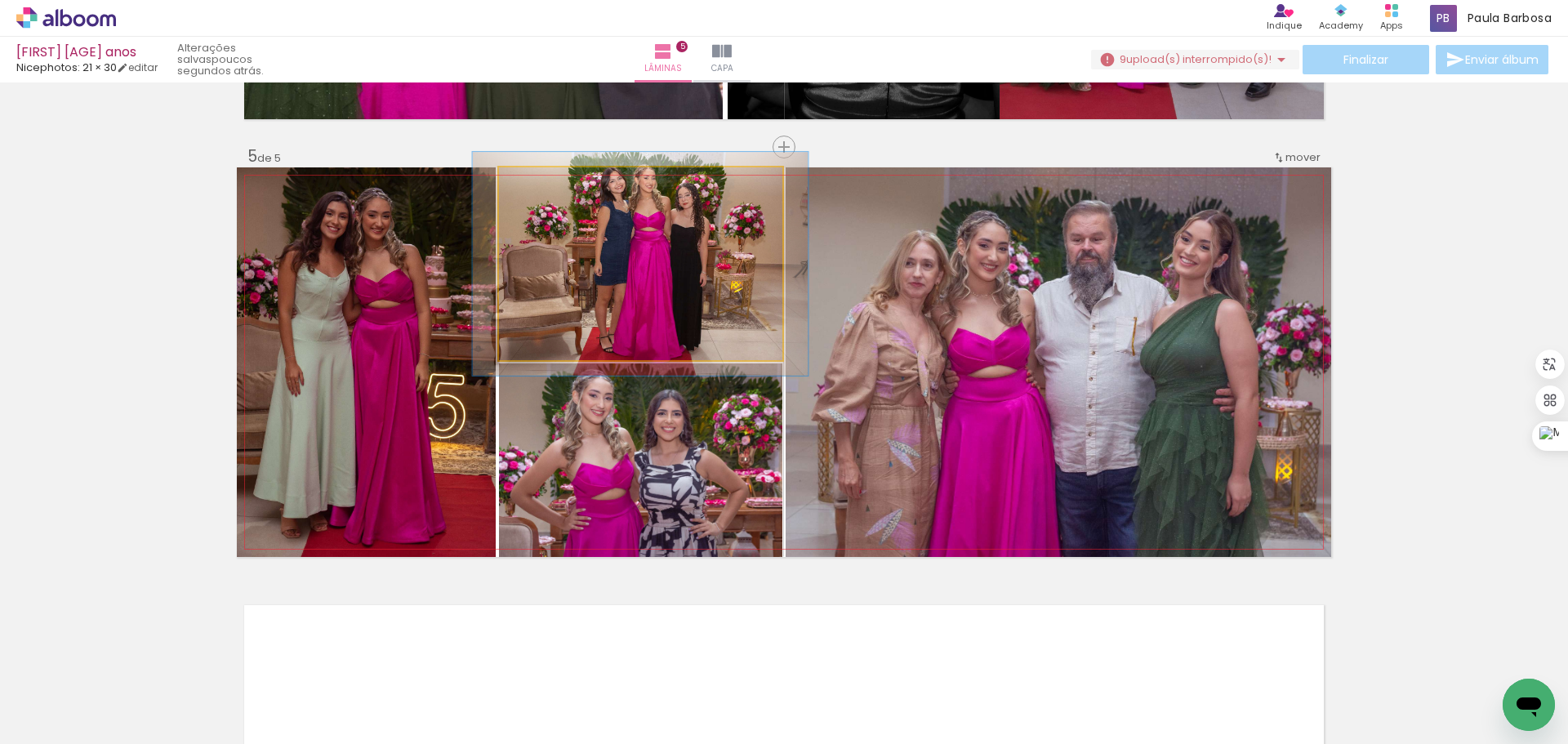 drag, startPoint x: 528, startPoint y: 188, endPoint x: 537, endPoint y: 188, distance: 9 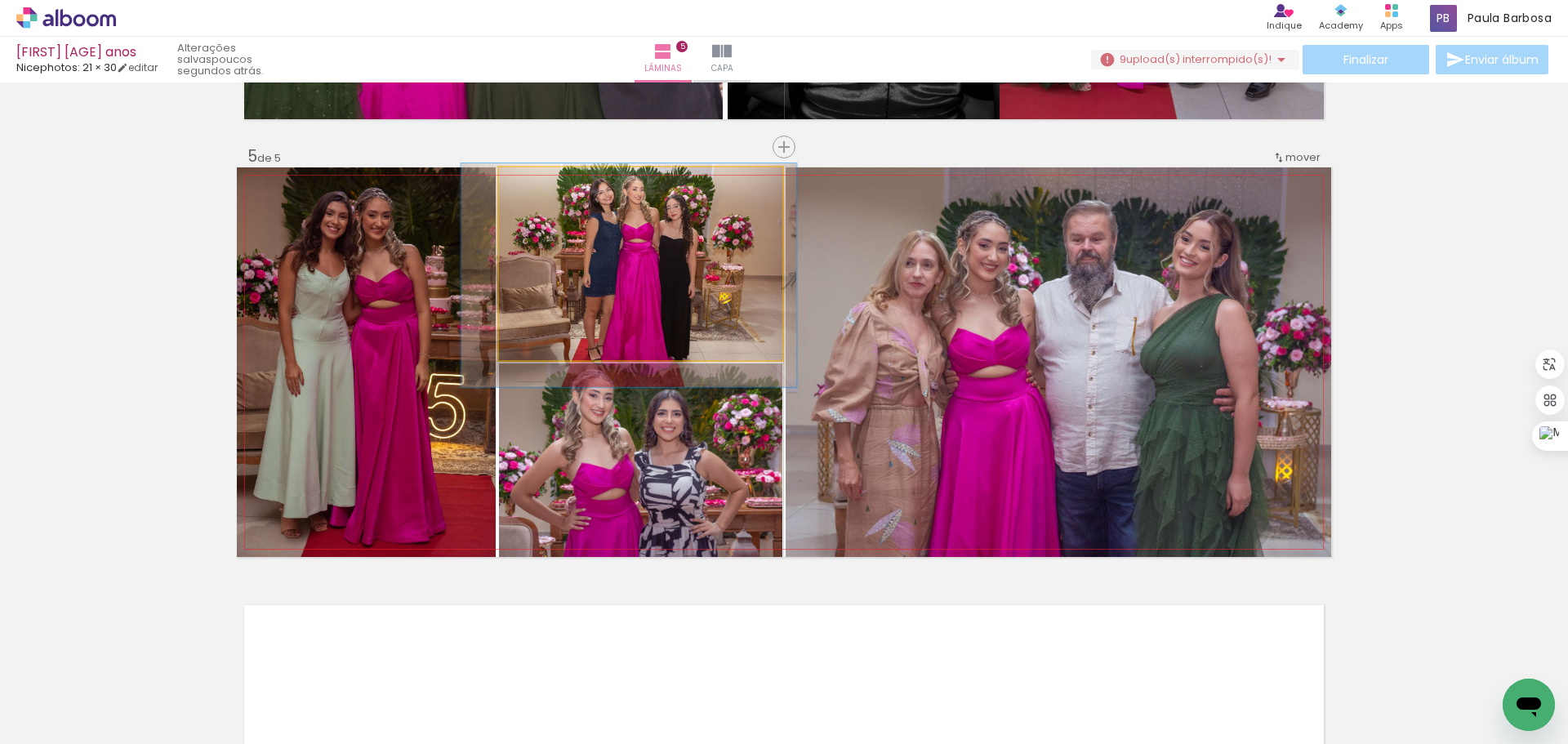 drag, startPoint x: 734, startPoint y: 222, endPoint x: 723, endPoint y: 234, distance: 16.27882 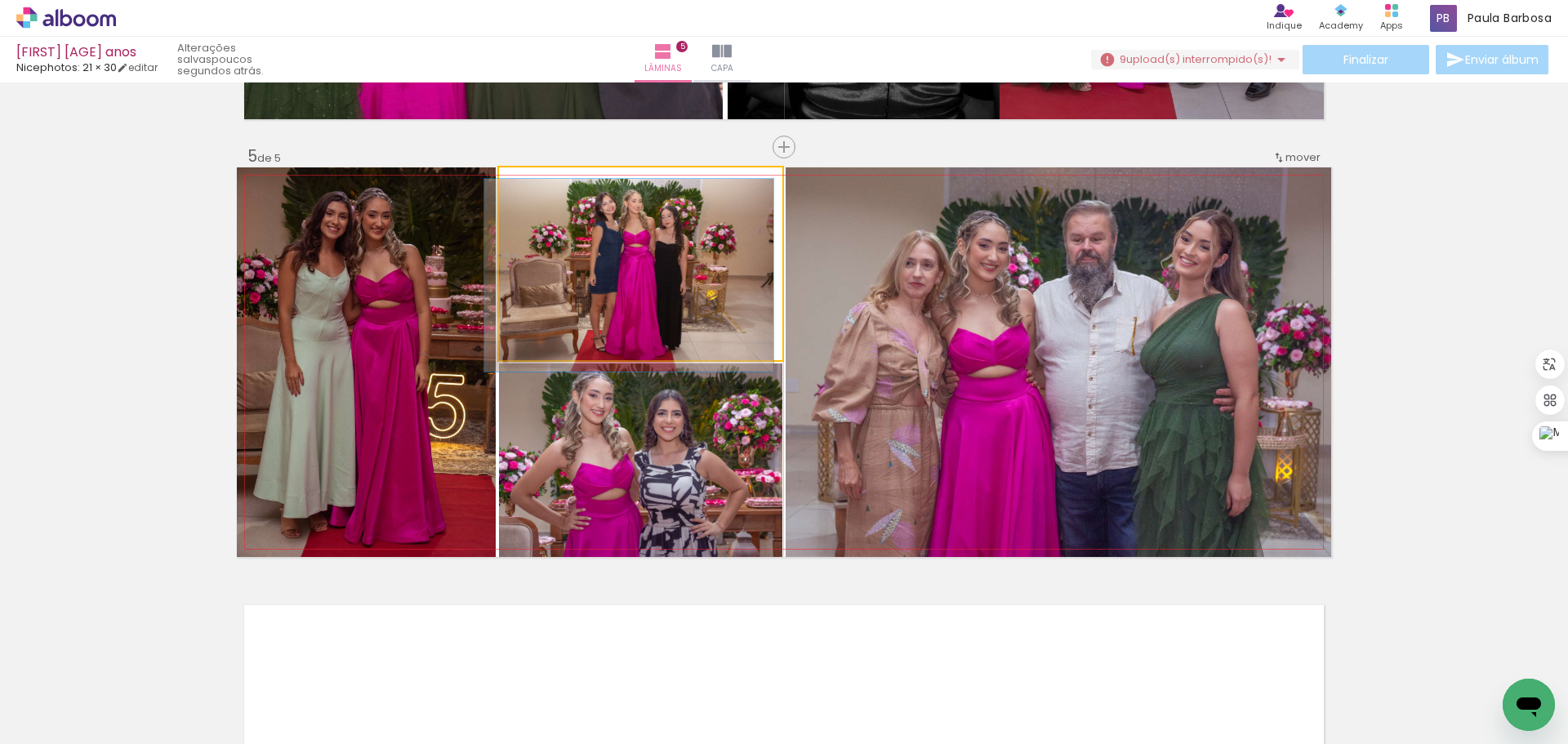 drag, startPoint x: 536, startPoint y: 183, endPoint x: 525, endPoint y: 183, distance: 11 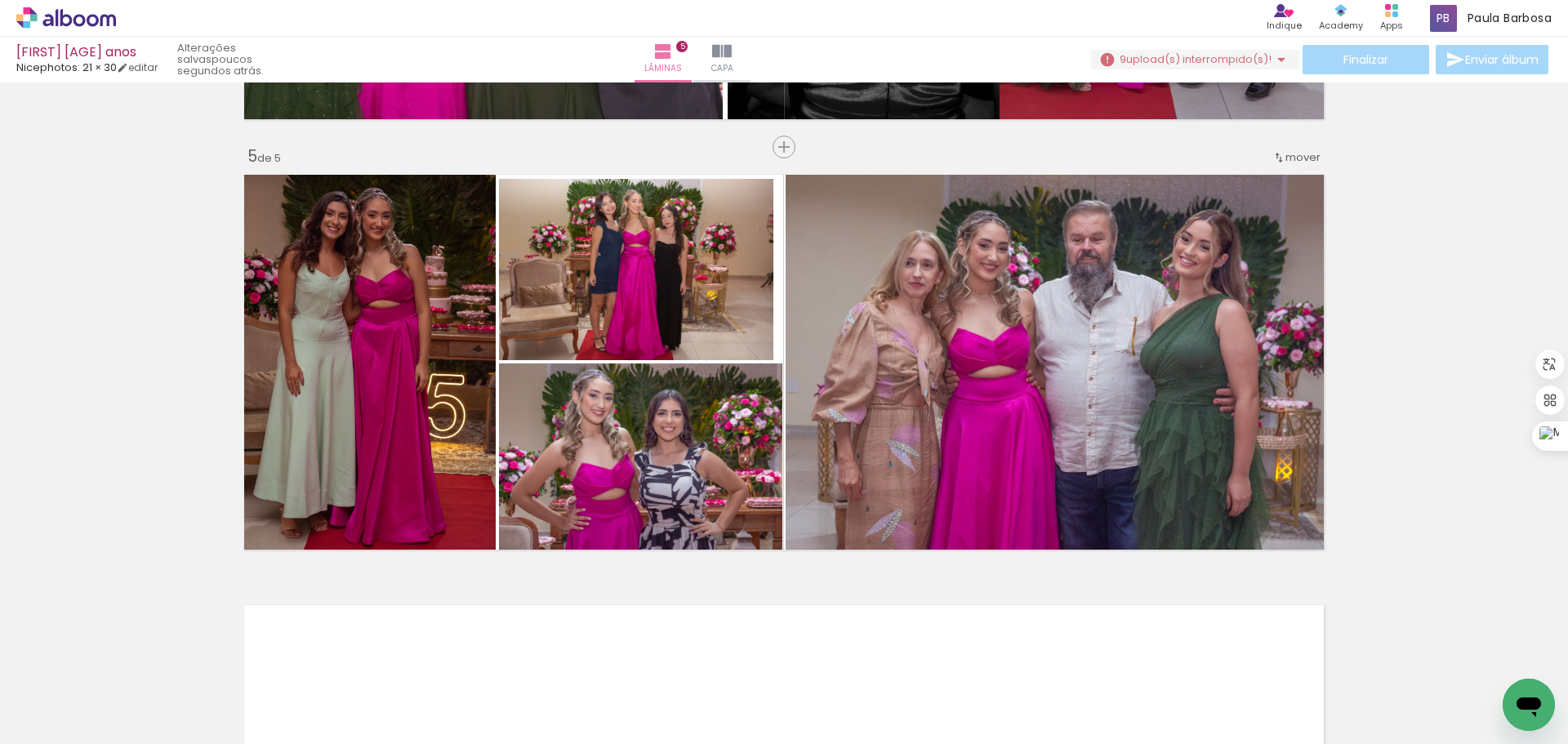 click on "Inserir lâmina 1  de 5  Inserir lâmina 2  de 5  Inserir lâmina 3  de 5  Inserir lâmina 4  de 5  Inserir lâmina 5  de 5" at bounding box center (784, -305) 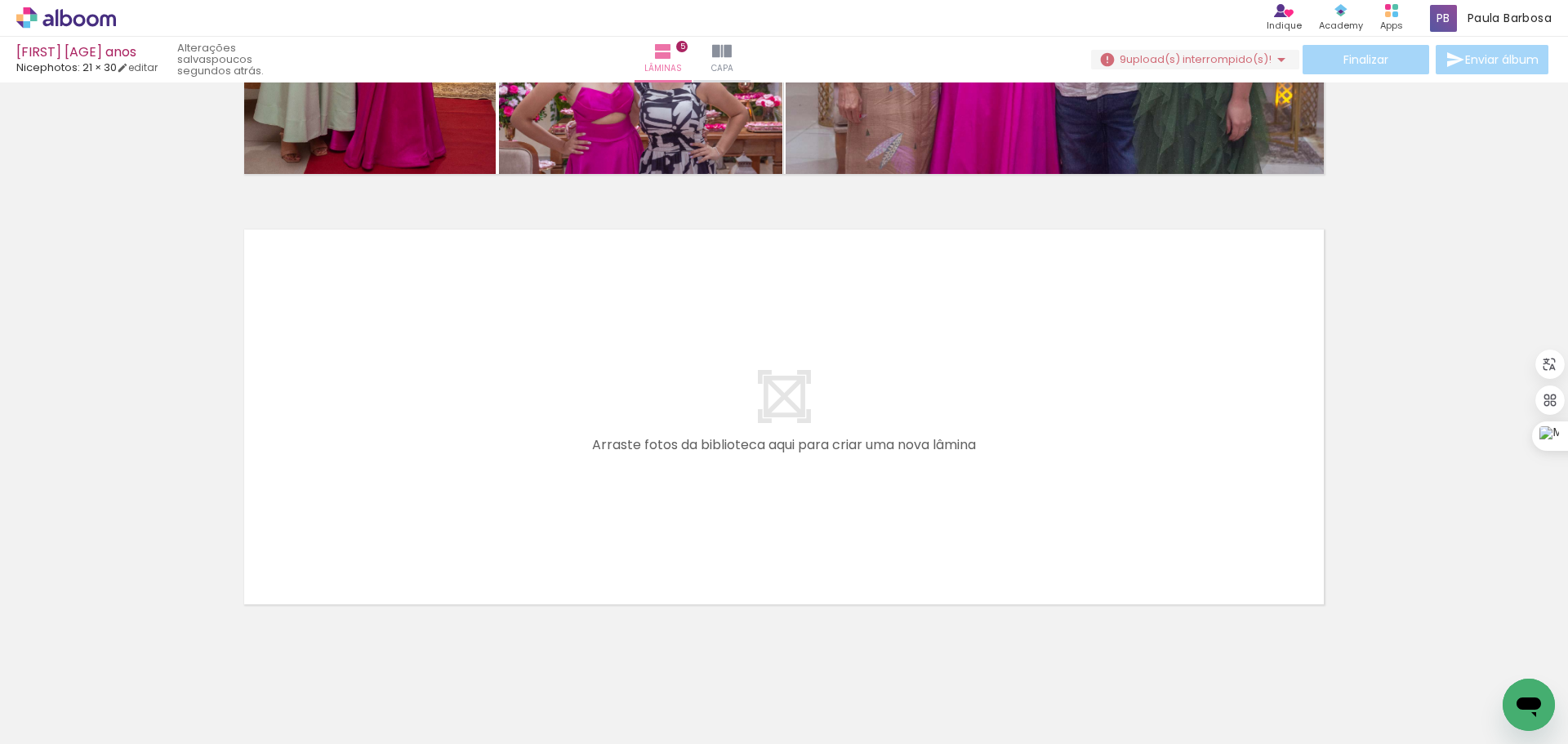 scroll, scrollTop: 2087, scrollLeft: 0, axis: vertical 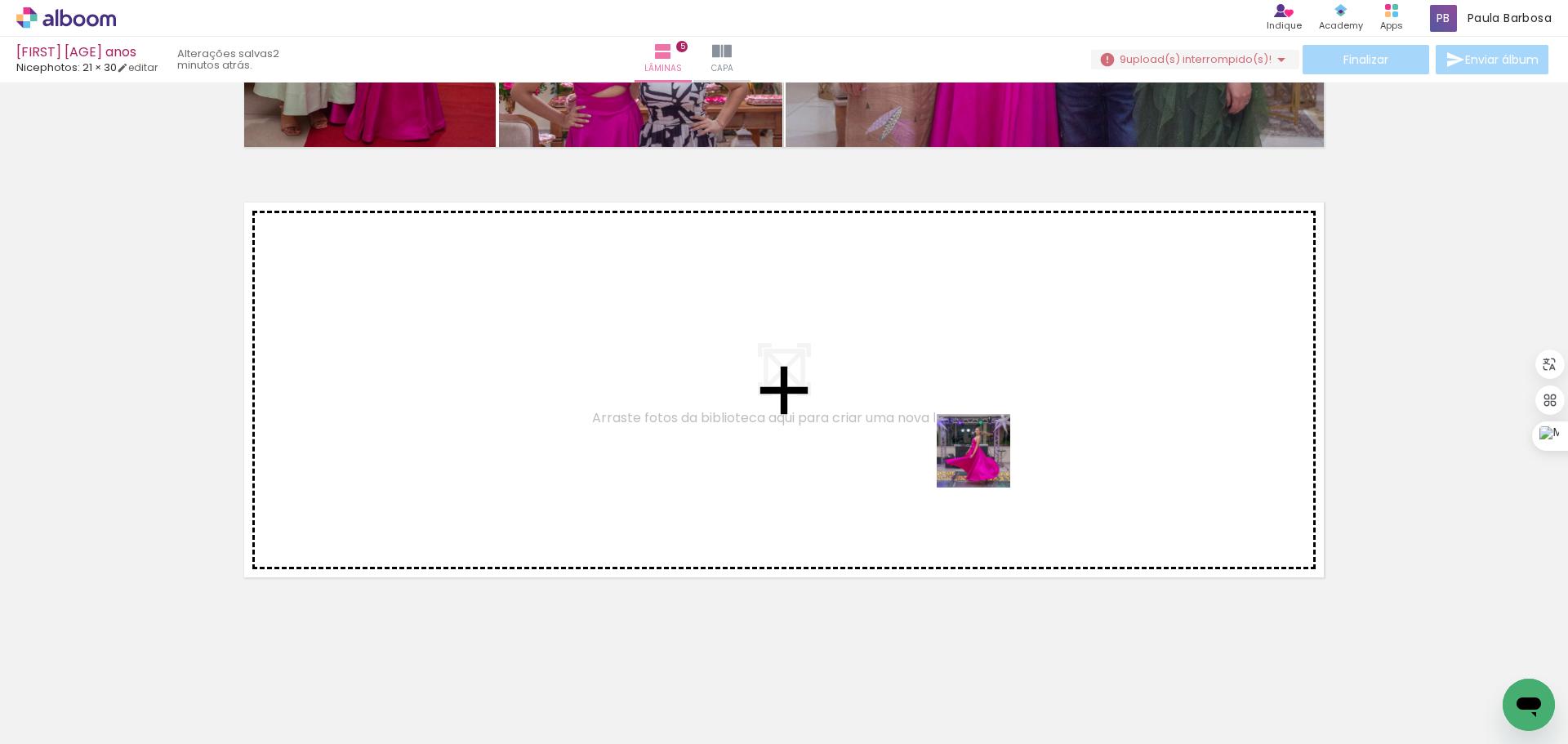 drag, startPoint x: 1079, startPoint y: 697, endPoint x: 1103, endPoint y: 631, distance: 70.2282 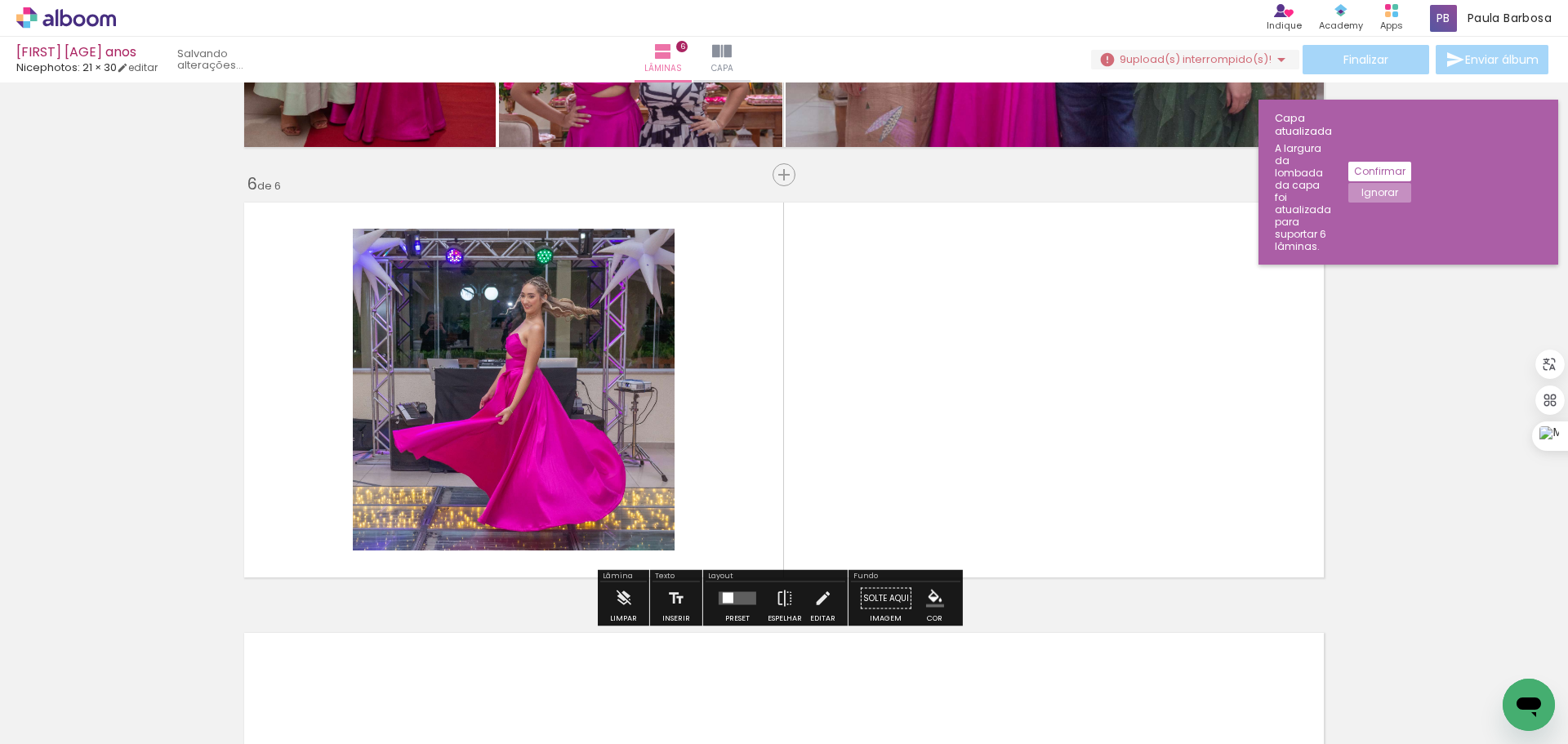 scroll, scrollTop: 2114, scrollLeft: 0, axis: vertical 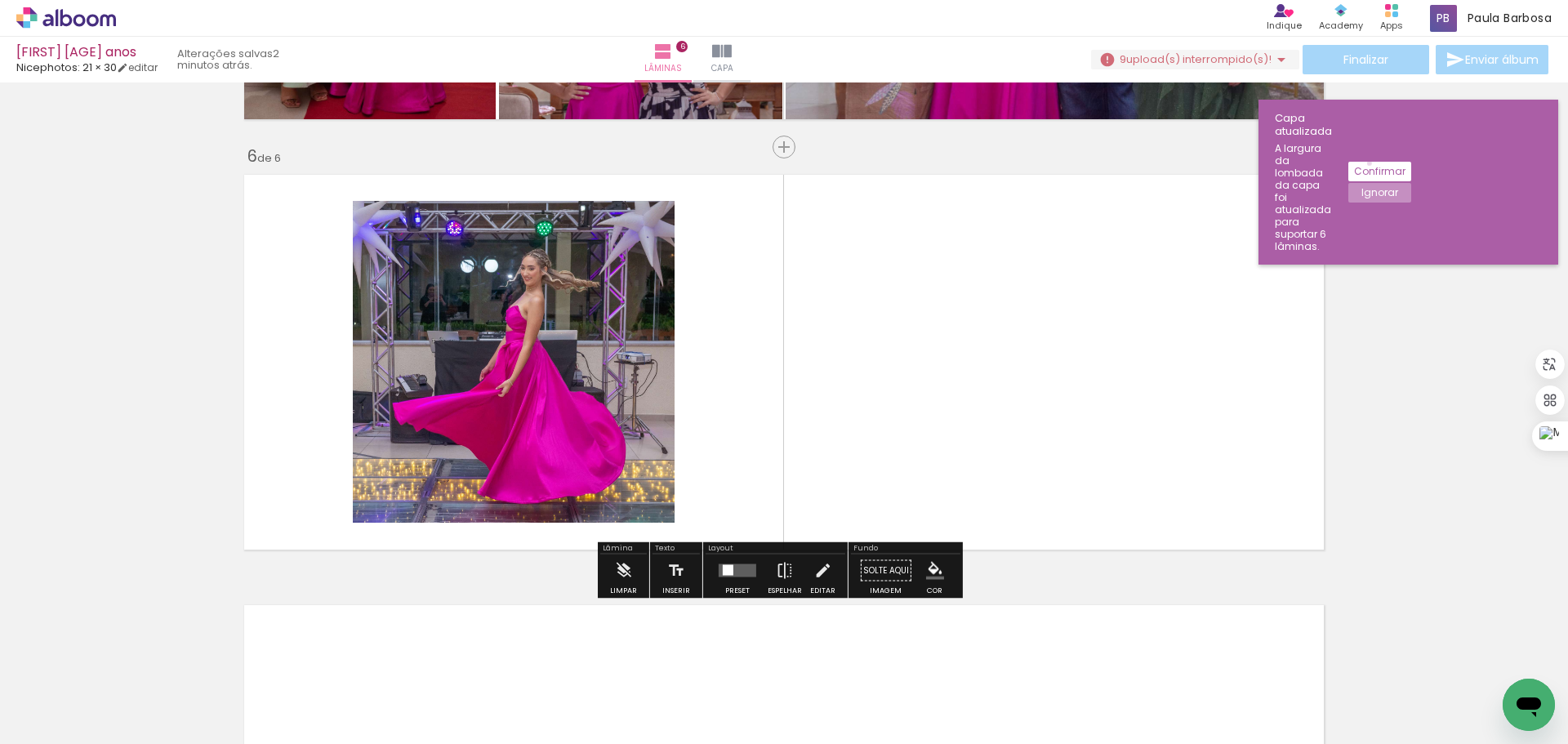 click on "Confirmar" 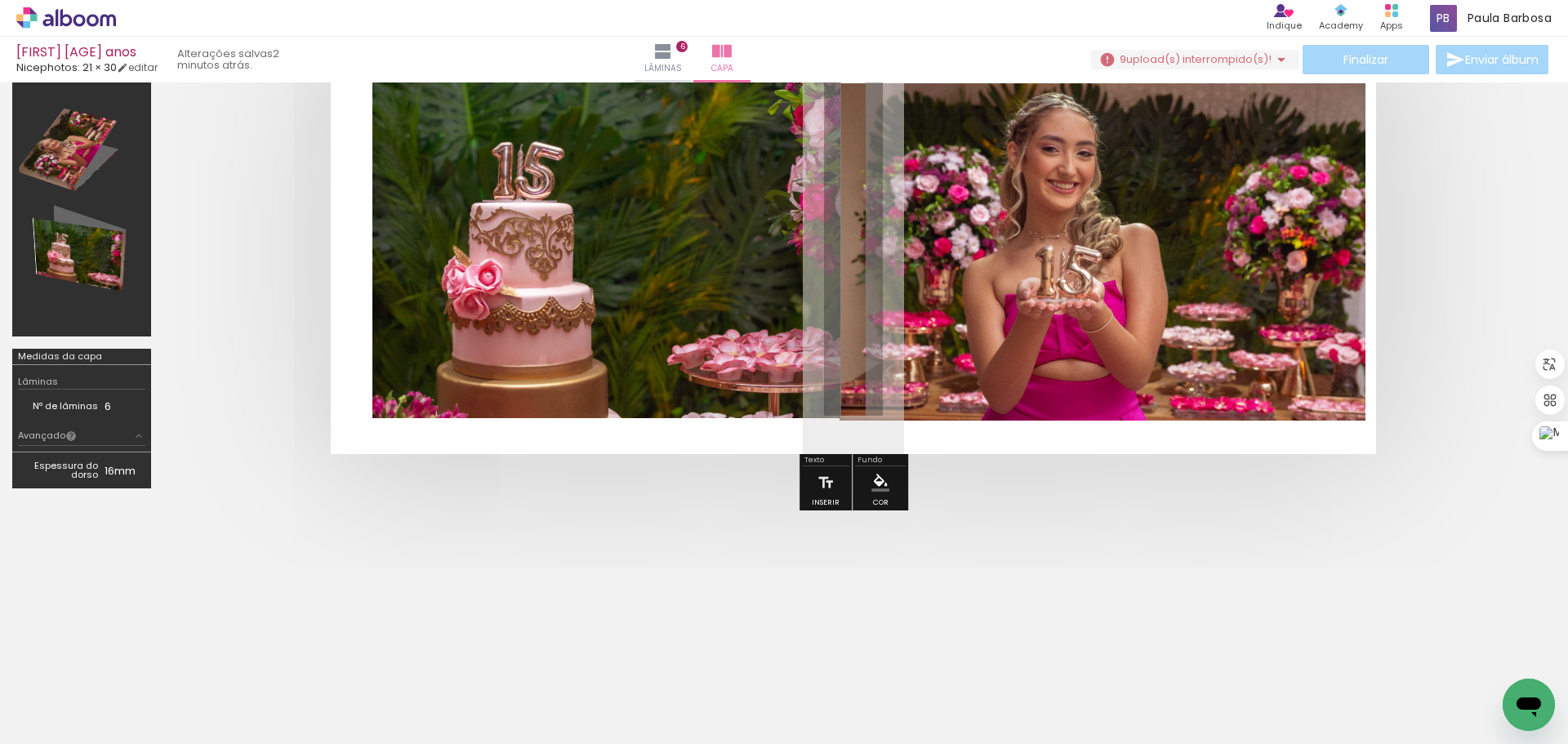 scroll, scrollTop: 137, scrollLeft: 0, axis: vertical 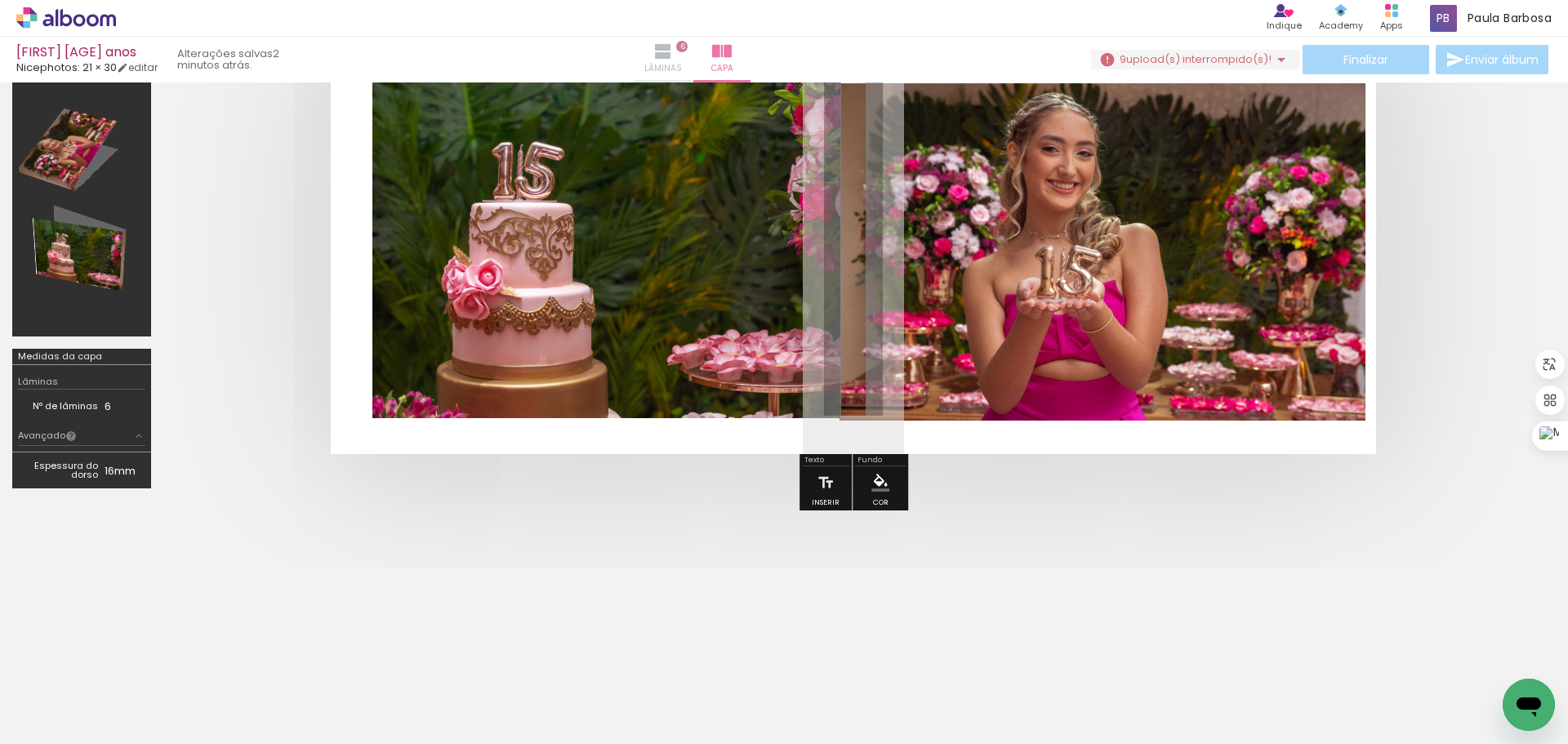click at bounding box center [663, 51] 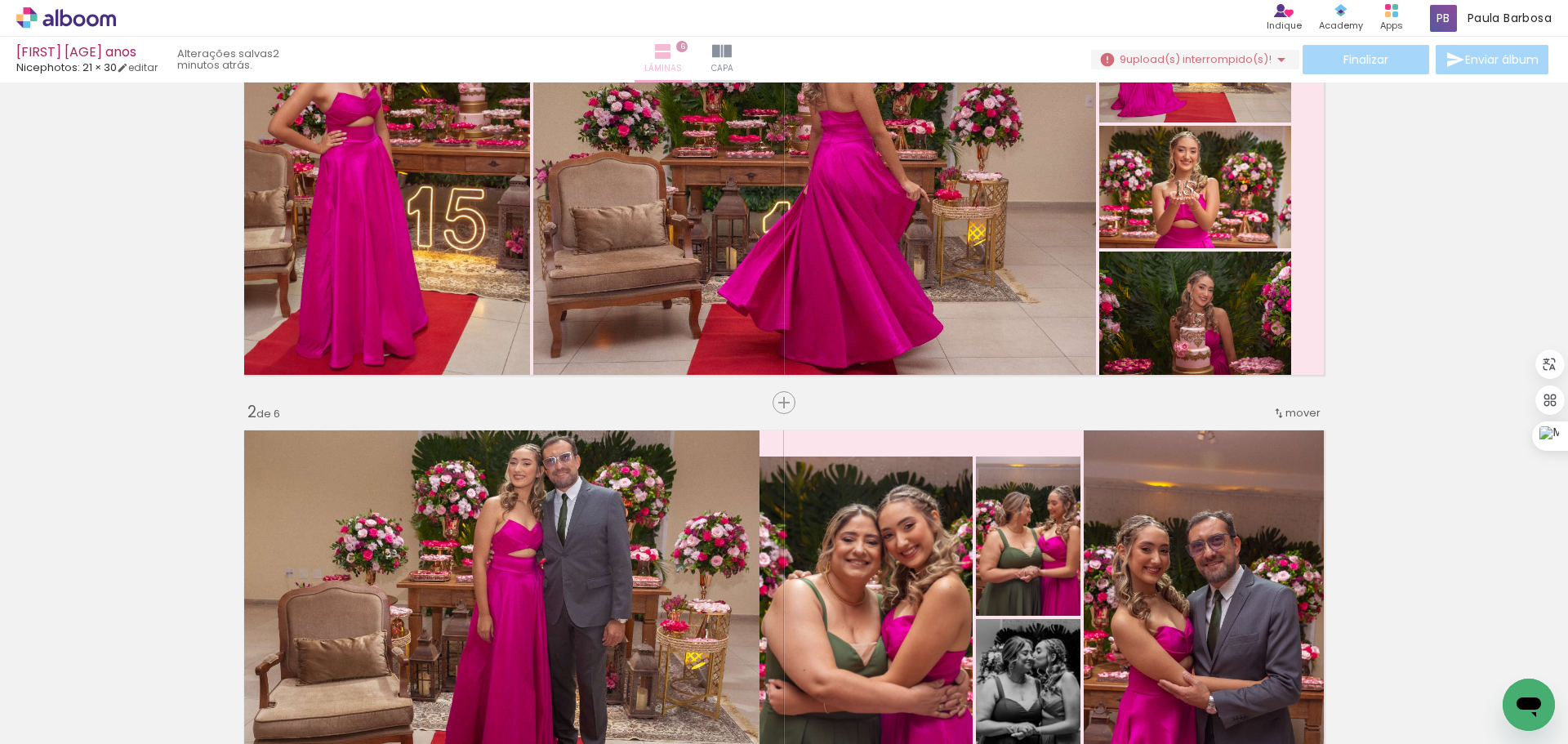scroll, scrollTop: 2114, scrollLeft: 0, axis: vertical 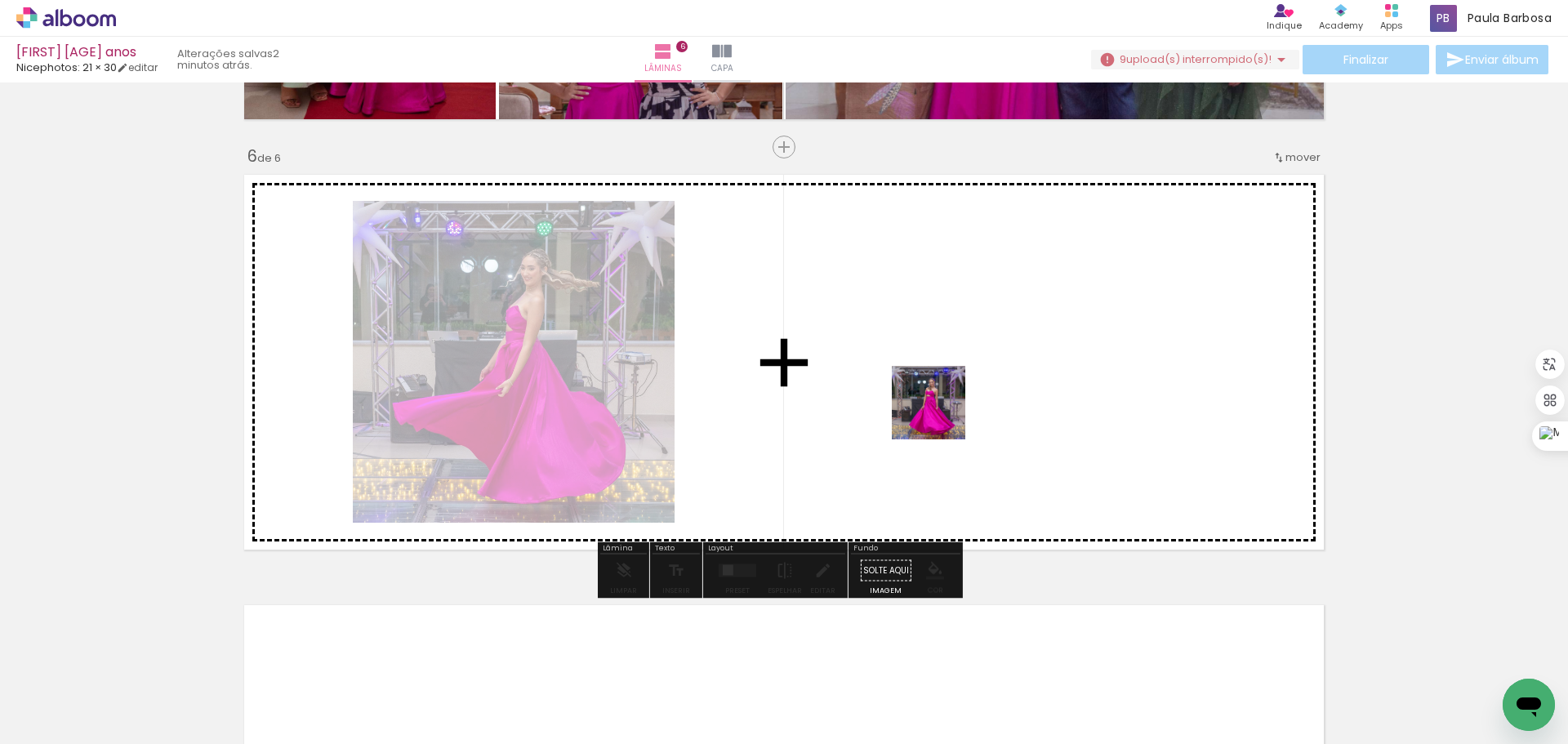 drag, startPoint x: 1072, startPoint y: 697, endPoint x: 934, endPoint y: 404, distance: 323.8719 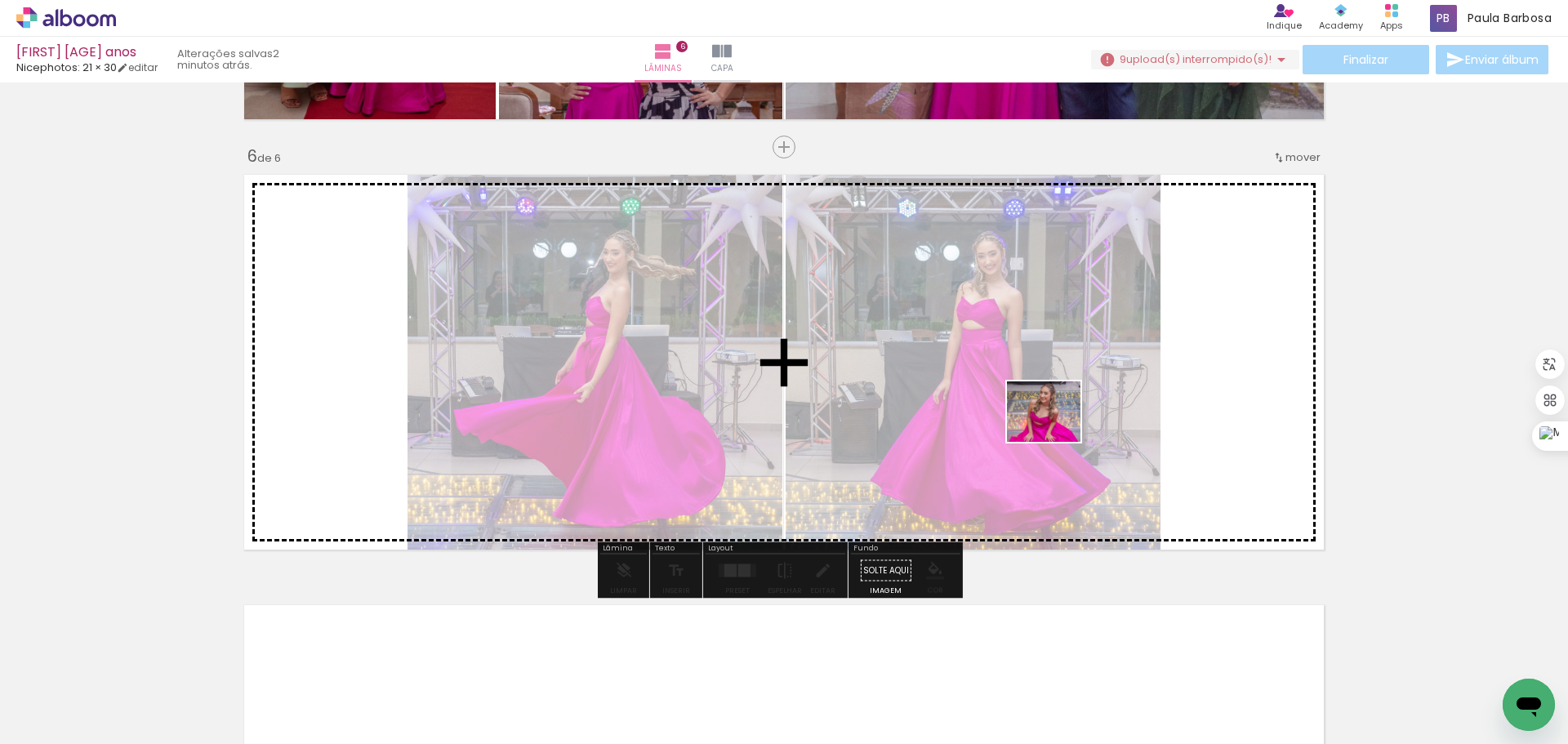drag, startPoint x: 1080, startPoint y: 693, endPoint x: 1056, endPoint y: 430, distance: 264.0928 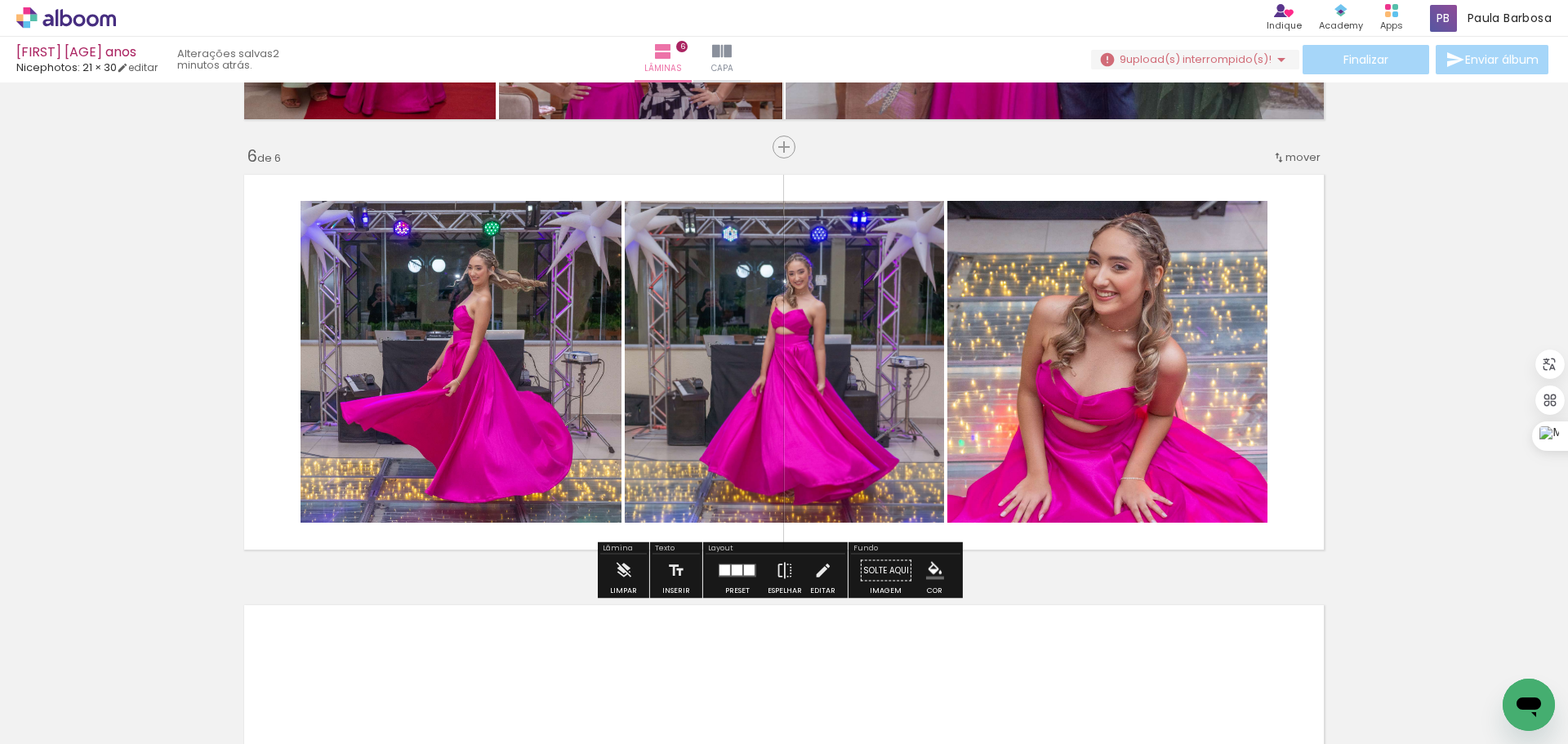 click at bounding box center [120, 656] 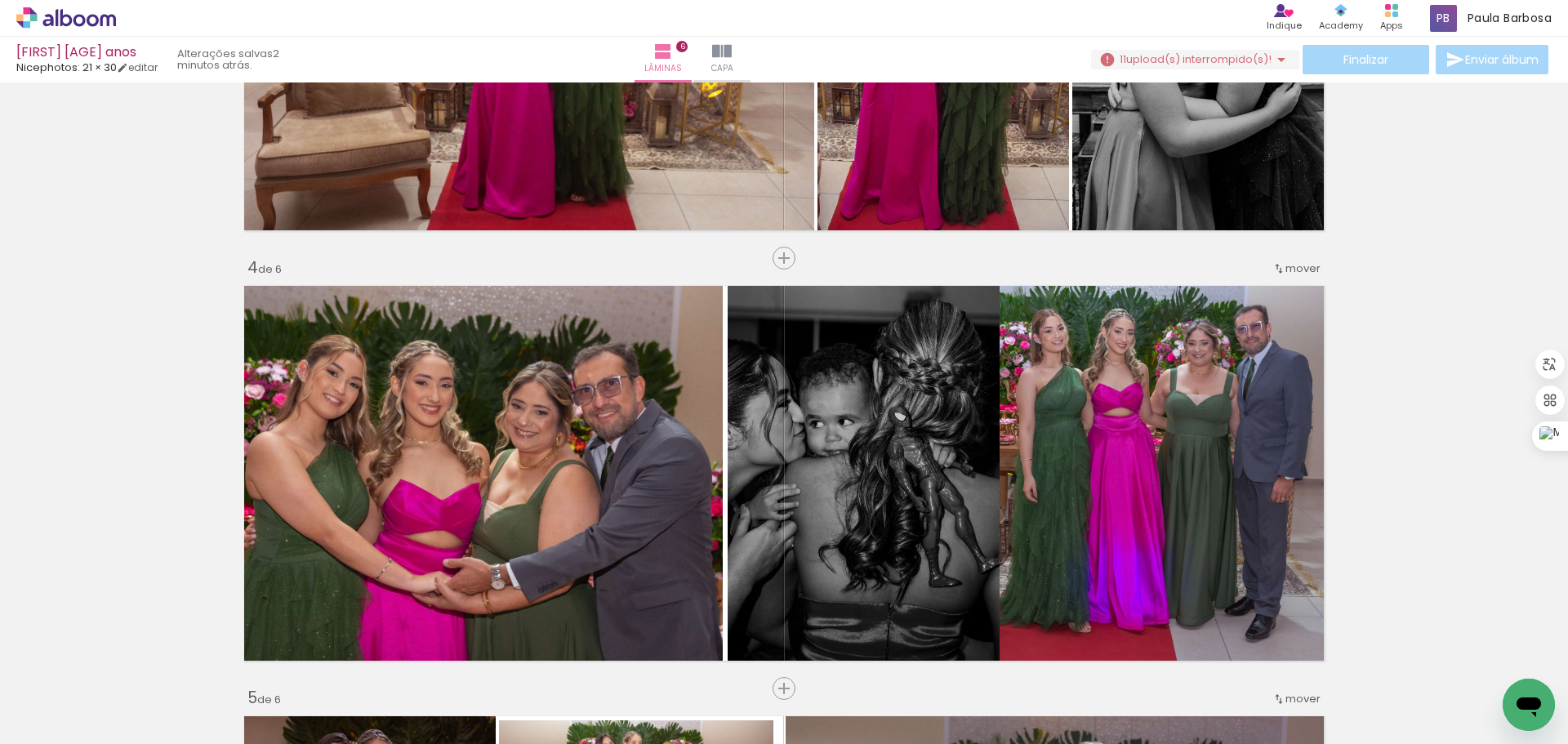 scroll, scrollTop: 1461, scrollLeft: 0, axis: vertical 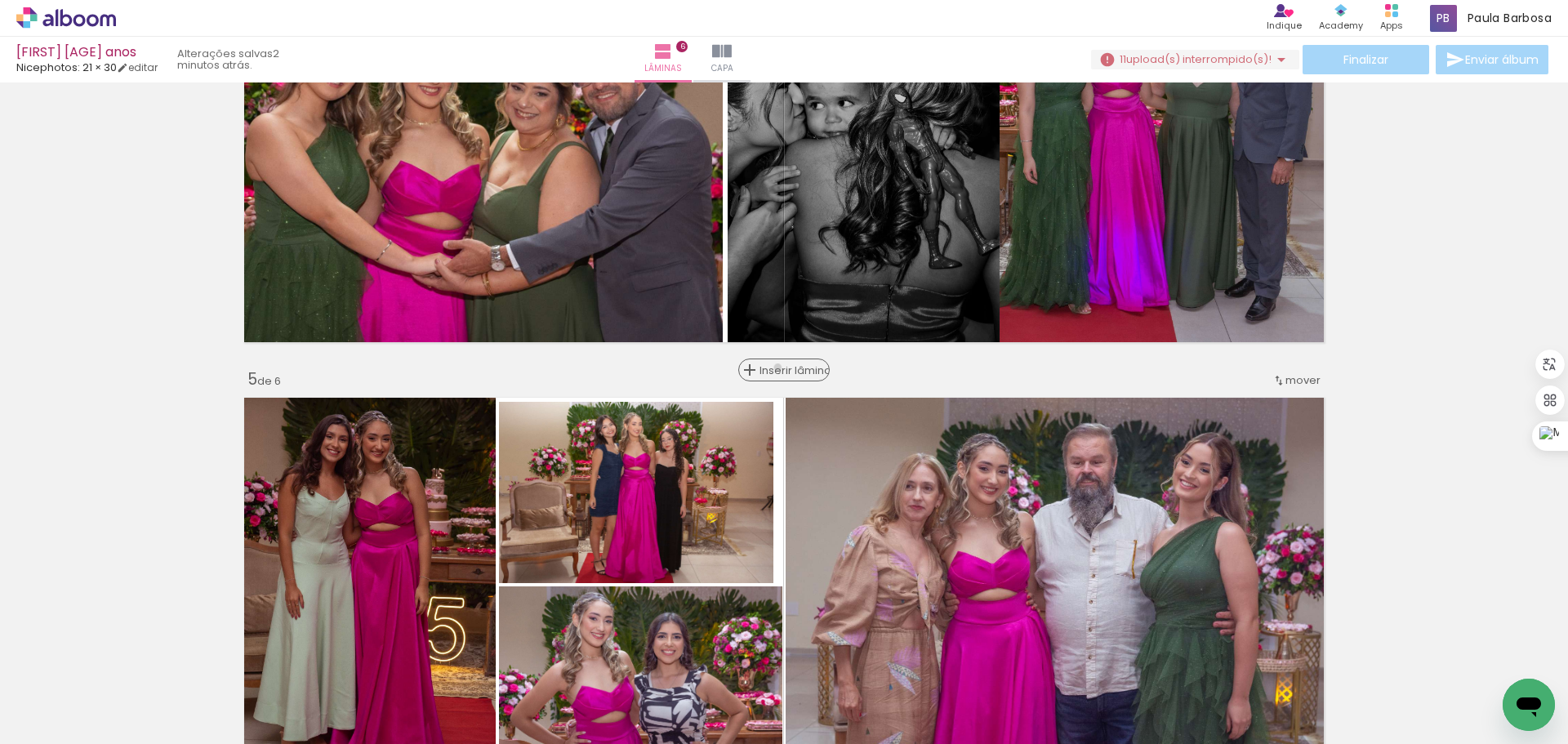 click on "Inserir lâmina" at bounding box center (791, 370) 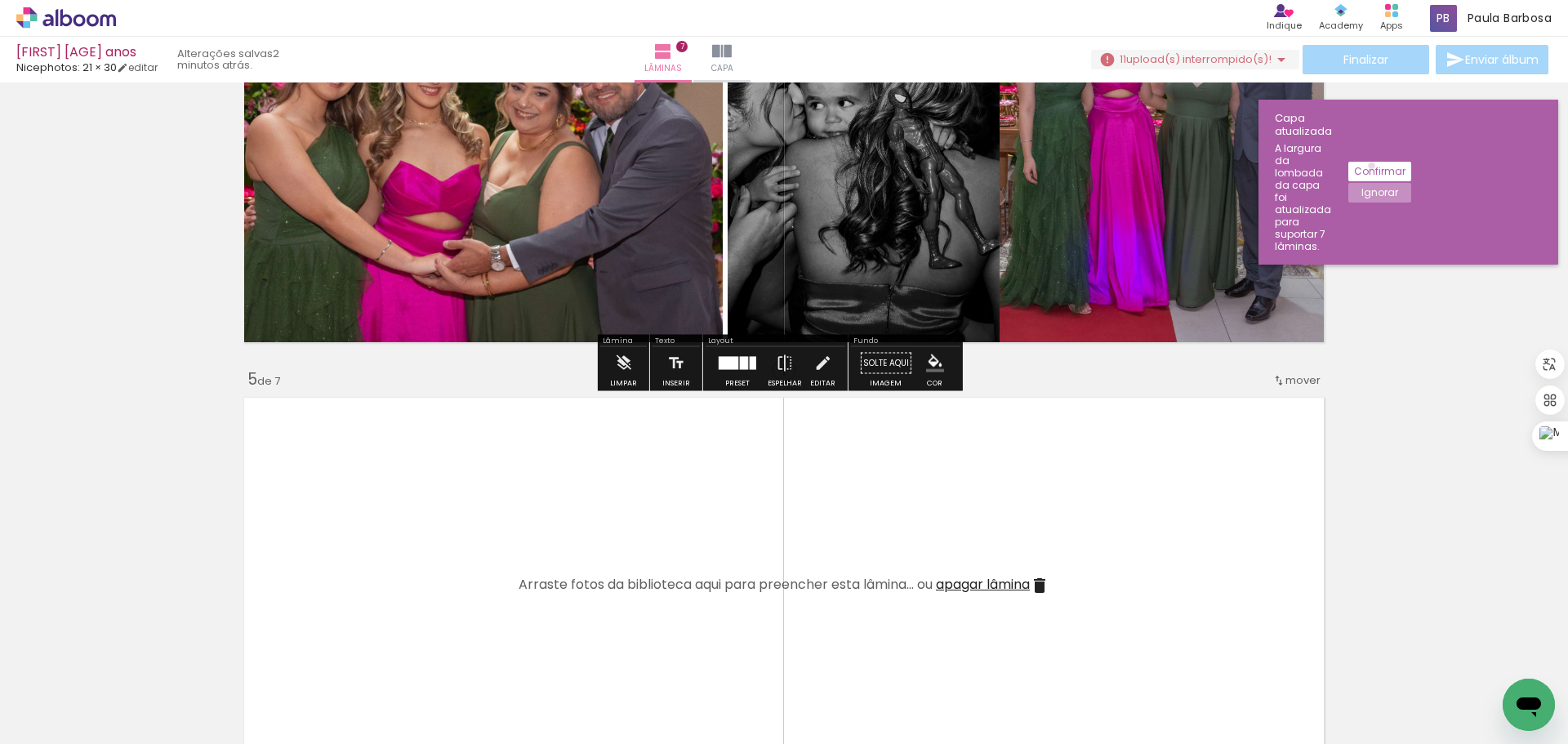 click on "Confirmar" 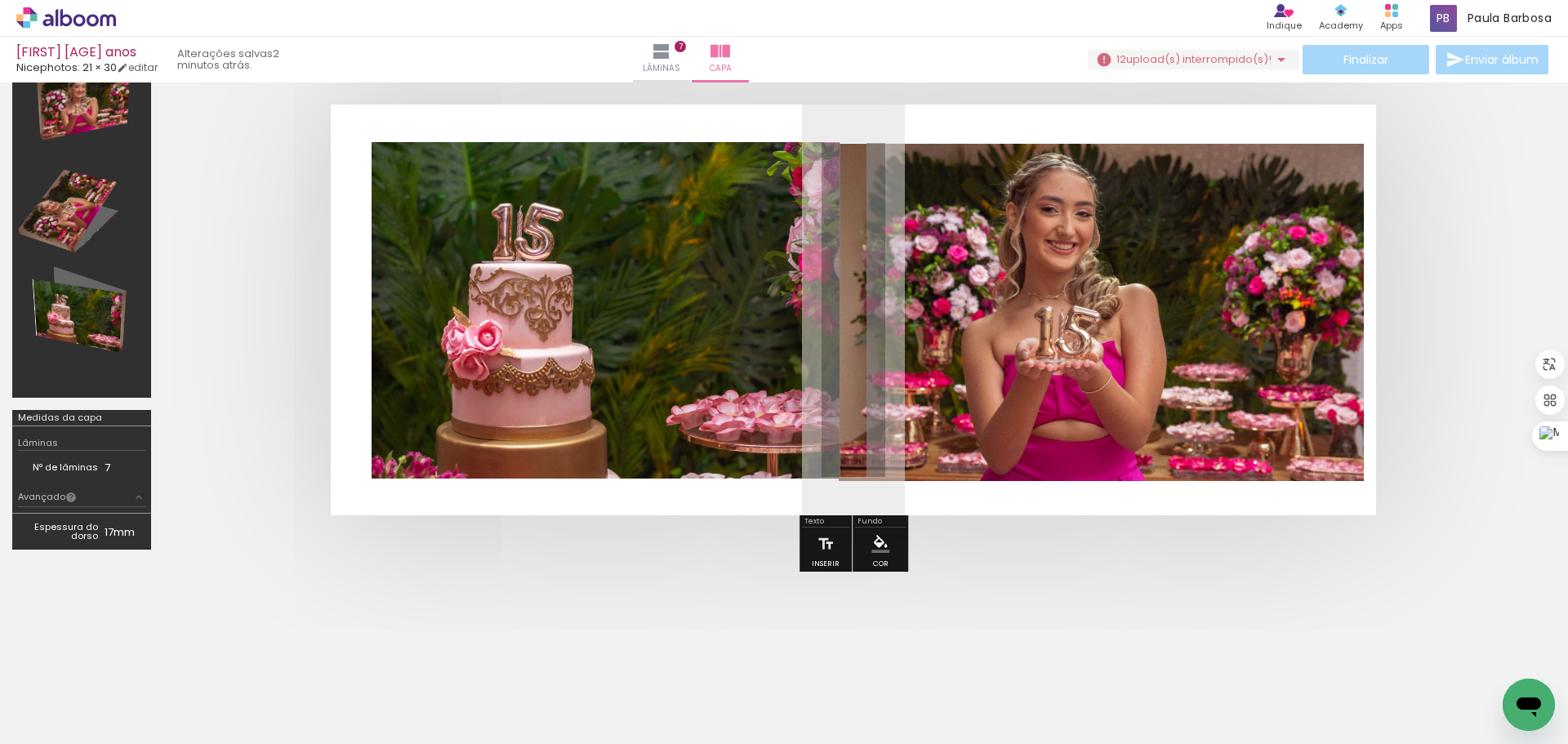 scroll, scrollTop: 137, scrollLeft: 0, axis: vertical 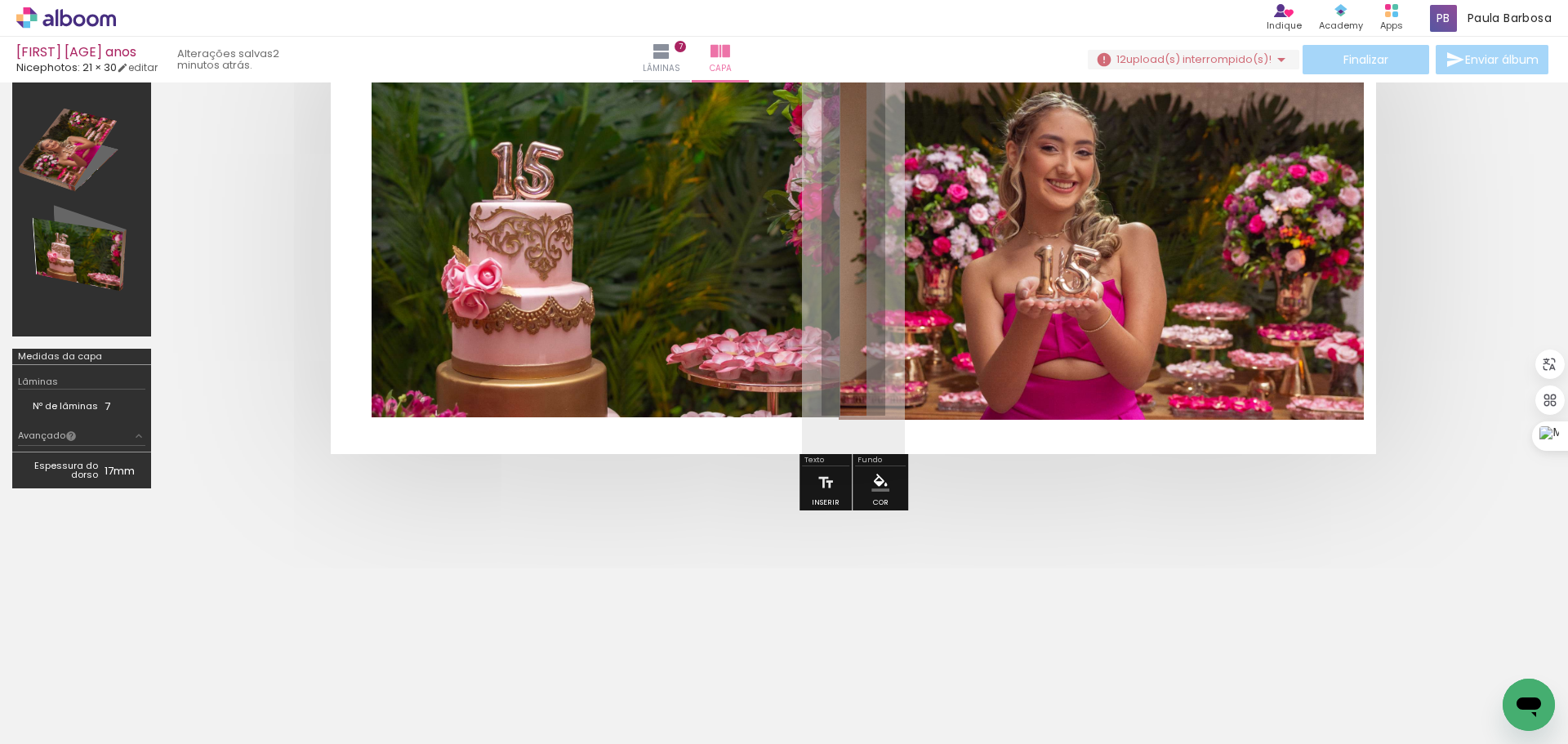 click at bounding box center (662, 51) 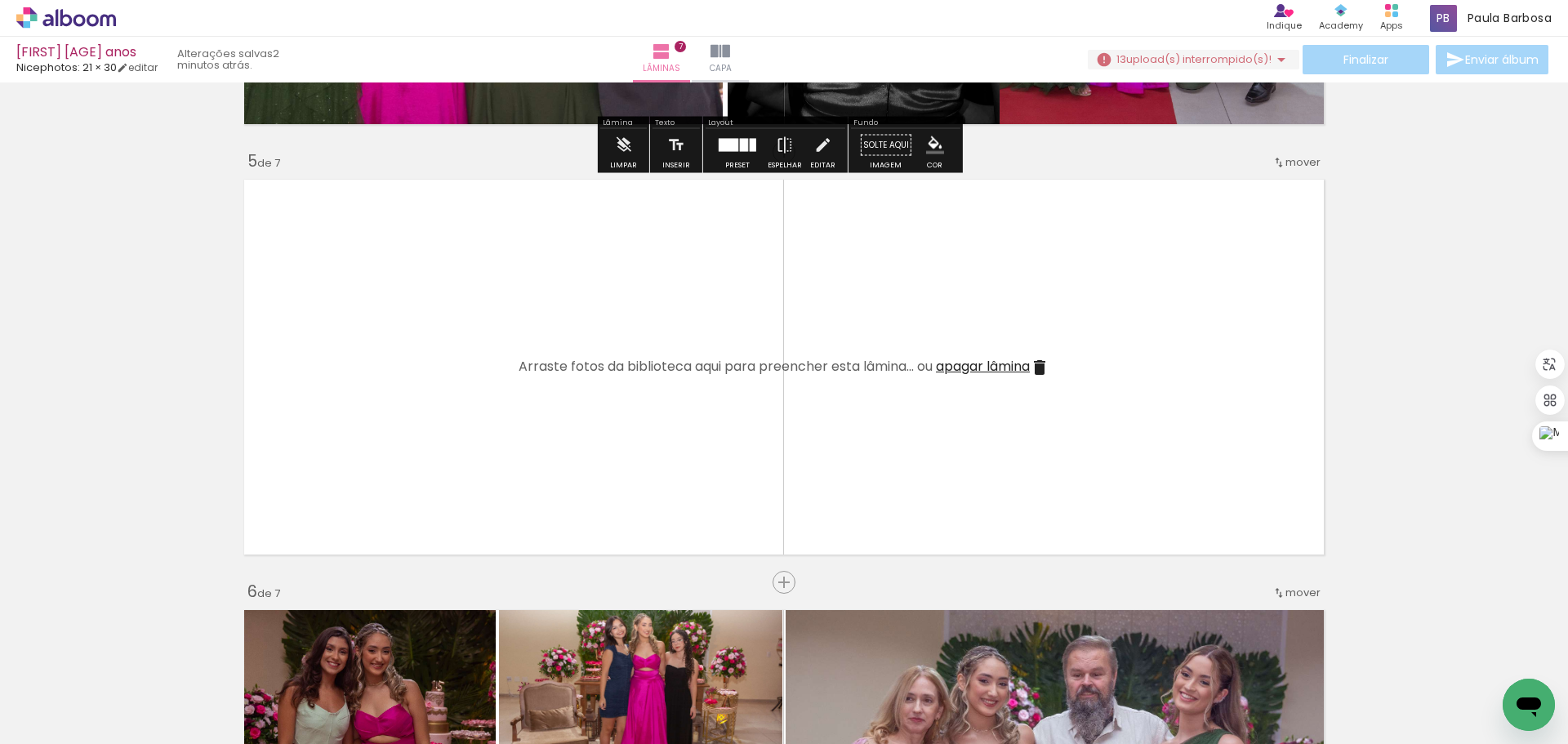 scroll, scrollTop: 1689, scrollLeft: 0, axis: vertical 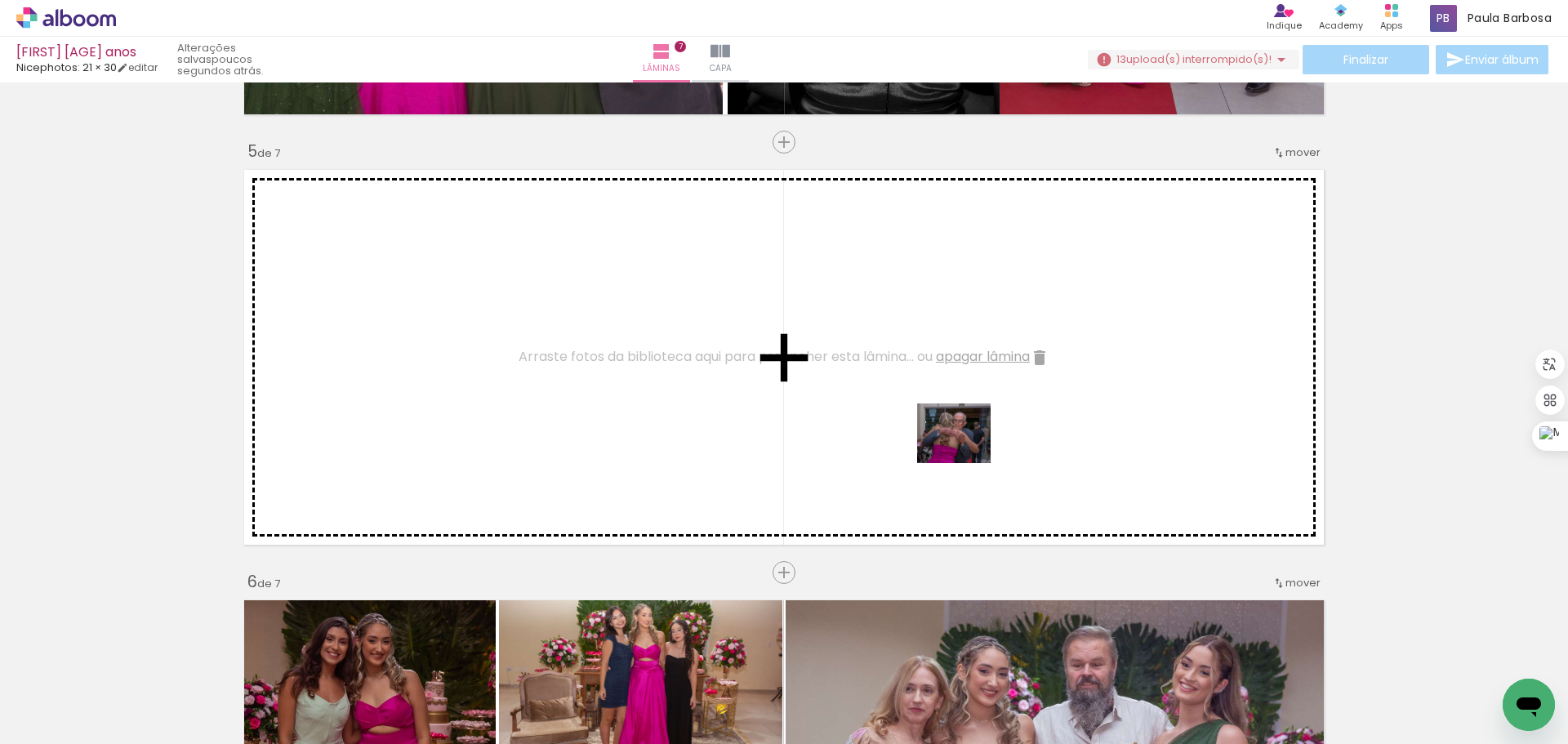 drag, startPoint x: 1082, startPoint y: 695, endPoint x: 962, endPoint y: 448, distance: 274.60699 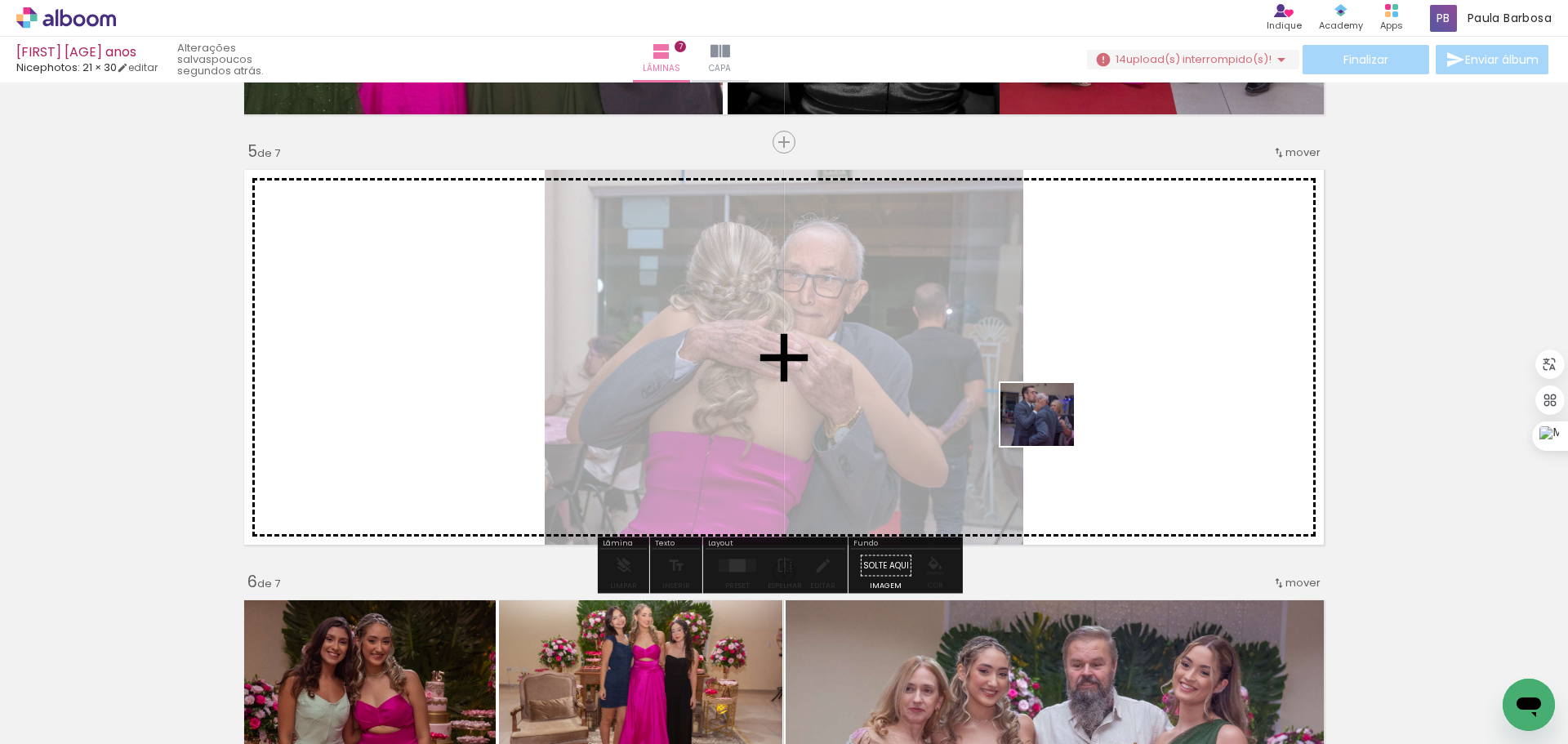 drag, startPoint x: 1076, startPoint y: 696, endPoint x: 1049, endPoint y: 432, distance: 265.37709 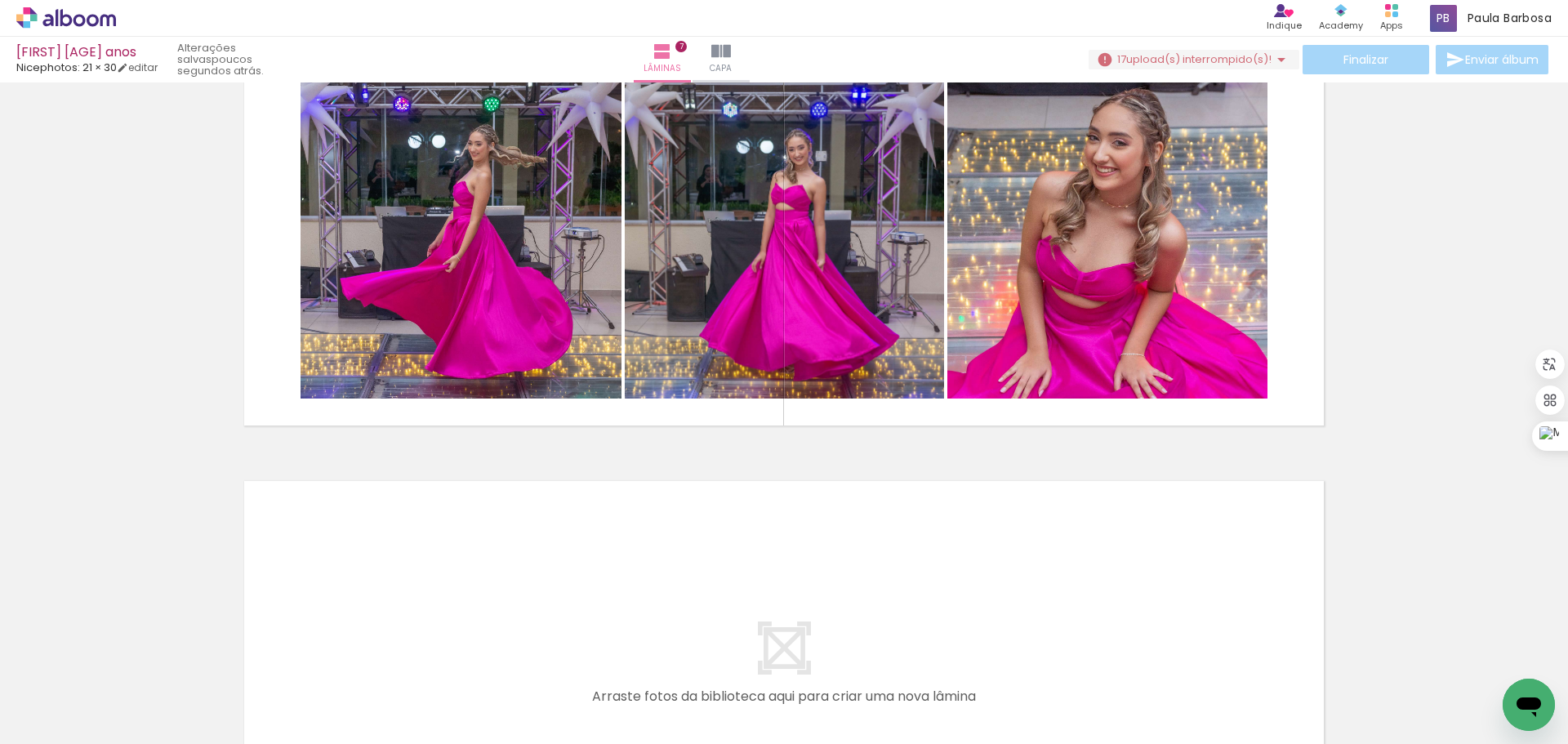 scroll, scrollTop: 2587, scrollLeft: 0, axis: vertical 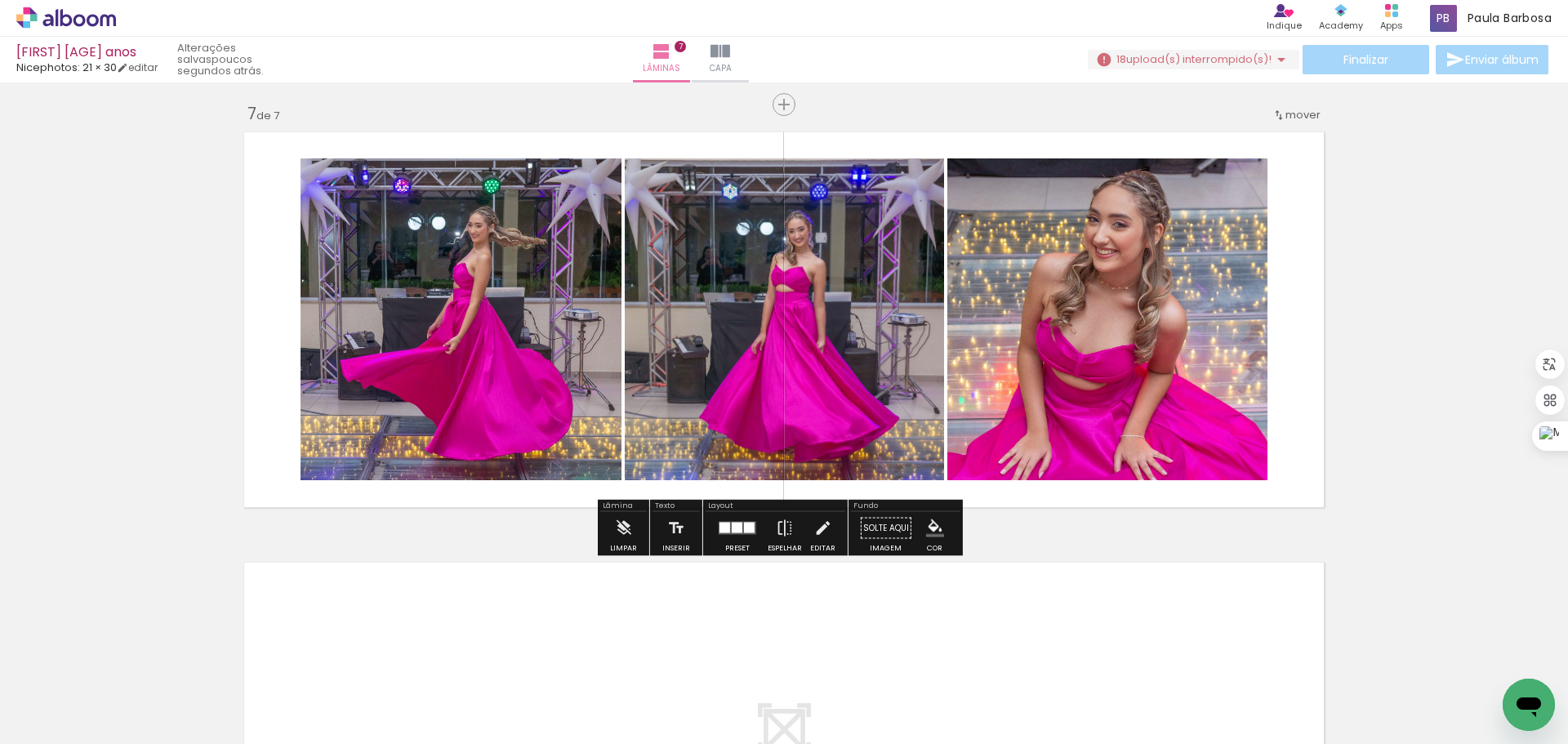 click at bounding box center (120, 656) 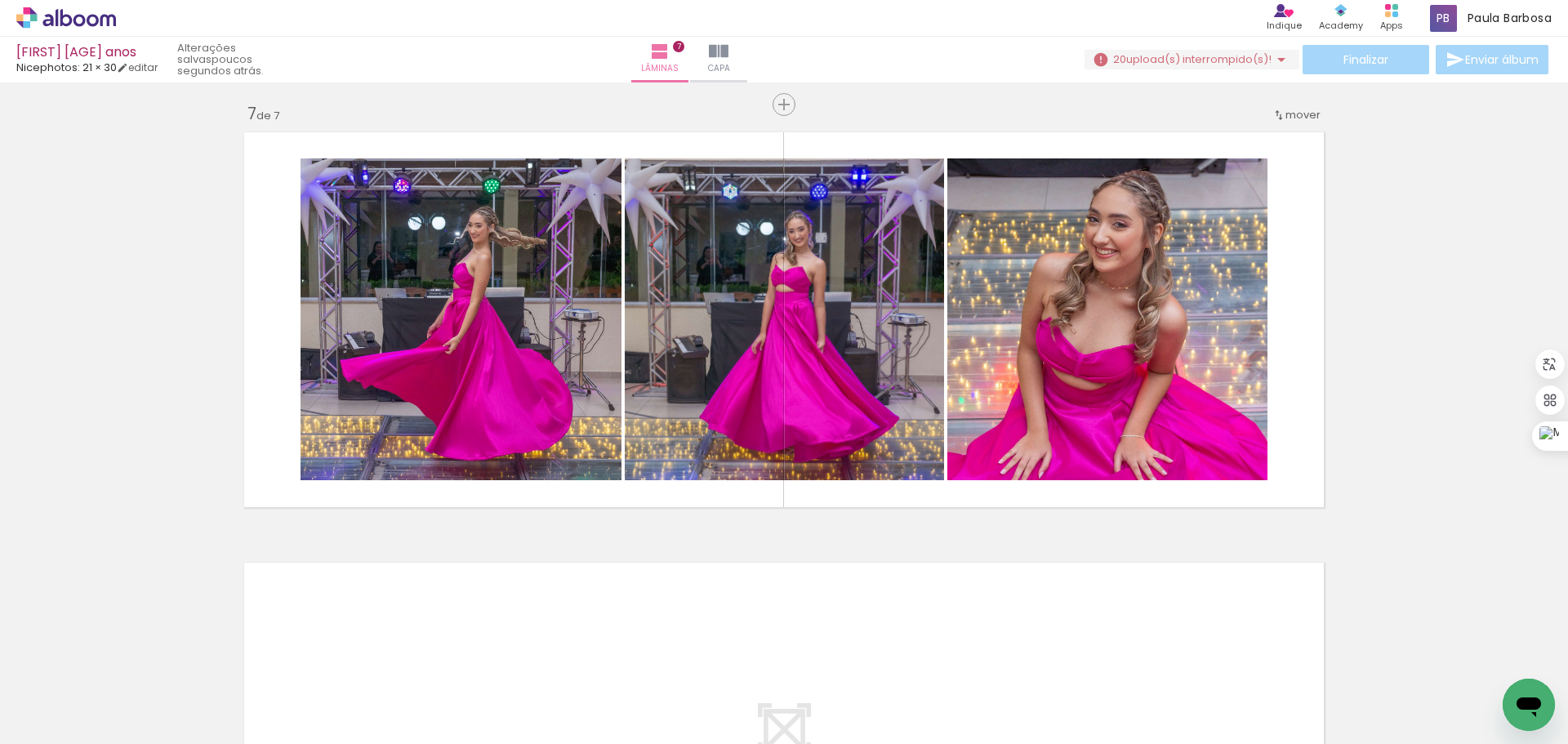 click at bounding box center [120, 656] 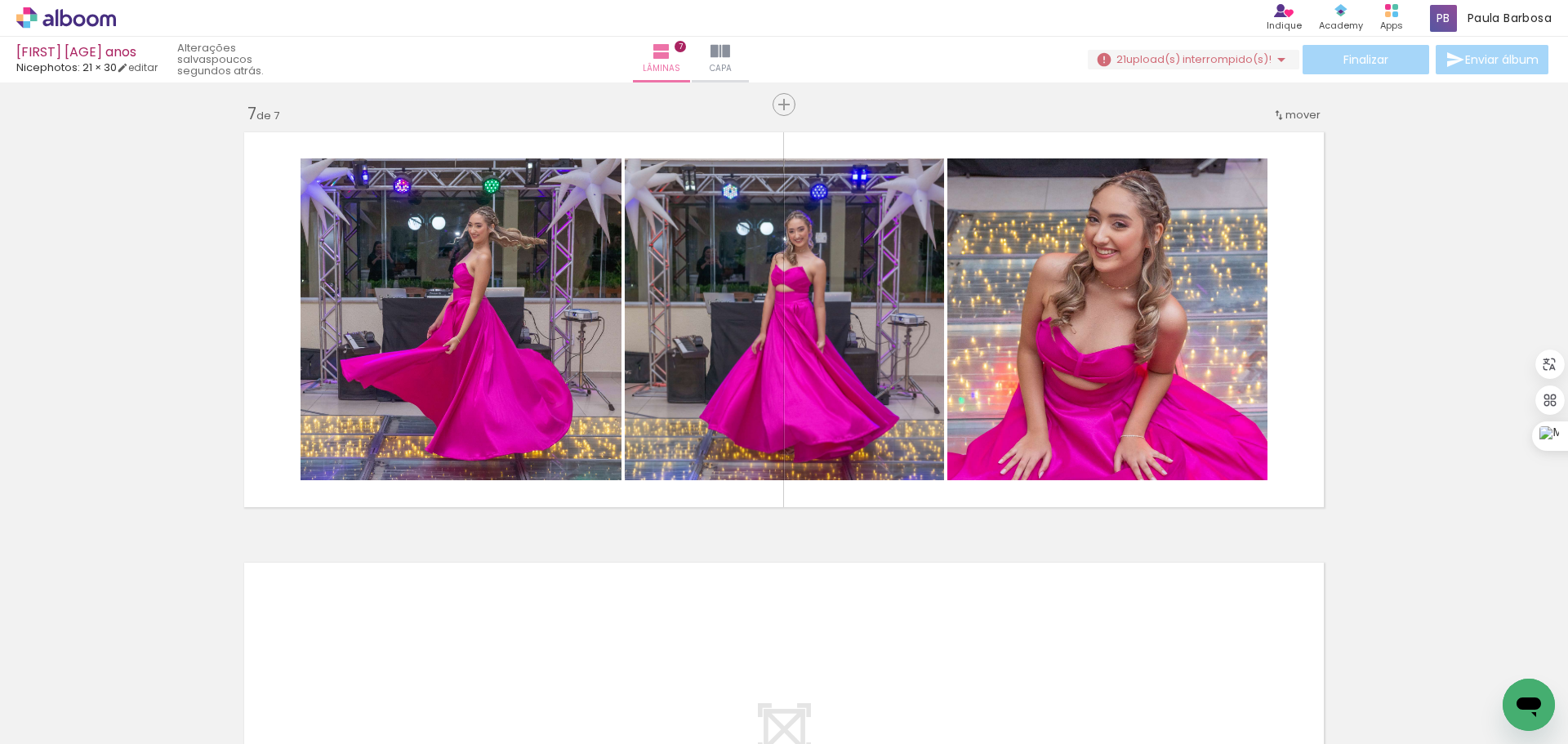click at bounding box center (120, 656) 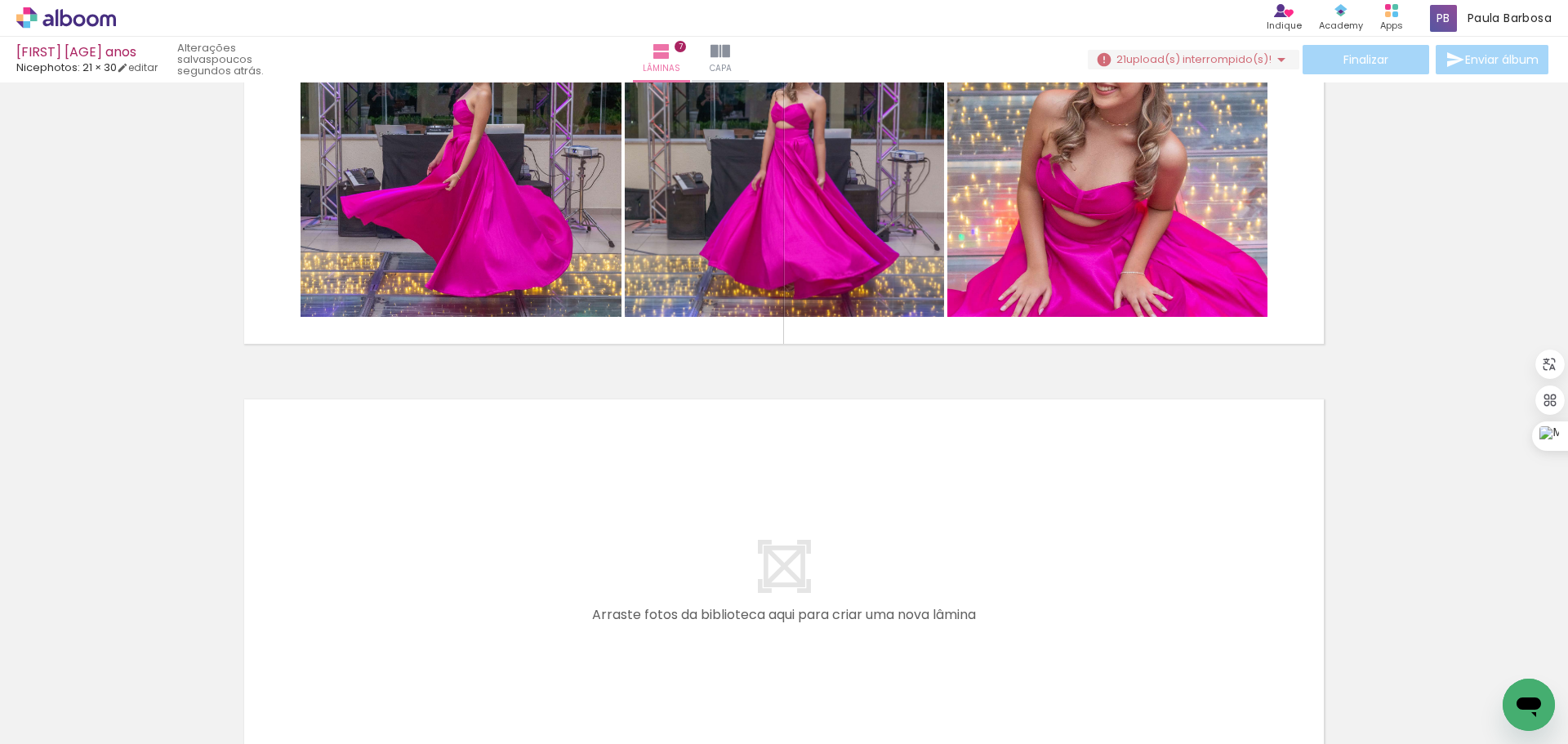scroll, scrollTop: 2914, scrollLeft: 0, axis: vertical 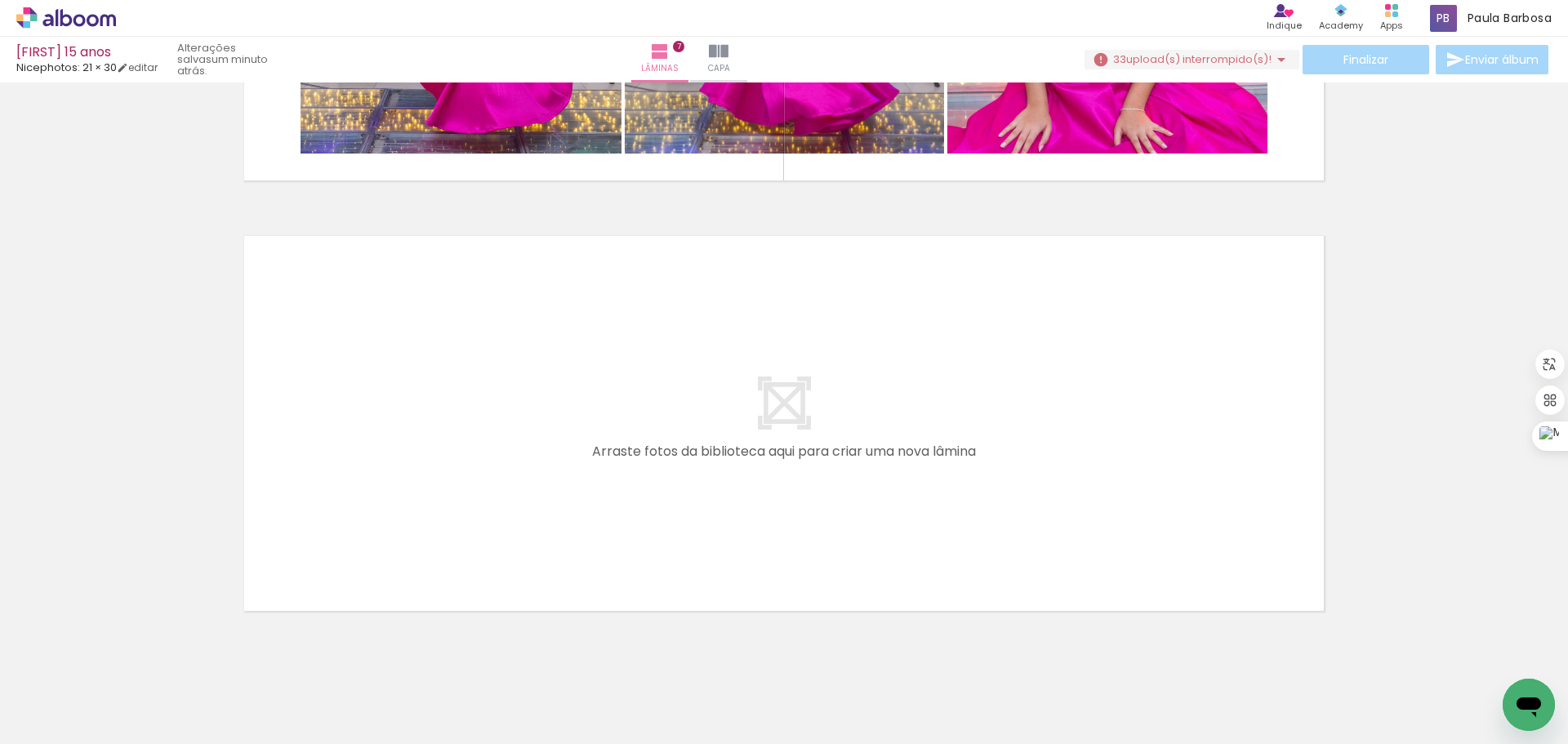 click at bounding box center (-407, 656) 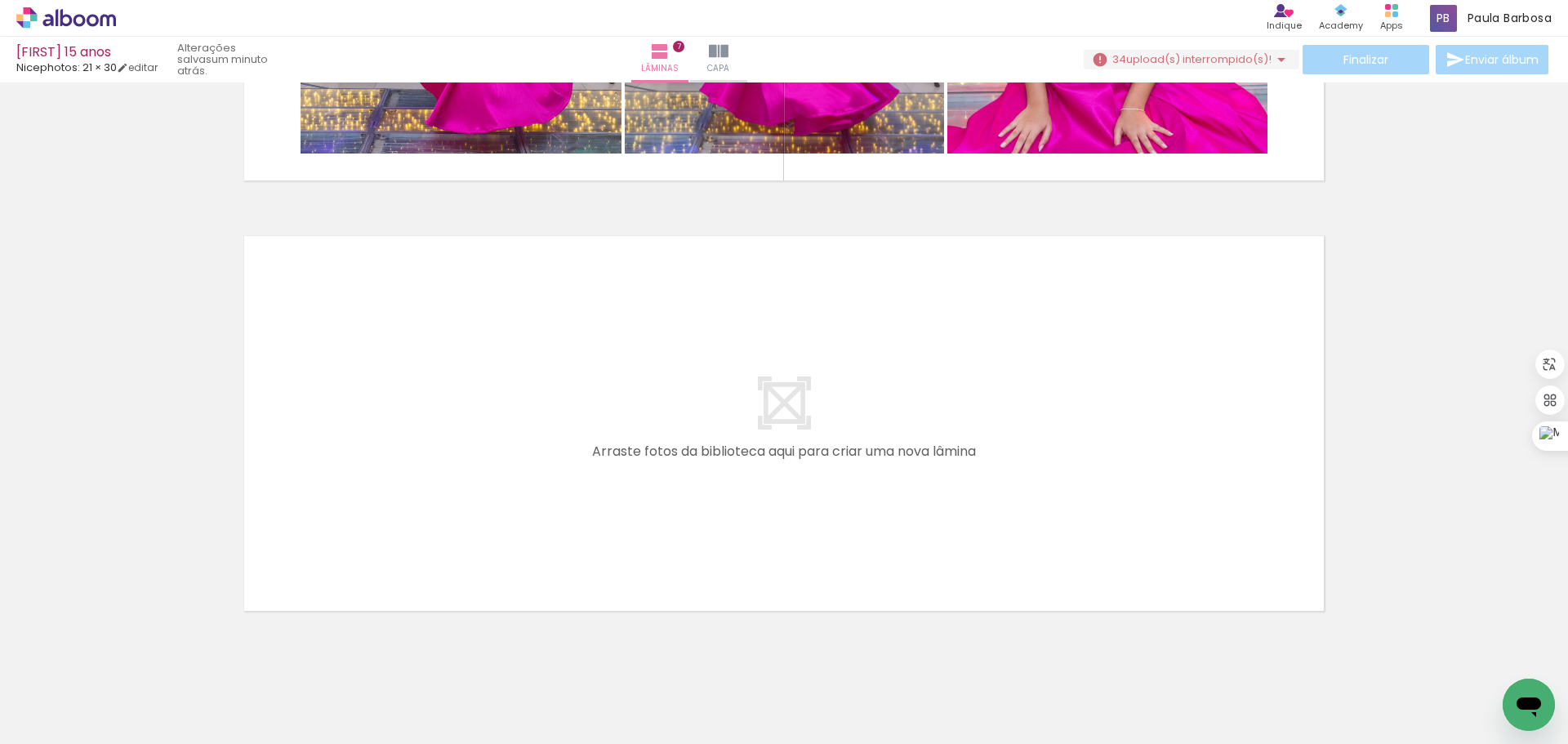 click at bounding box center [-407, 656] 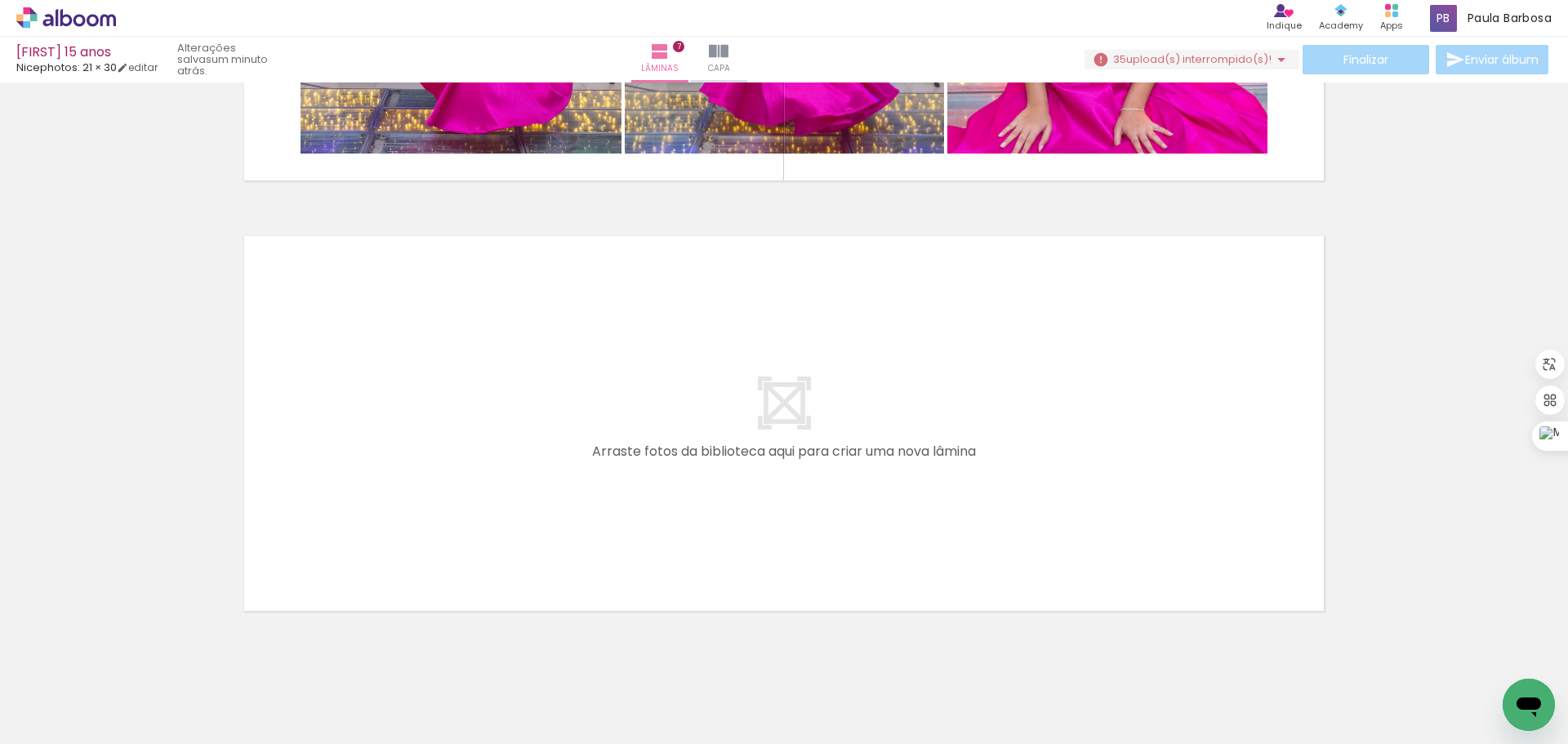 click at bounding box center [-407, 656] 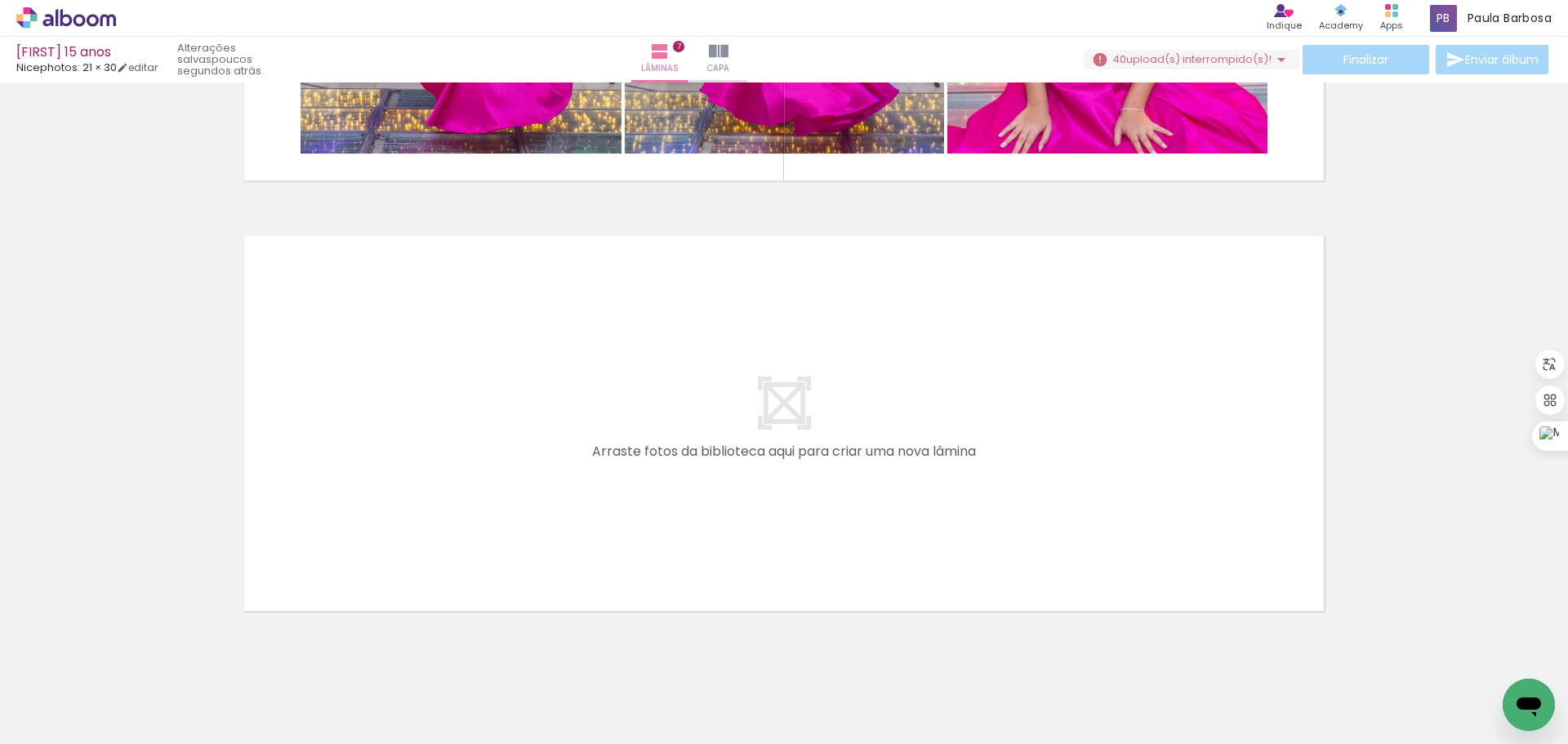 scroll, scrollTop: 0, scrollLeft: 6967, axis: horizontal 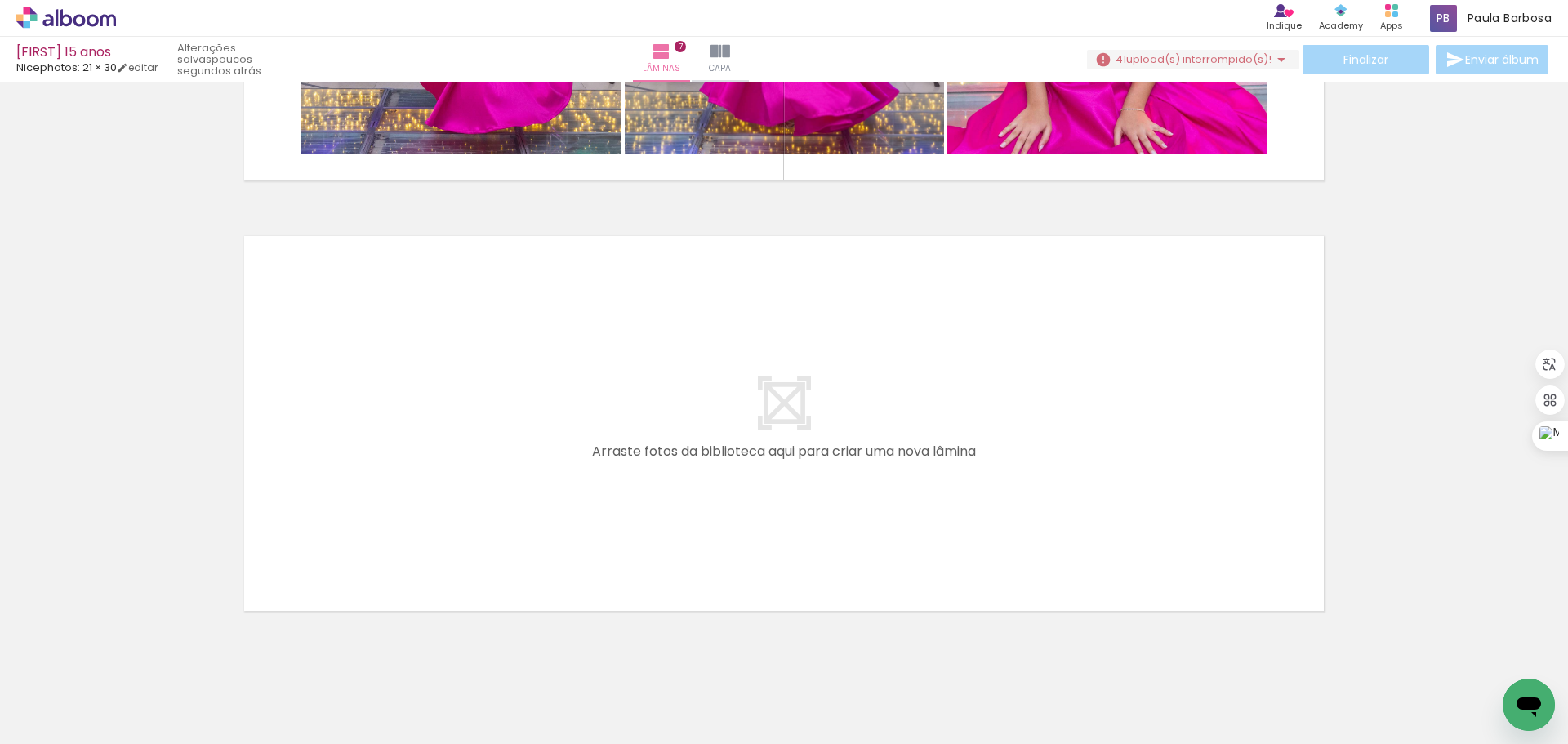 click at bounding box center (-6474, 656) 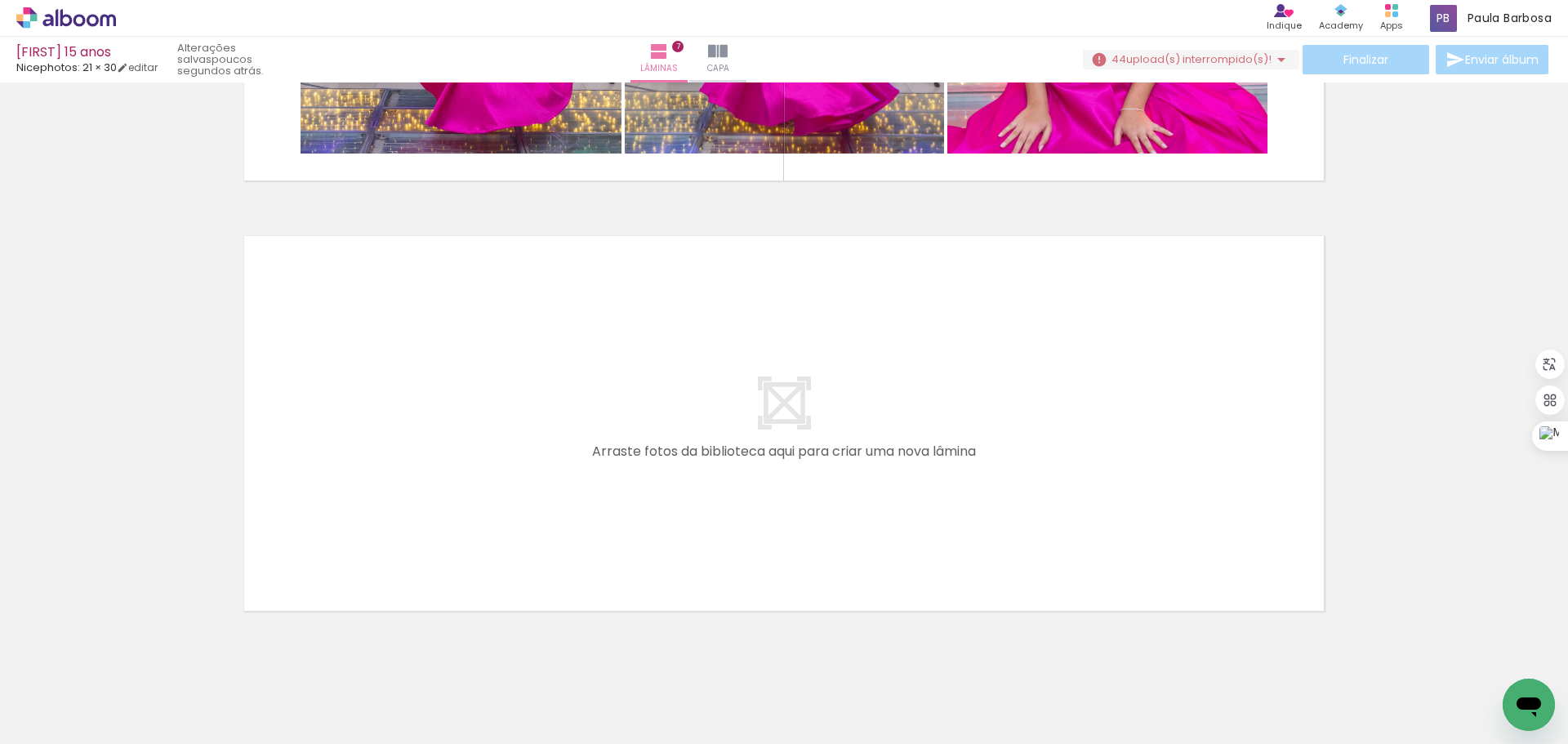 scroll, scrollTop: 0, scrollLeft: 0, axis: both 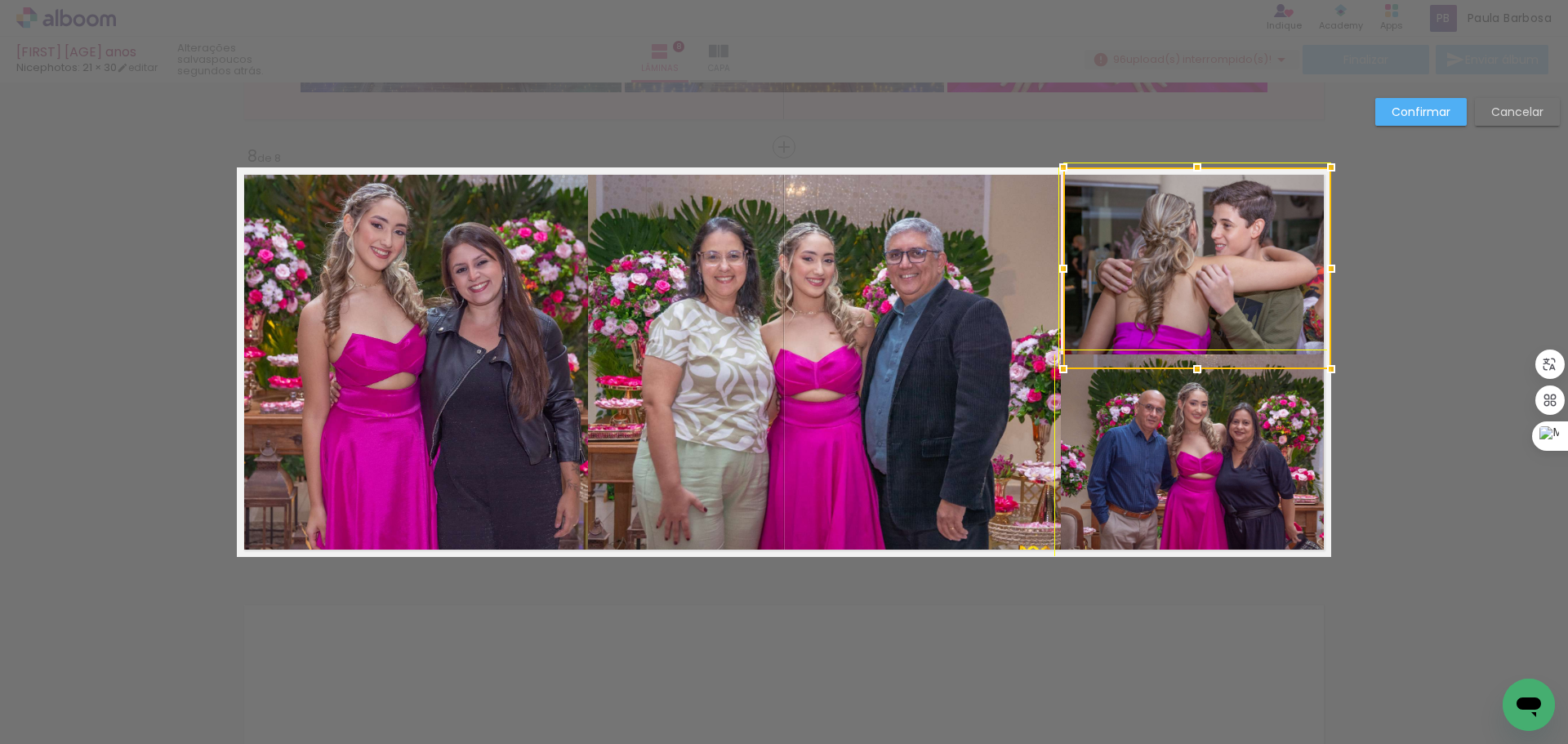 click on "8  de 8" 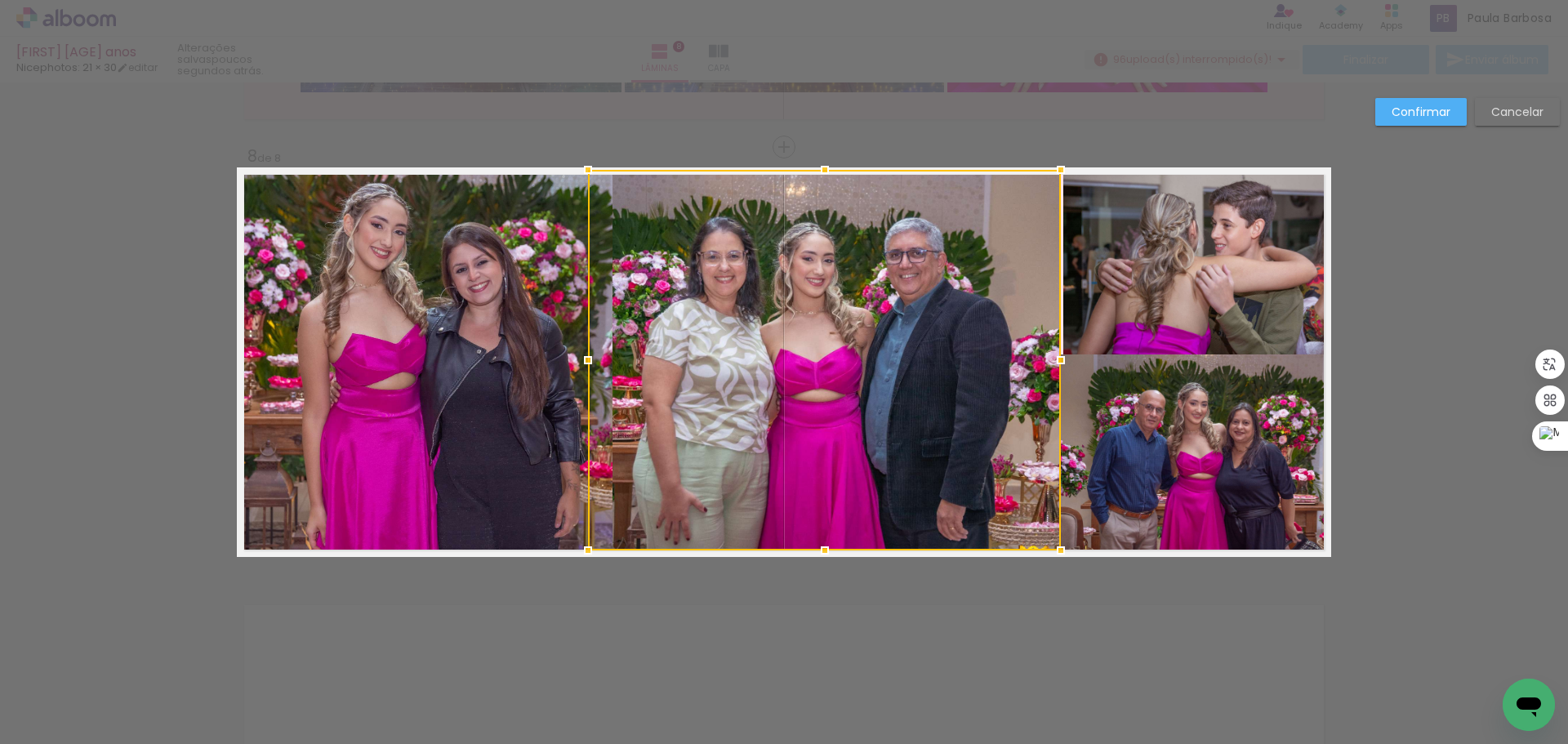 click 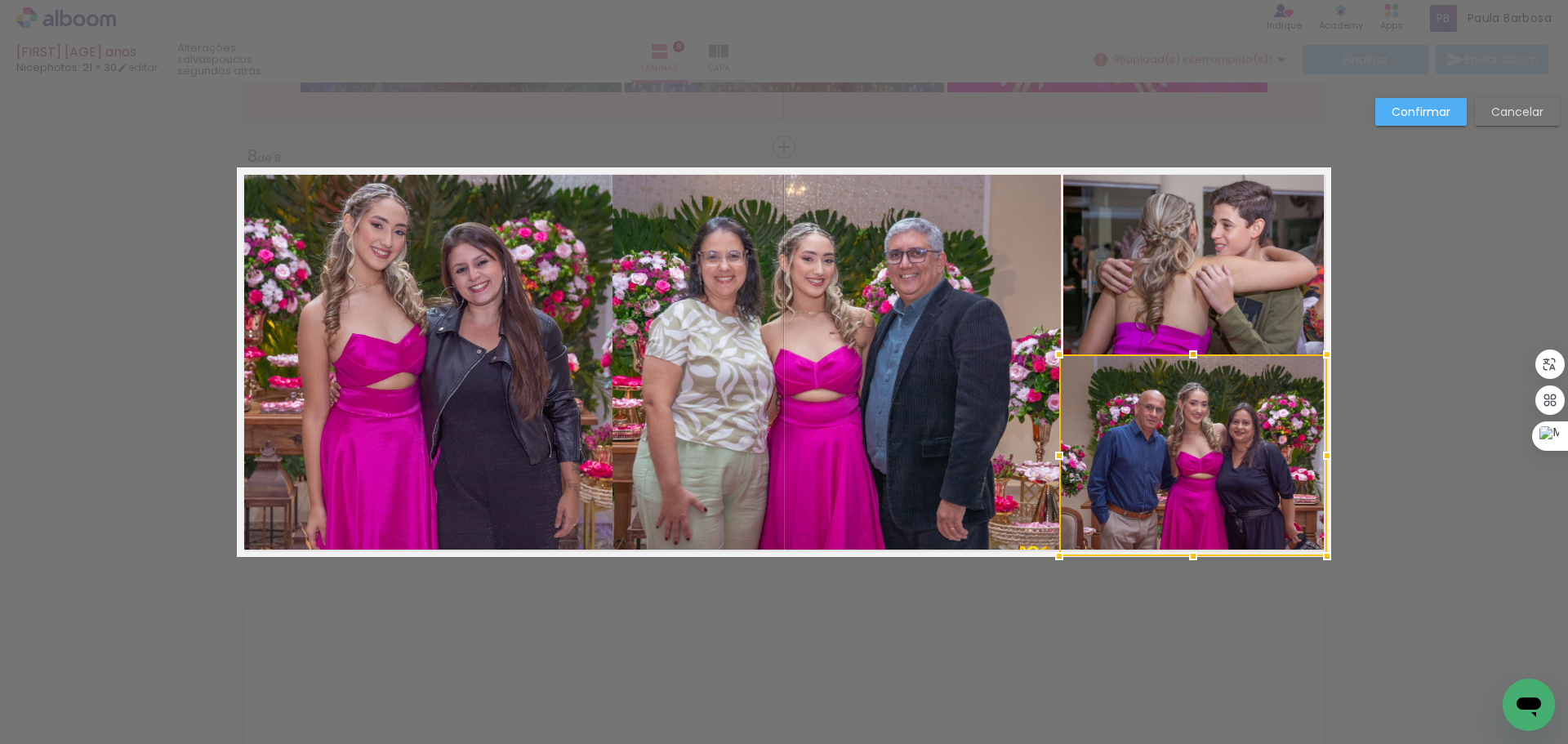 click on "Confirmar Cancelar" at bounding box center [784, -937] 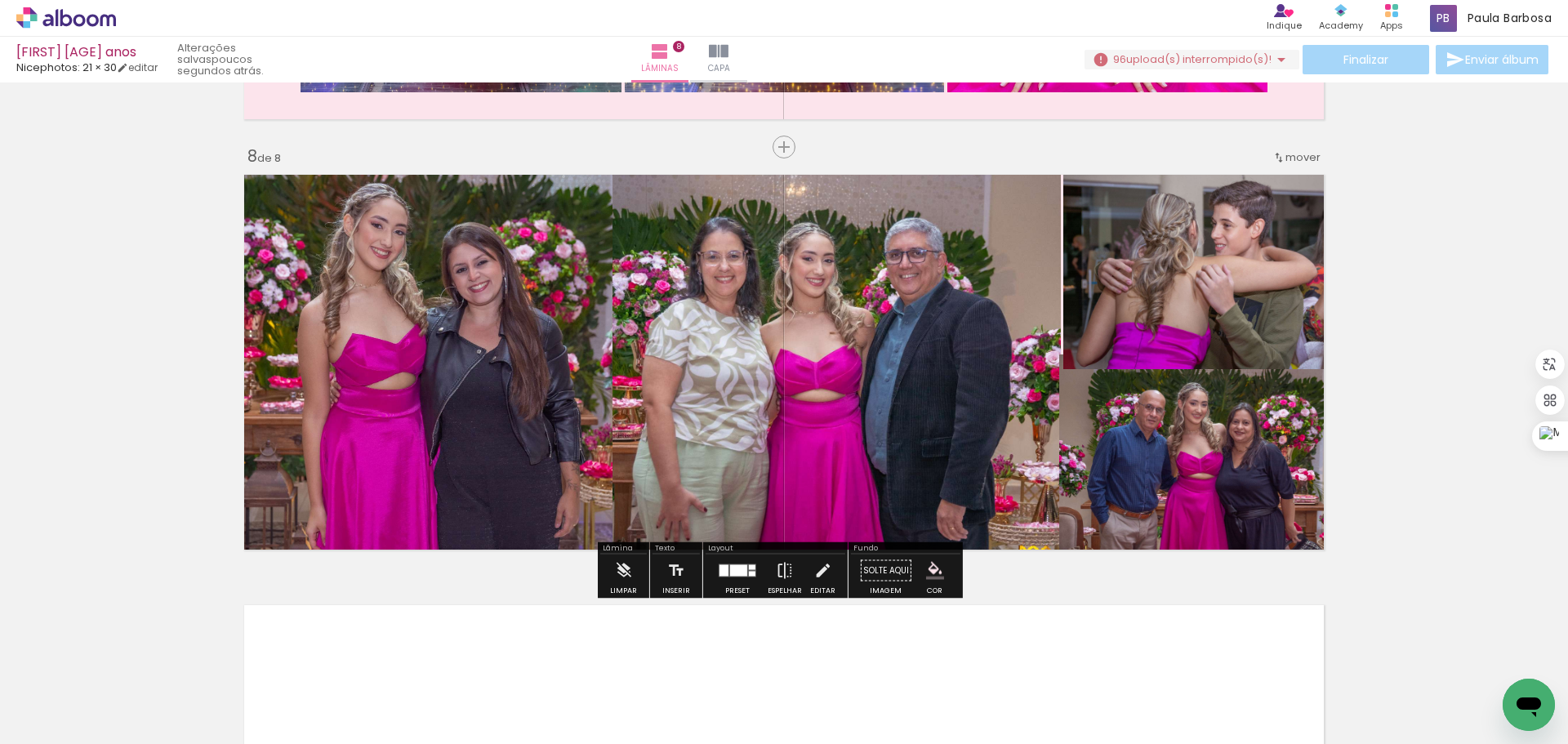 click 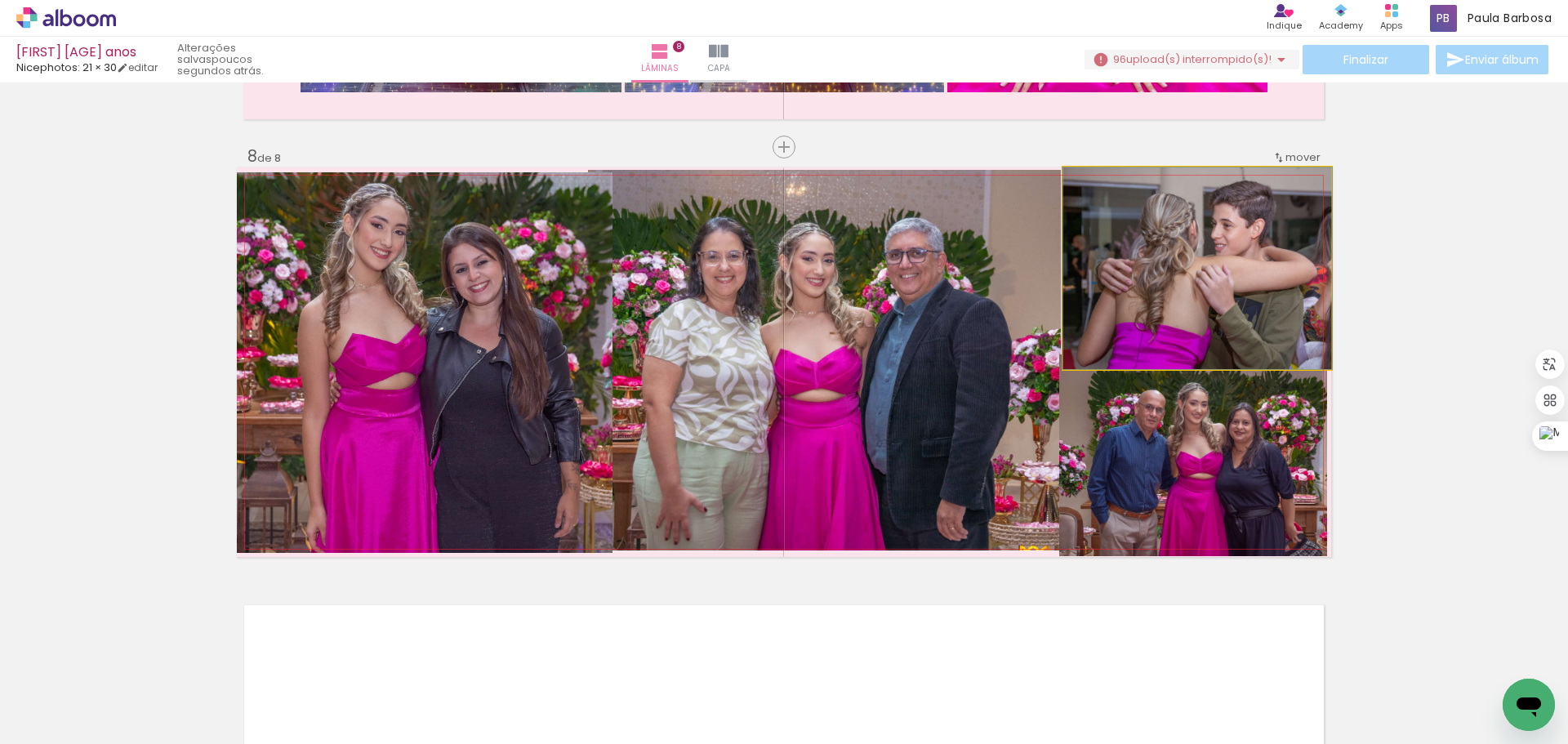 click 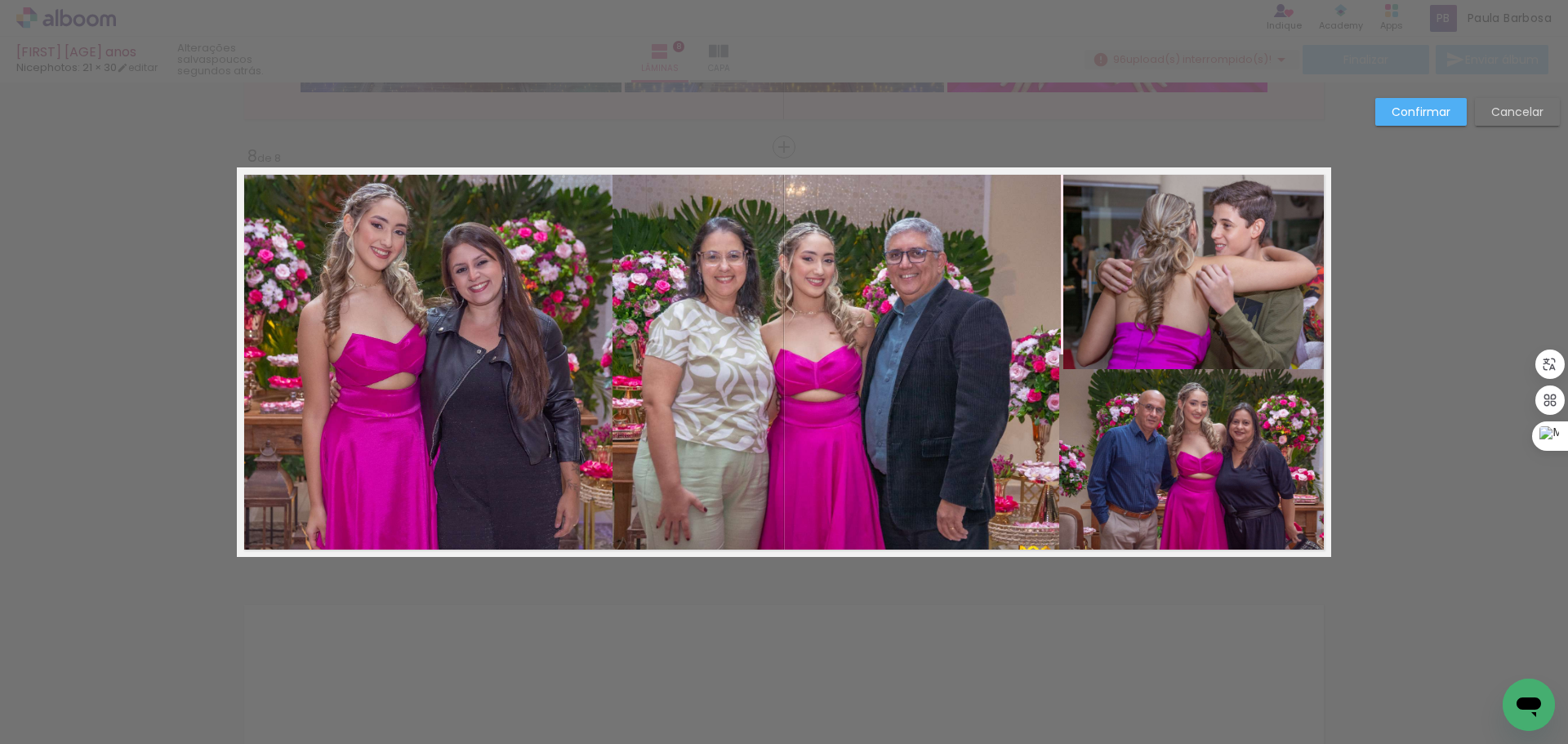 click 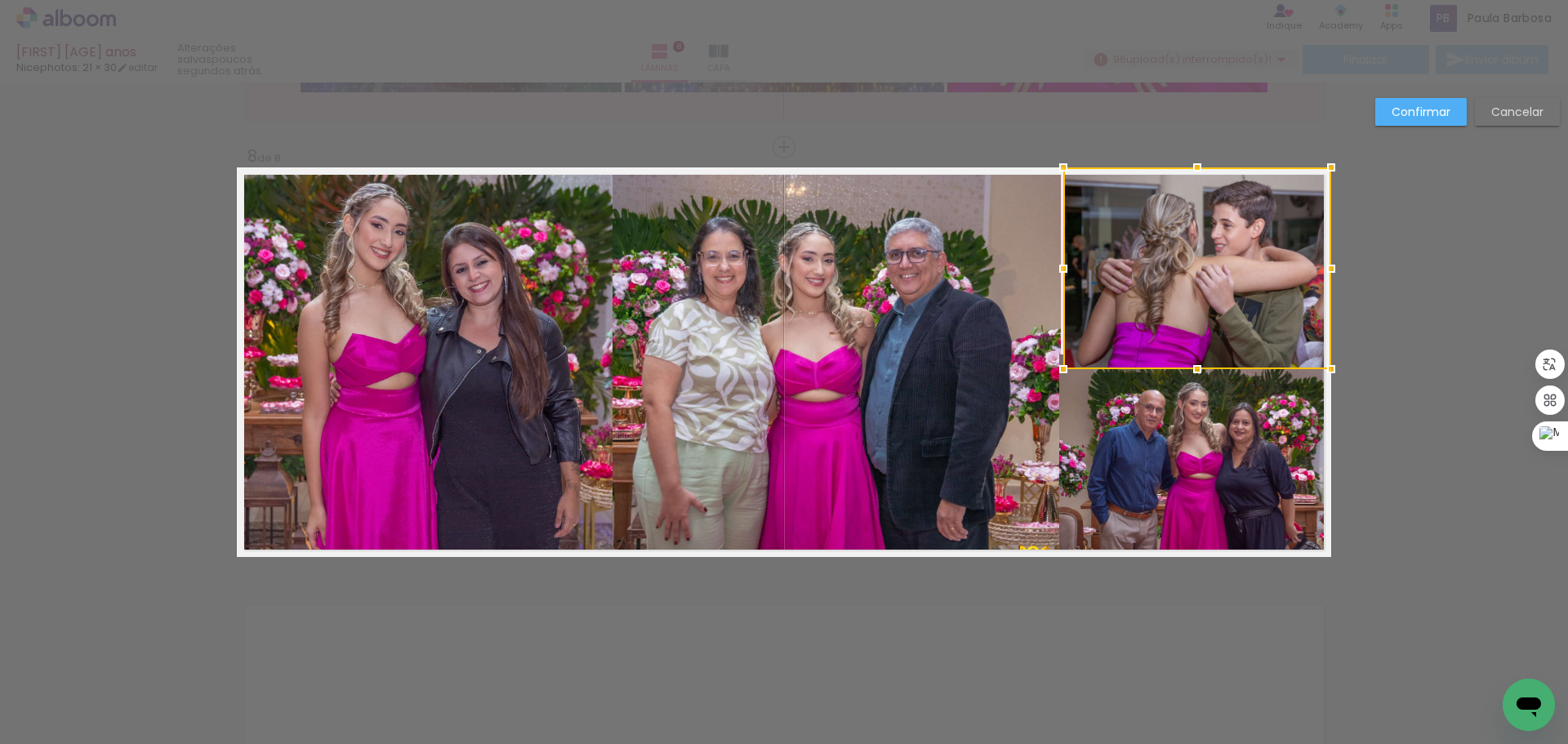 click at bounding box center [1197, 268] 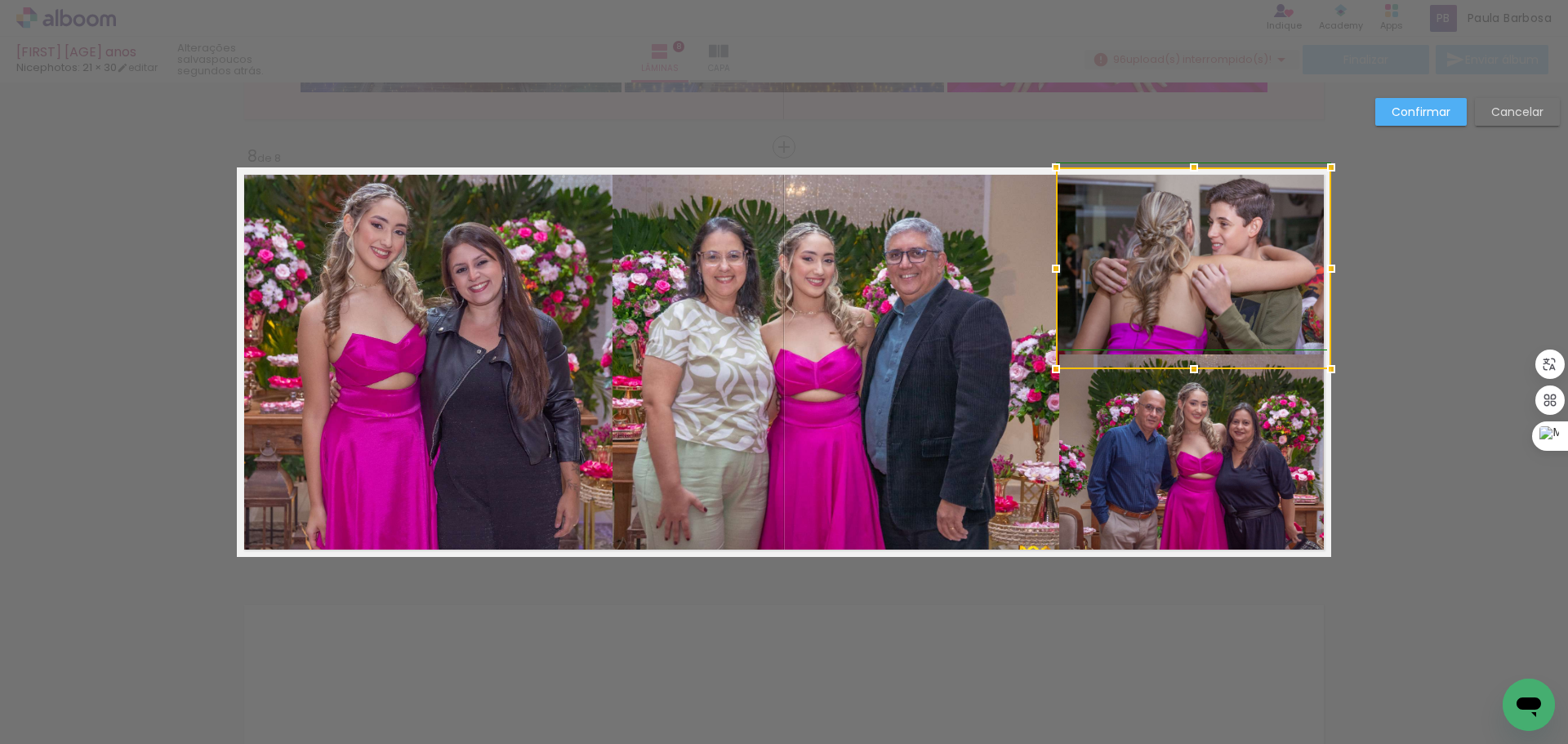 click at bounding box center (1056, 269) 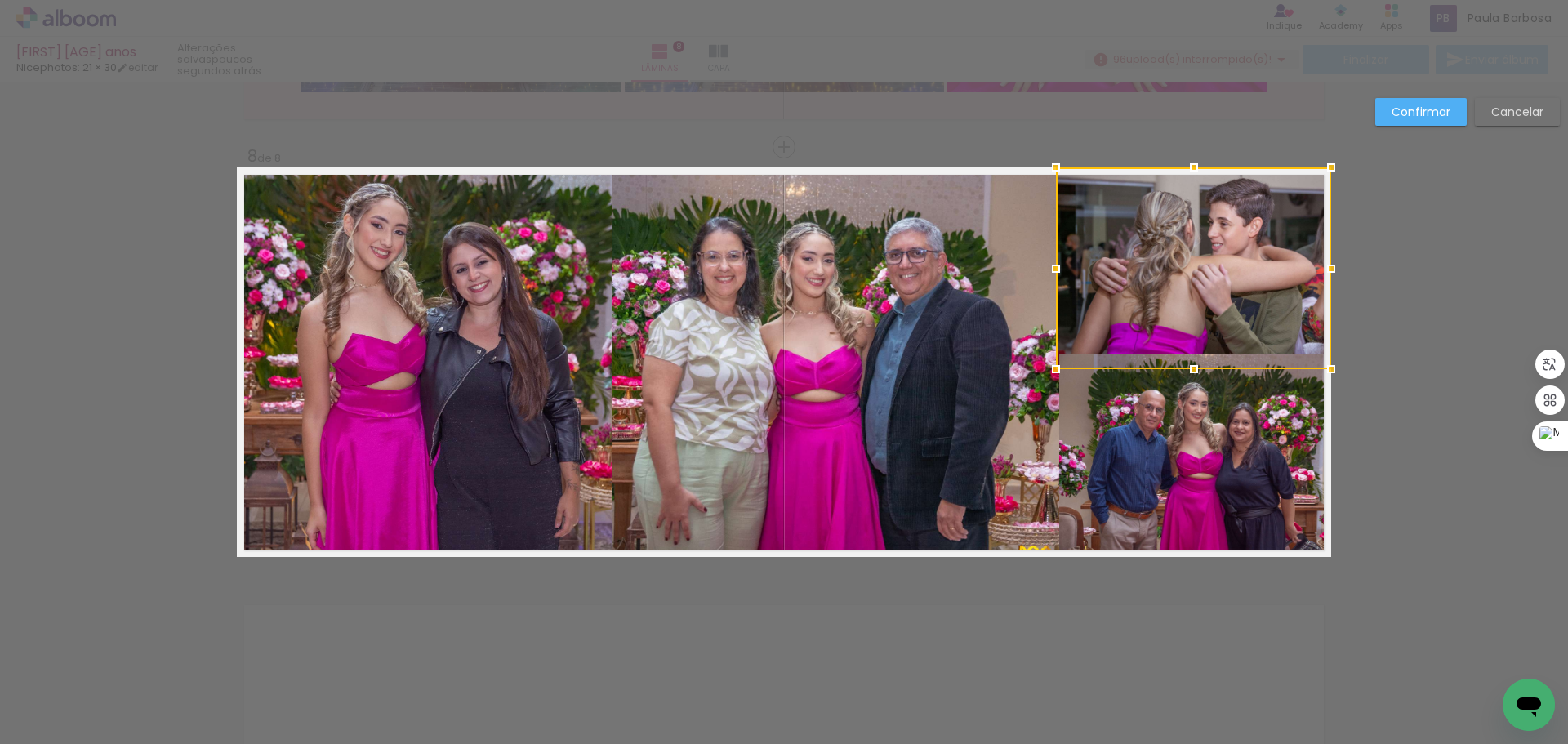 click on "Confirmar Cancelar" at bounding box center (784, -937) 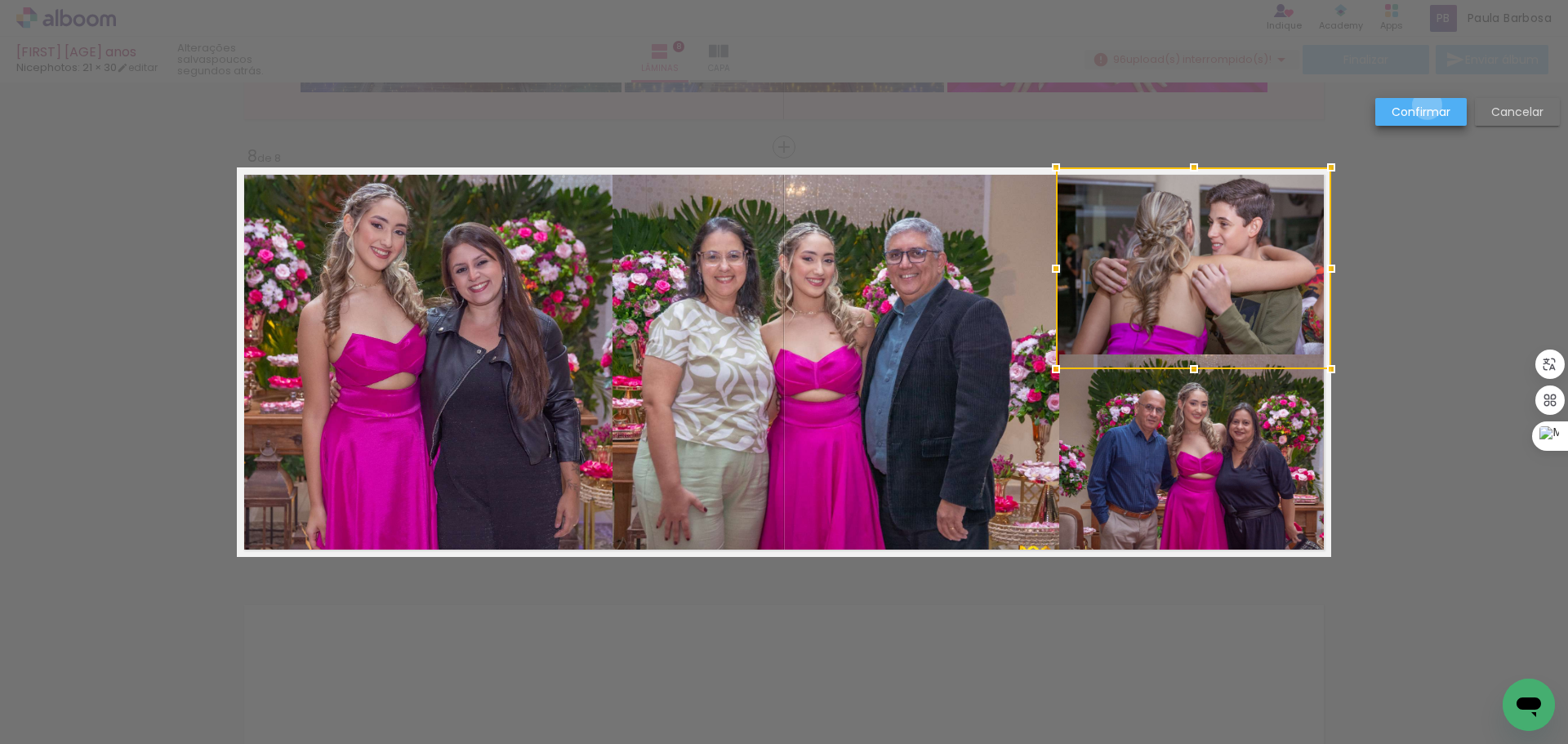 click on "Confirmar" at bounding box center [0, 0] 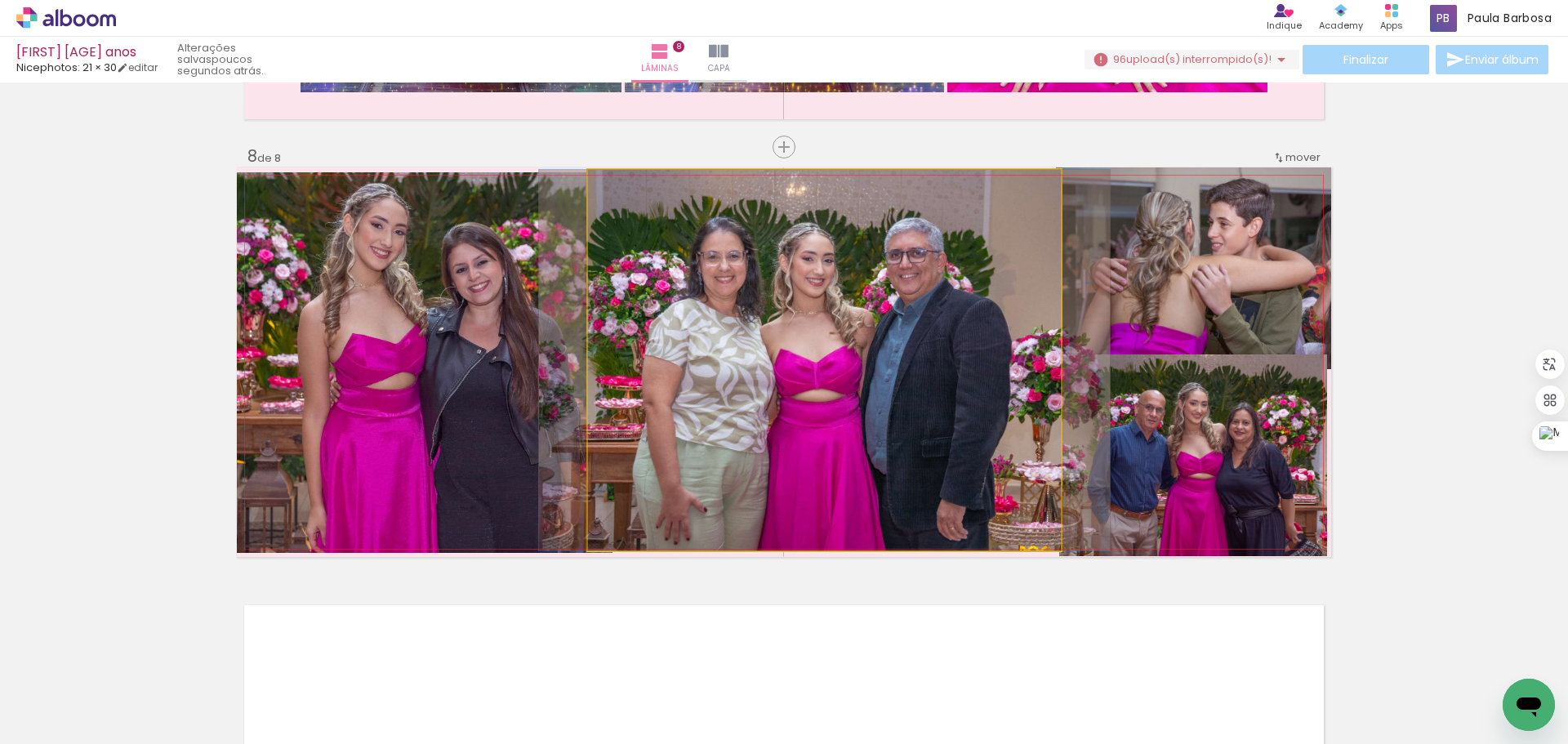 click 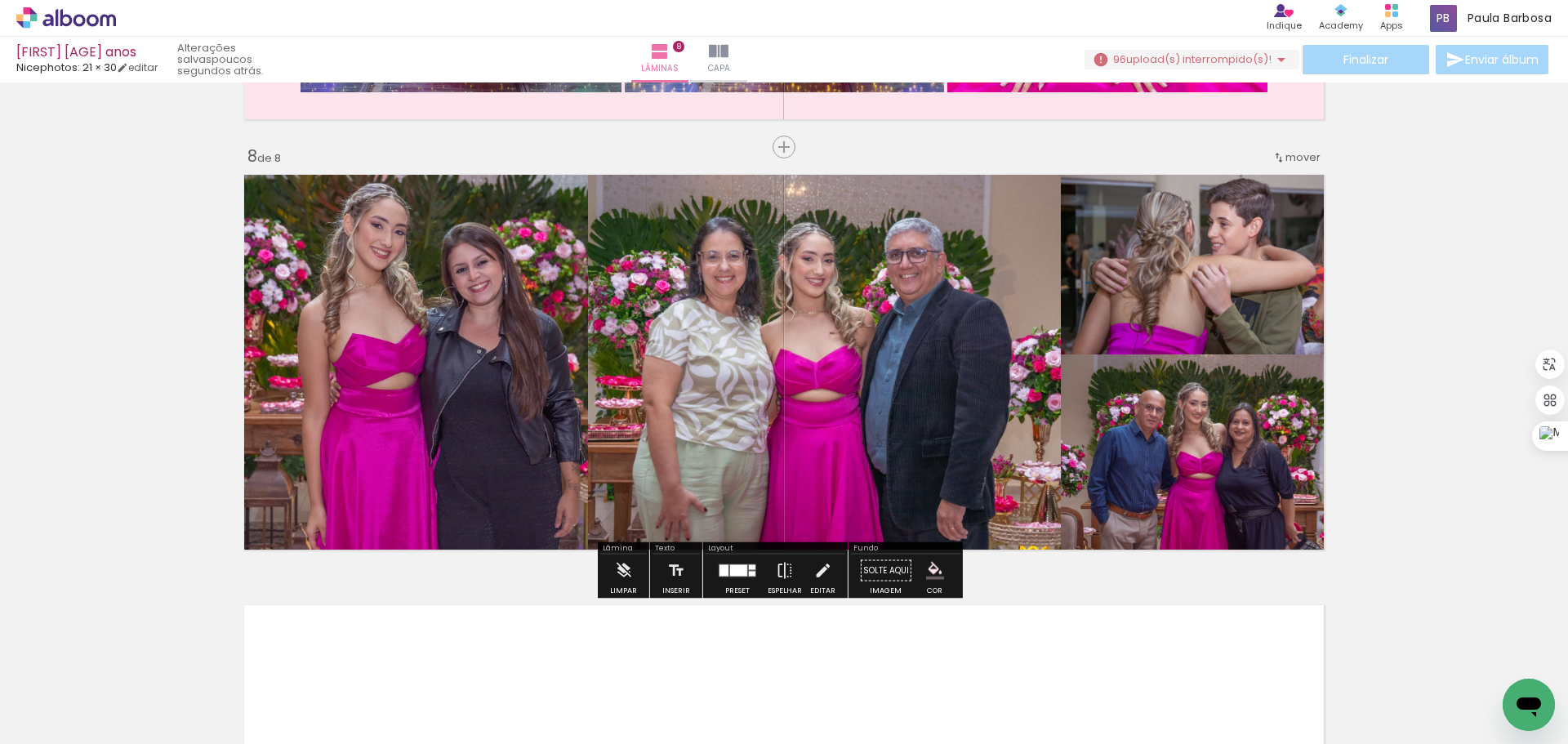 click 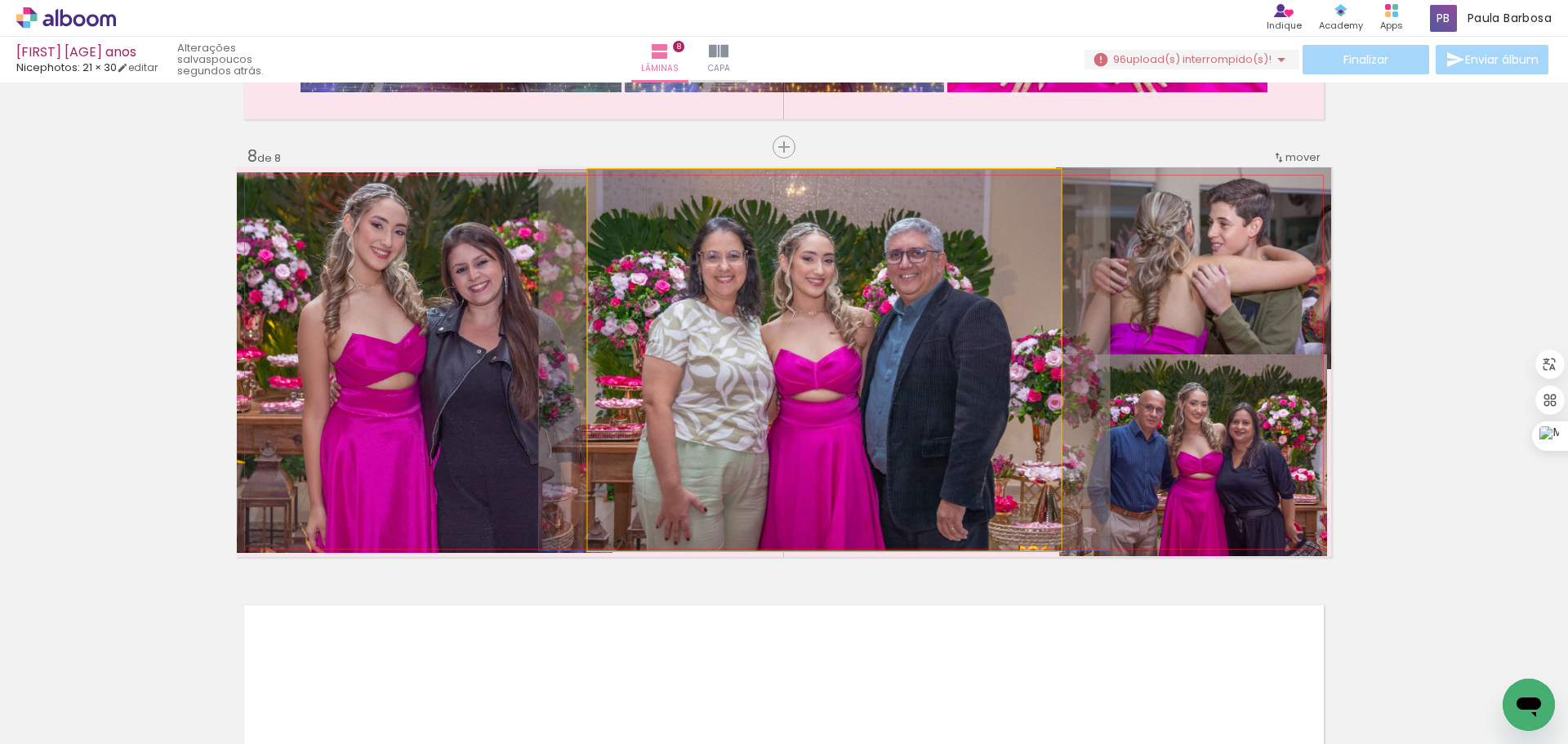 click 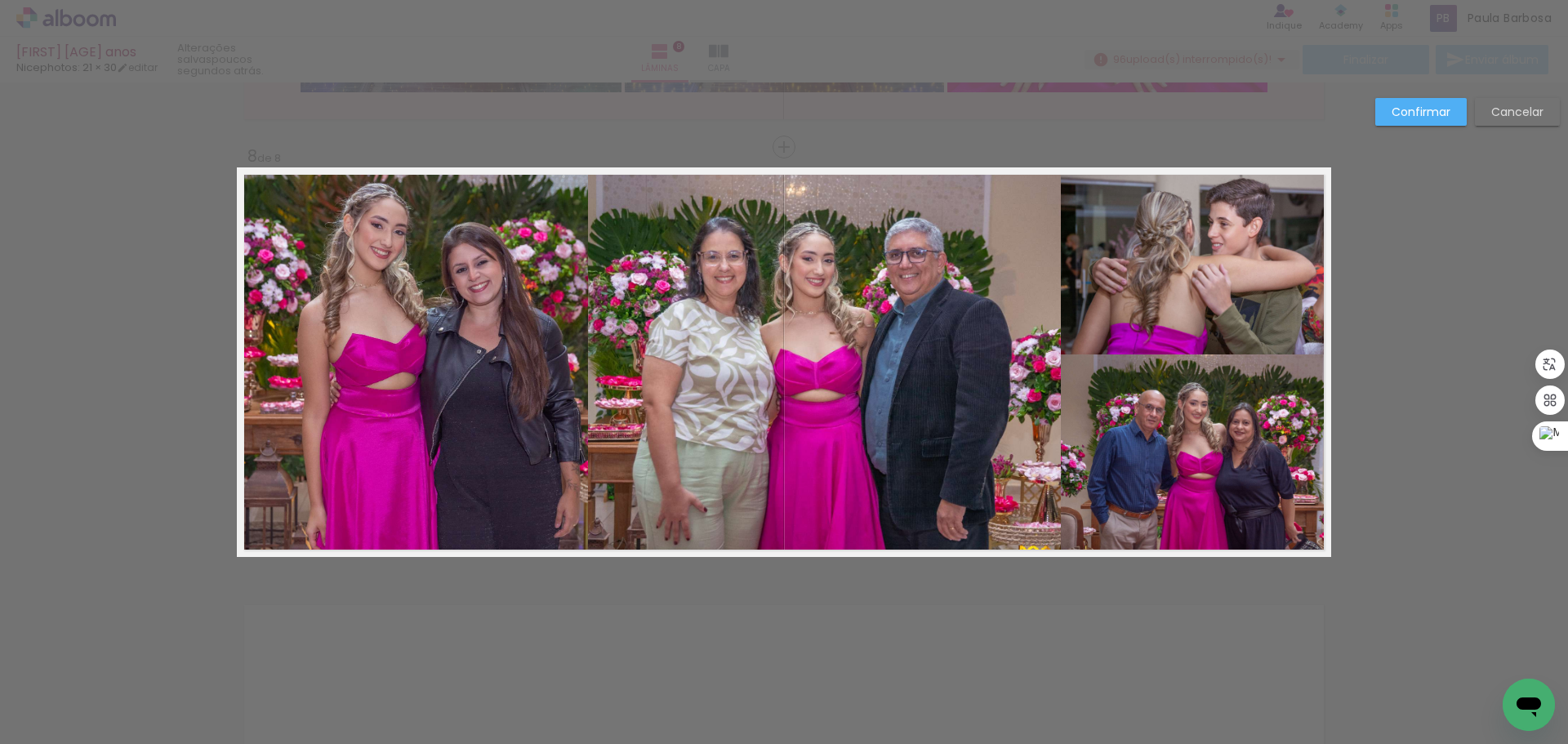 click 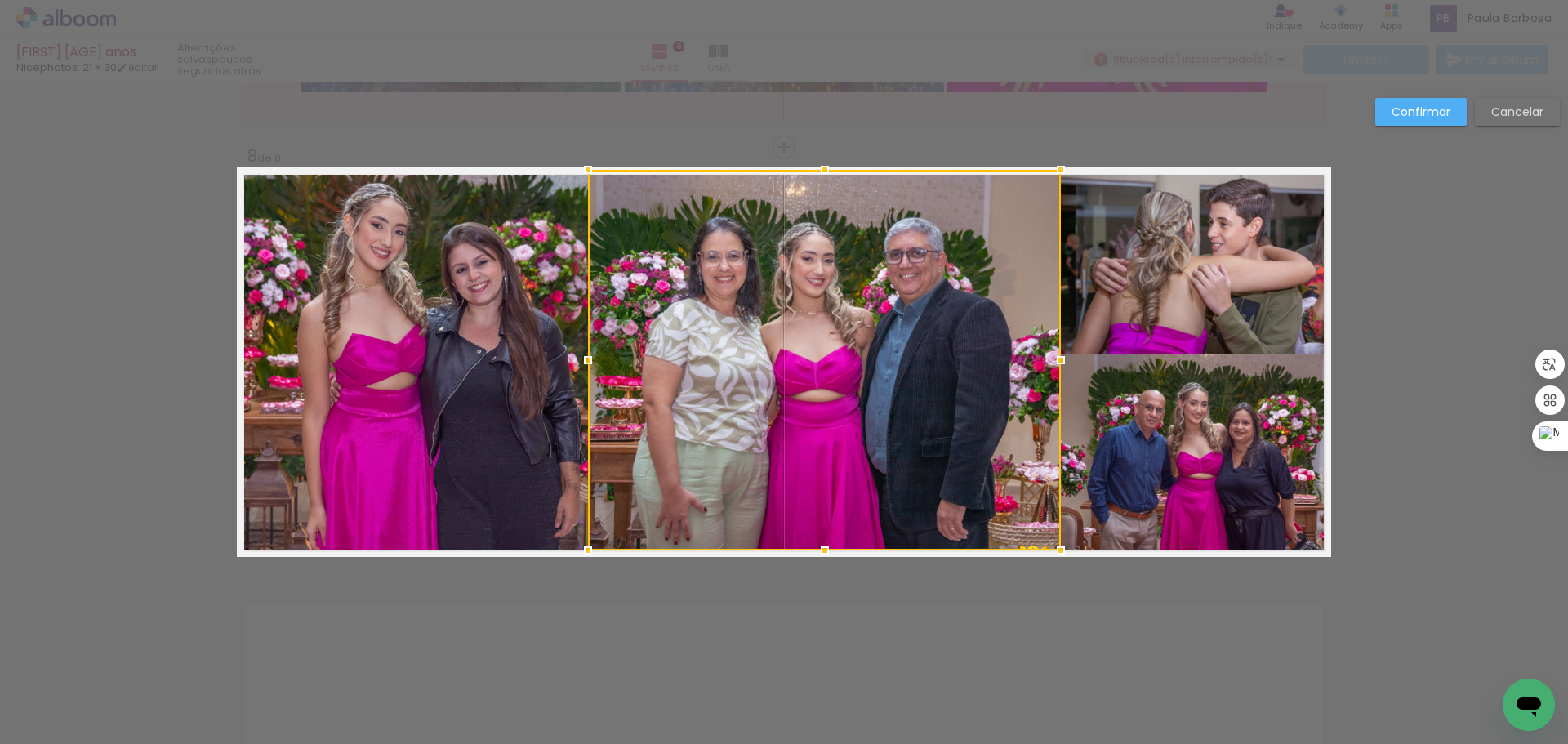 click at bounding box center [824, 360] 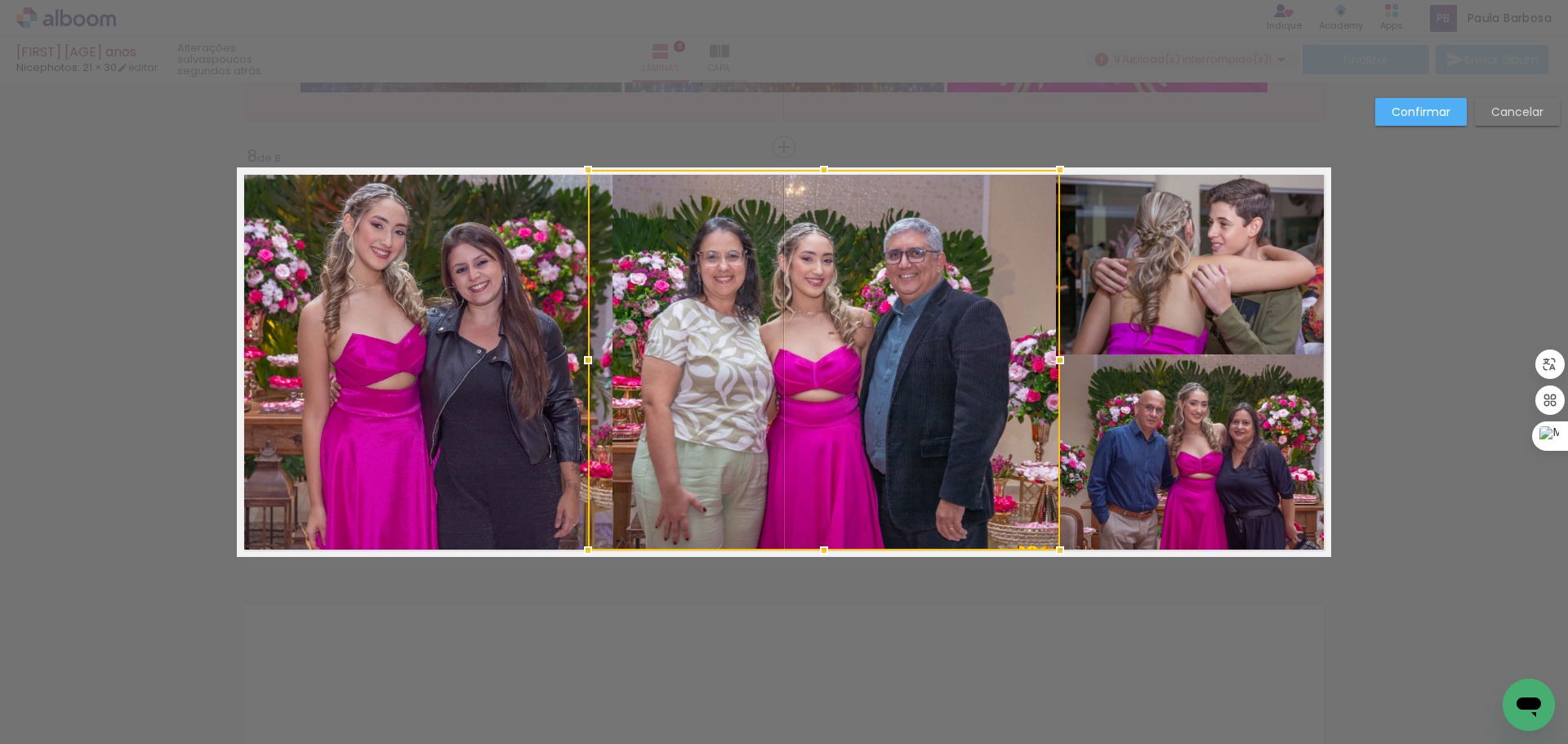 click at bounding box center (1060, 360) 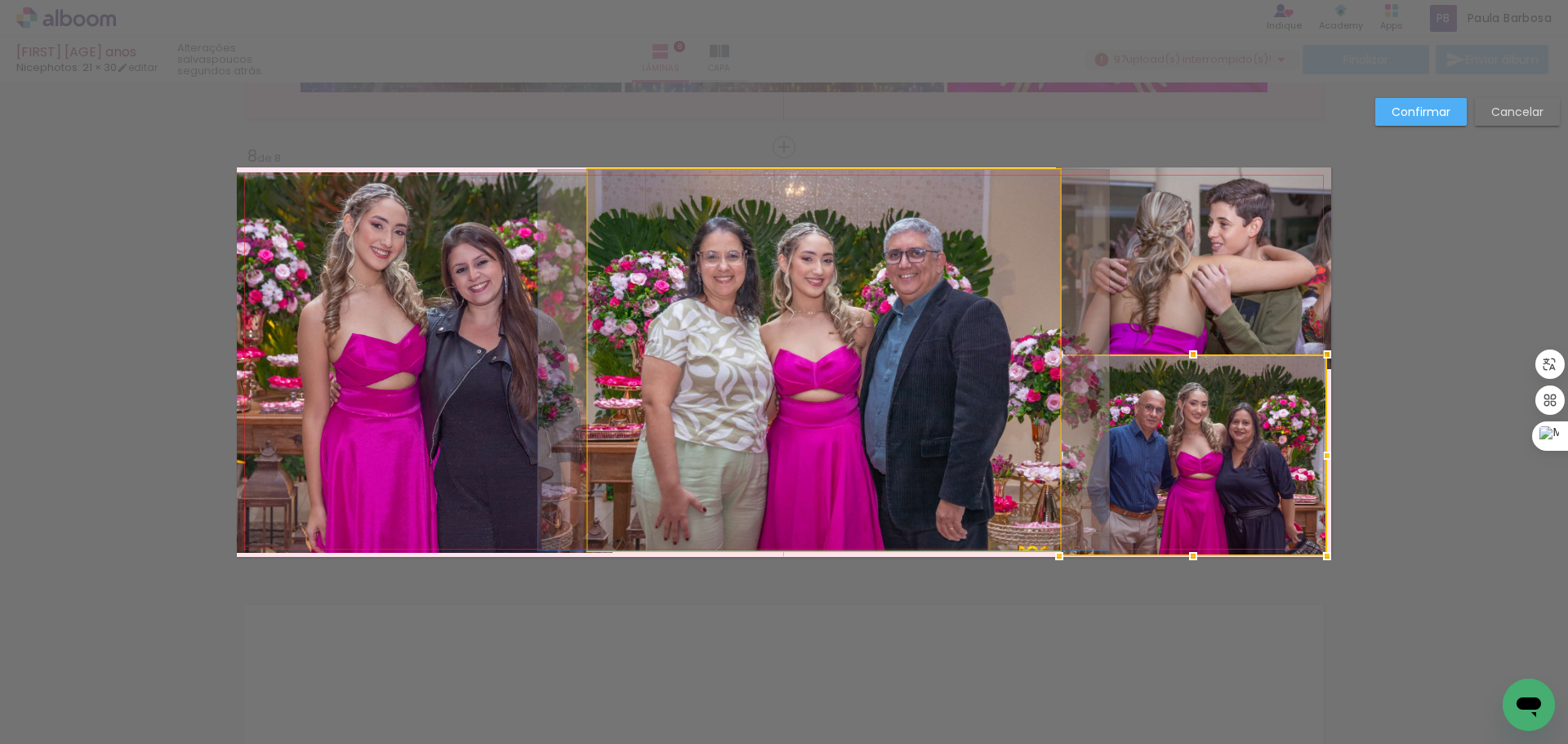 click 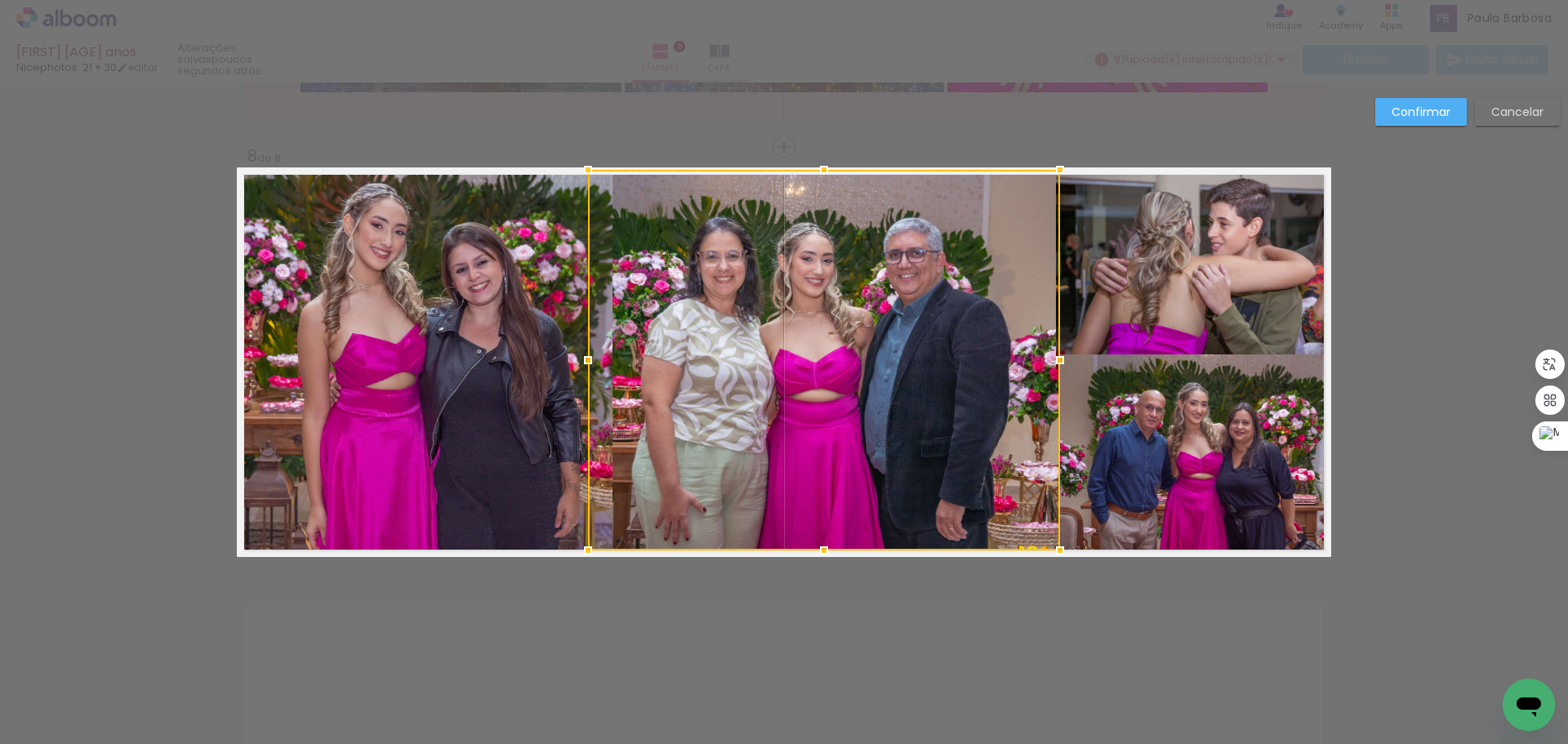drag, startPoint x: 1007, startPoint y: 394, endPoint x: 929, endPoint y: 349, distance: 90.049986 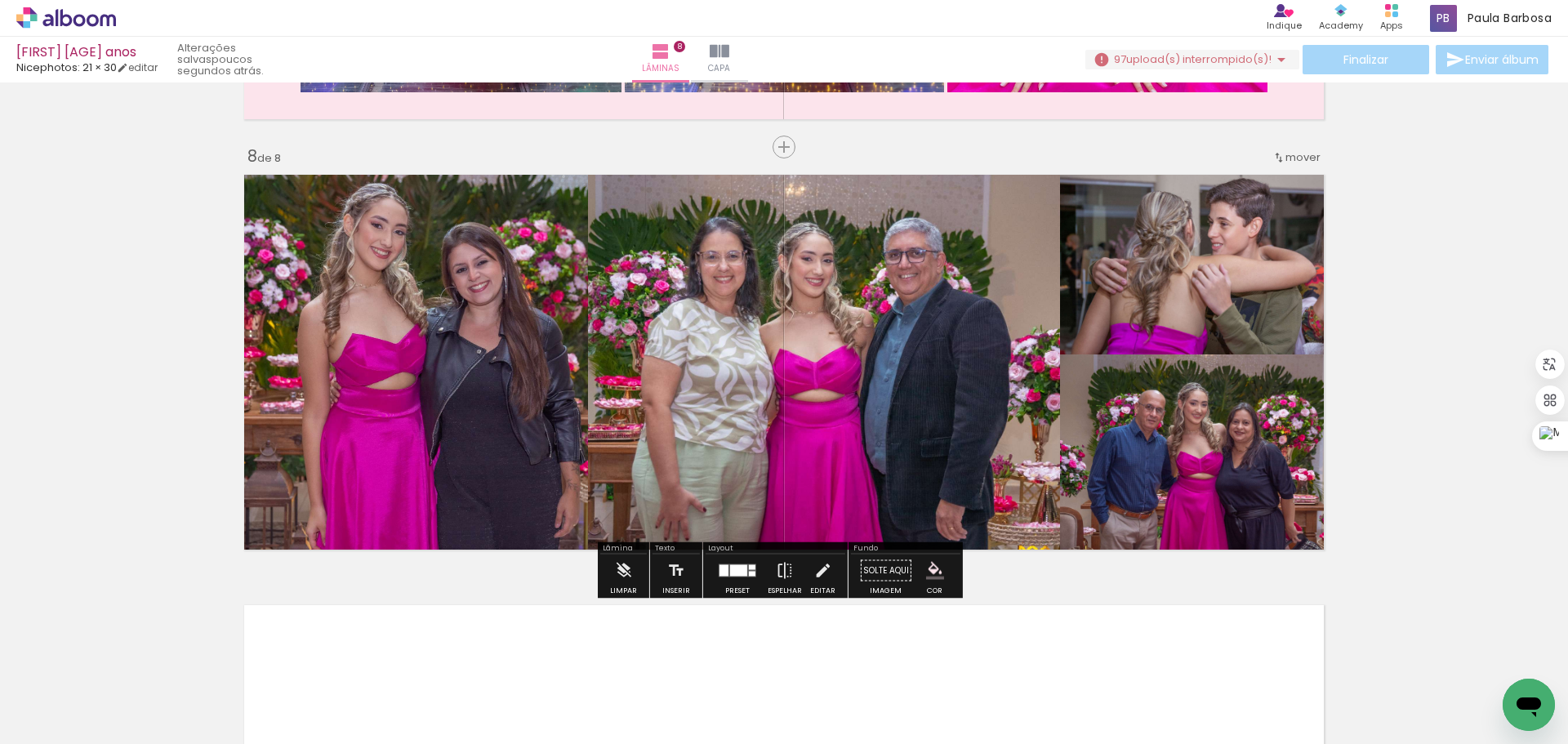 click 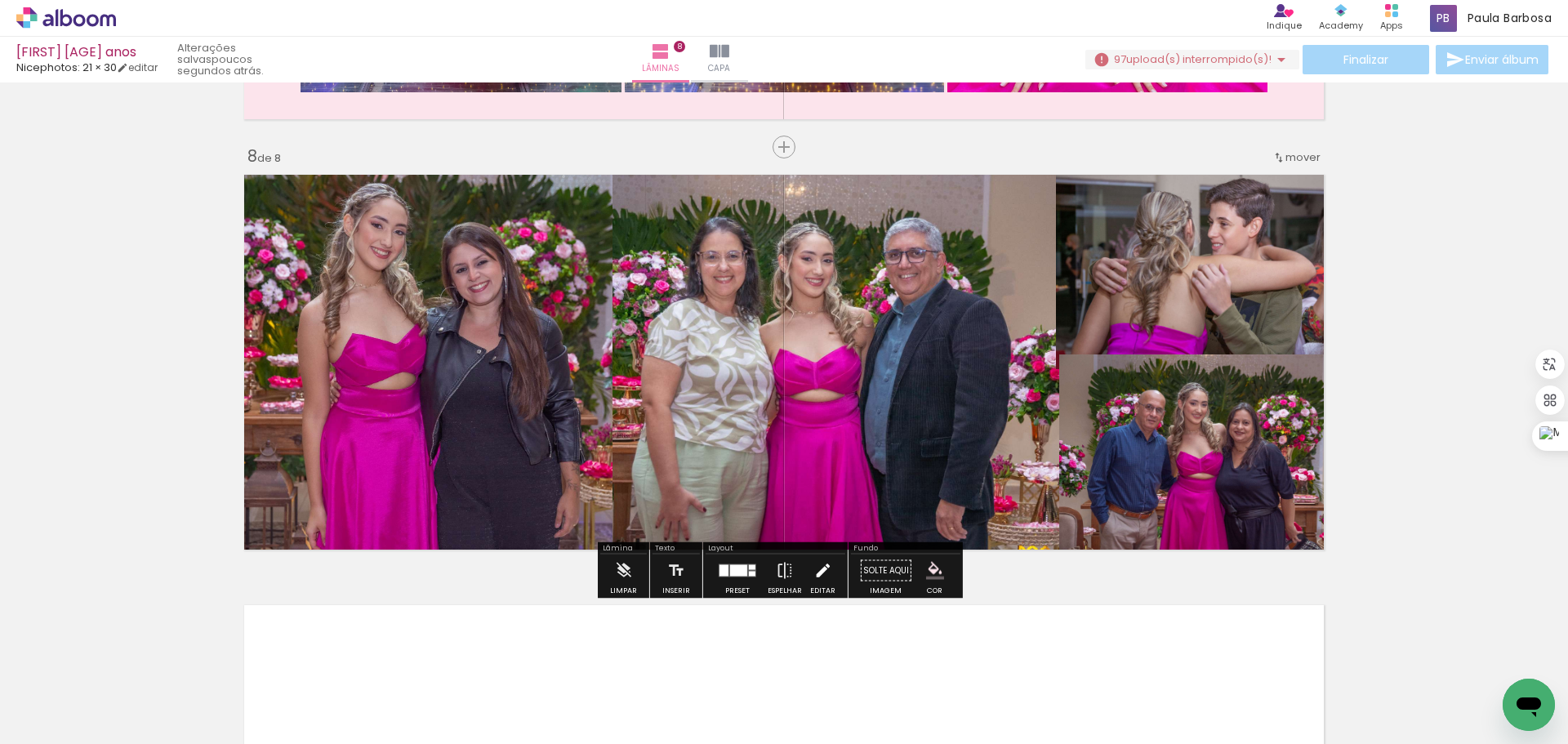 click at bounding box center (822, 571) 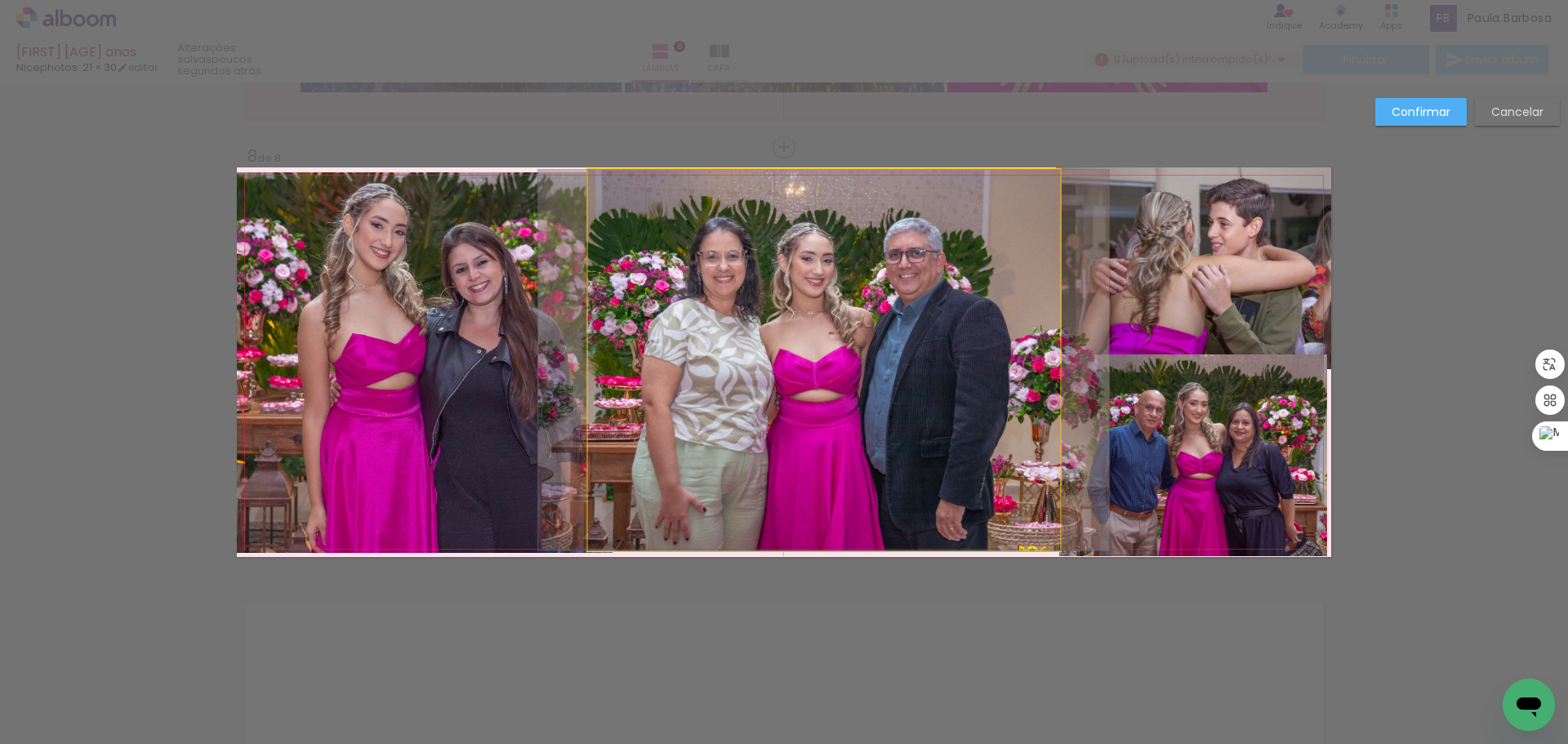 click 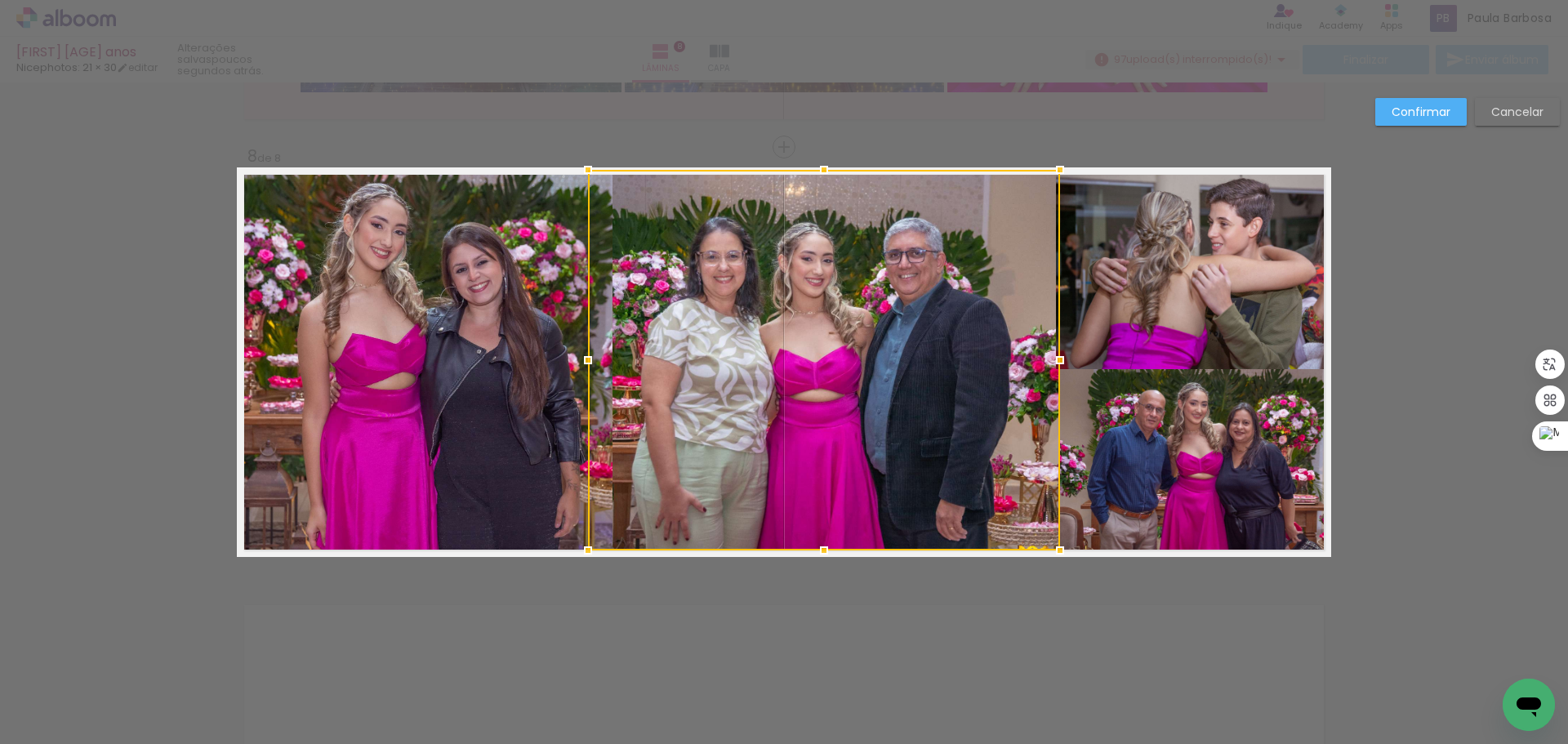click 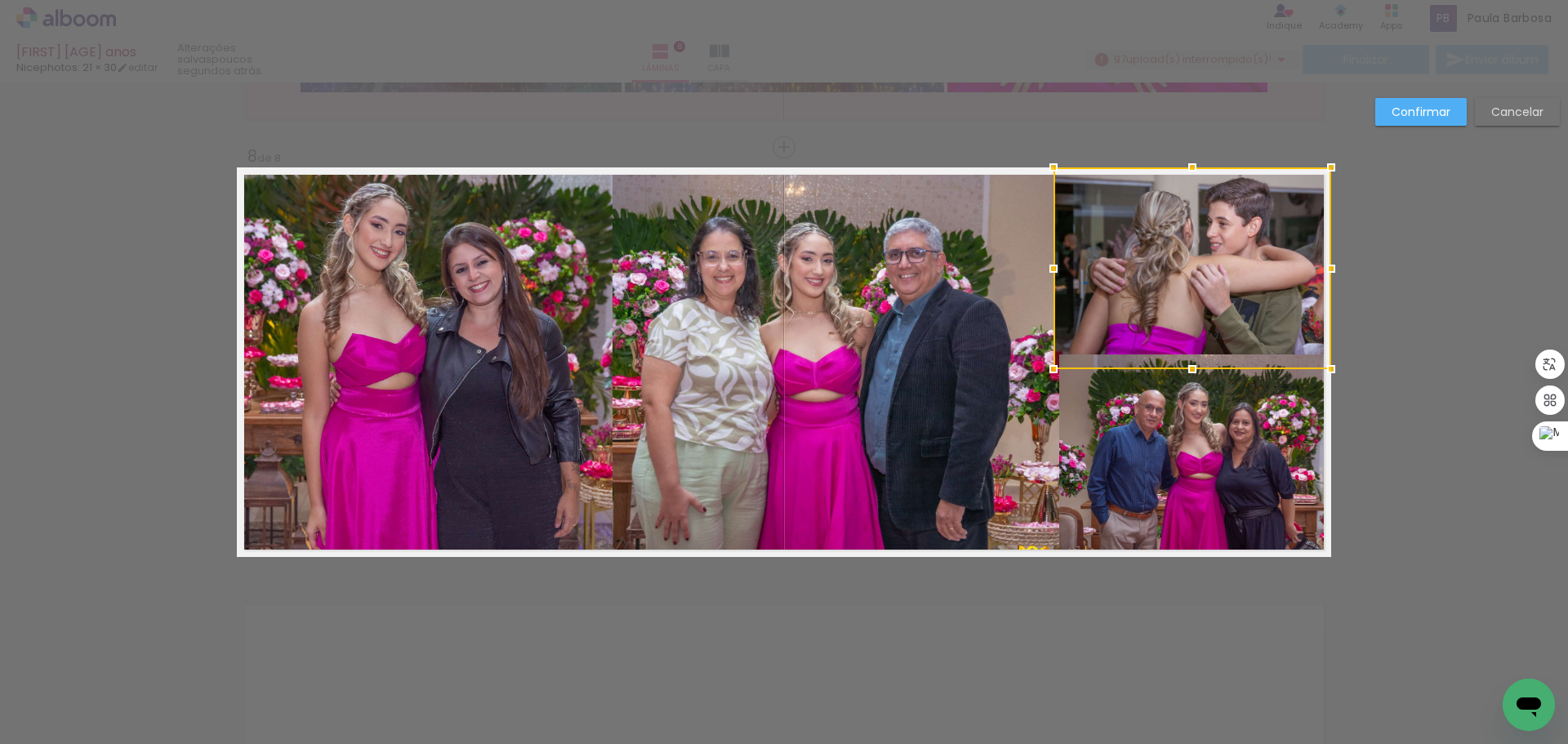 click at bounding box center [1054, 269] 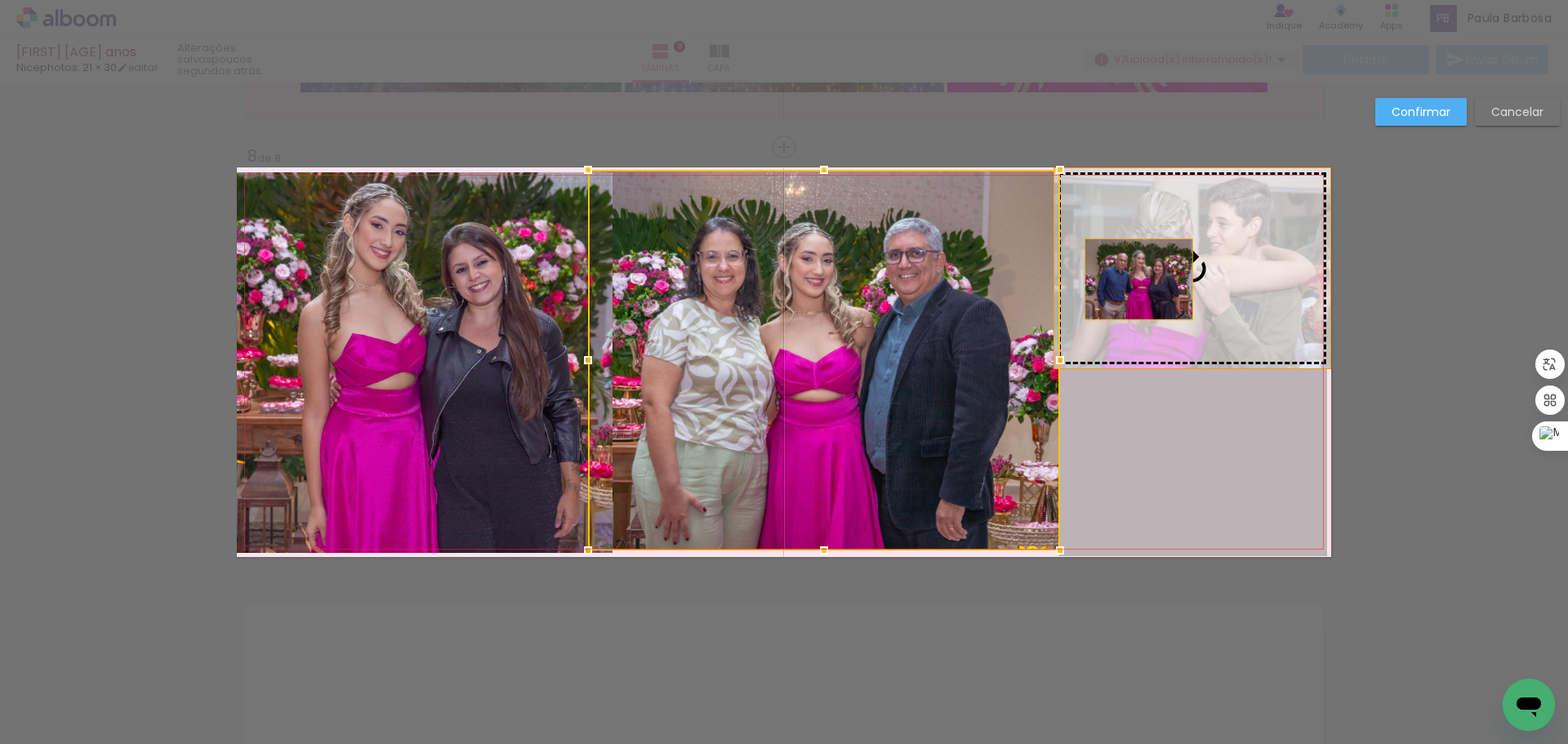 drag, startPoint x: 1132, startPoint y: 466, endPoint x: 1134, endPoint y: 267, distance: 199.01 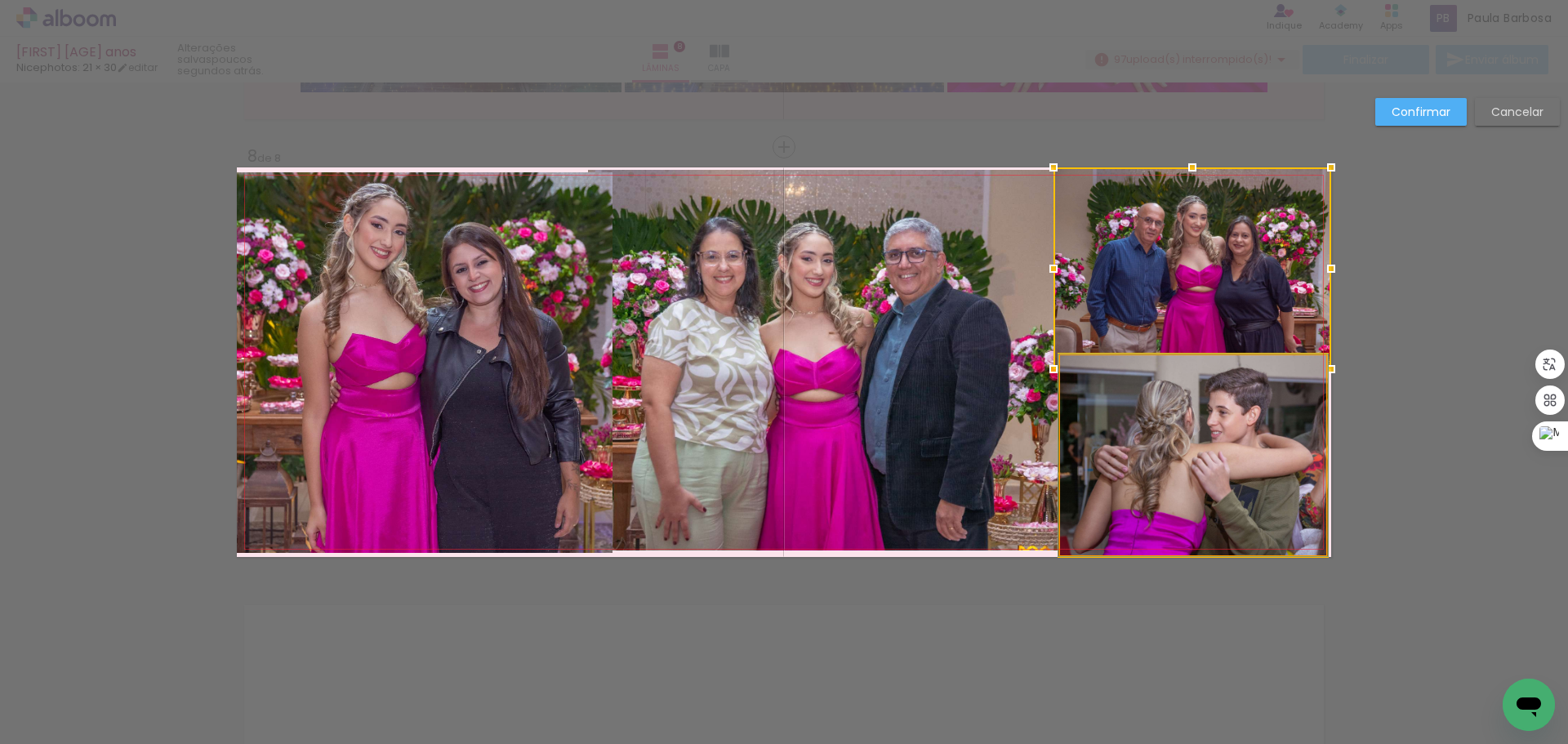 click 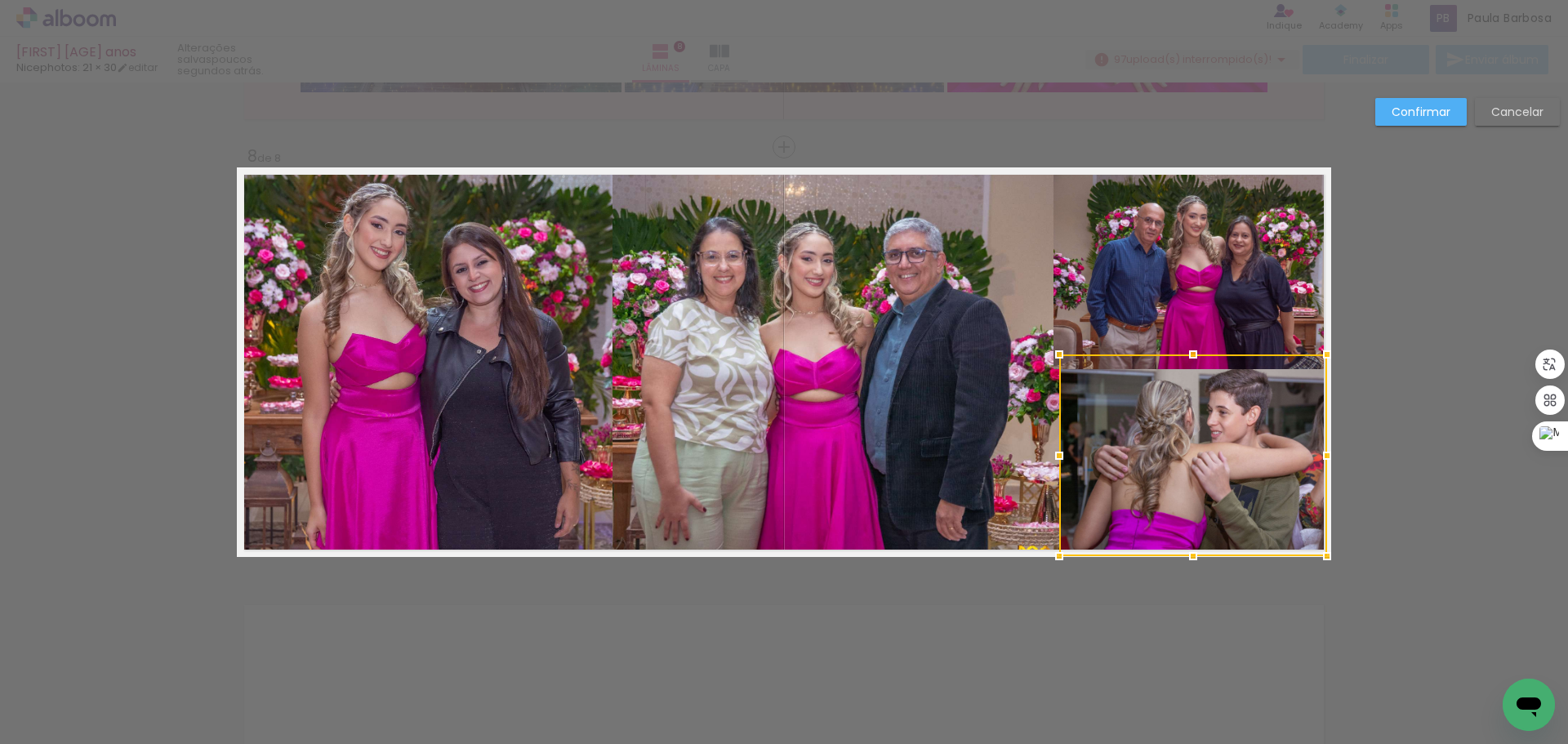 click on "Confirmar Cancelar" at bounding box center [784, -937] 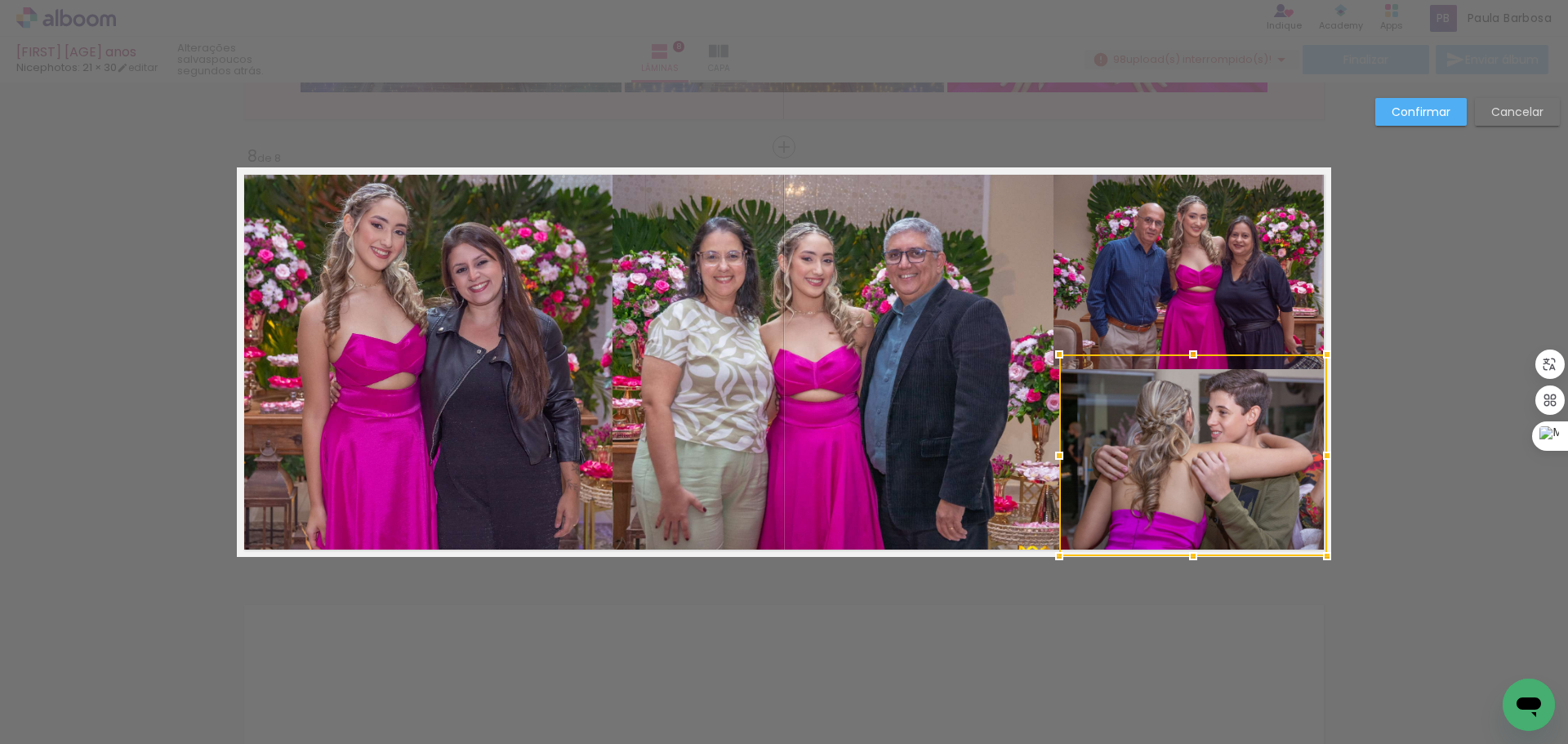 click on "Confirmar" at bounding box center [1421, 112] 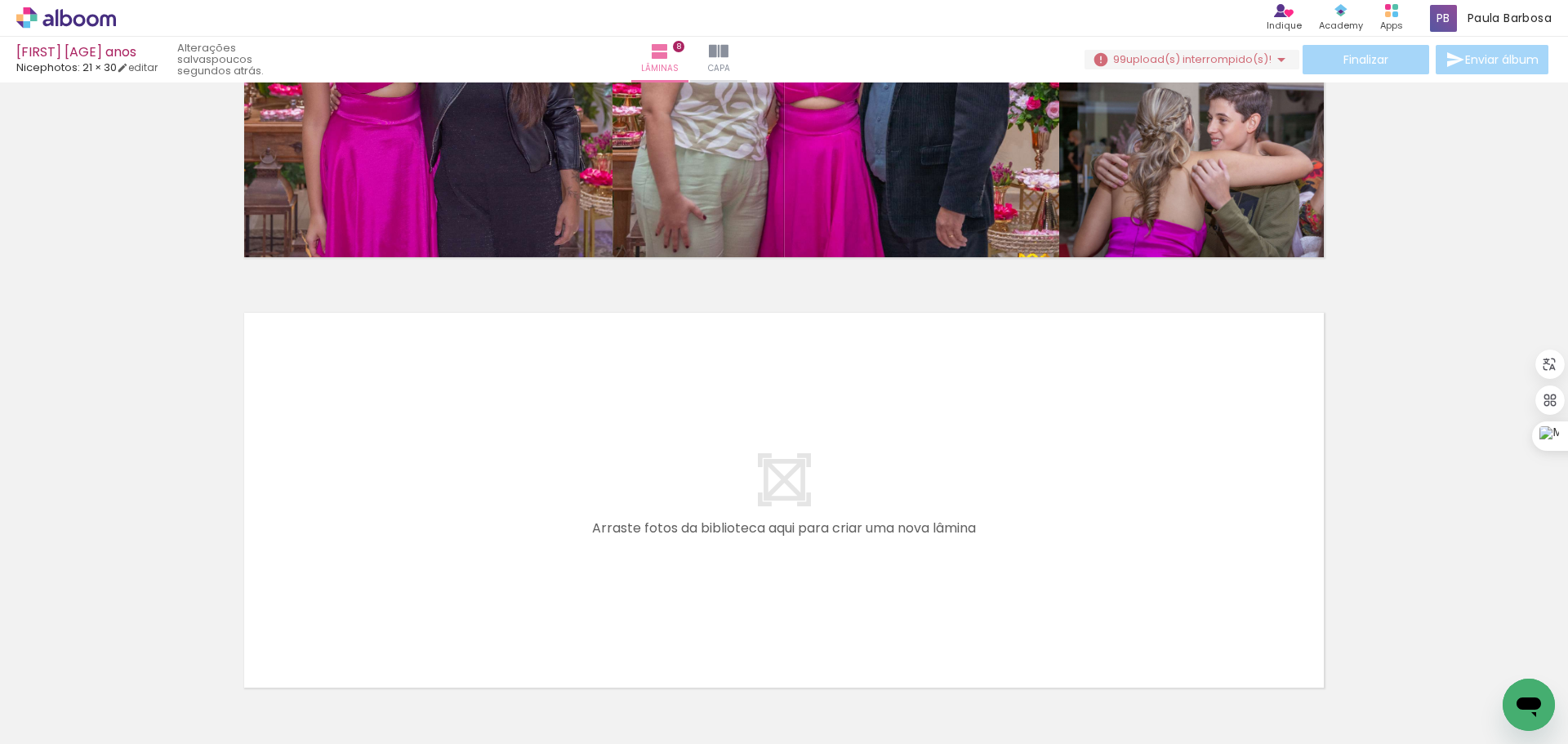 scroll, scrollTop: 3378, scrollLeft: 0, axis: vertical 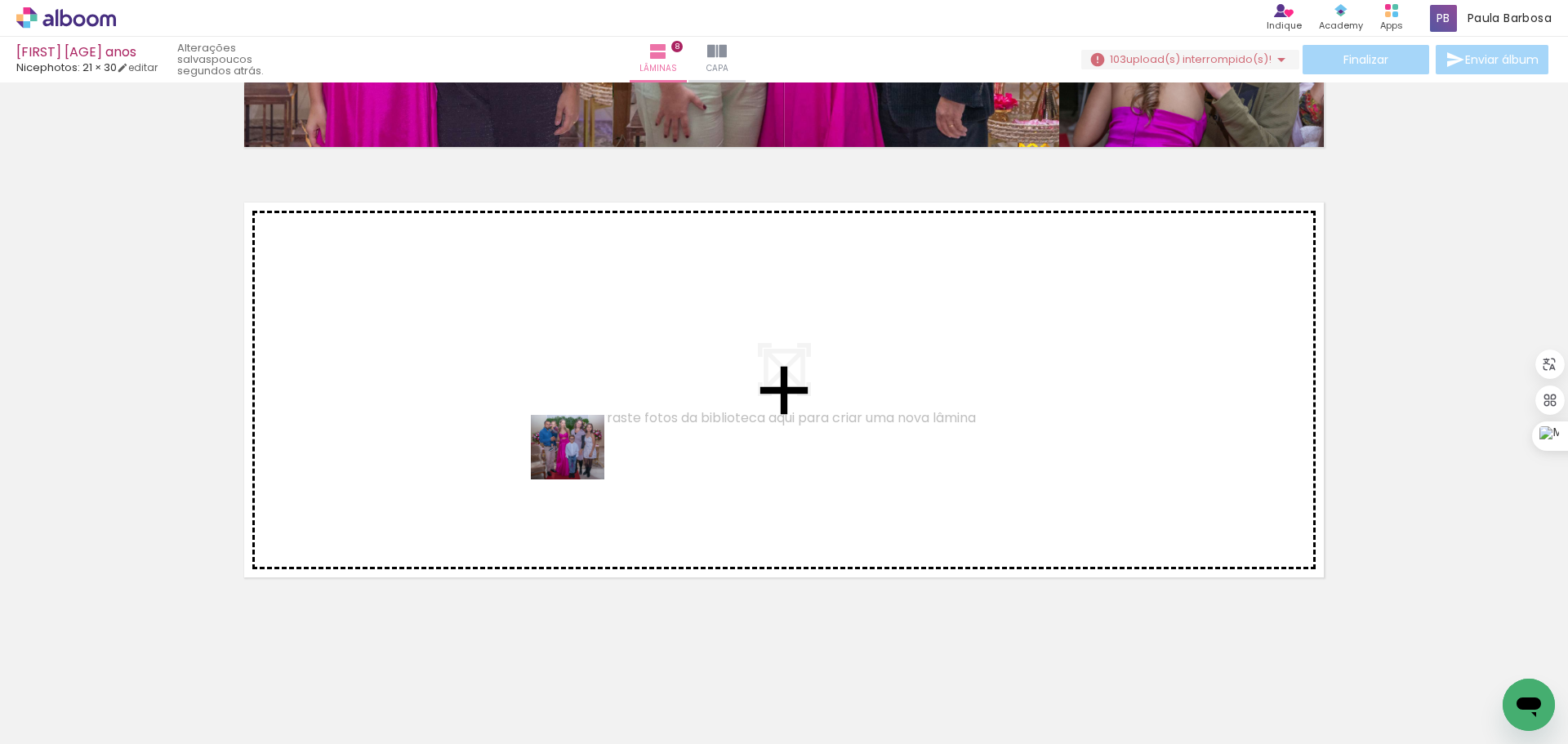 drag, startPoint x: 737, startPoint y: 693, endPoint x: 580, endPoint y: 464, distance: 277.65086 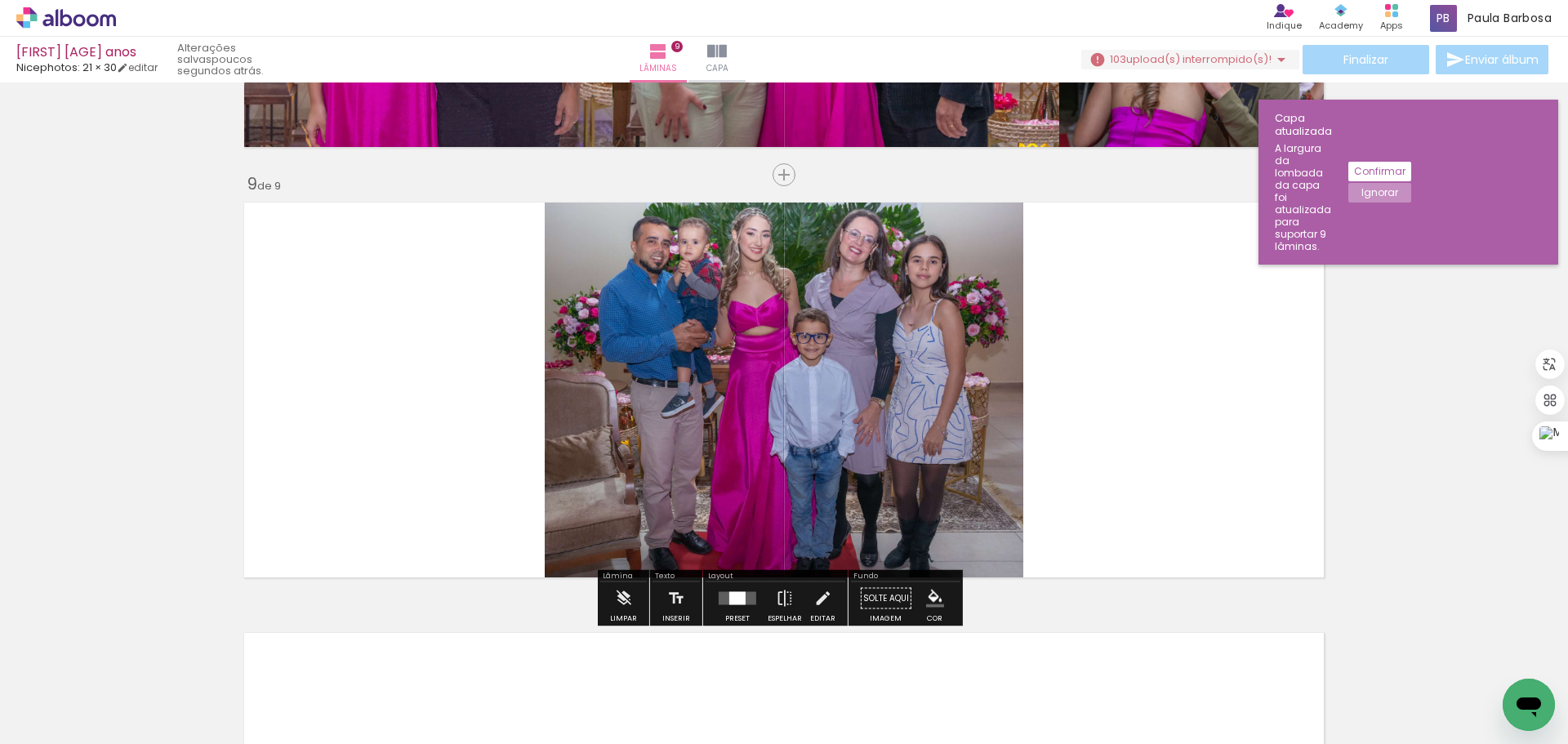scroll, scrollTop: 3406, scrollLeft: 0, axis: vertical 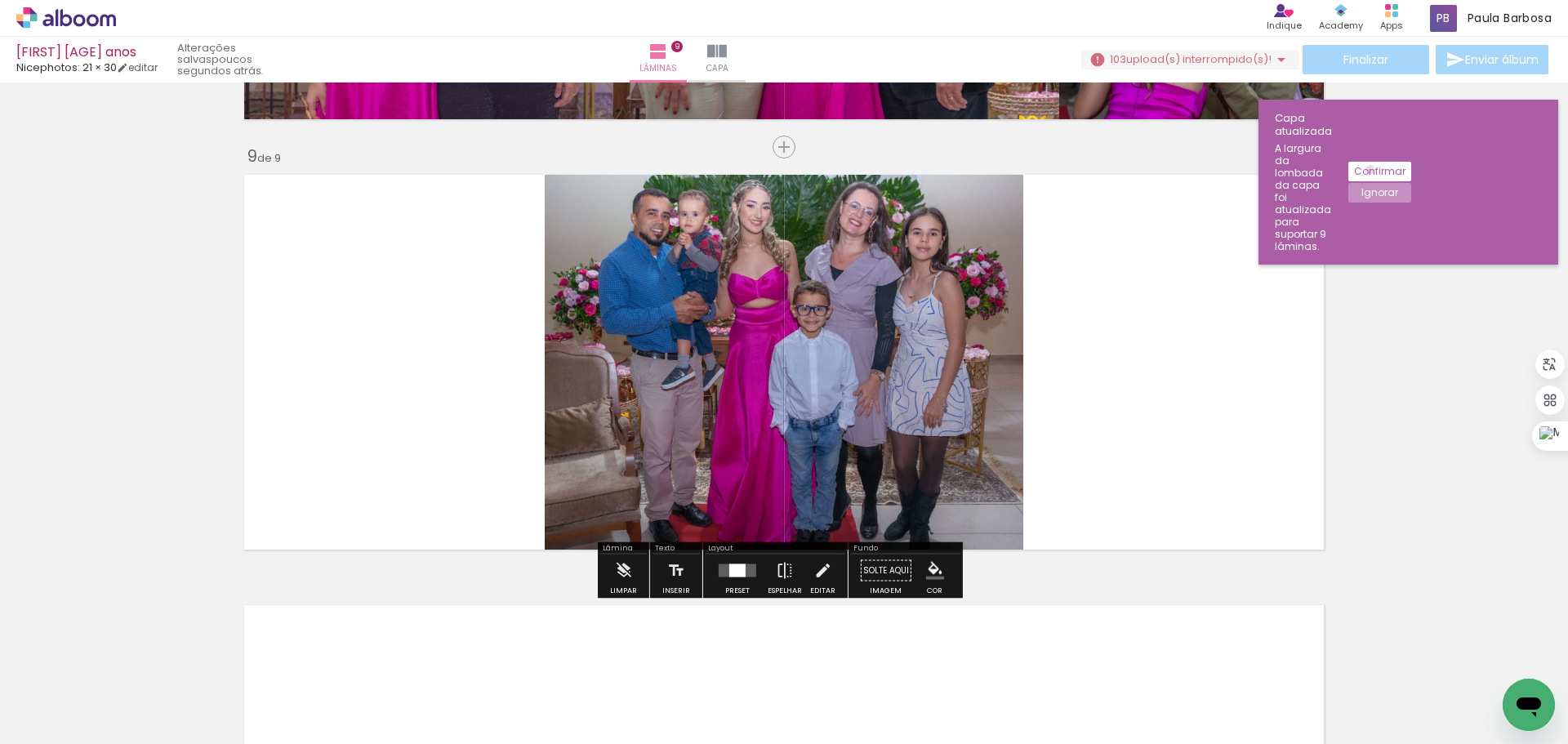 click on "Confirmar" 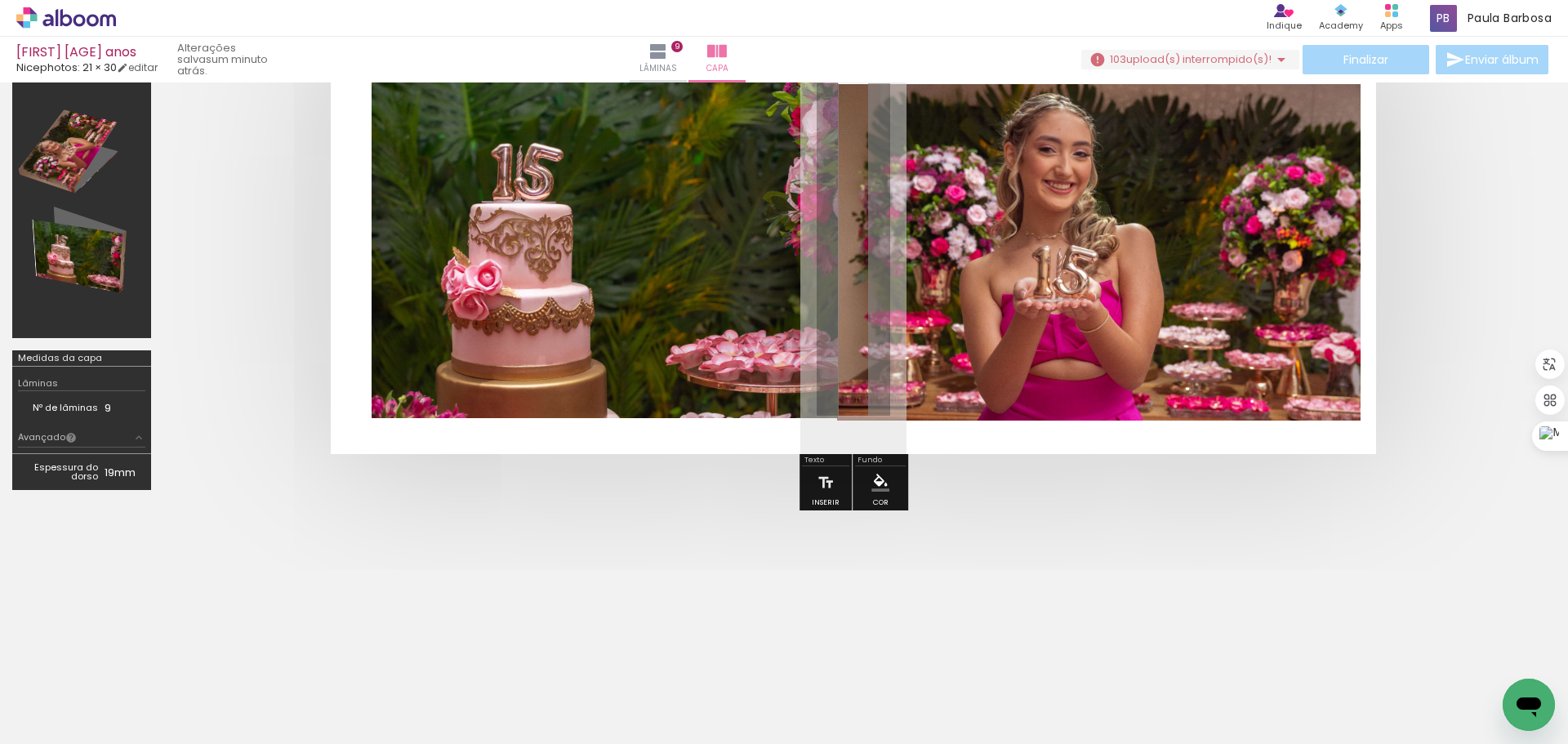 scroll, scrollTop: 136, scrollLeft: 0, axis: vertical 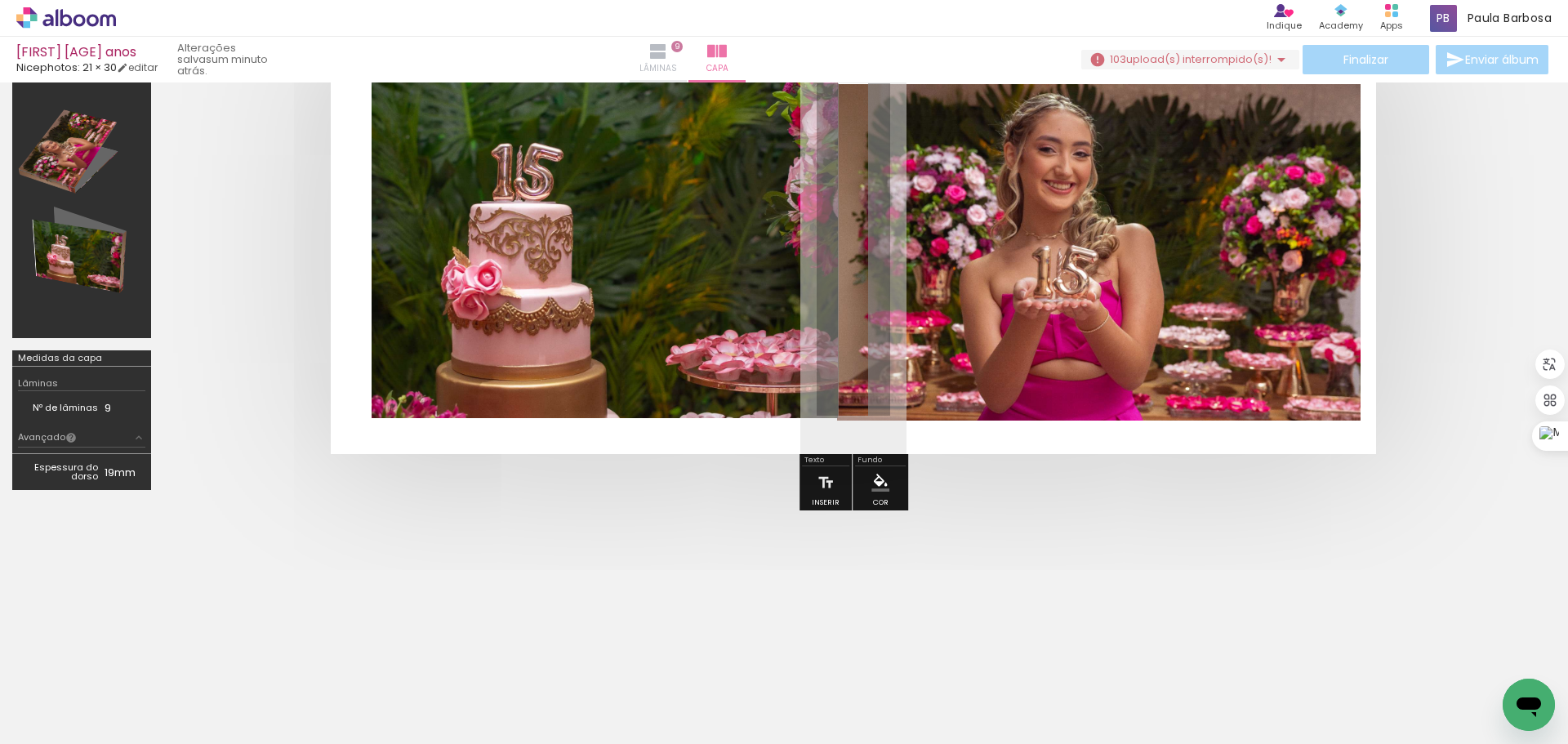 click on "Lâminas" at bounding box center [658, 69] 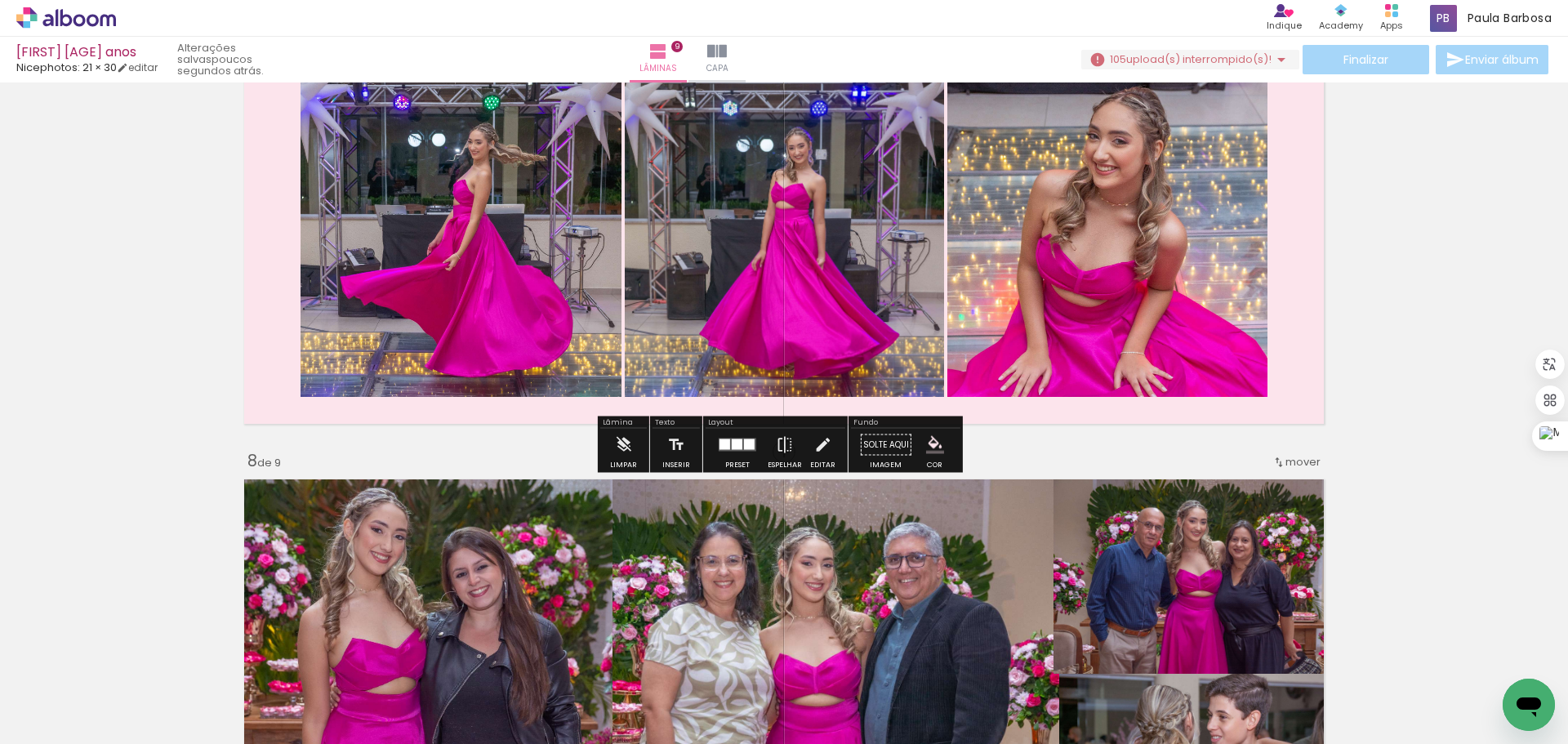 scroll, scrollTop: 2181, scrollLeft: 0, axis: vertical 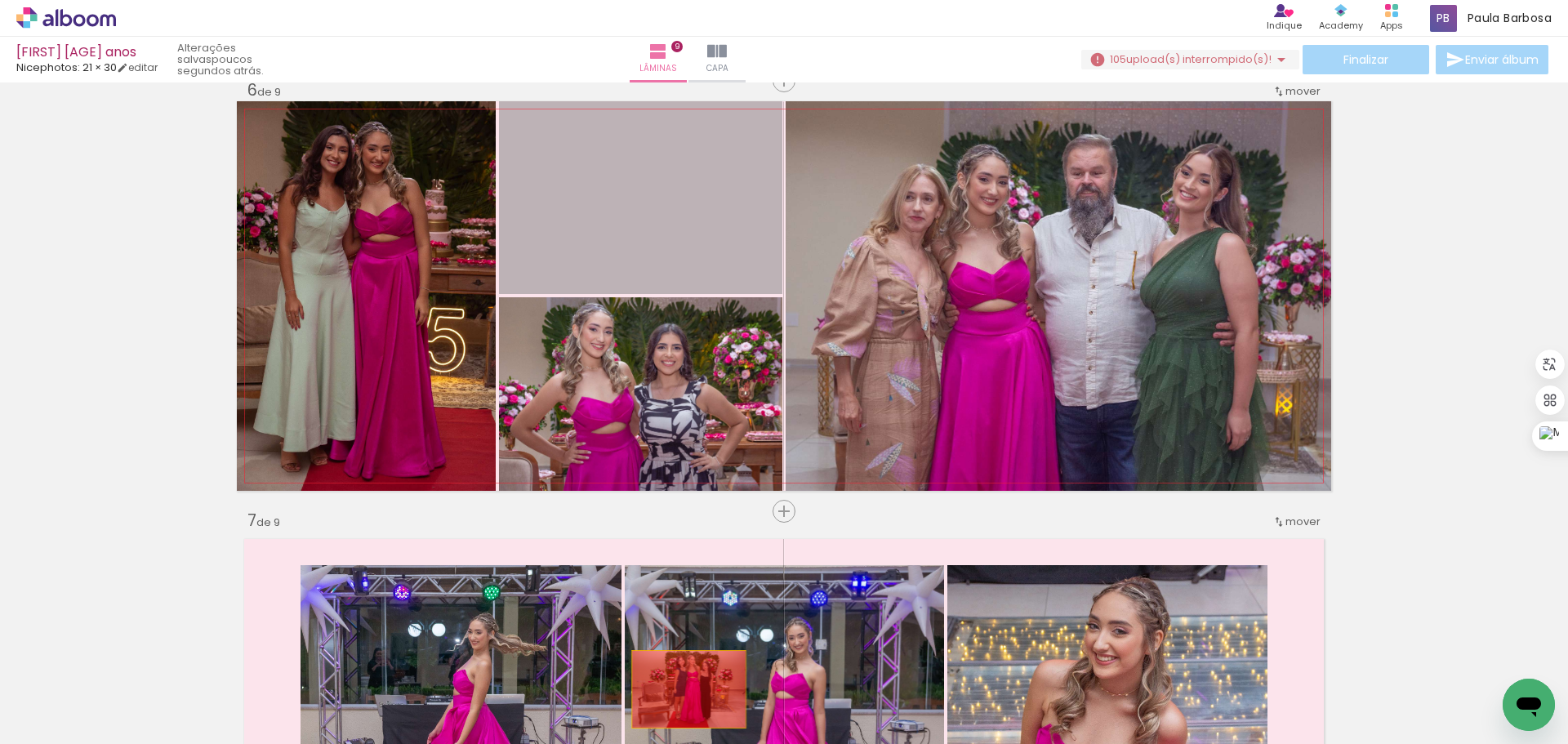 drag, startPoint x: 616, startPoint y: 180, endPoint x: 683, endPoint y: 689, distance: 513.3907 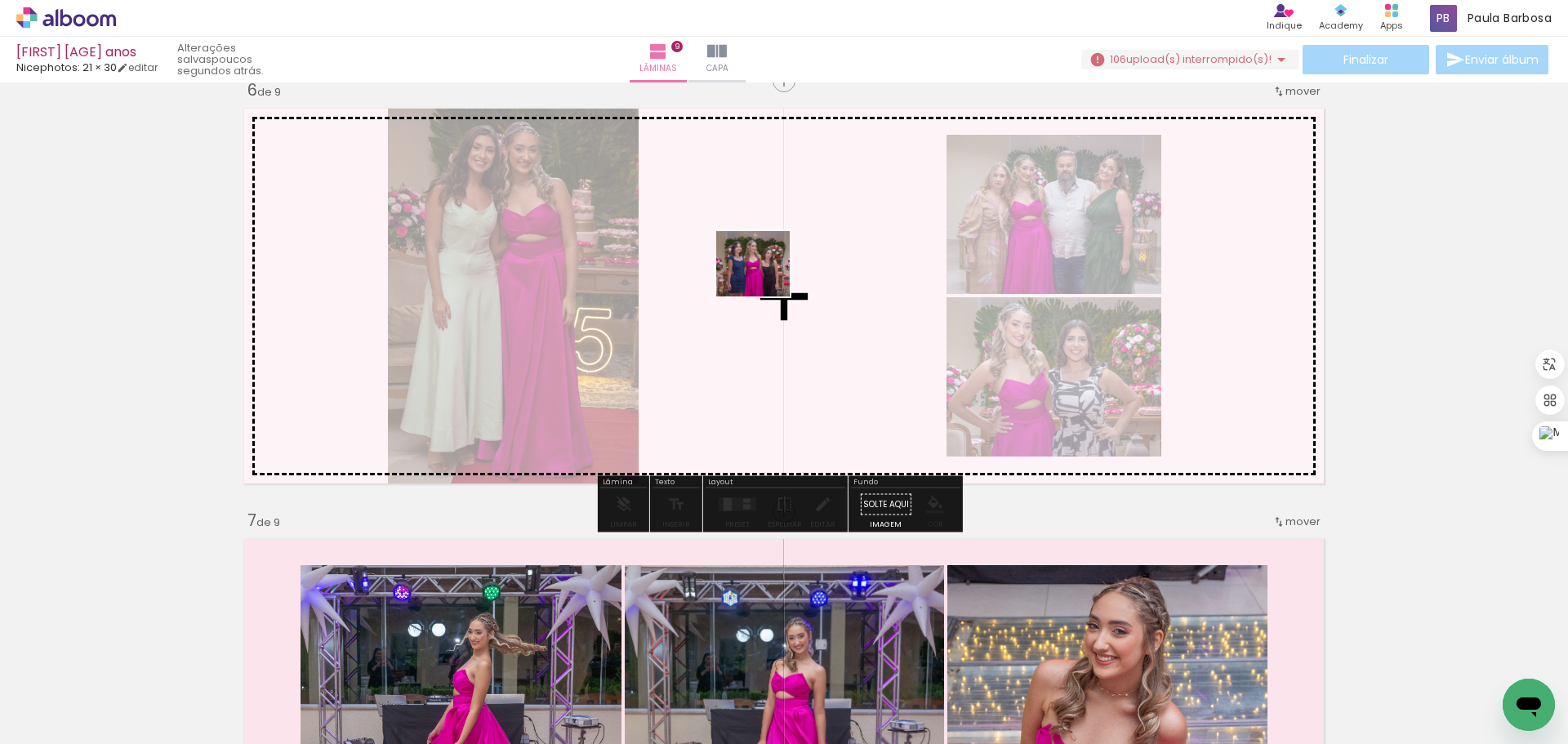 drag, startPoint x: 1022, startPoint y: 692, endPoint x: 765, endPoint y: 280, distance: 485.5852 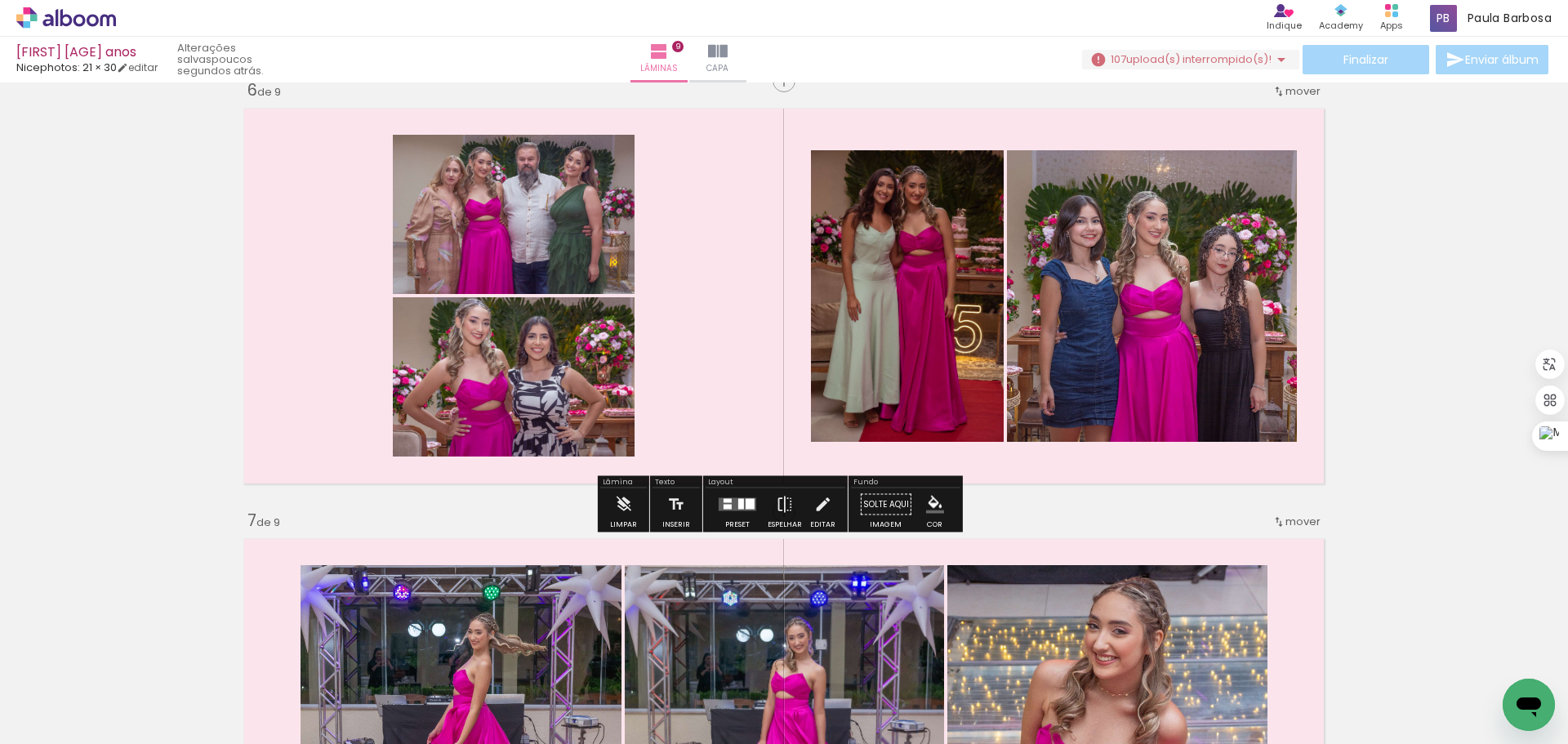 click at bounding box center [737, 505] 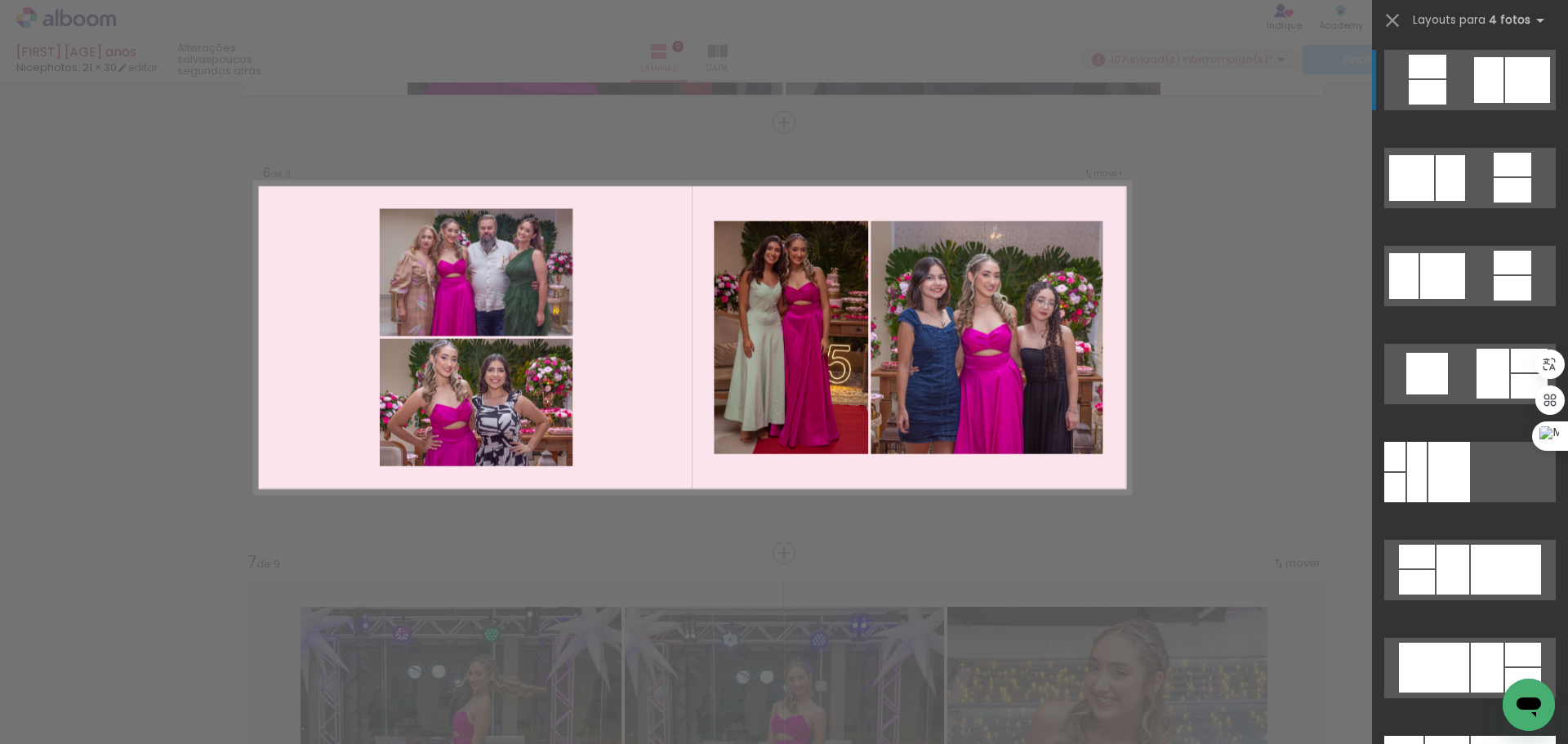 scroll, scrollTop: 2114, scrollLeft: 0, axis: vertical 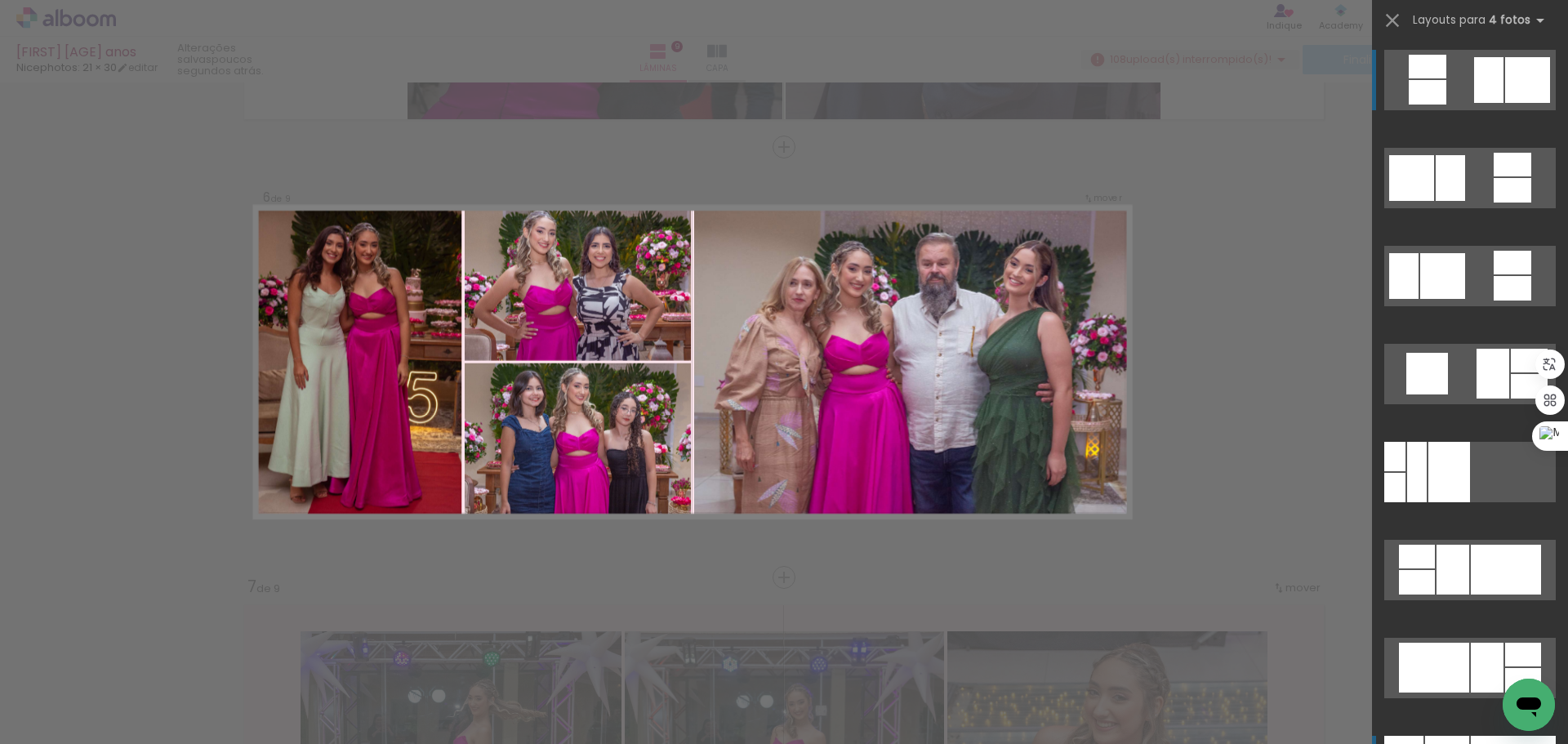 click at bounding box center (1417, 472) 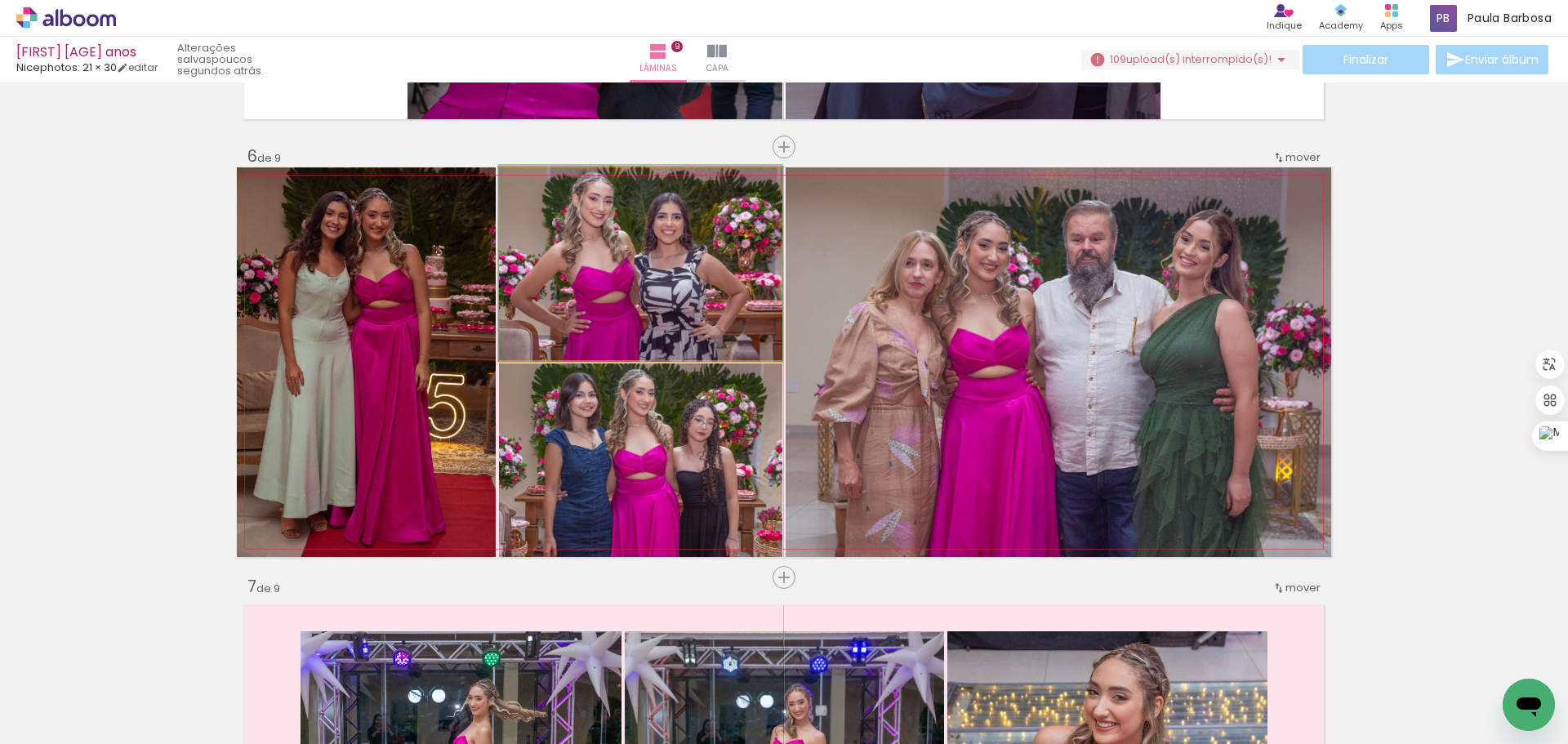 click 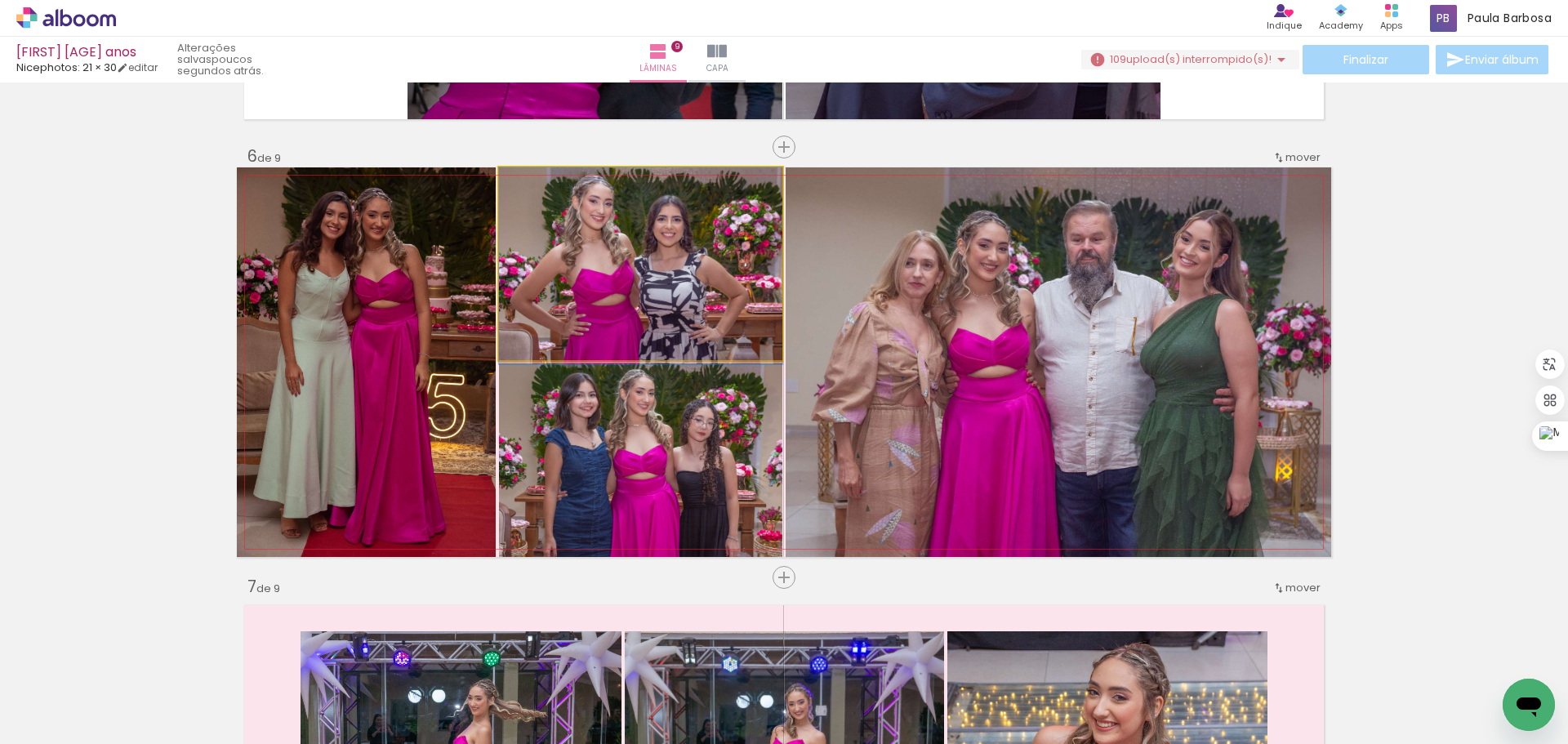 drag, startPoint x: 652, startPoint y: 260, endPoint x: 656, endPoint y: 276, distance: 16.492423 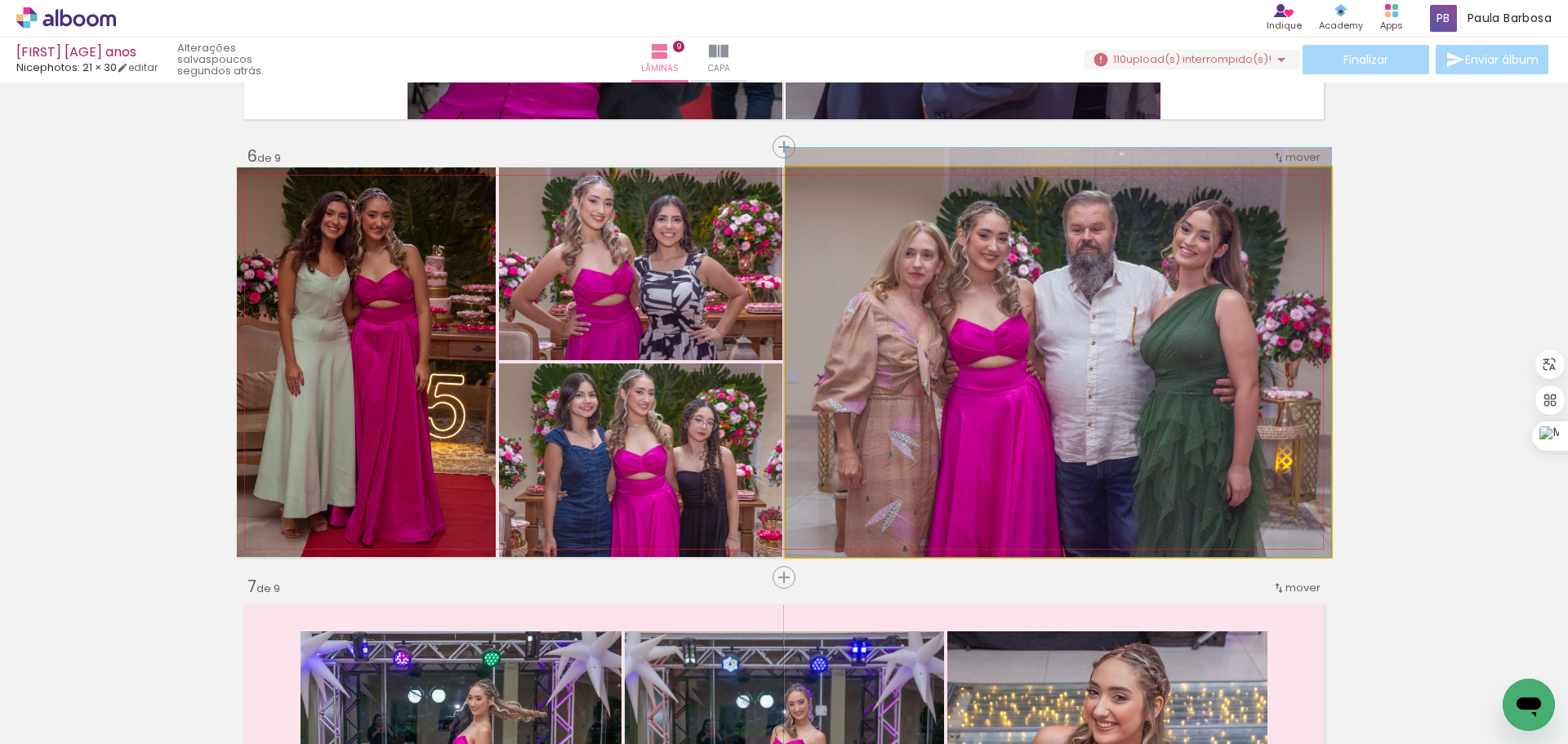 drag, startPoint x: 1125, startPoint y: 434, endPoint x: 1131, endPoint y: 398, distance: 36.496575 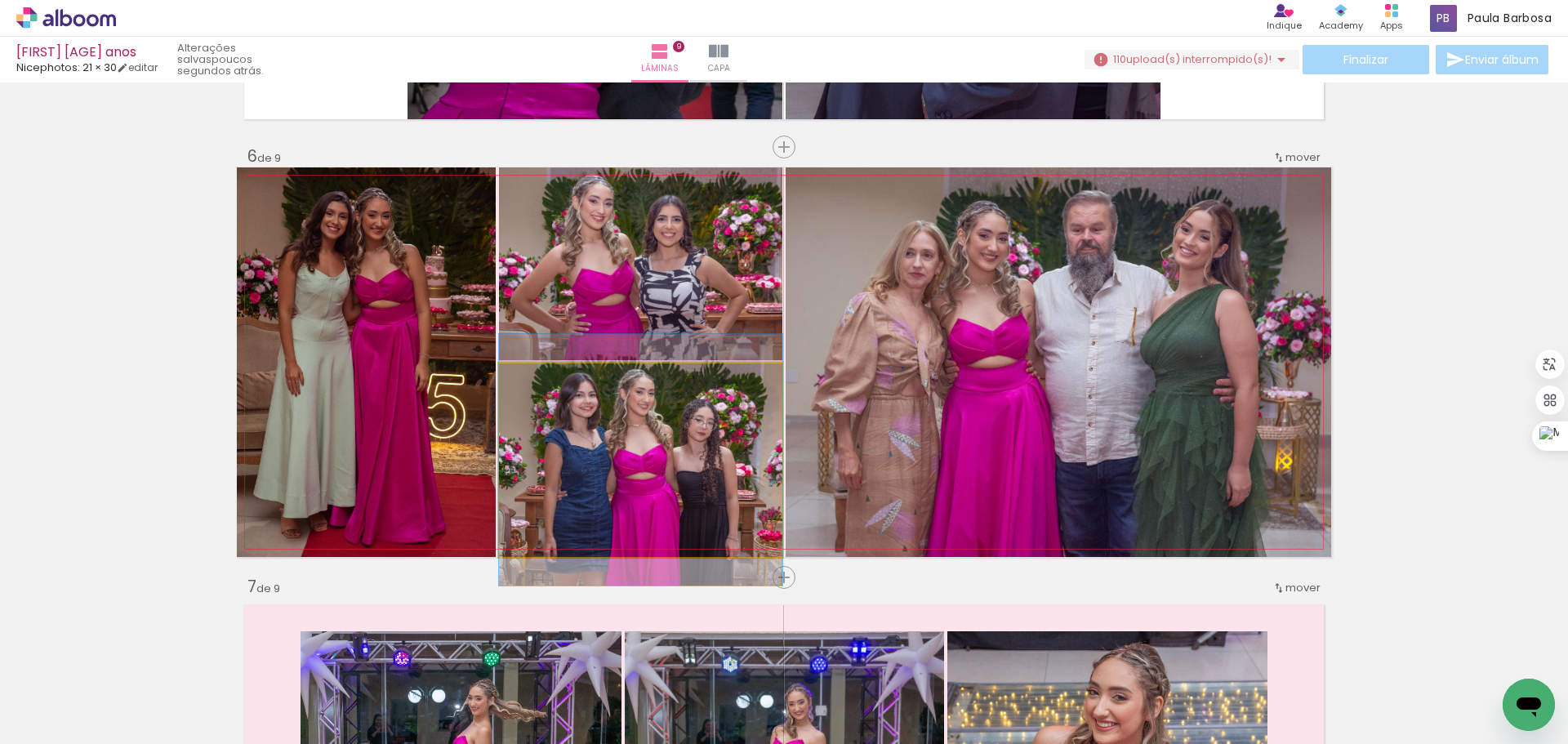 click 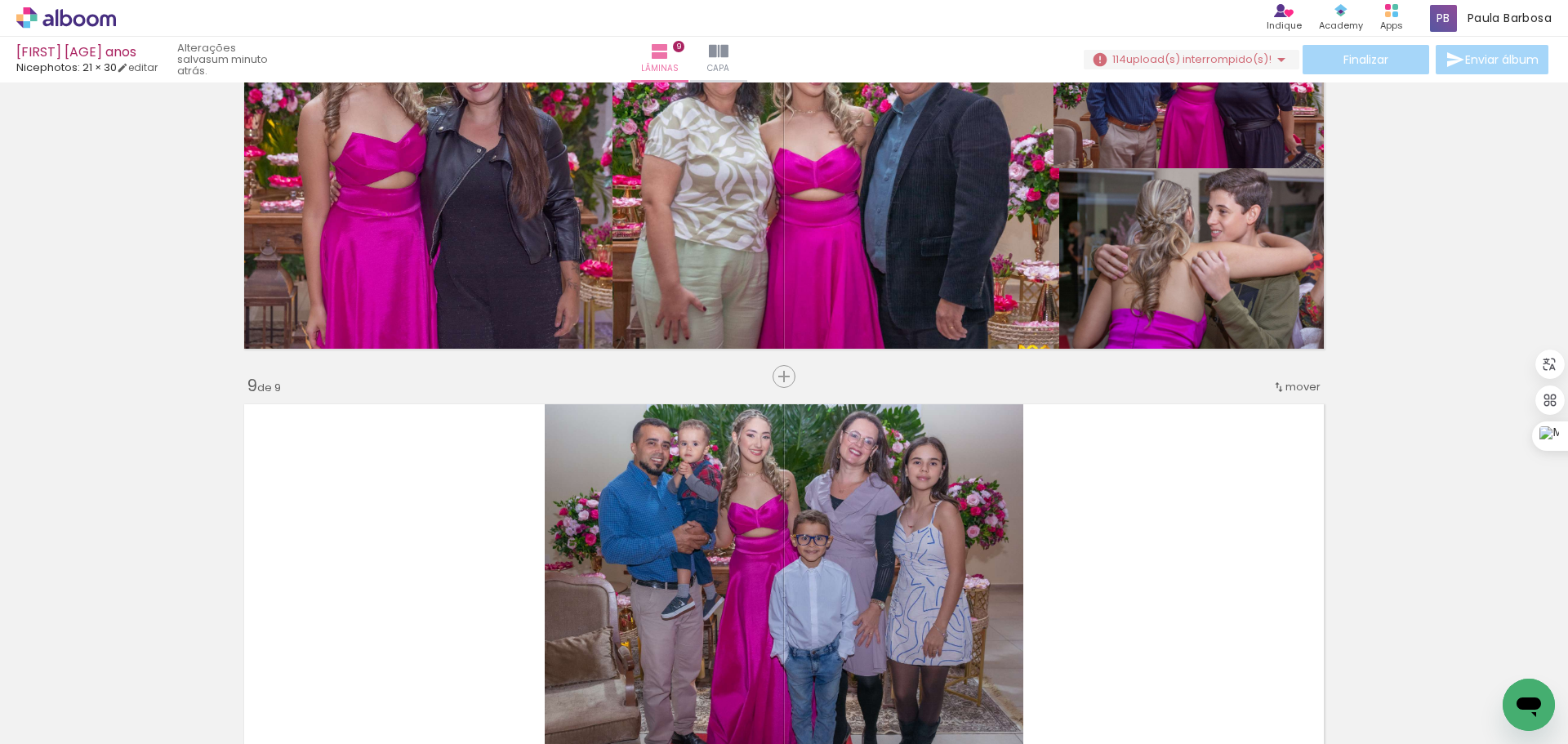 scroll, scrollTop: 3339, scrollLeft: 0, axis: vertical 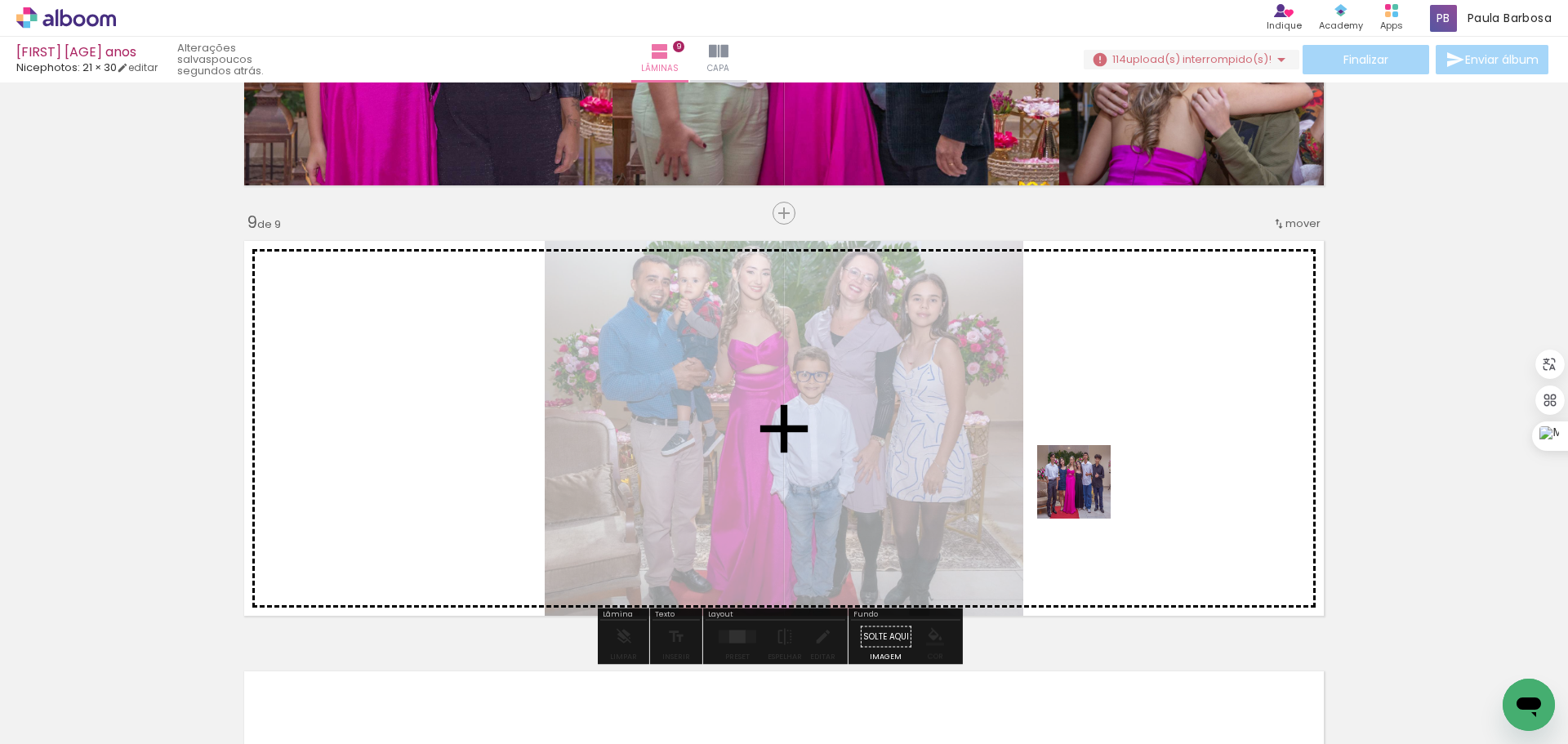 drag, startPoint x: 1007, startPoint y: 701, endPoint x: 1103, endPoint y: 468, distance: 252.002 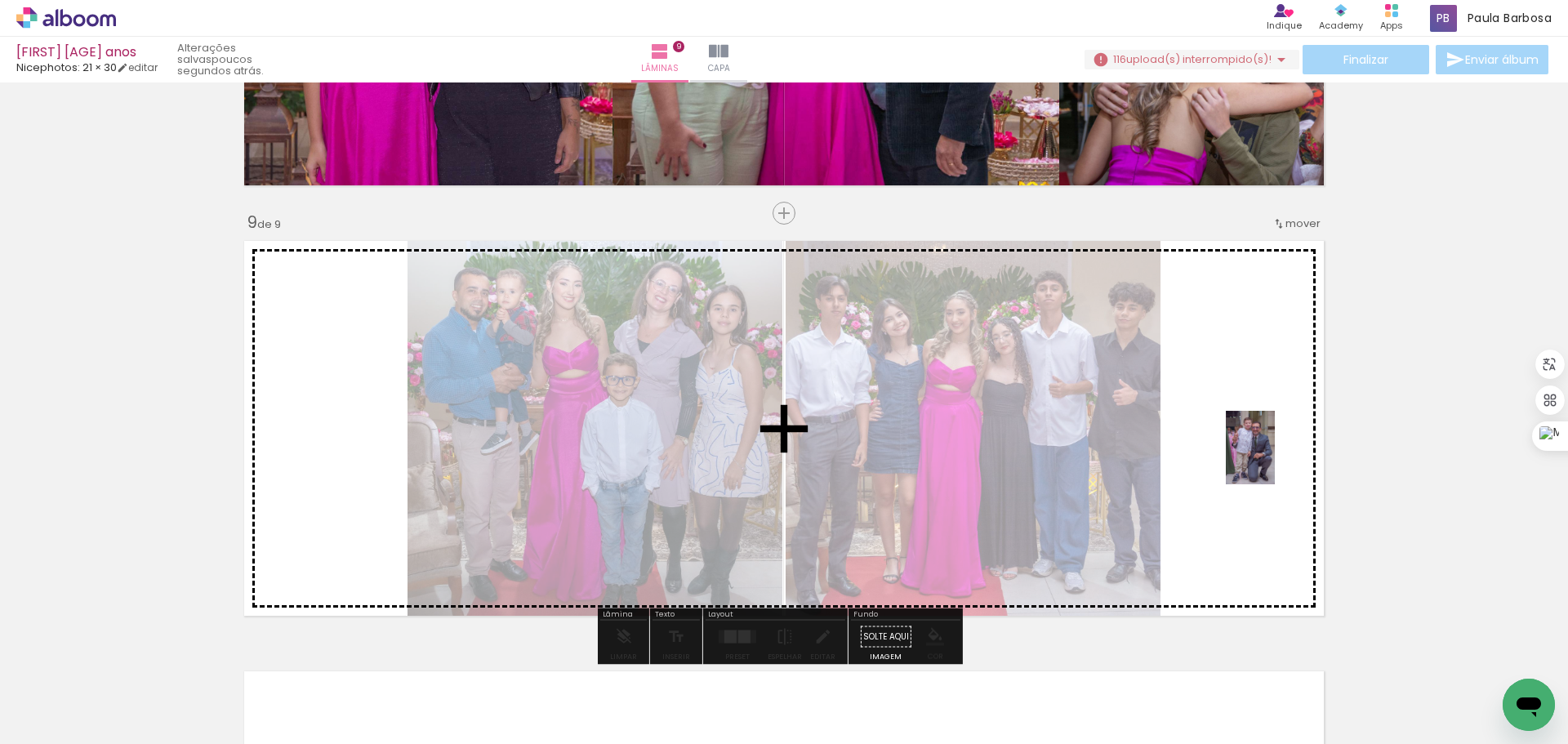 drag, startPoint x: 1027, startPoint y: 688, endPoint x: 1275, endPoint y: 460, distance: 336.8798 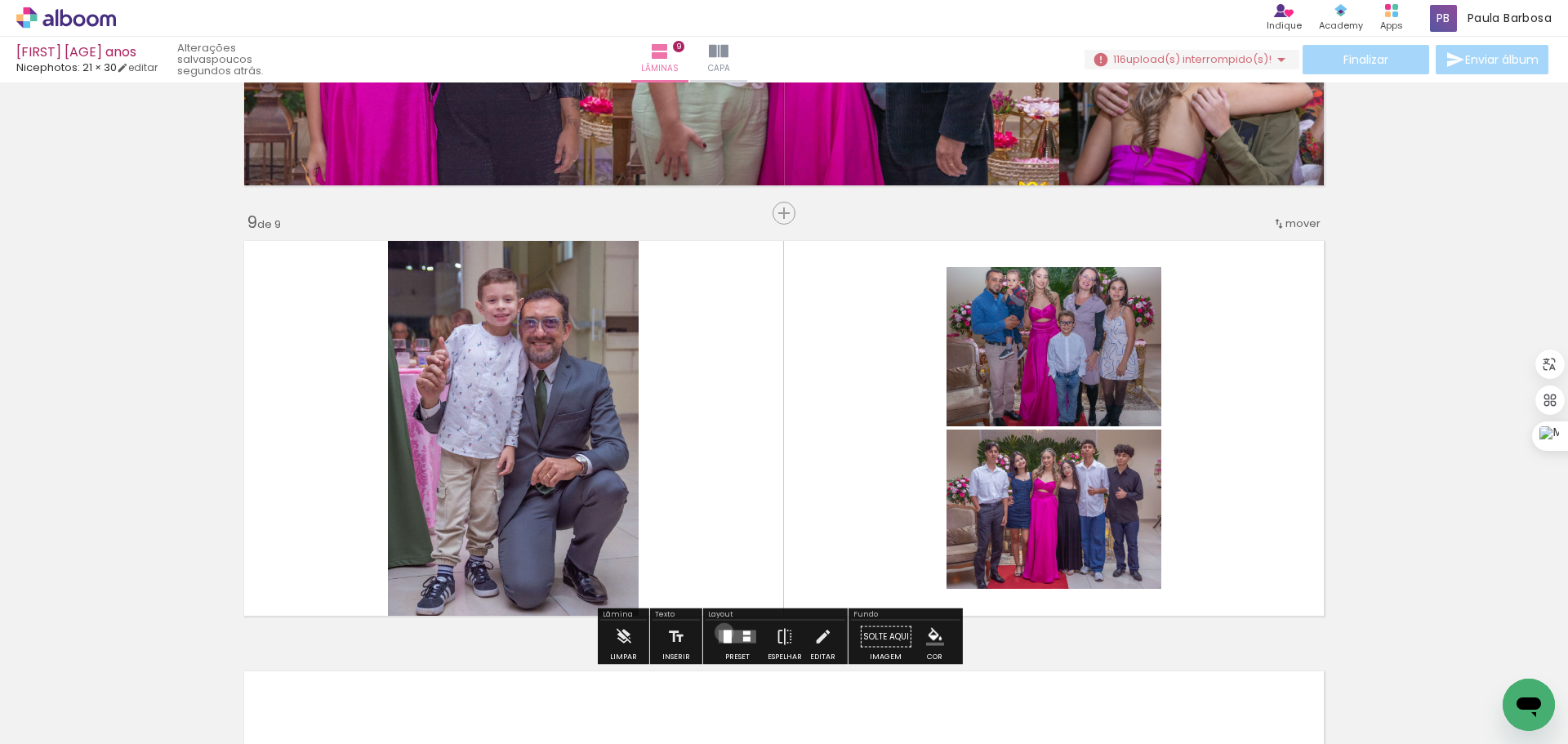 click at bounding box center (728, 637) 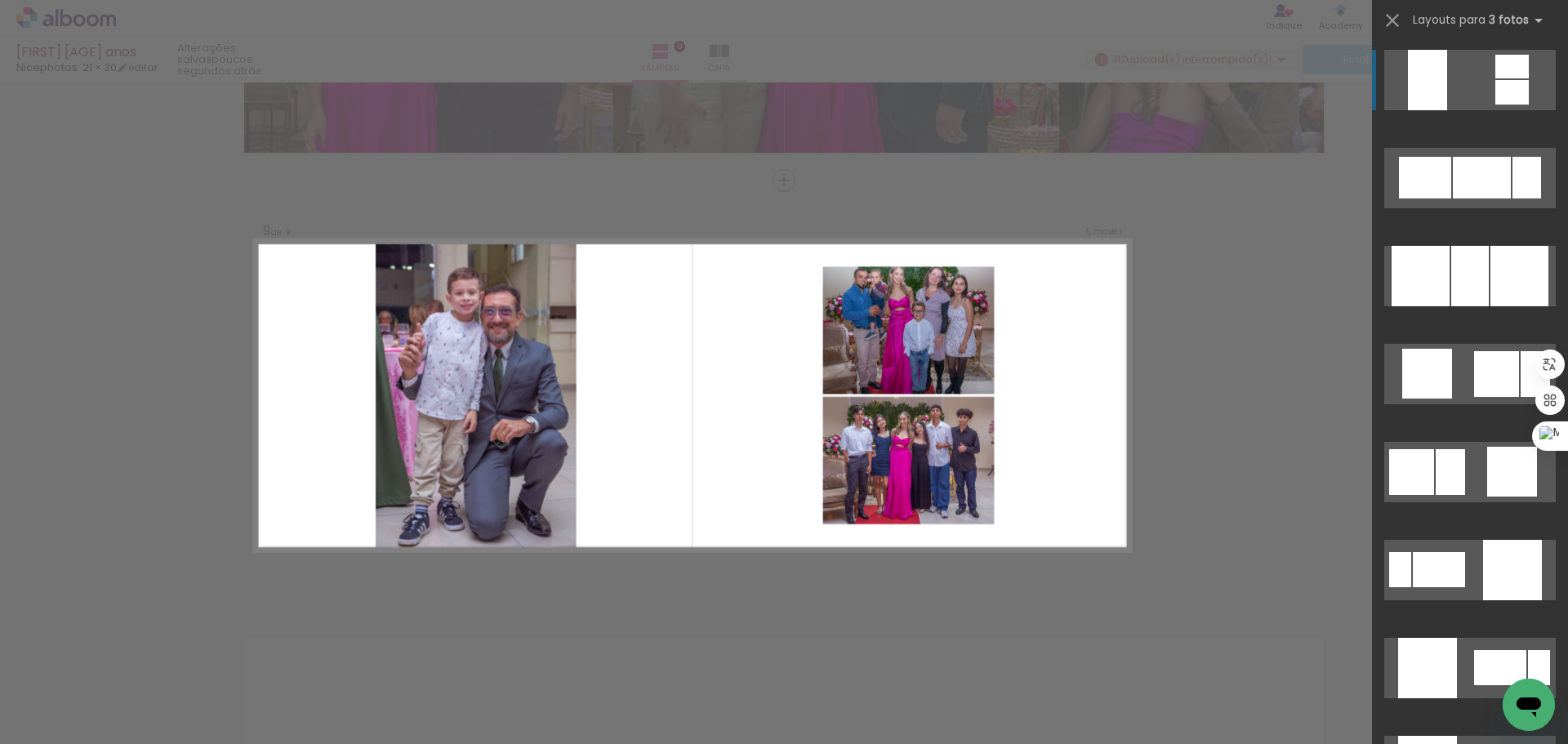scroll, scrollTop: 3406, scrollLeft: 0, axis: vertical 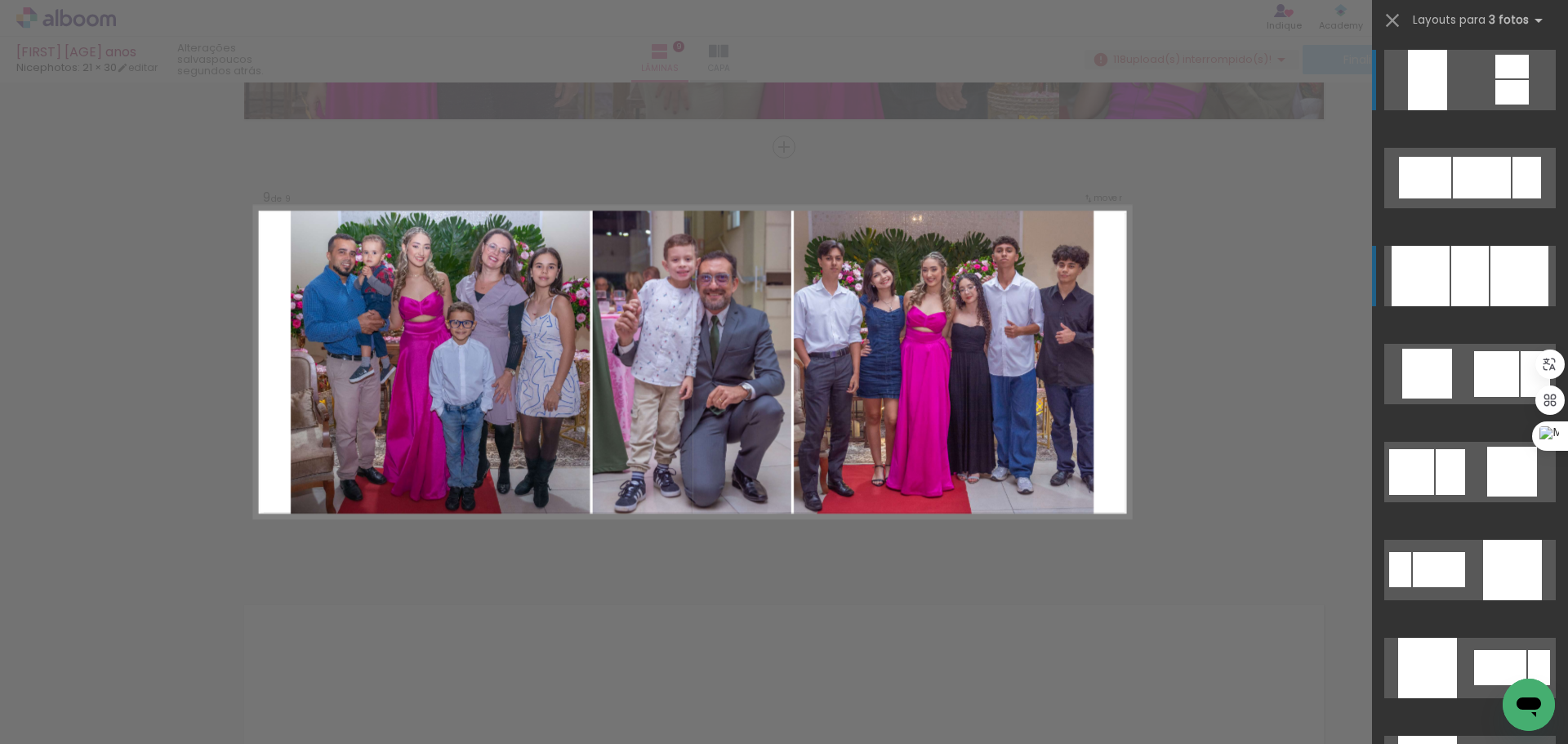 click at bounding box center [1428, 80] 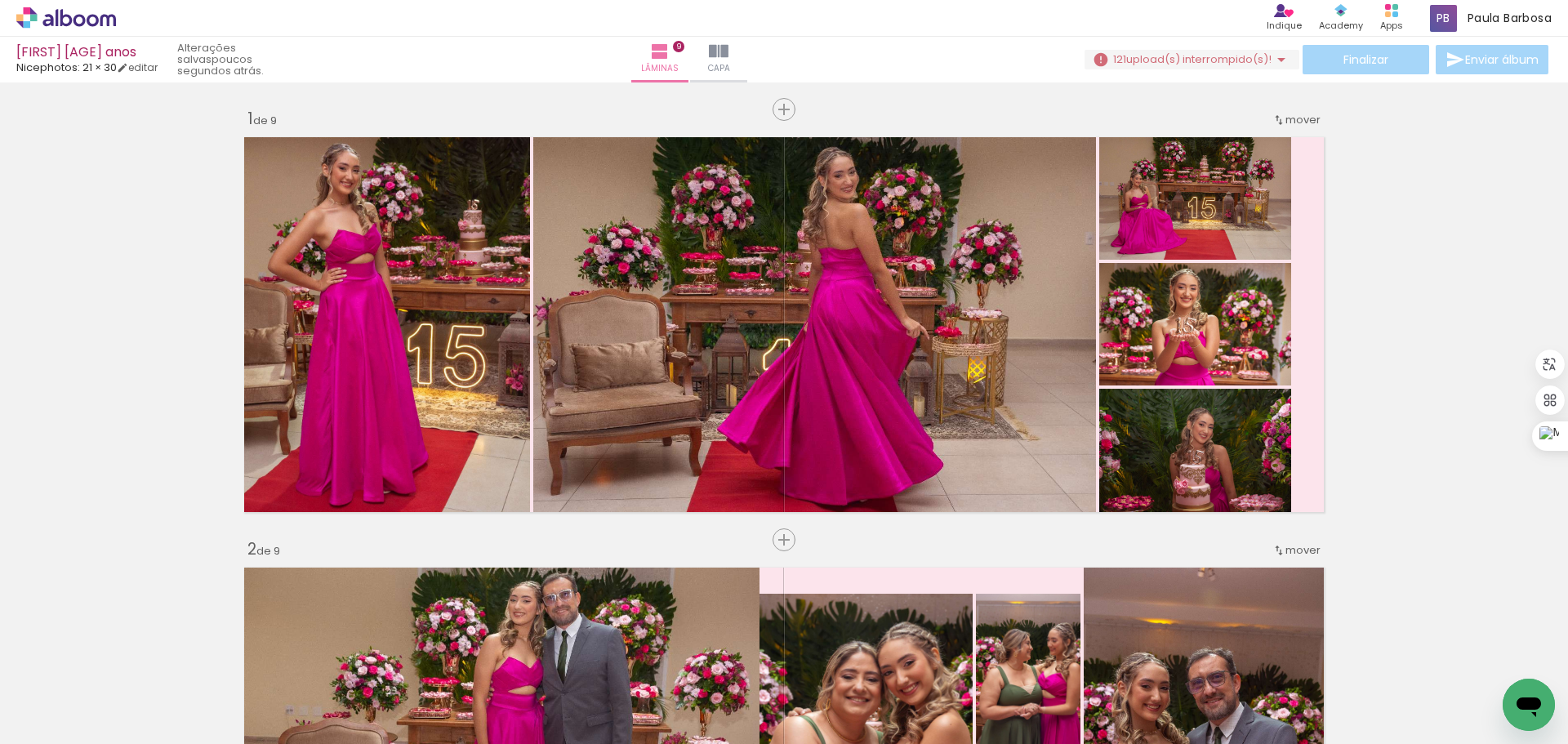 scroll, scrollTop: 0, scrollLeft: 0, axis: both 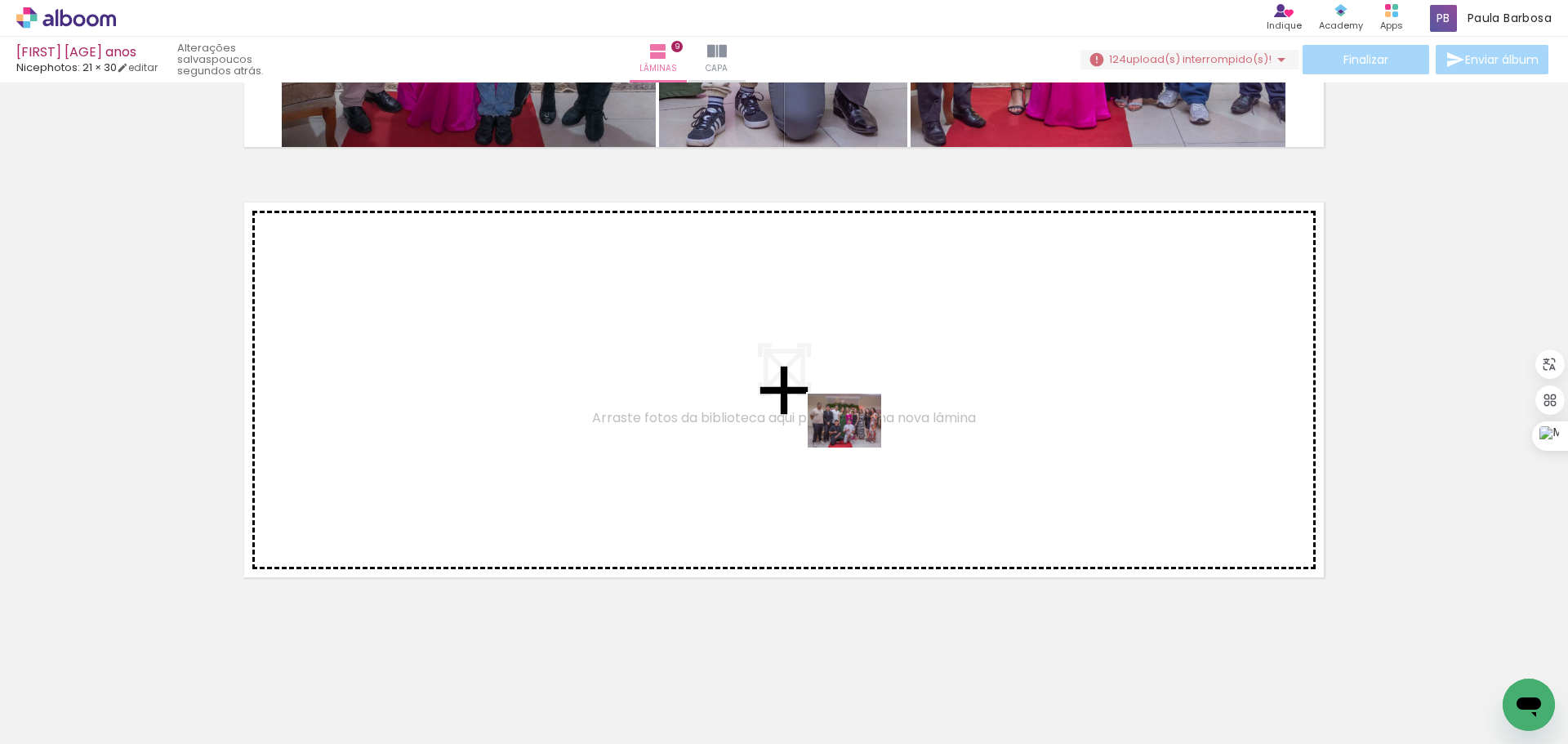 drag, startPoint x: 1030, startPoint y: 698, endPoint x: 856, endPoint y: 442, distance: 309.5351 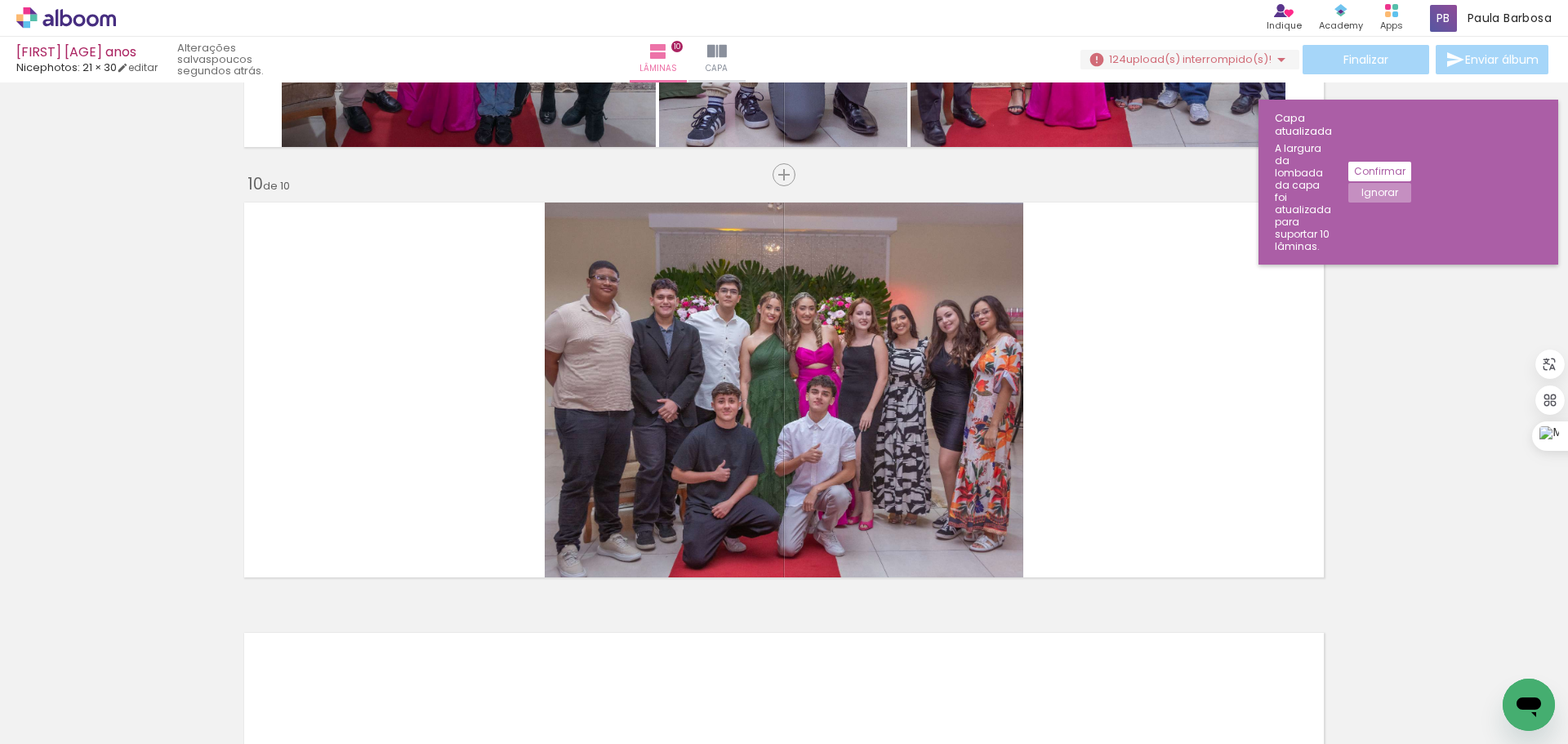 scroll, scrollTop: 3836, scrollLeft: 0, axis: vertical 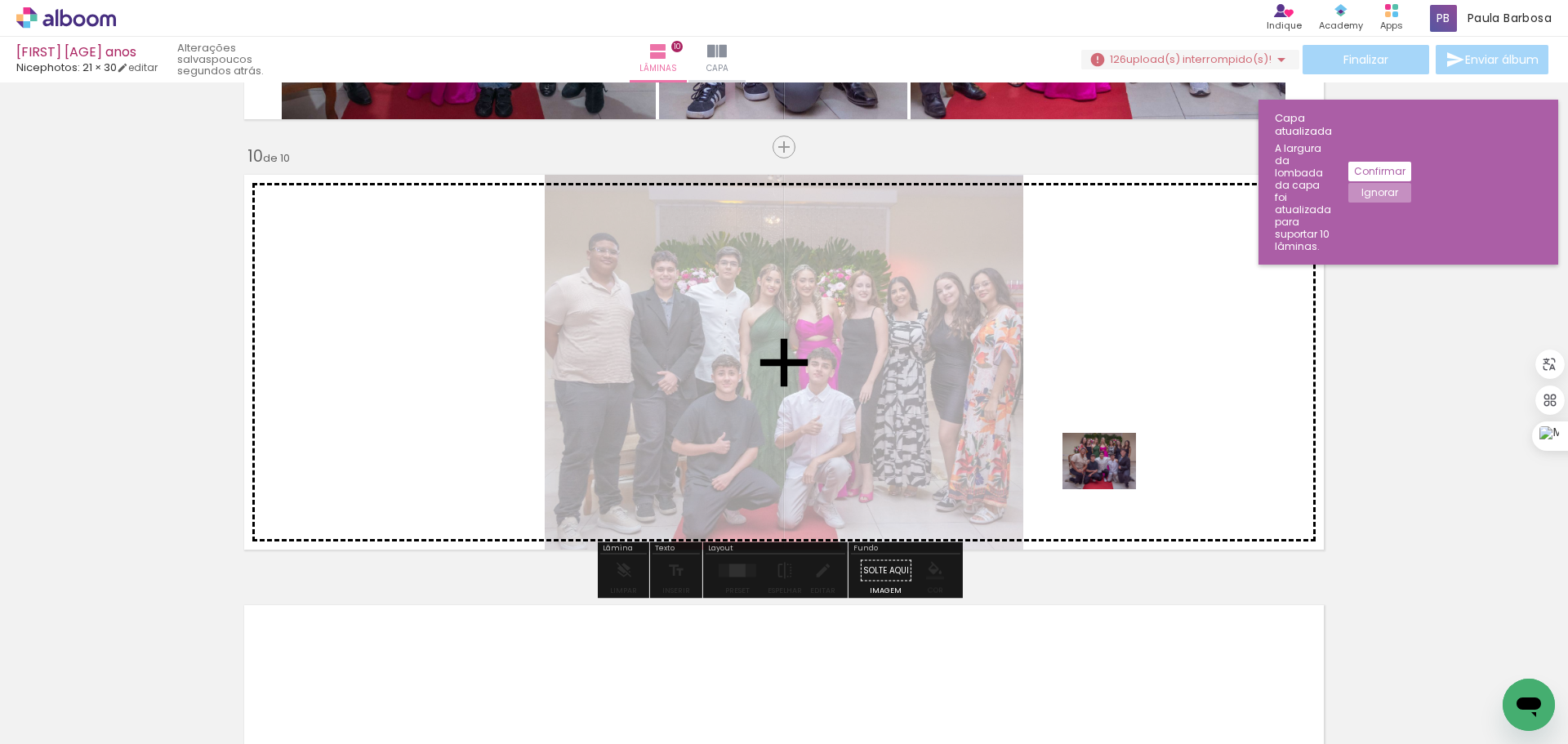 drag, startPoint x: 1034, startPoint y: 697, endPoint x: 1131, endPoint y: 448, distance: 267.2265 